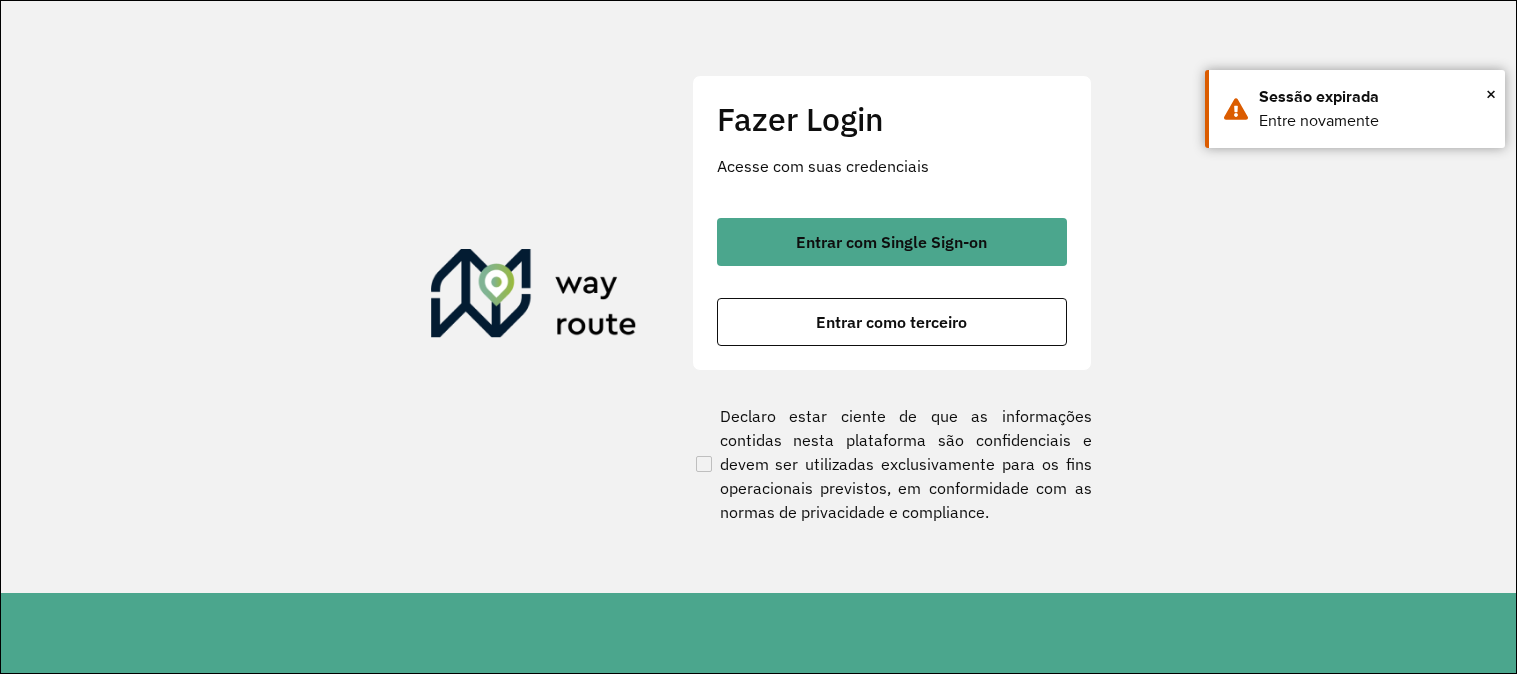 scroll, scrollTop: 0, scrollLeft: 0, axis: both 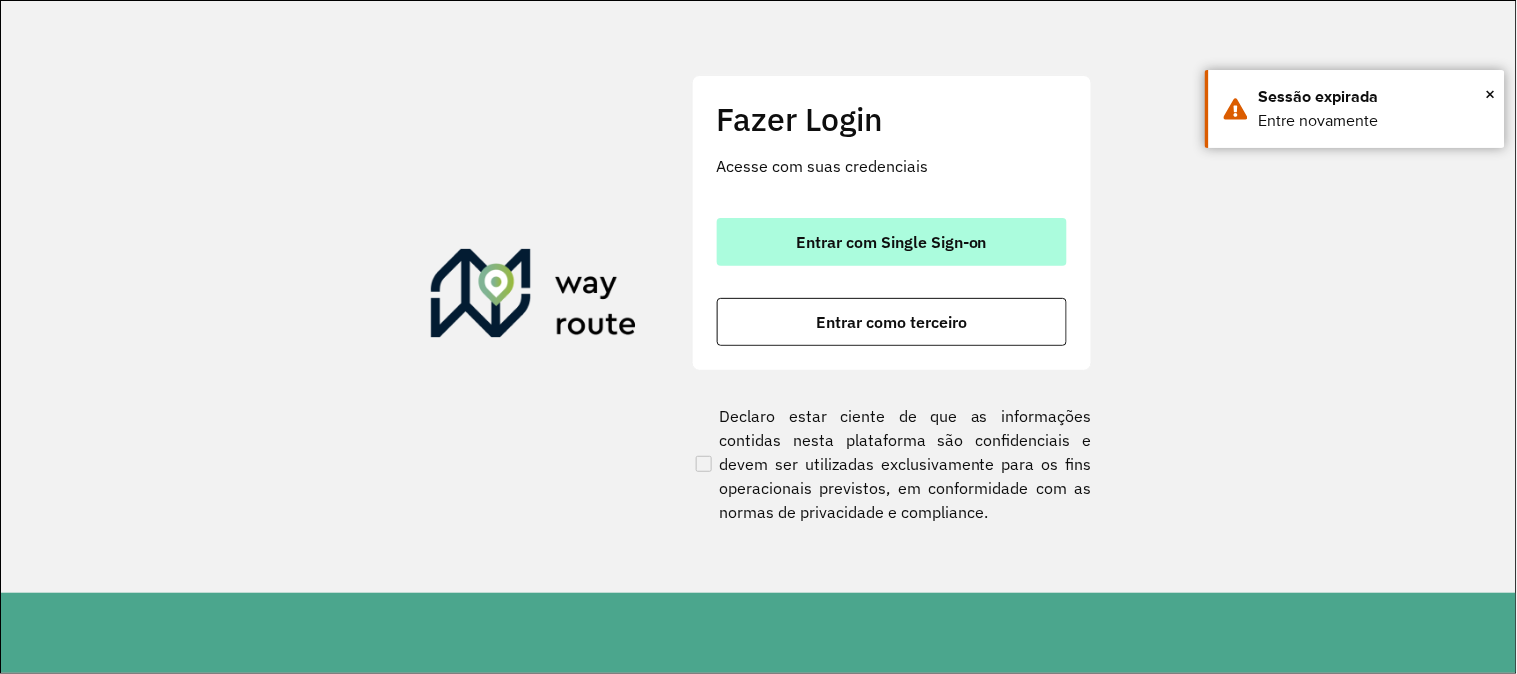 click on "Entrar com Single Sign-on" at bounding box center (891, 242) 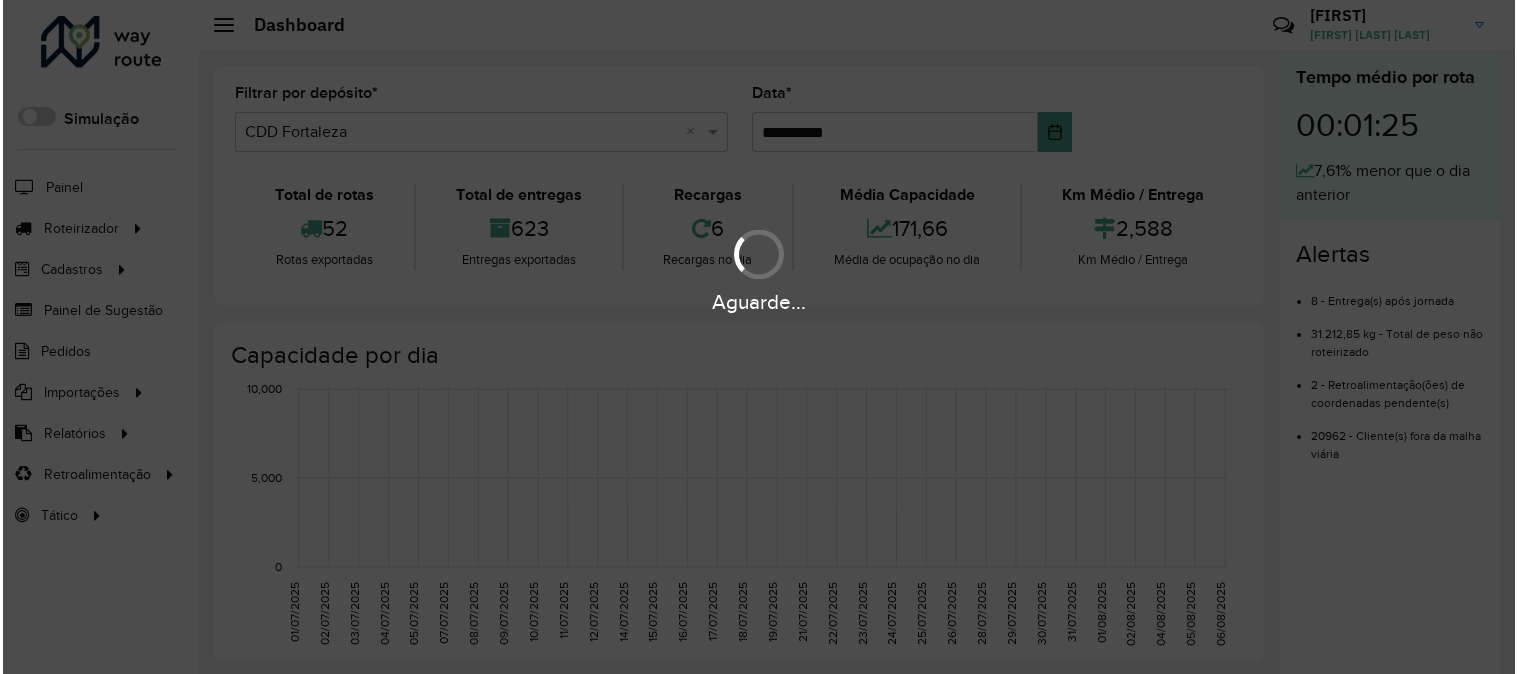 scroll, scrollTop: 0, scrollLeft: 0, axis: both 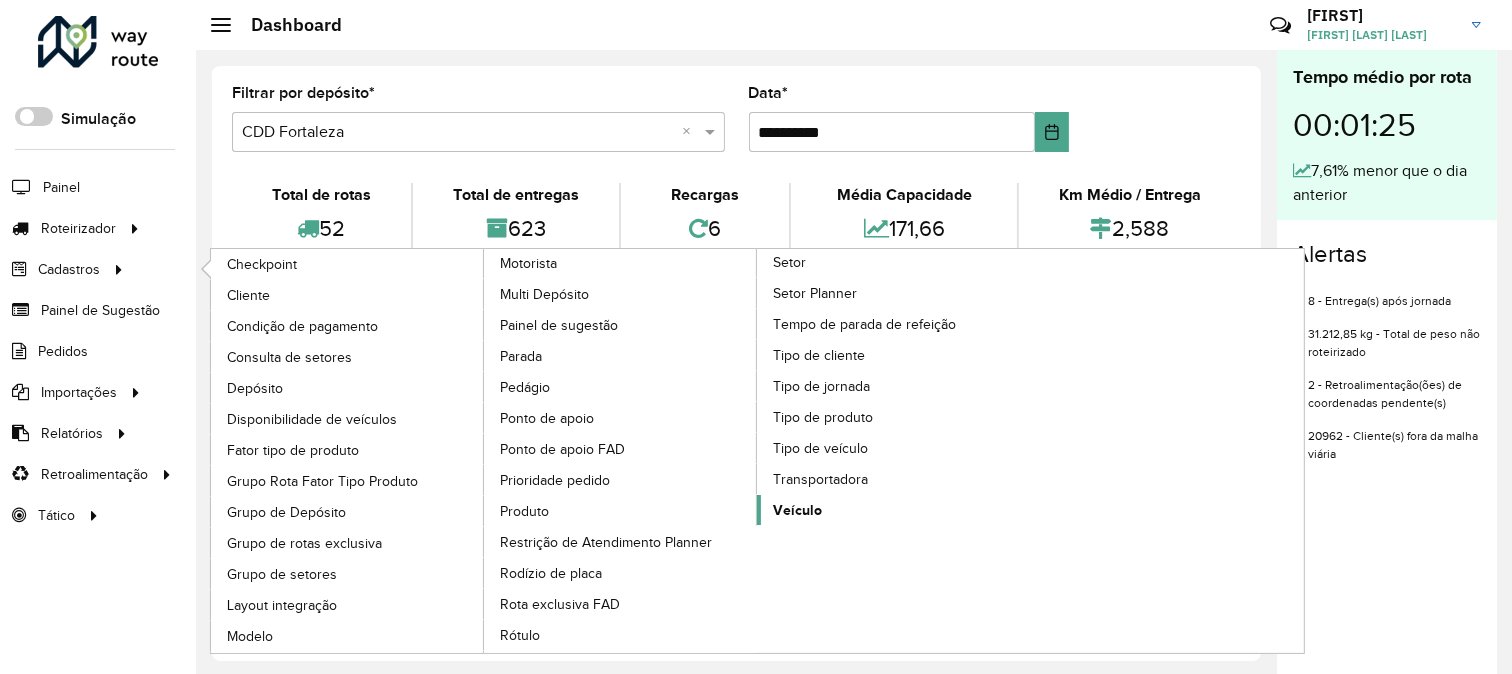 click on "Veículo" 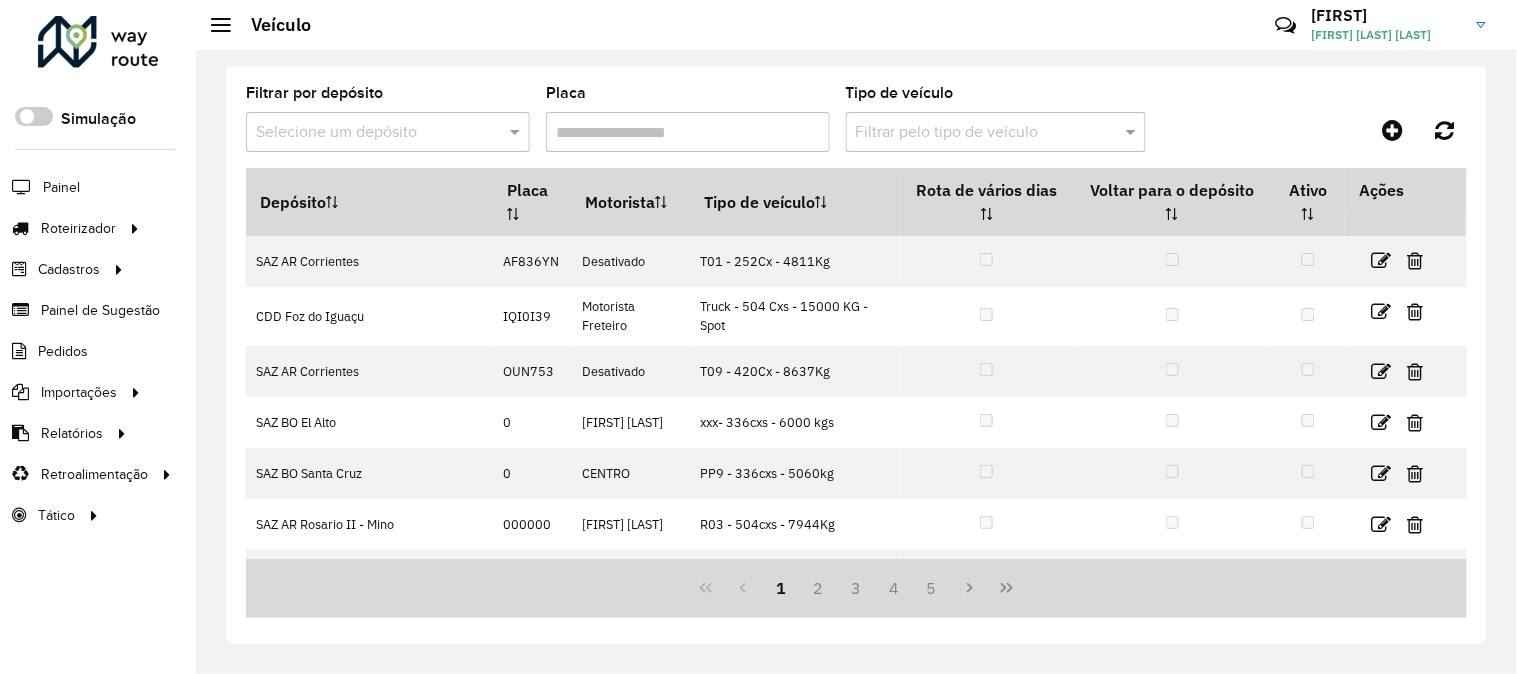 click at bounding box center (368, 133) 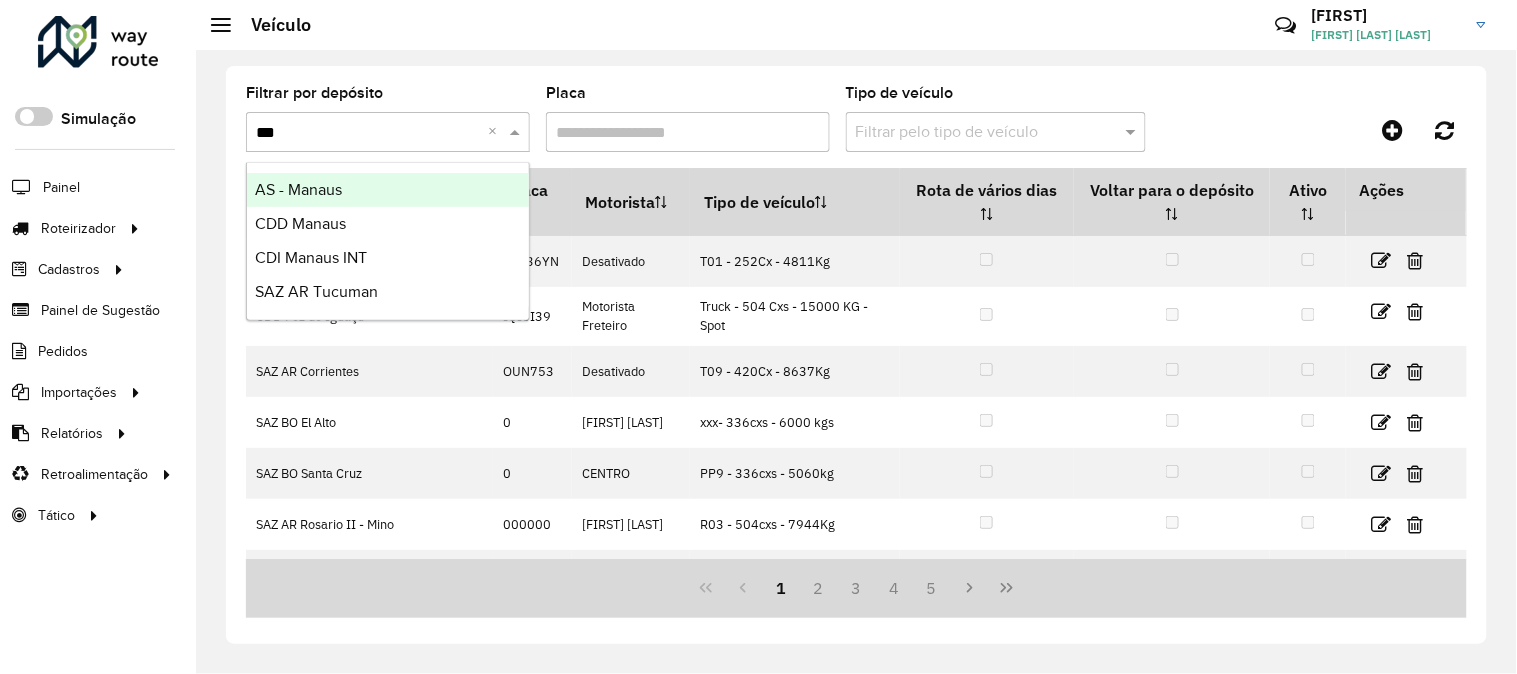 type on "****" 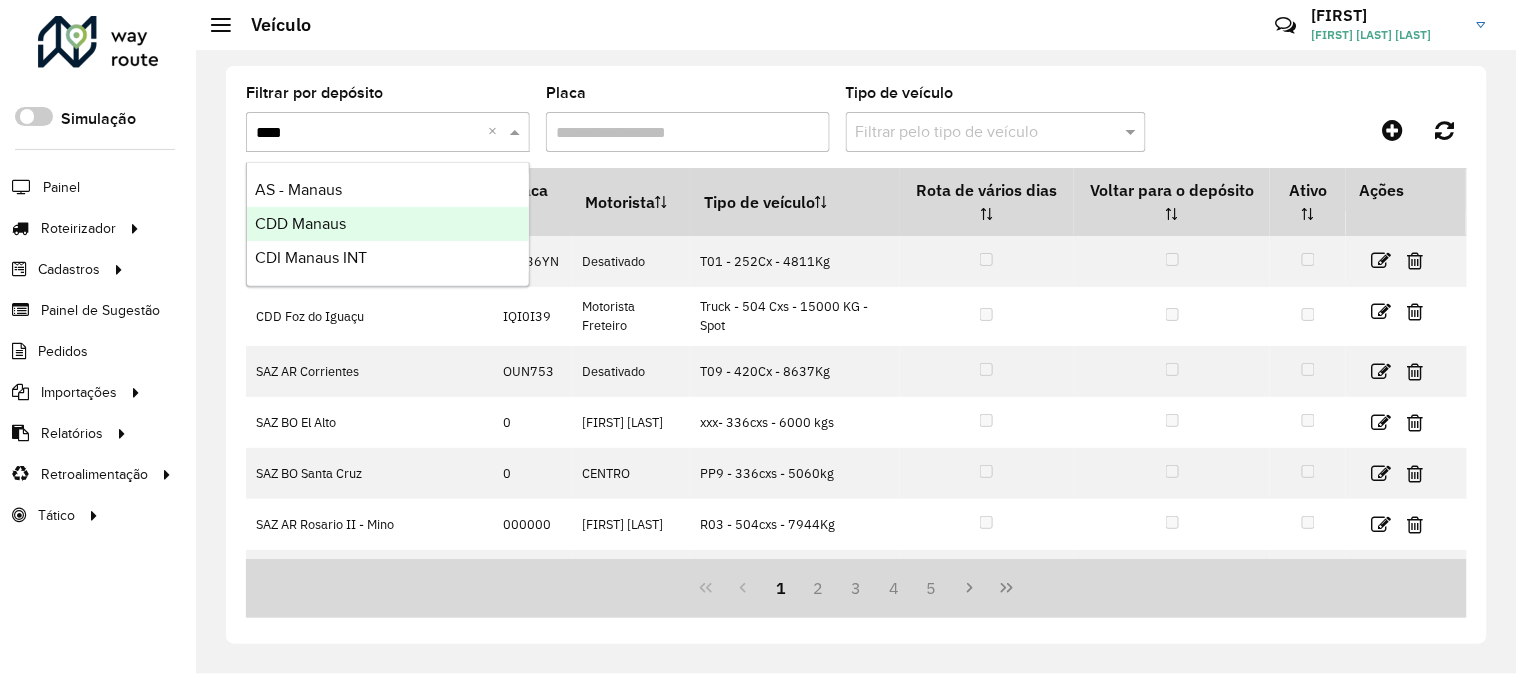 click on "CDD Manaus" at bounding box center [388, 224] 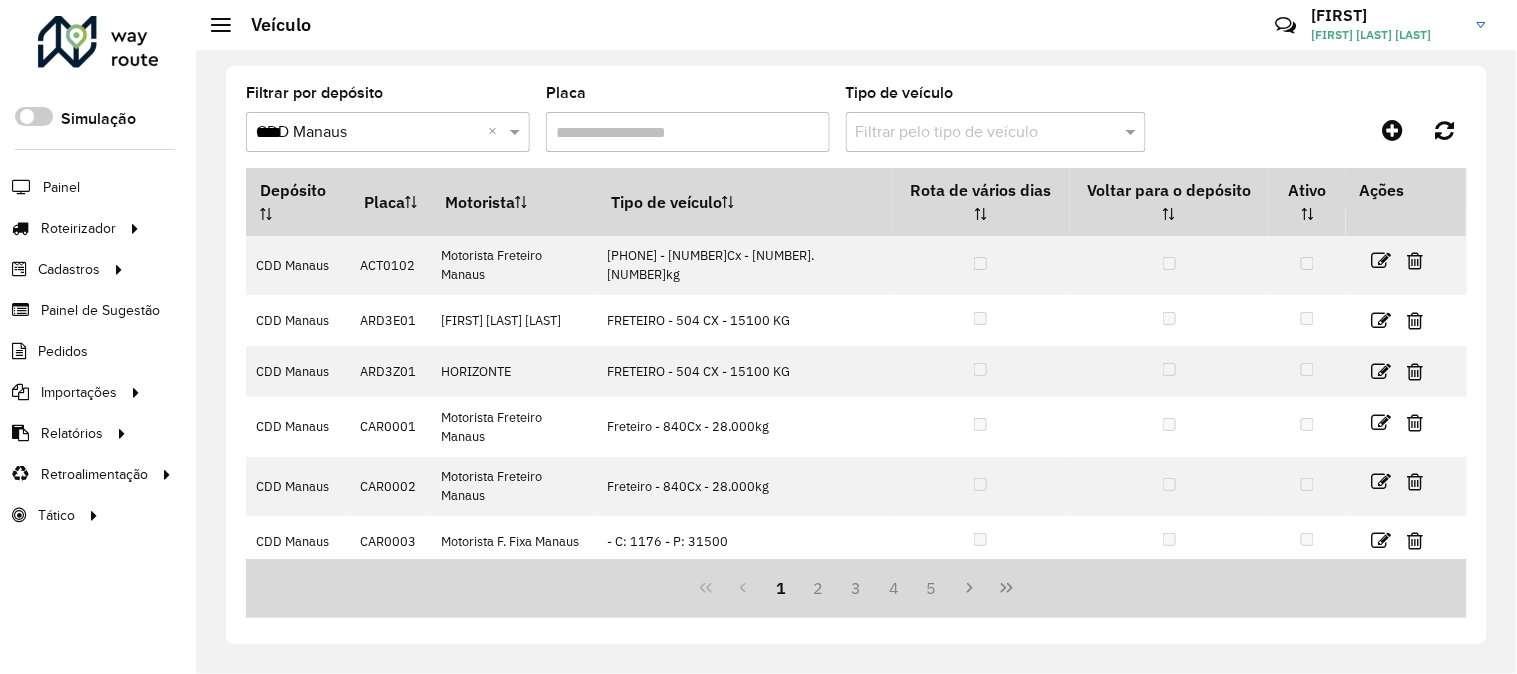 click on "Placa" at bounding box center [688, 132] 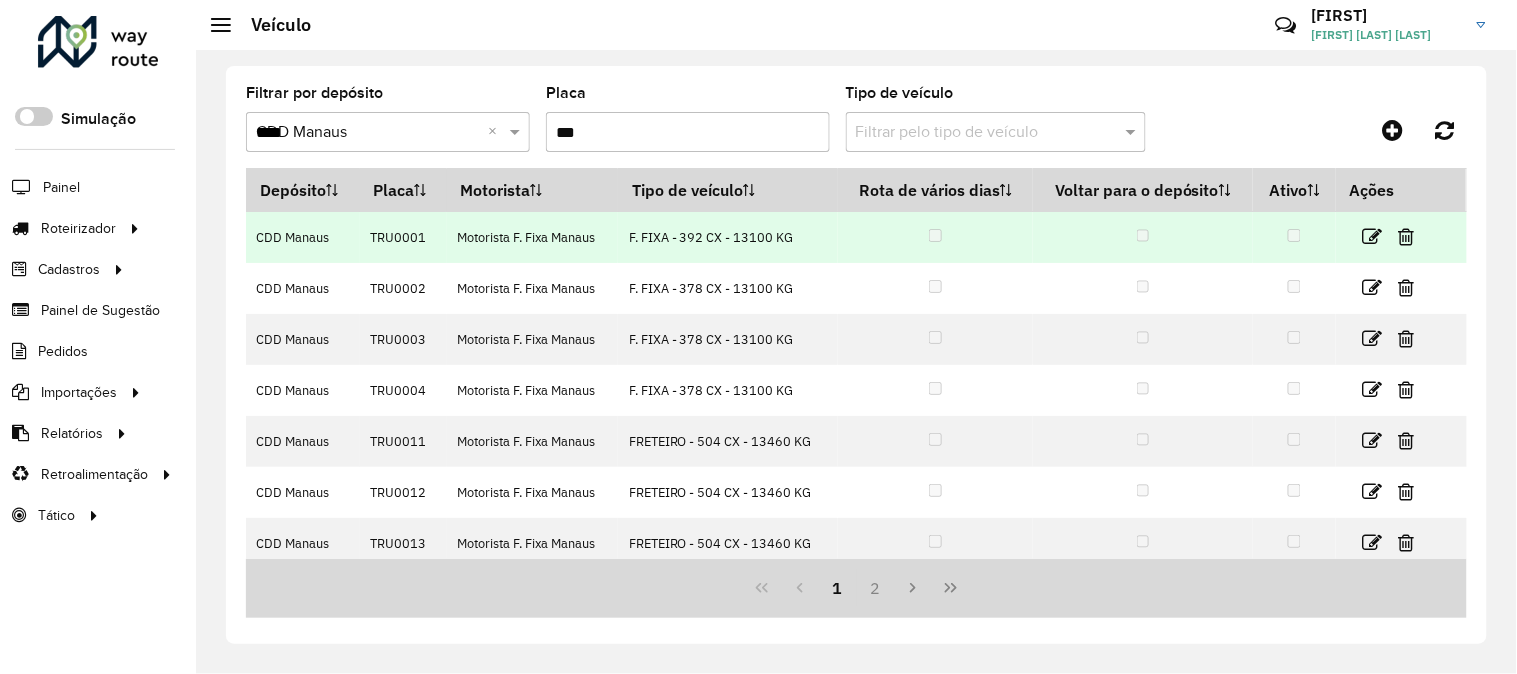 type on "***" 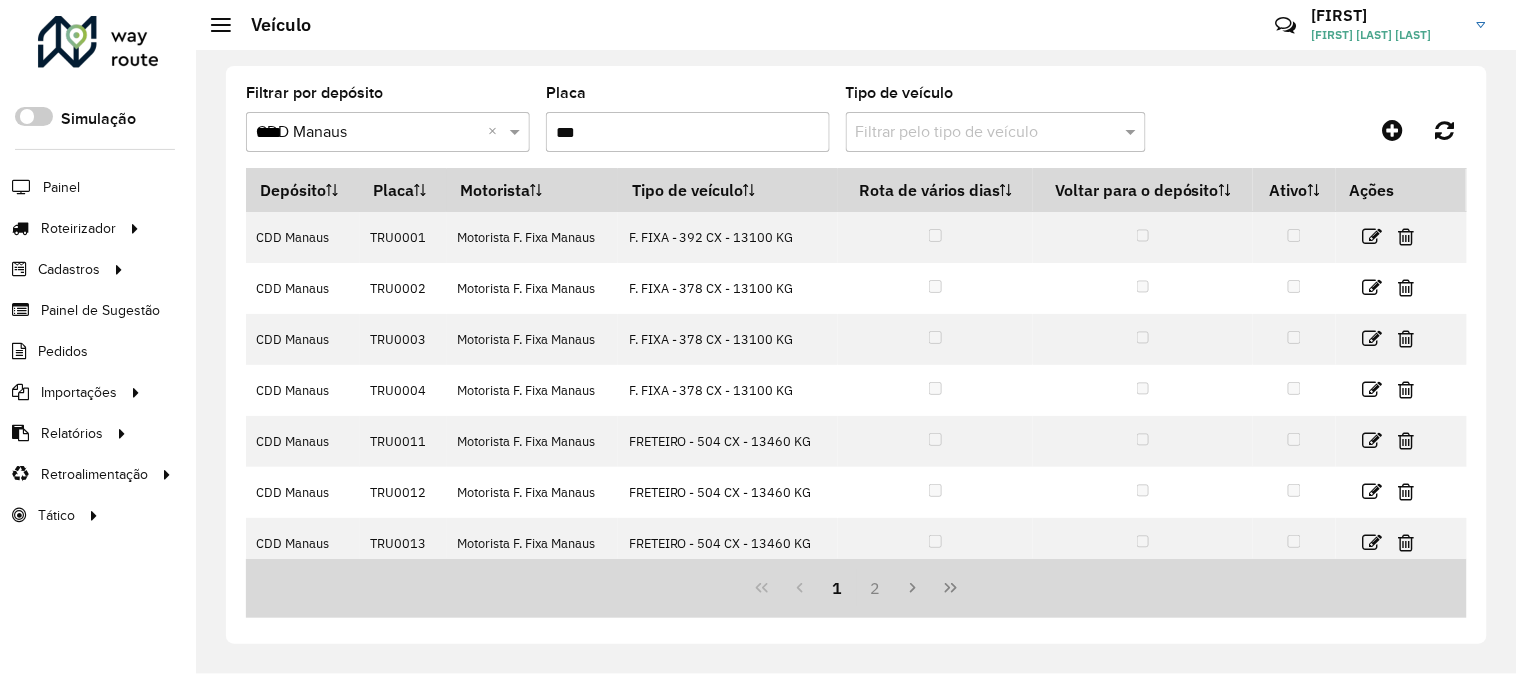 copy on "TRU0001" 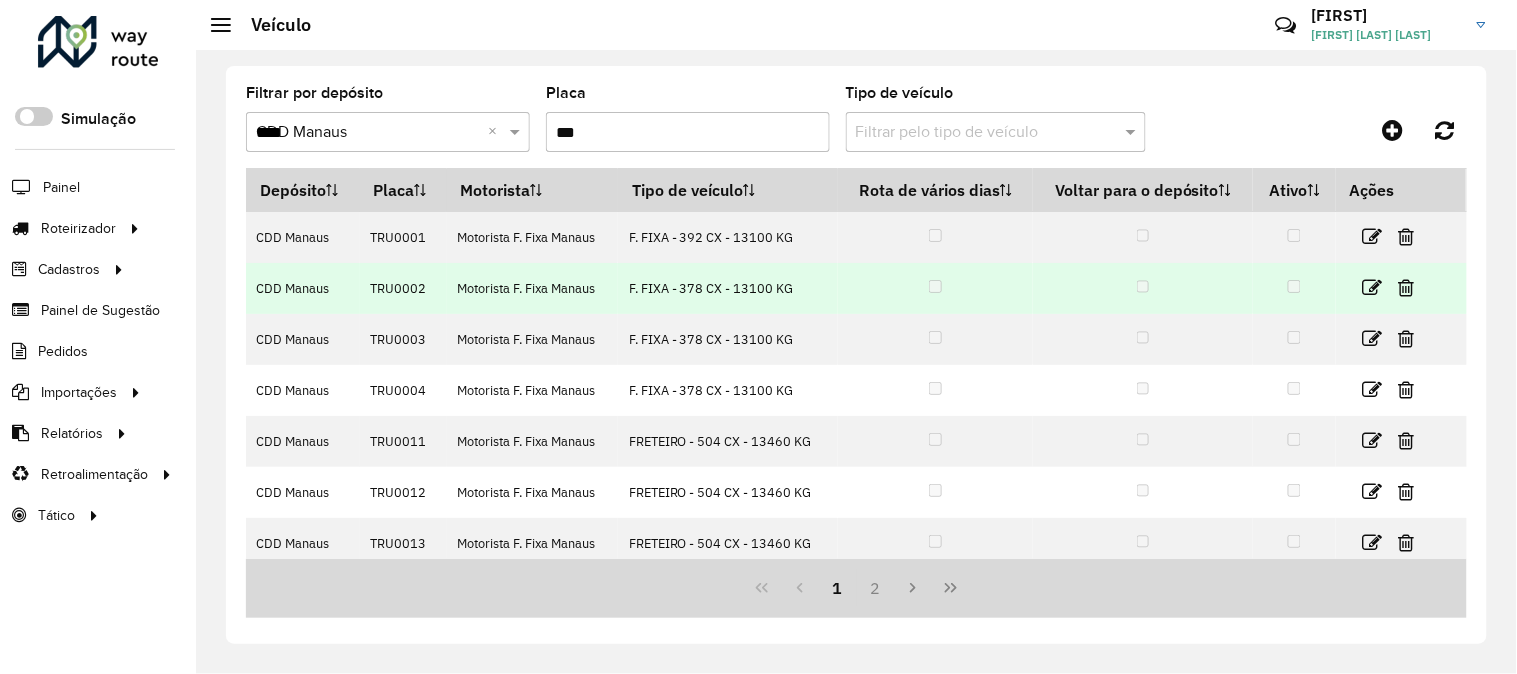 drag, startPoint x: 434, startPoint y: 295, endPoint x: 363, endPoint y: 291, distance: 71.11259 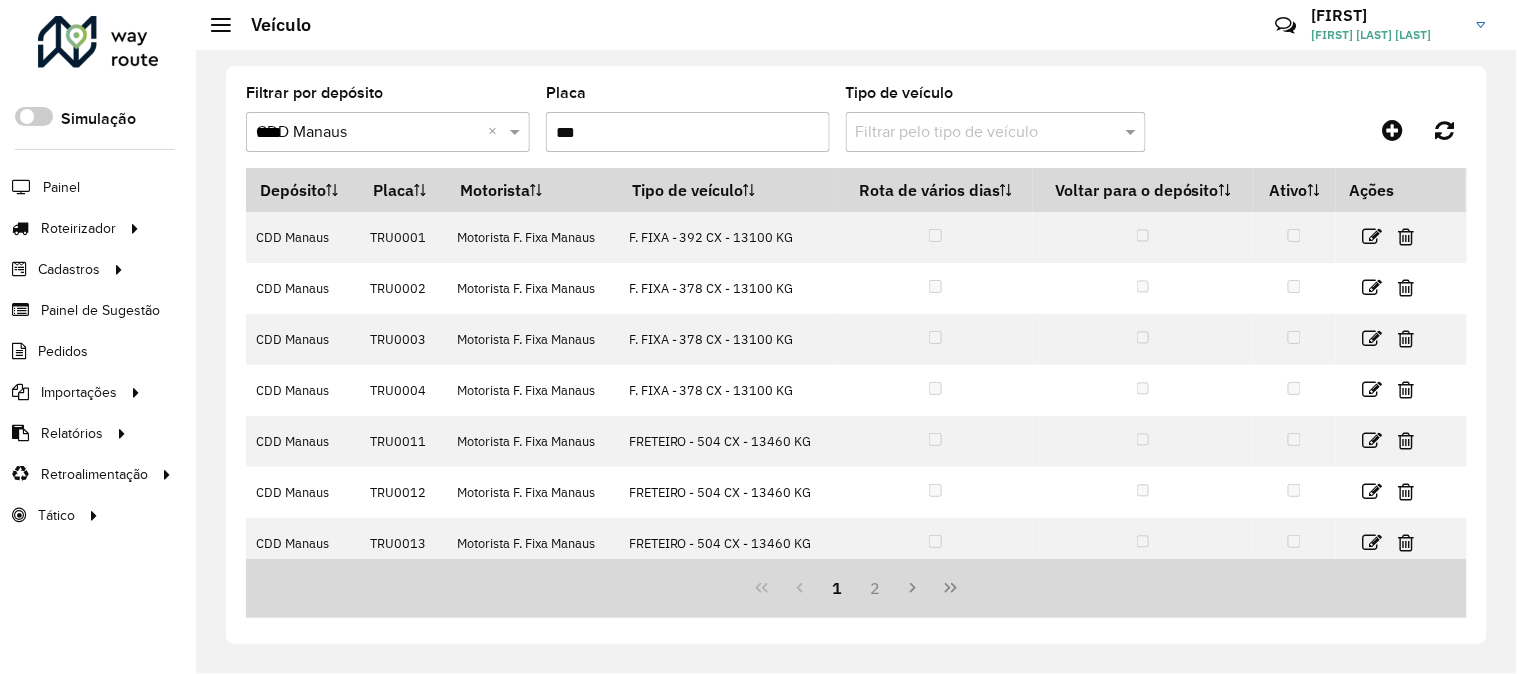 copy on "TRU0002" 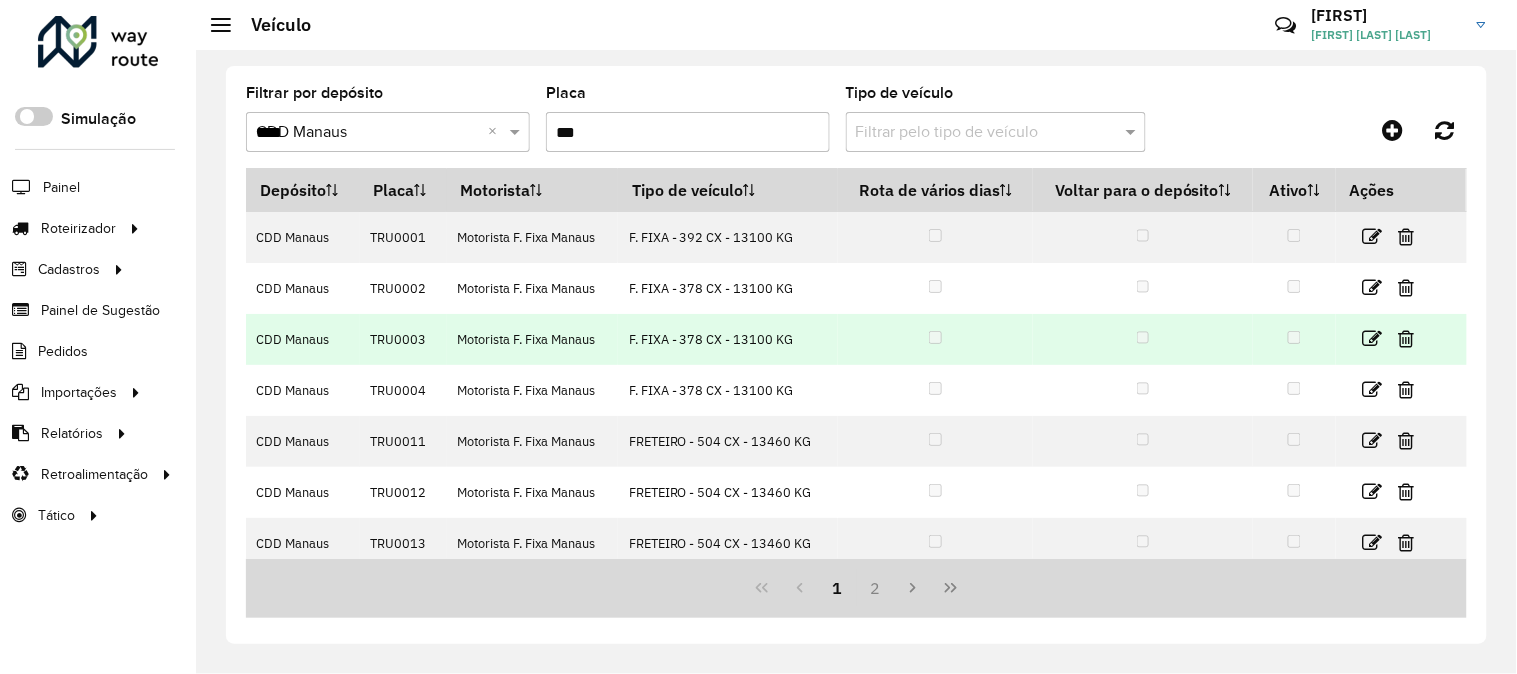 drag, startPoint x: 435, startPoint y: 331, endPoint x: 345, endPoint y: 348, distance: 91.591484 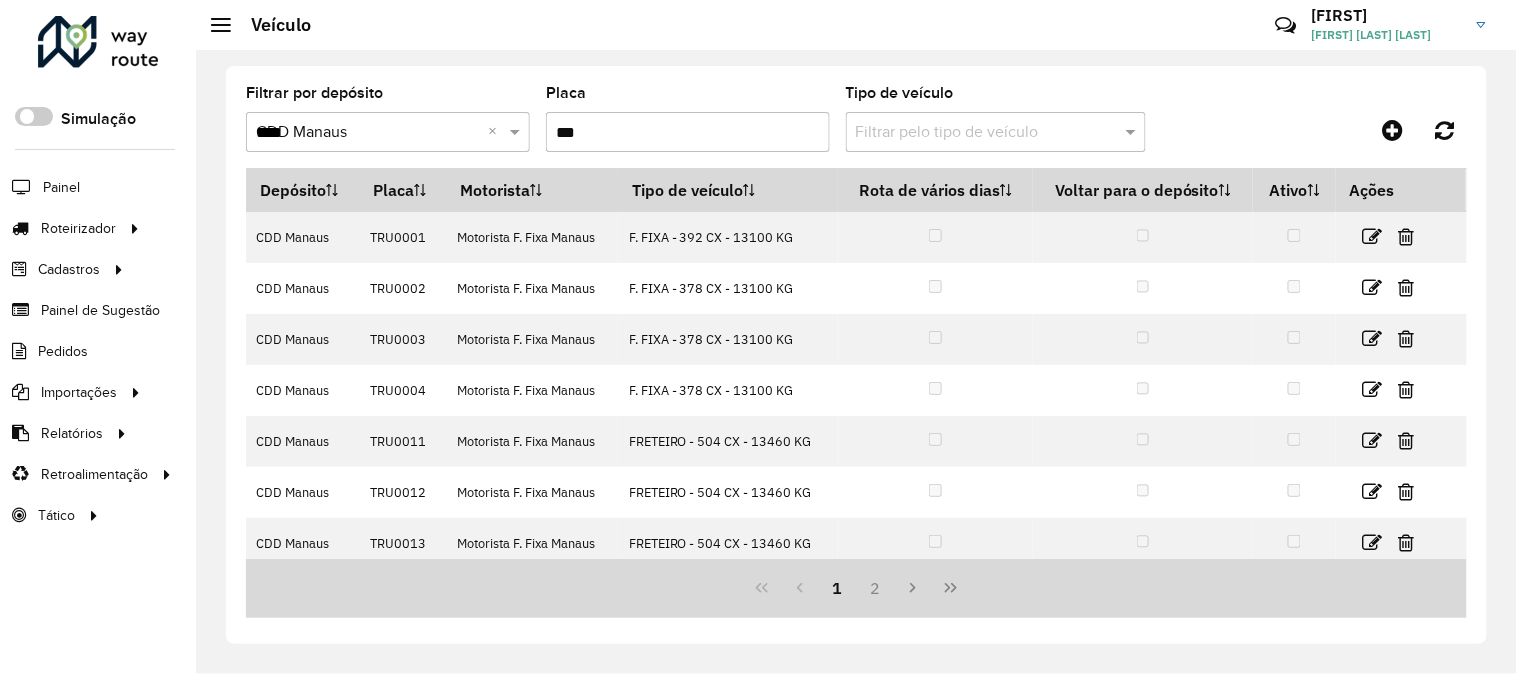 copy on "TRU0003" 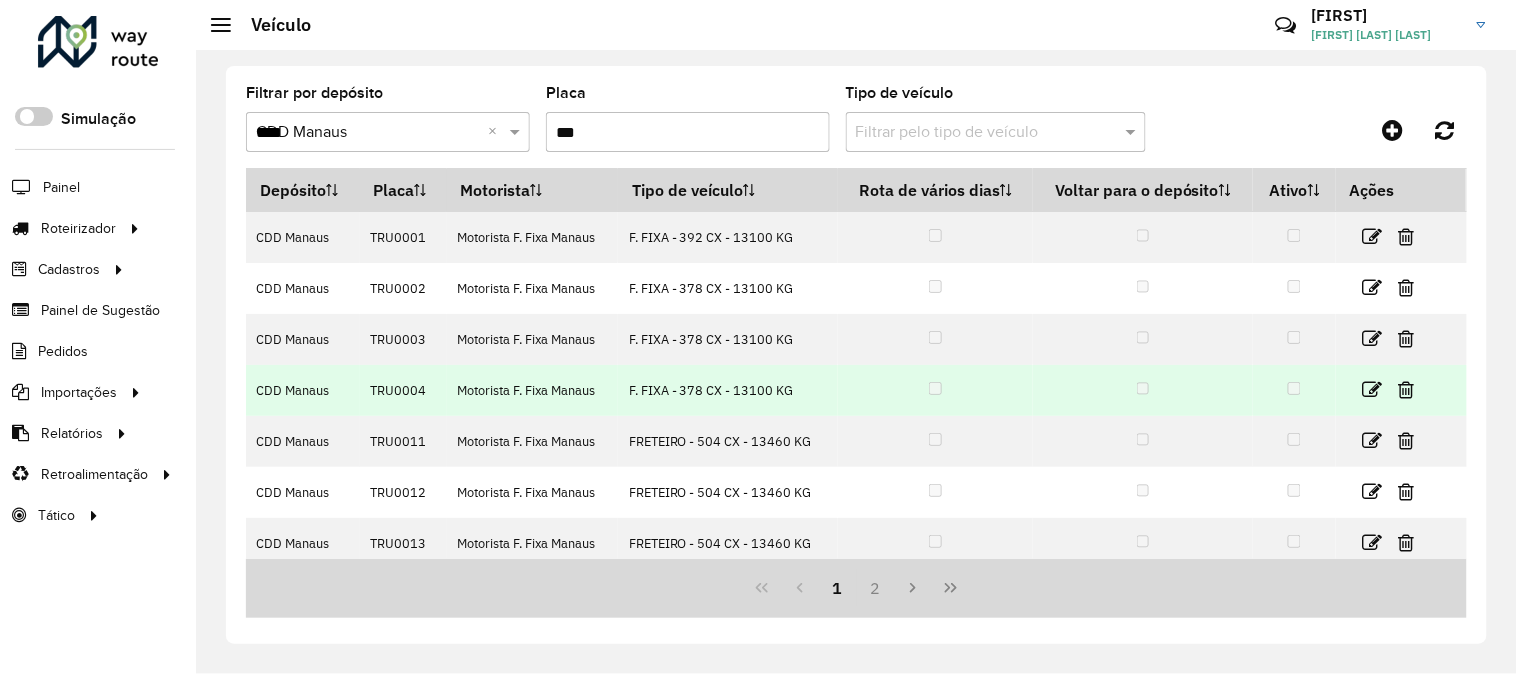 drag, startPoint x: 437, startPoint y: 388, endPoint x: 371, endPoint y: 395, distance: 66.37017 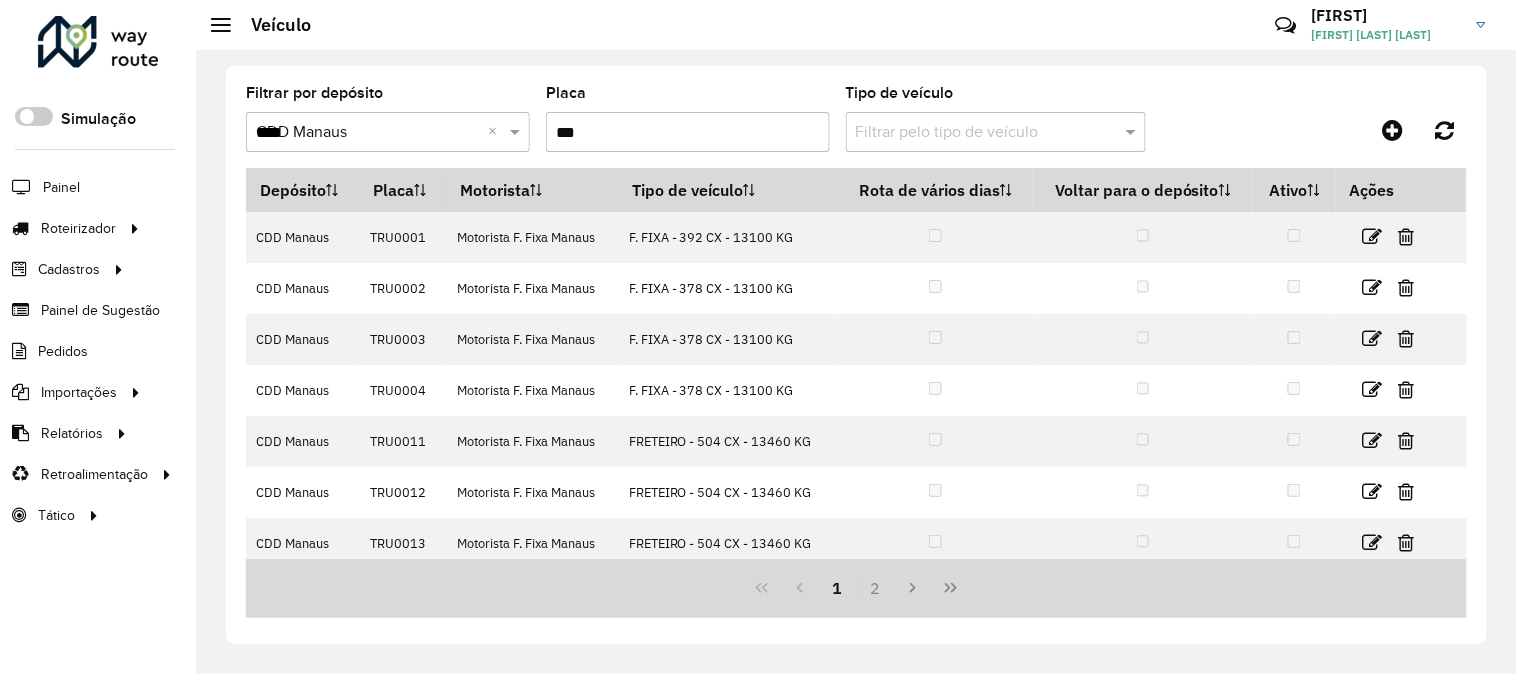 copy on "TRU0004" 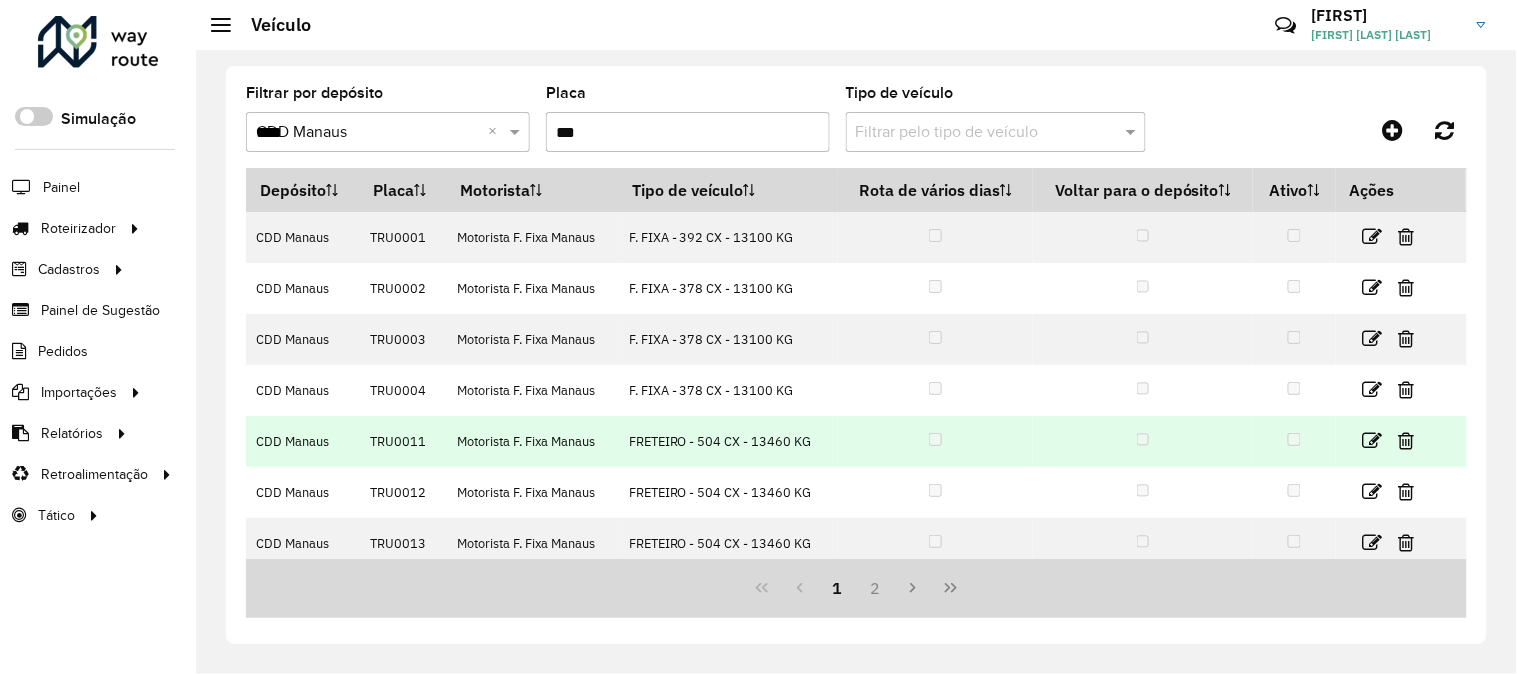 drag, startPoint x: 435, startPoint y: 437, endPoint x: 356, endPoint y: 441, distance: 79.101204 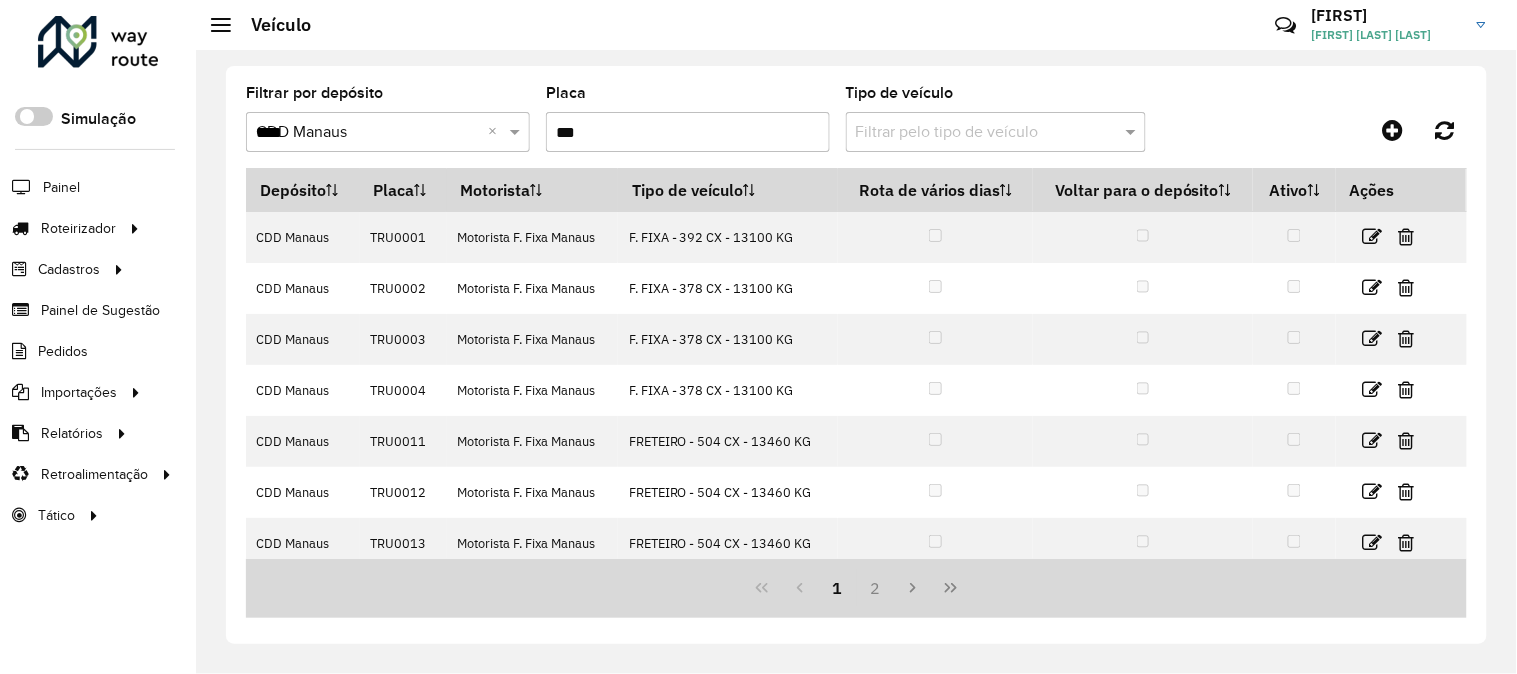 copy on "TRU0011" 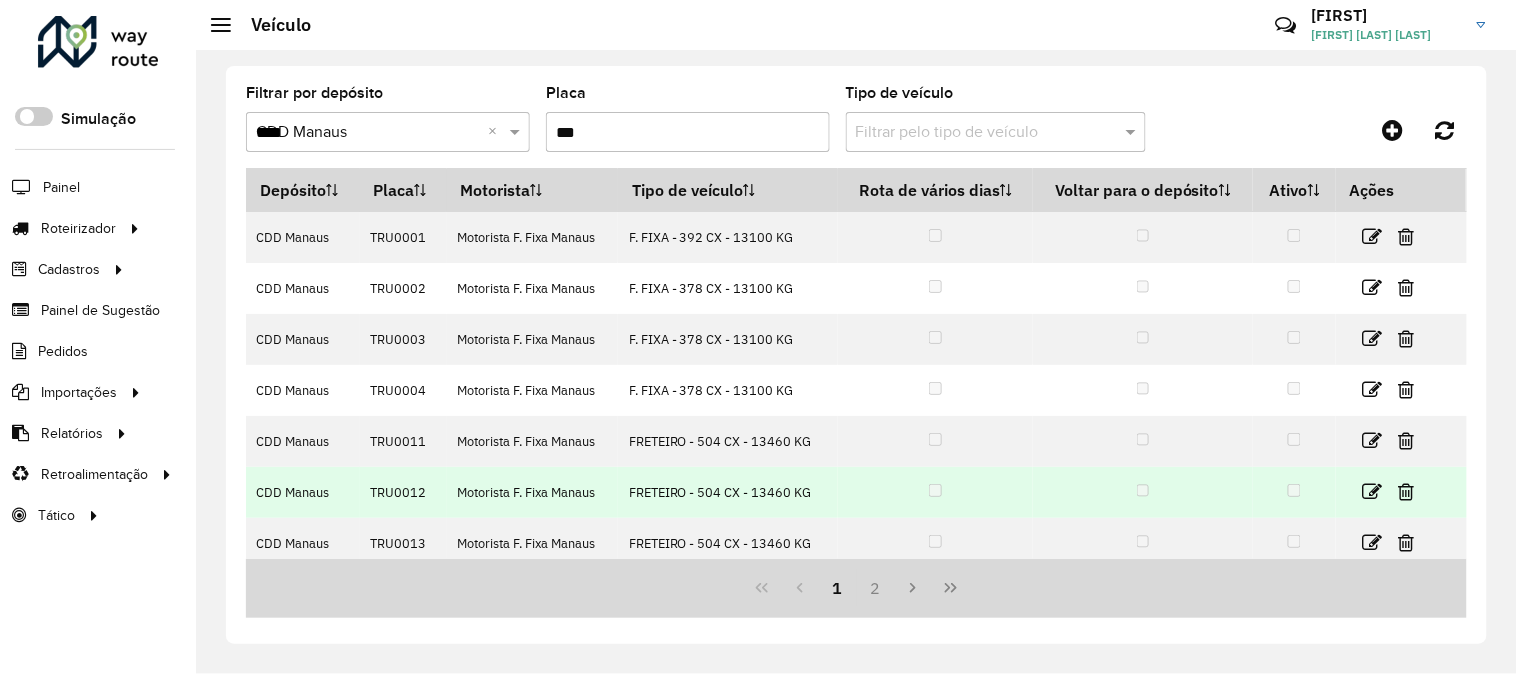 drag, startPoint x: 402, startPoint y: 502, endPoint x: 371, endPoint y: 501, distance: 31.016125 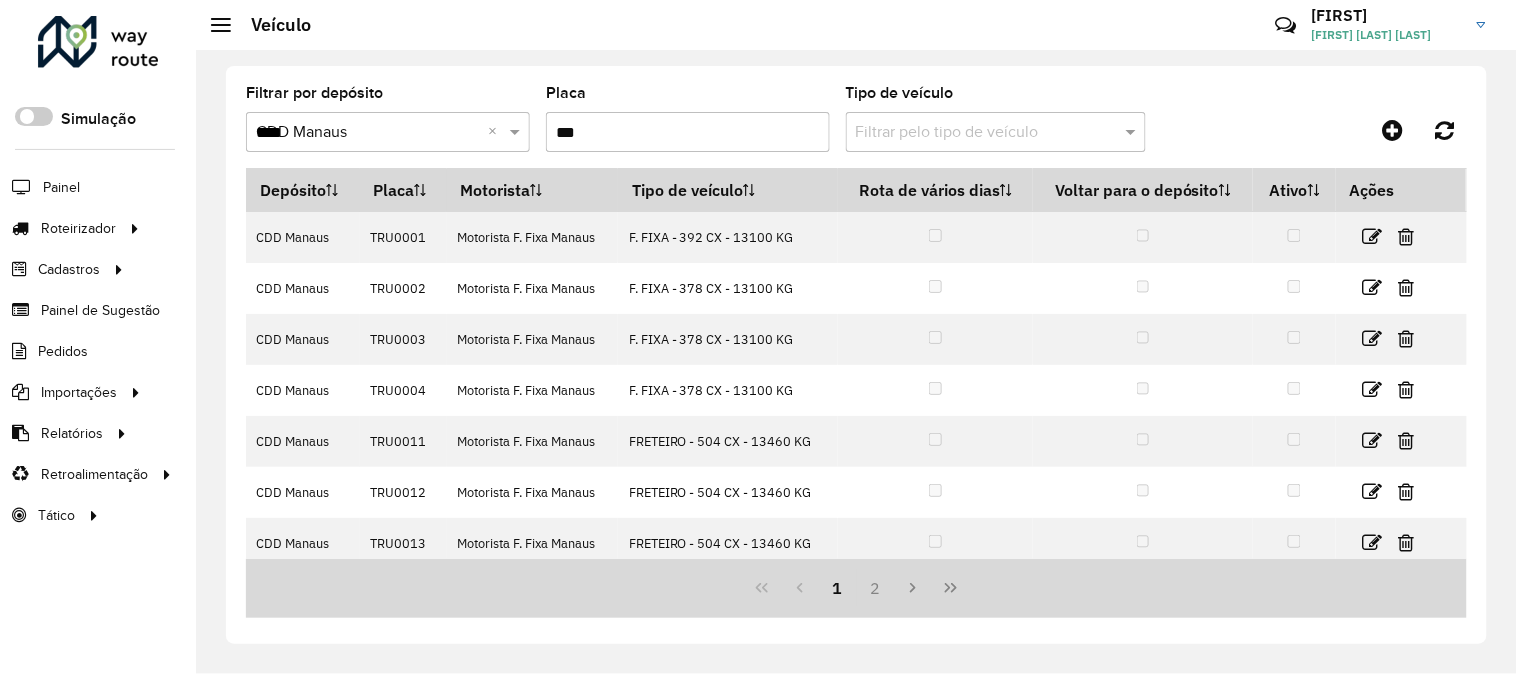 copy on "TRU0012" 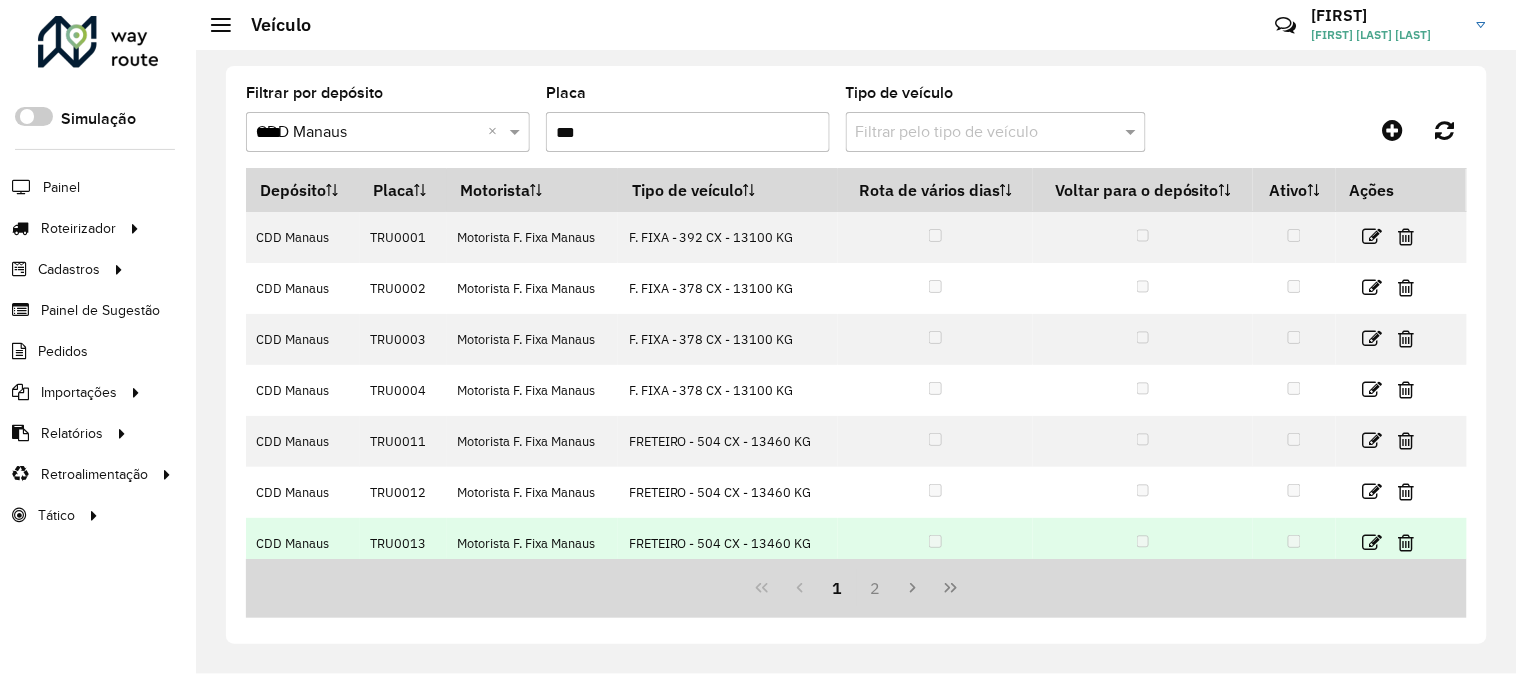 scroll, scrollTop: 111, scrollLeft: 0, axis: vertical 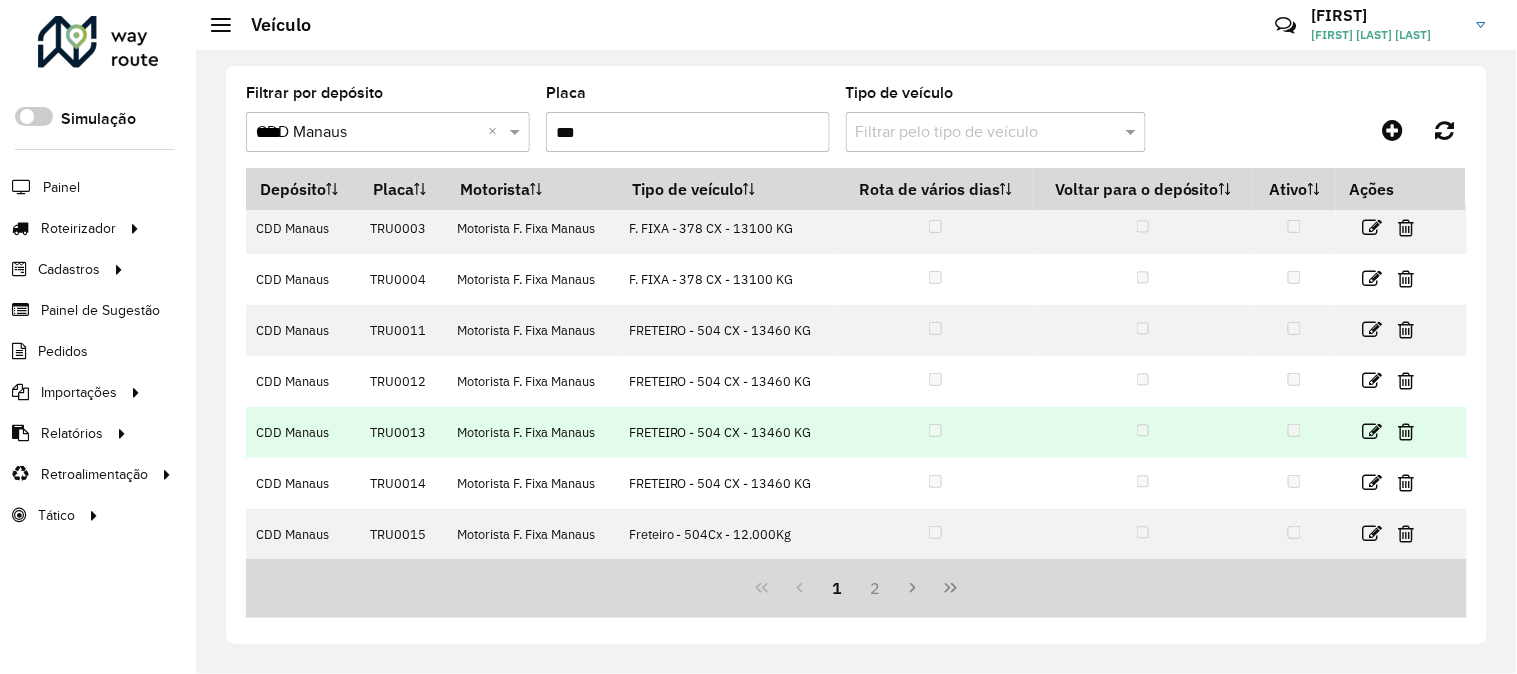 drag, startPoint x: 436, startPoint y: 432, endPoint x: 371, endPoint y: 434, distance: 65.03076 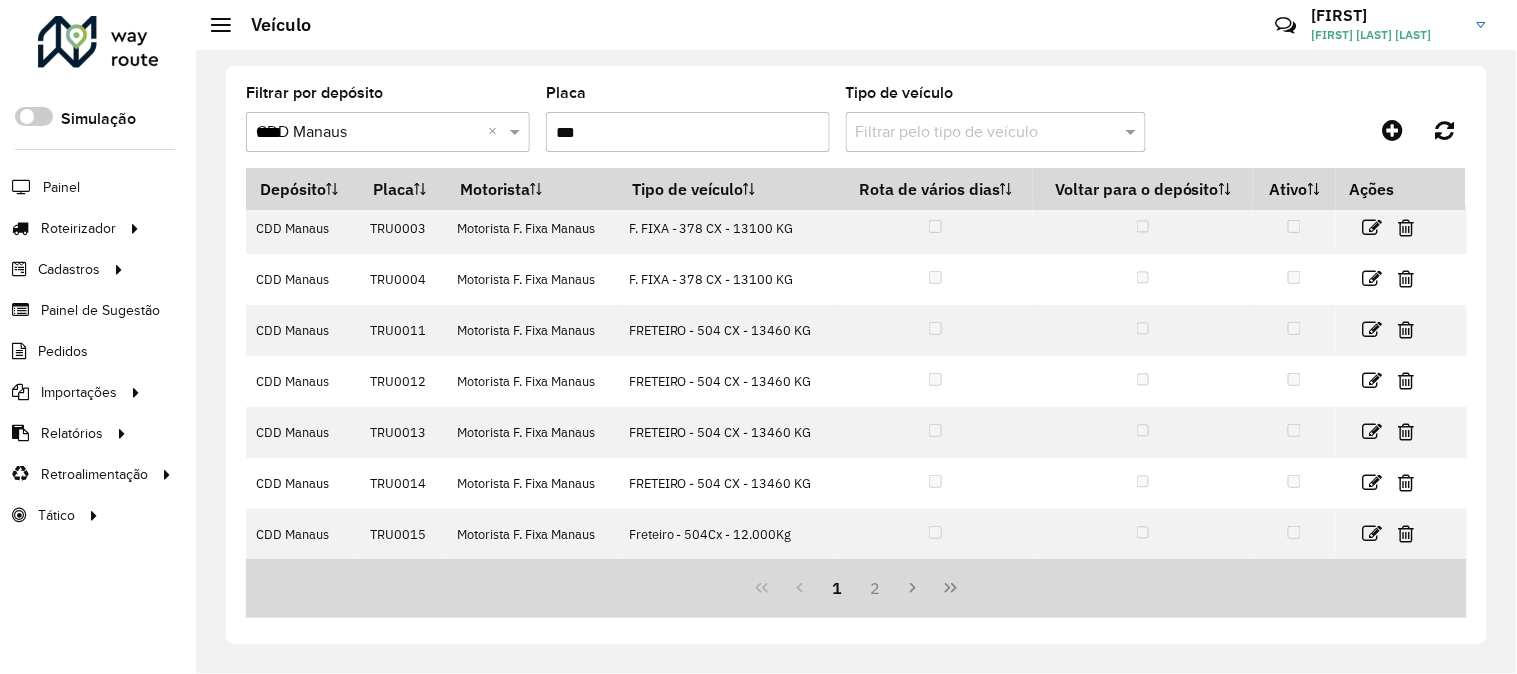 copy on "TRU0013" 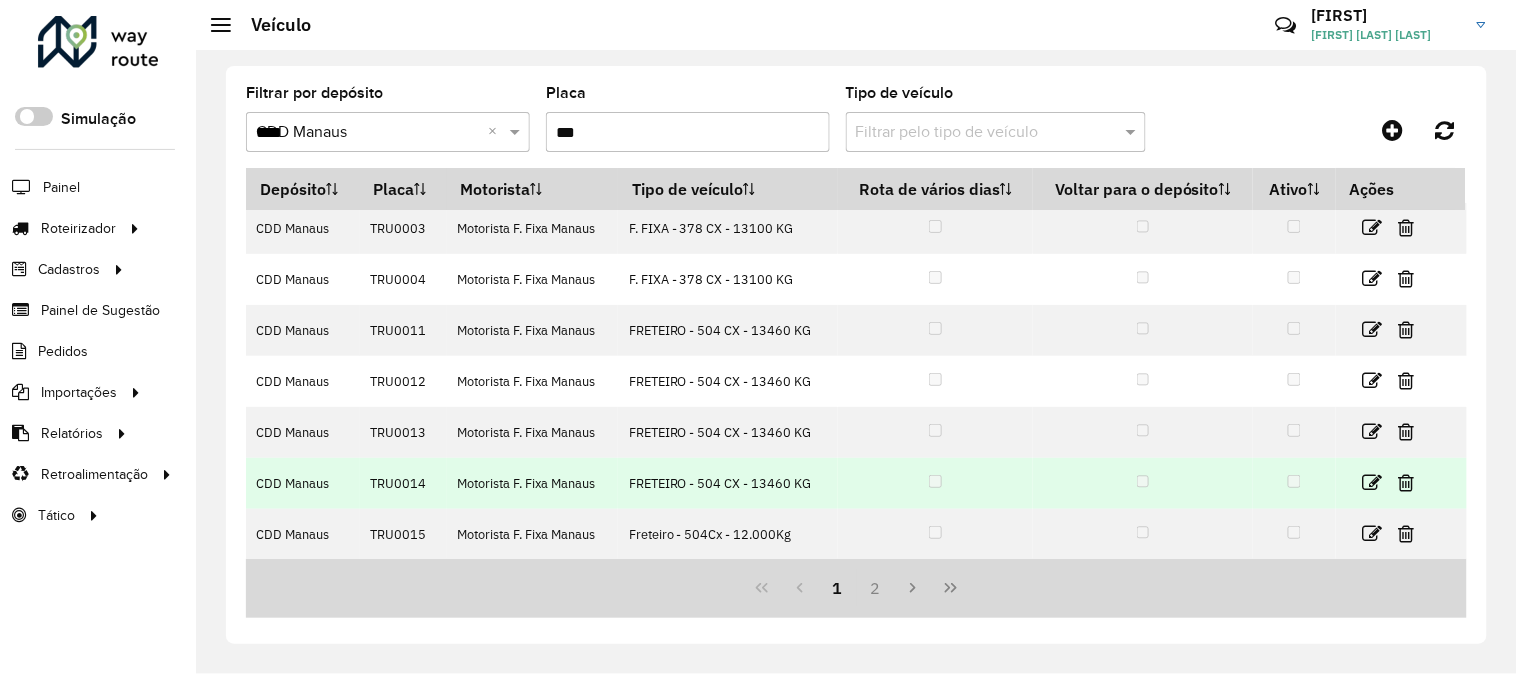 drag, startPoint x: 421, startPoint y: 481, endPoint x: 367, endPoint y: 483, distance: 54.037025 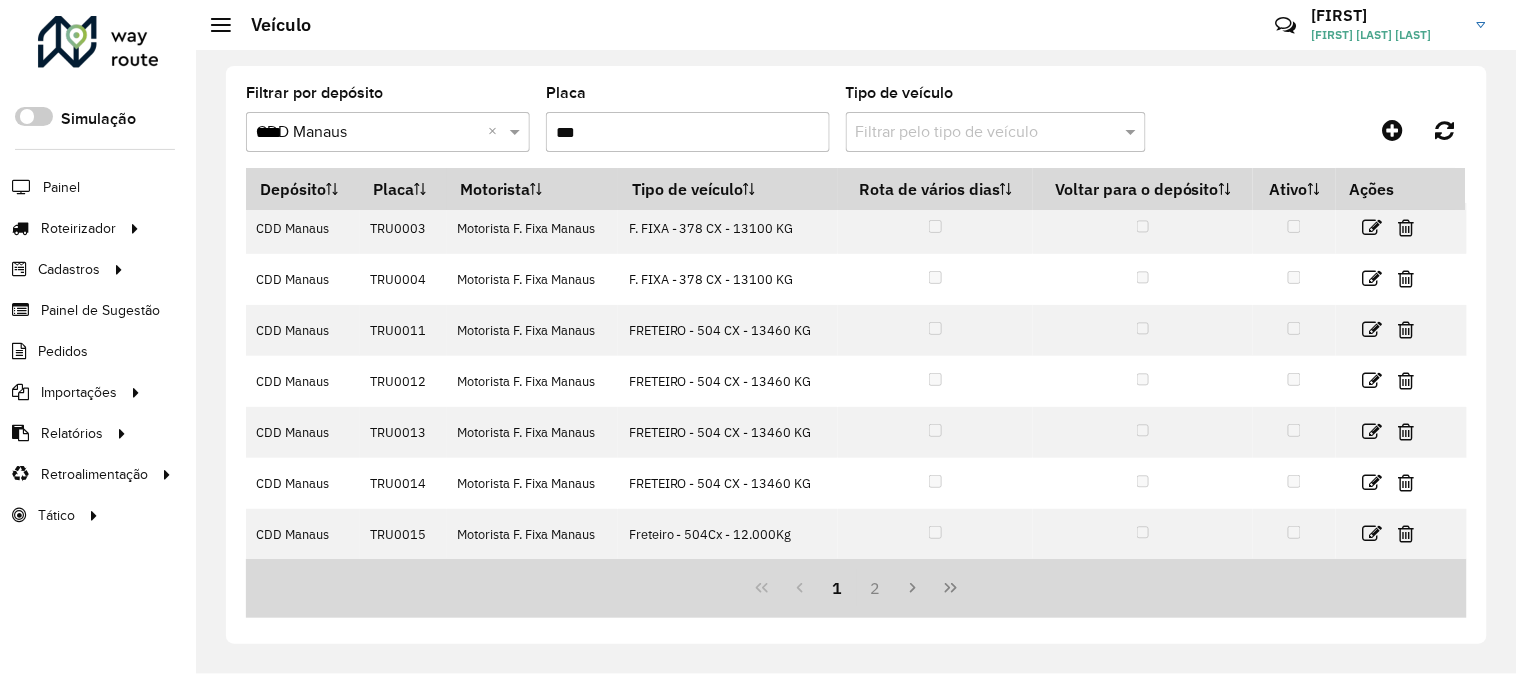 copy on "TRU0014" 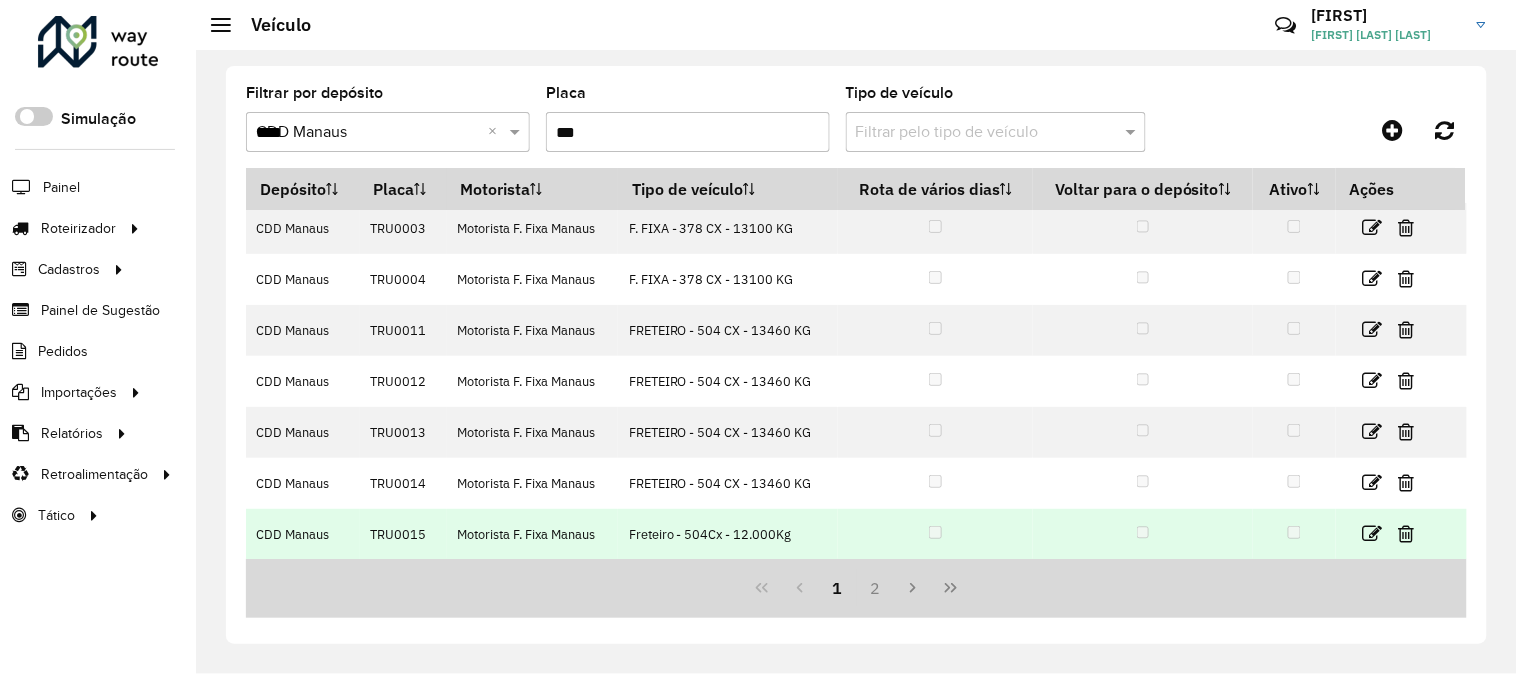 scroll, scrollTop: 266, scrollLeft: 0, axis: vertical 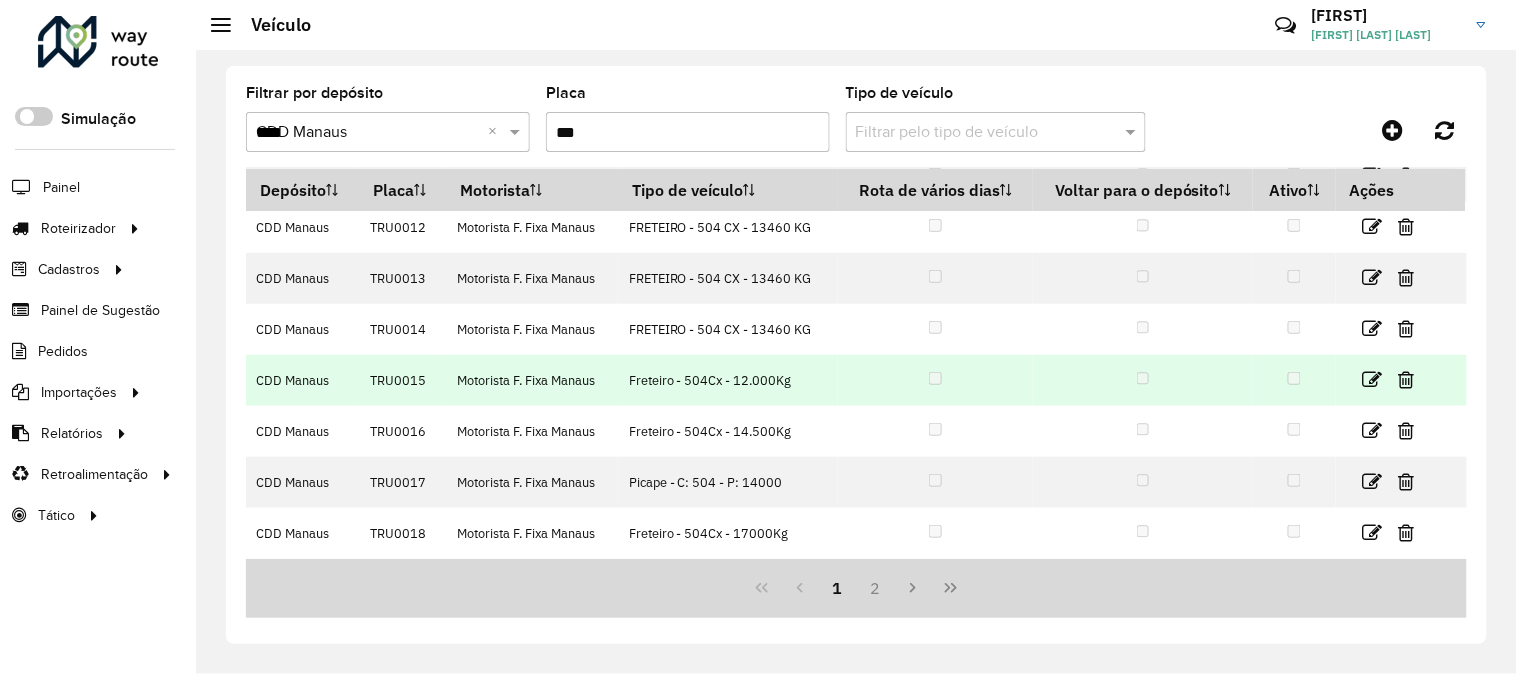 drag, startPoint x: 440, startPoint y: 374, endPoint x: 364, endPoint y: 376, distance: 76.02631 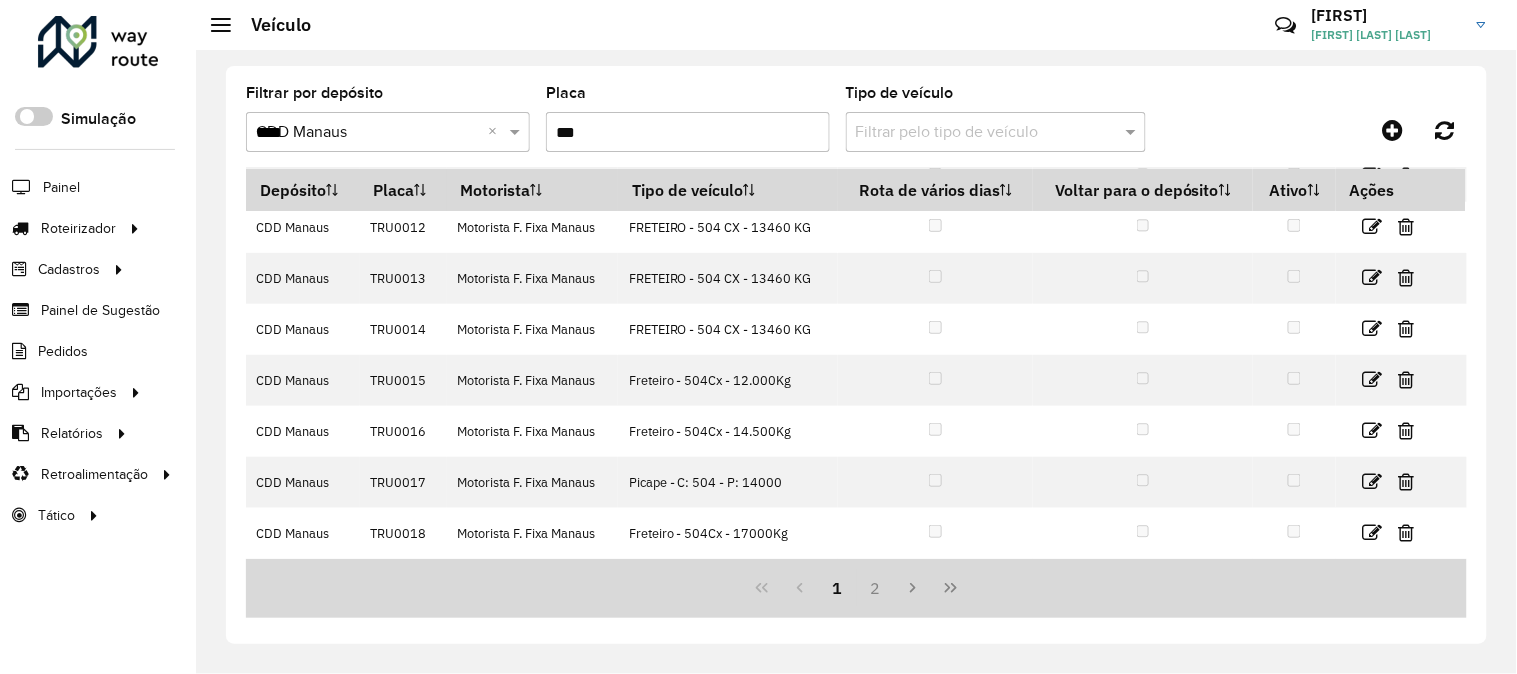 copy on "TRU0015" 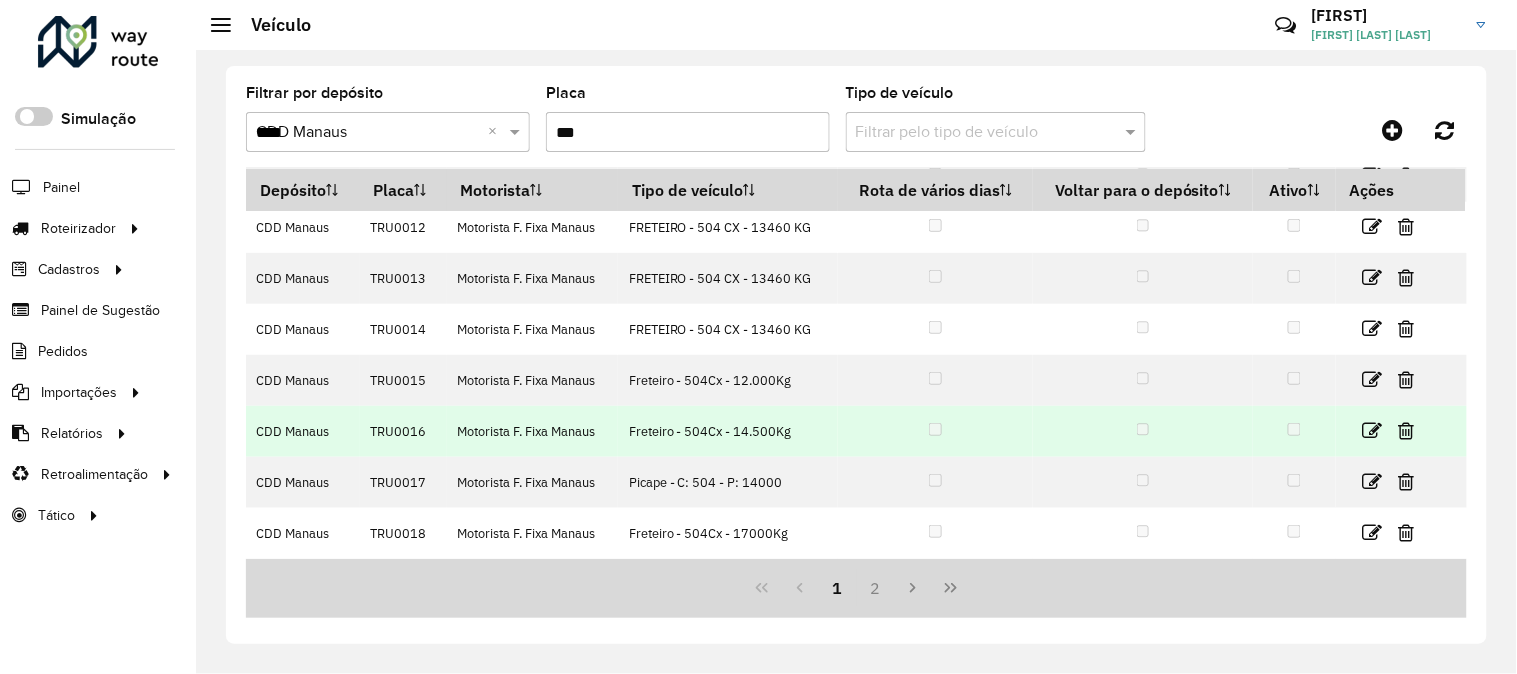 drag, startPoint x: 430, startPoint y: 444, endPoint x: 340, endPoint y: 442, distance: 90.02222 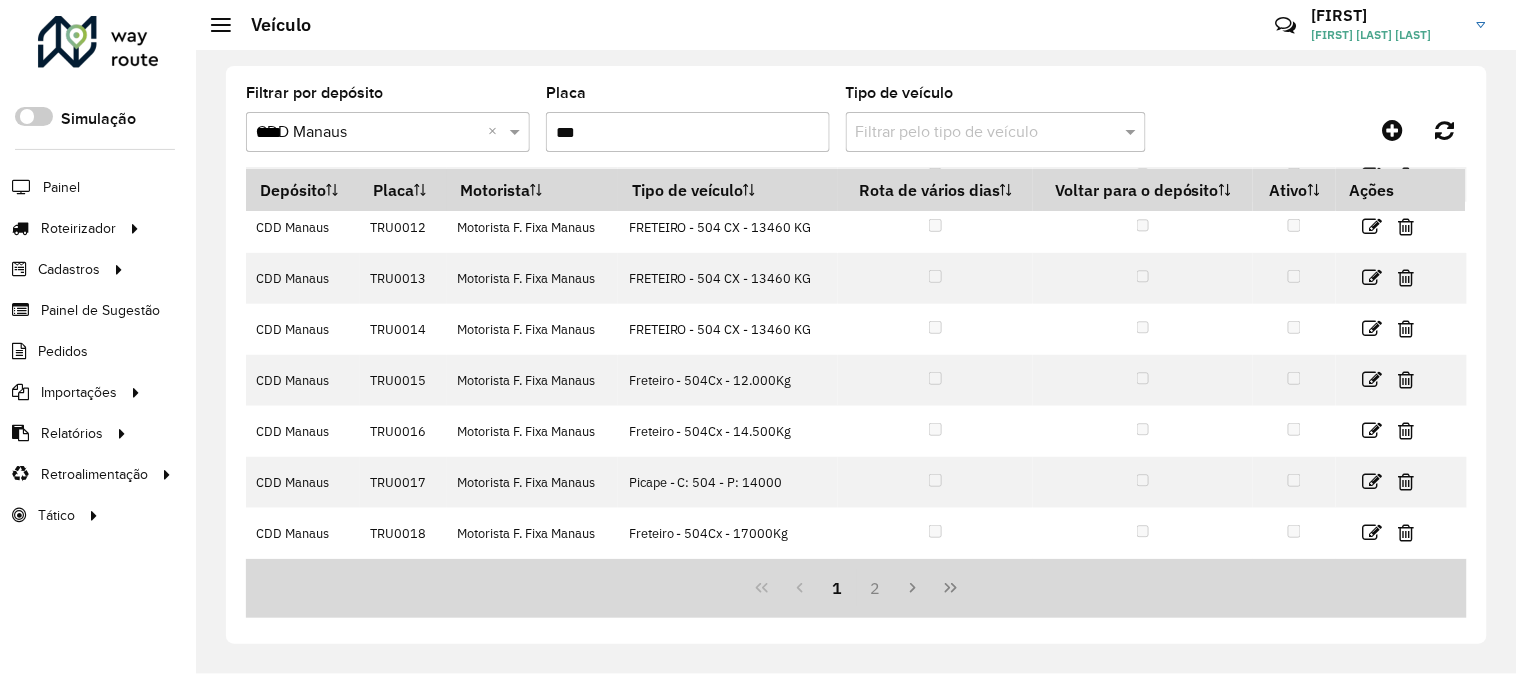 copy on "TRU0016" 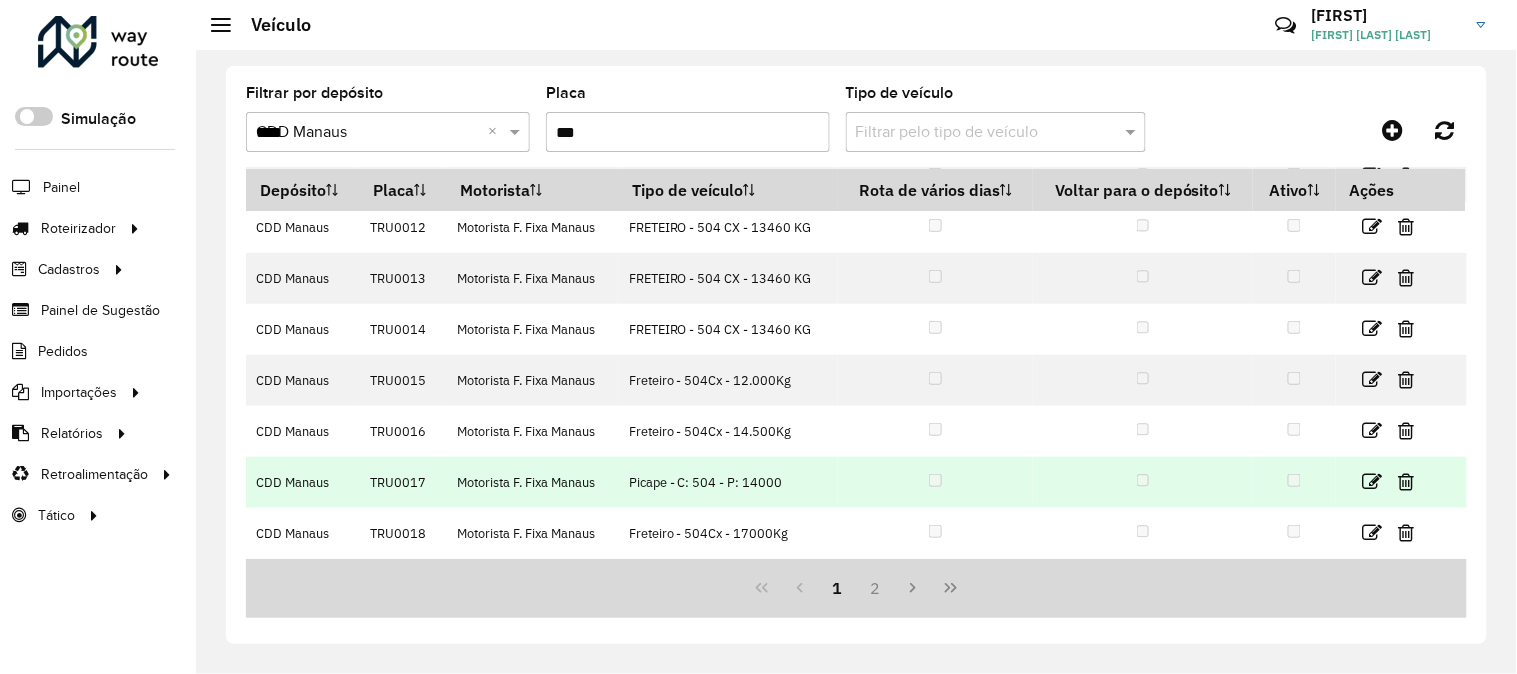 drag, startPoint x: 417, startPoint y: 490, endPoint x: 362, endPoint y: 486, distance: 55.145264 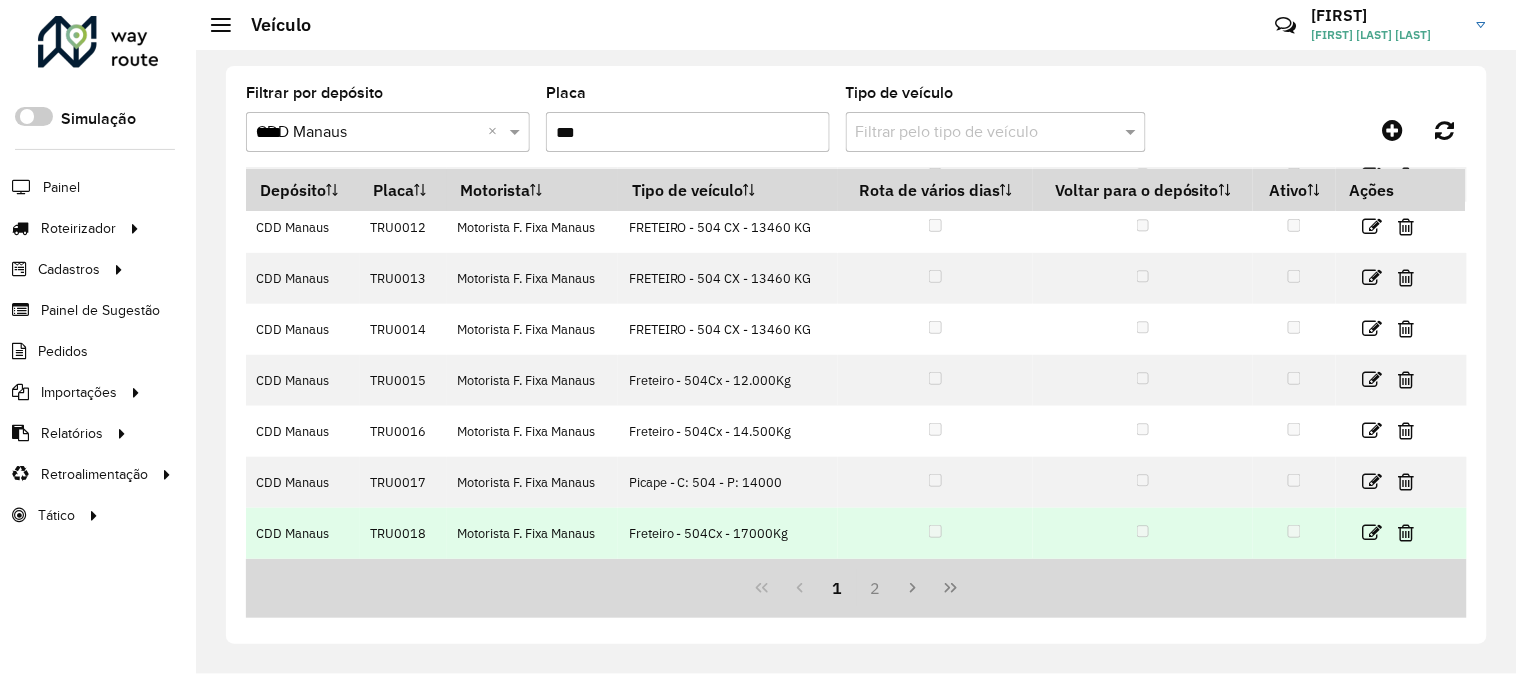 drag, startPoint x: 426, startPoint y: 531, endPoint x: 371, endPoint y: 533, distance: 55.03635 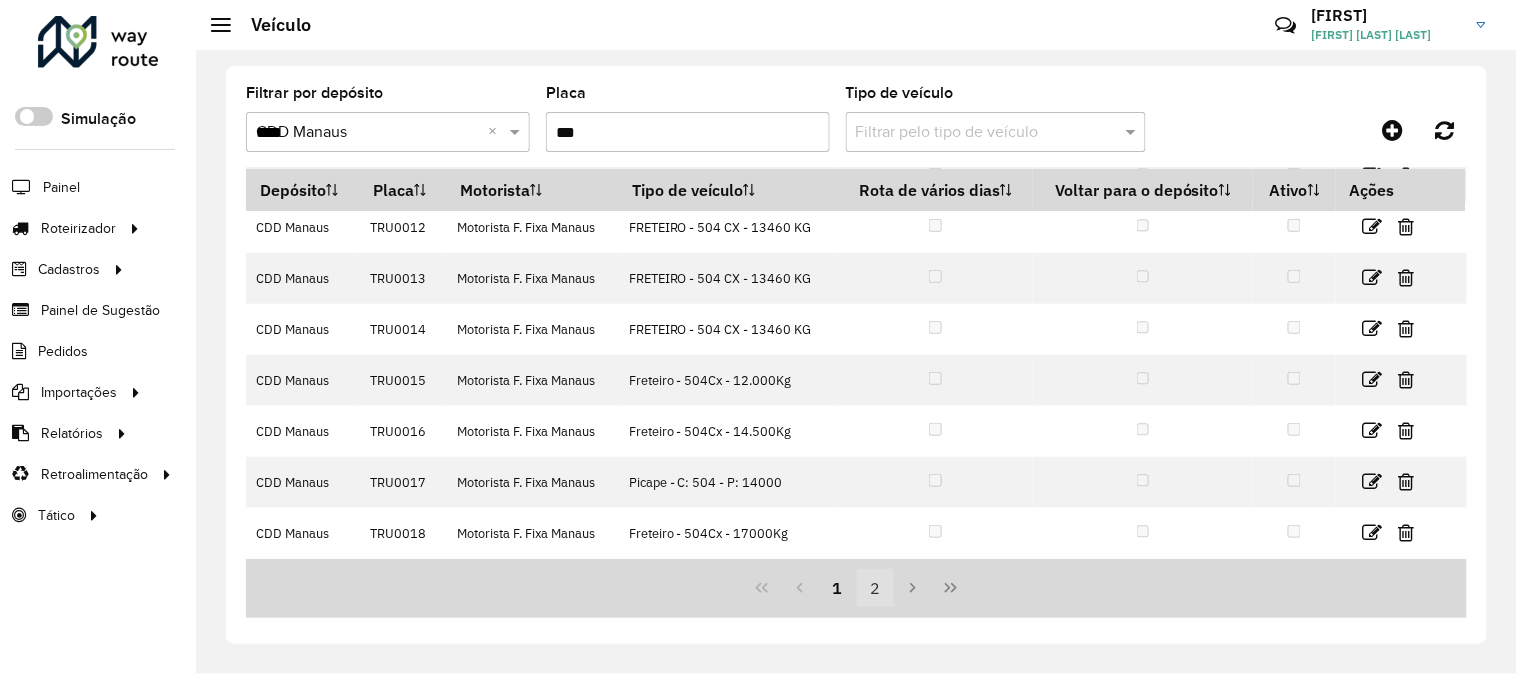 click on "2" at bounding box center [876, 588] 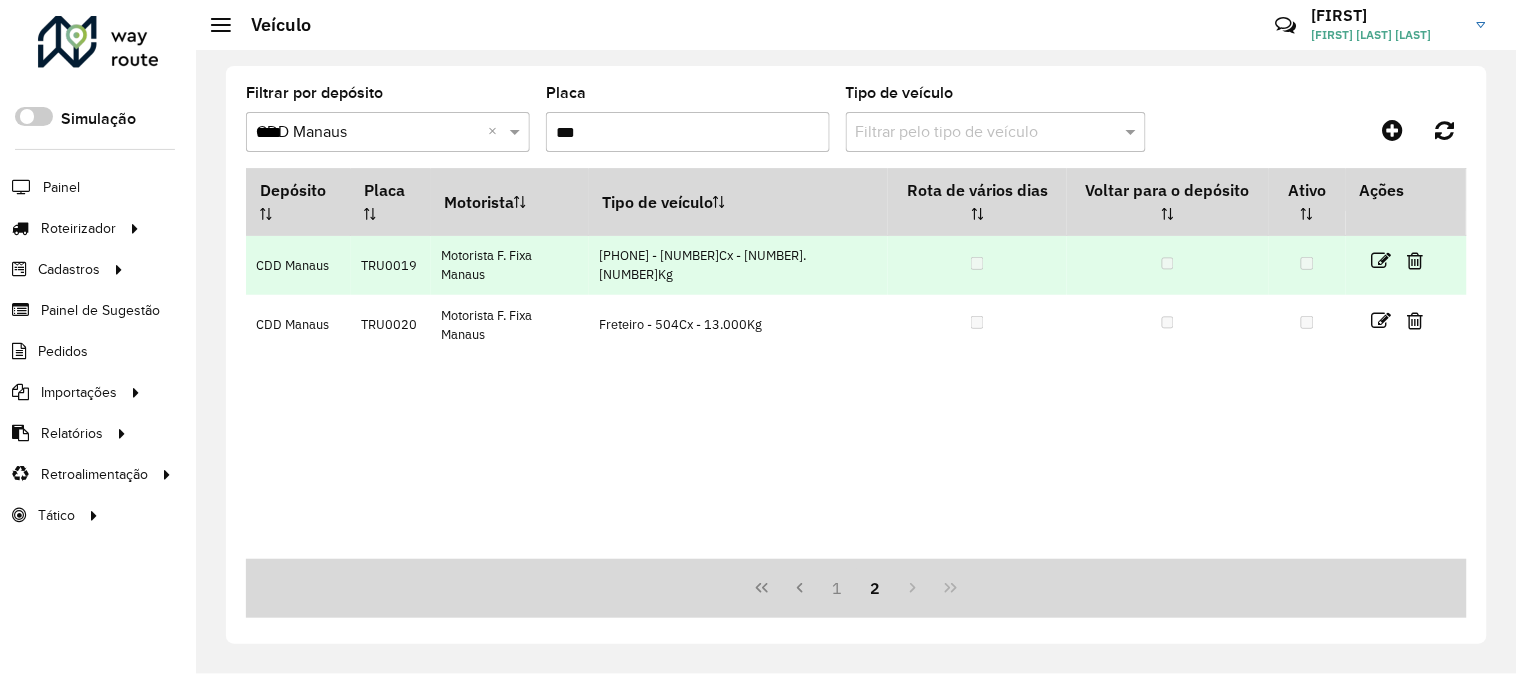 drag, startPoint x: 433, startPoint y: 234, endPoint x: 348, endPoint y: 241, distance: 85.28775 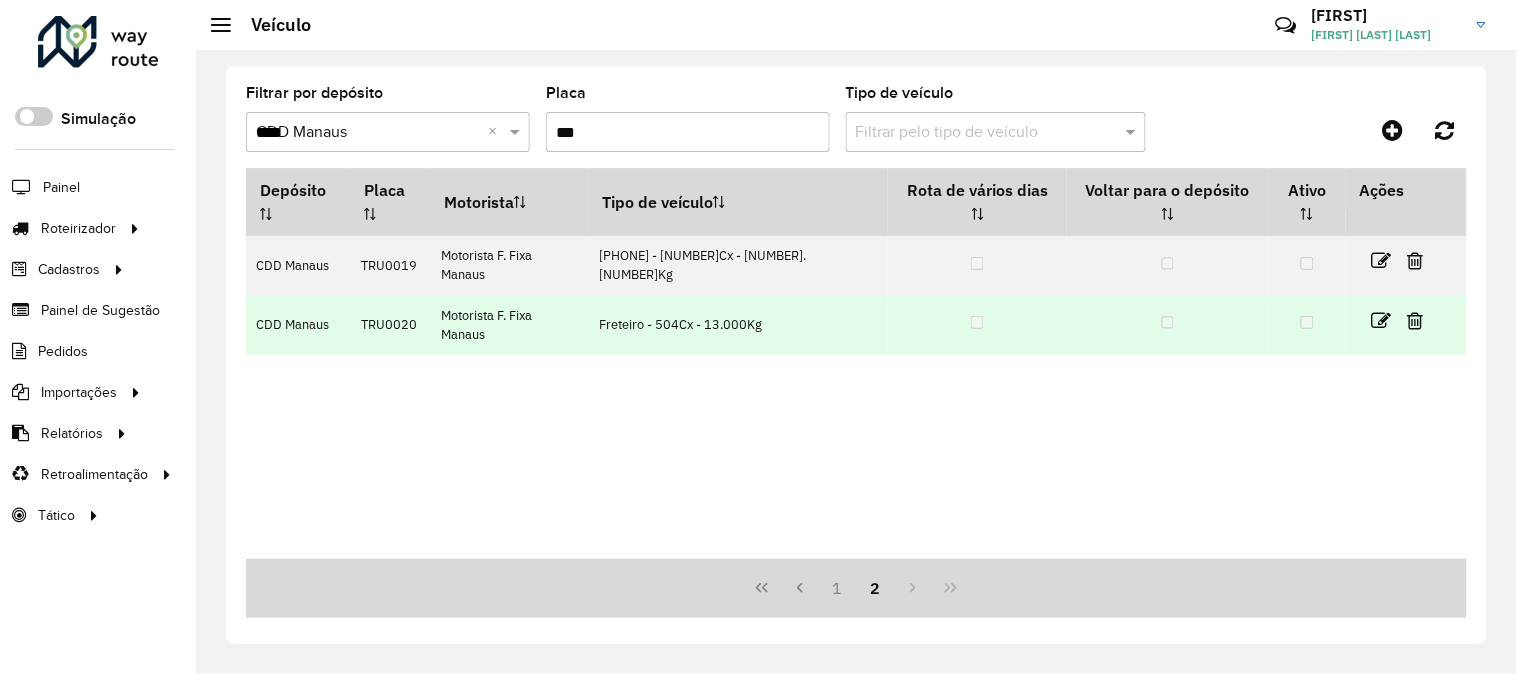 drag, startPoint x: 408, startPoint y: 292, endPoint x: 595, endPoint y: 457, distance: 249.38725 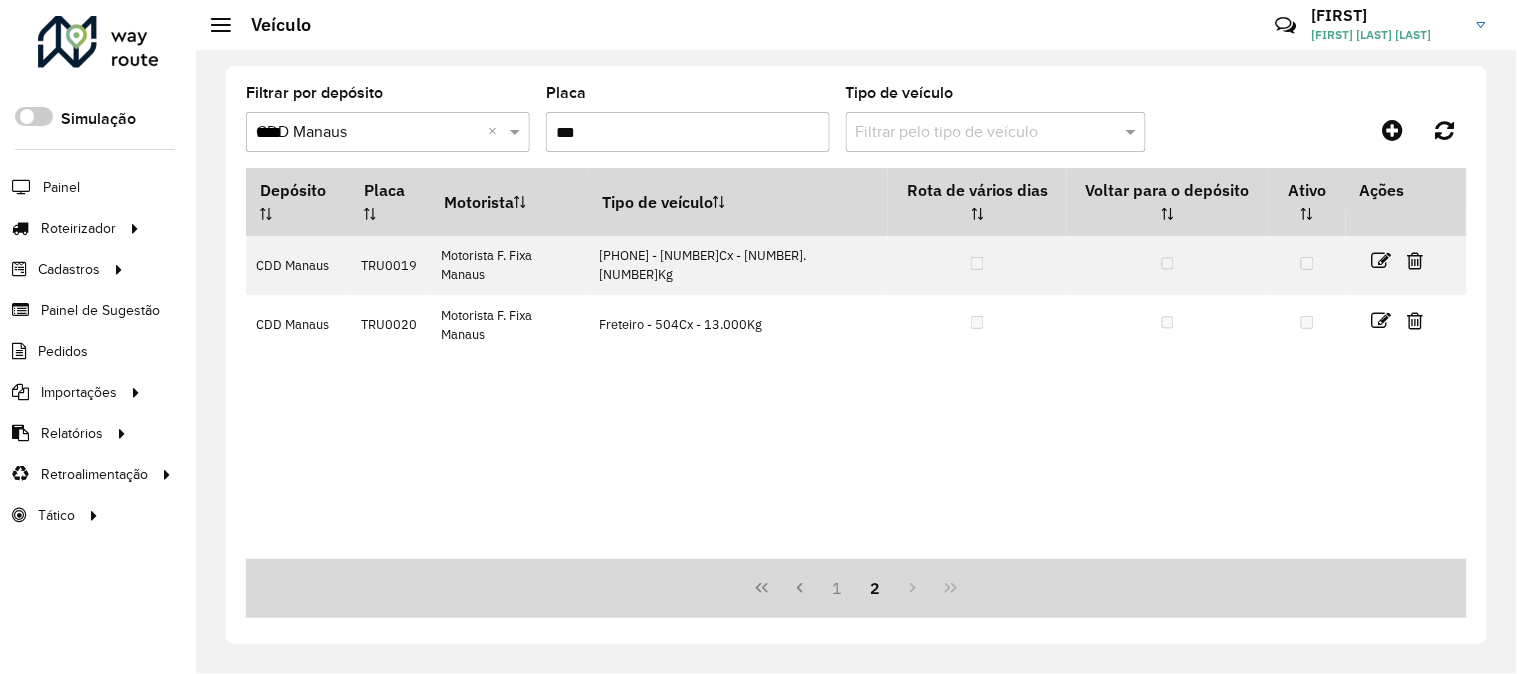 drag, startPoint x: 636, startPoint y: 126, endPoint x: 471, endPoint y: 125, distance: 165.00304 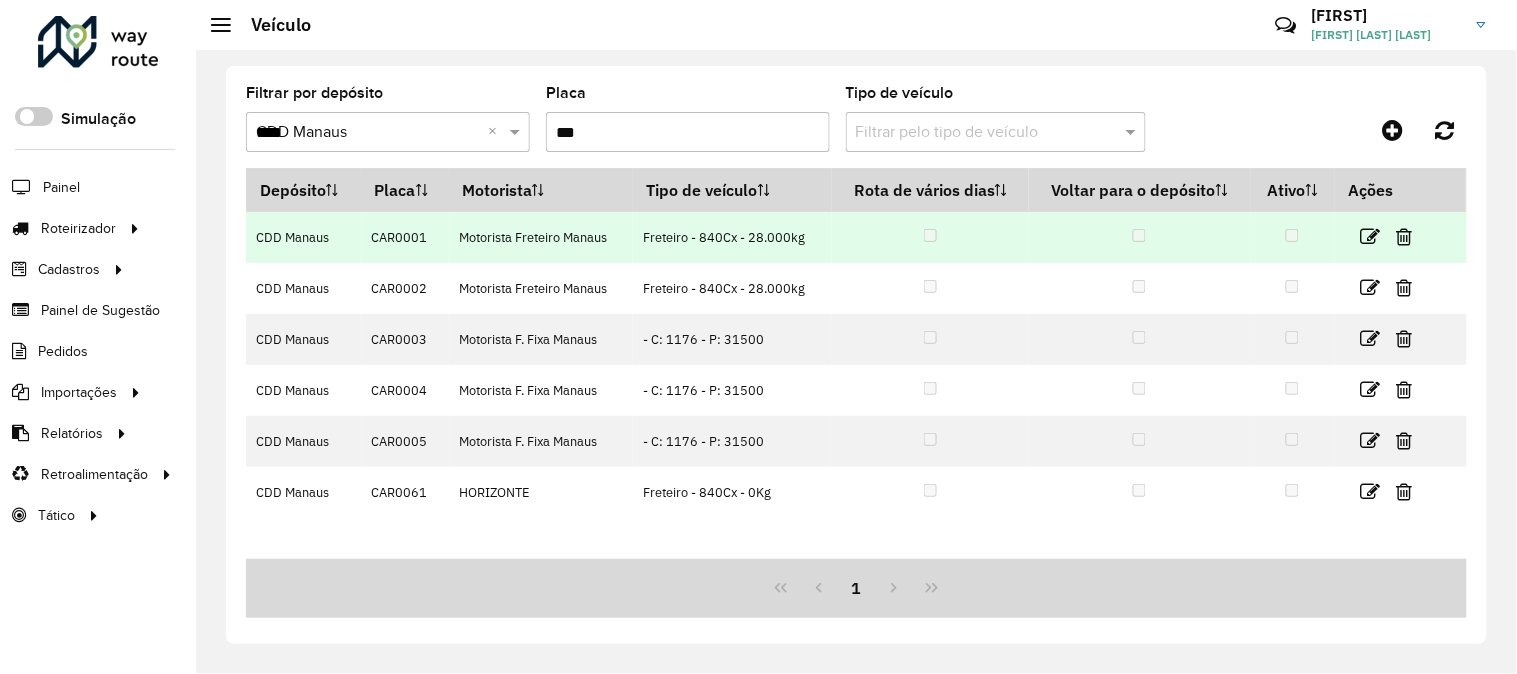 type on "***" 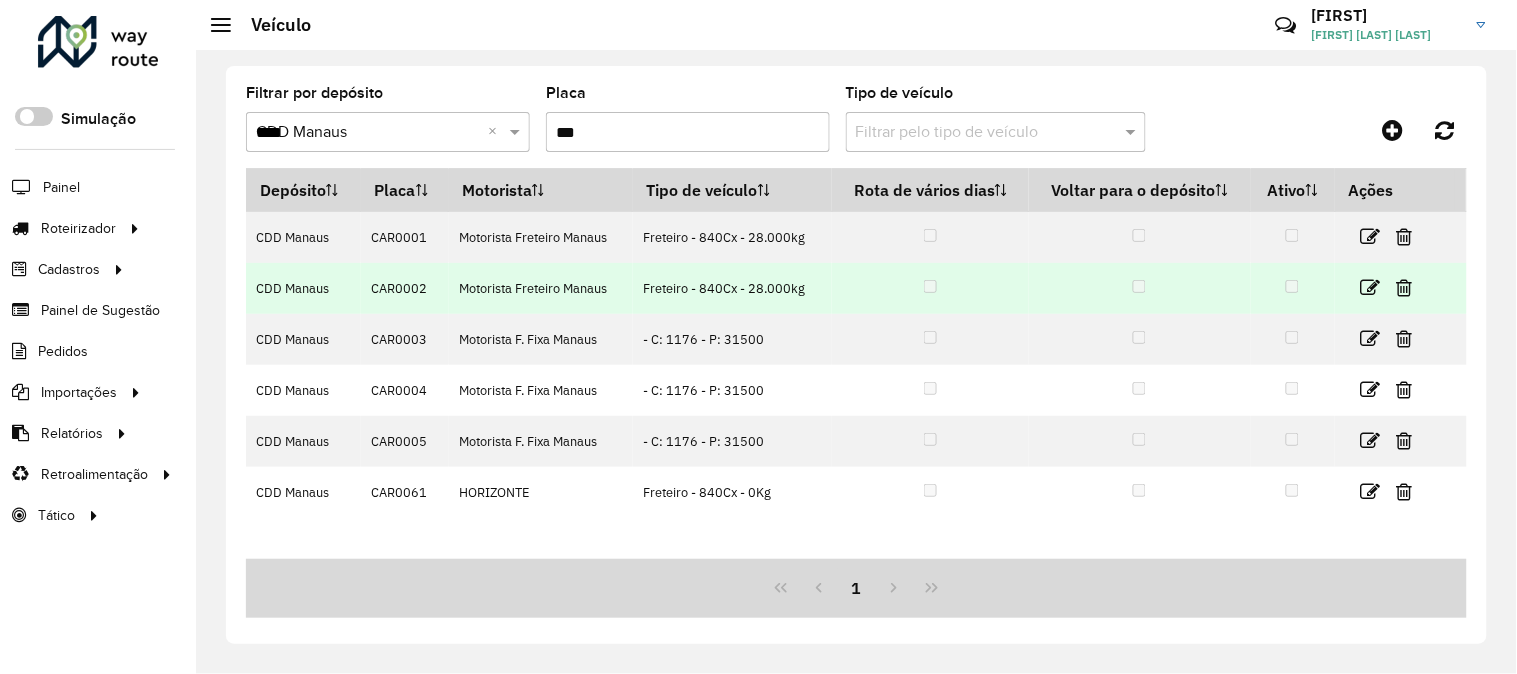drag, startPoint x: 440, startPoint y: 290, endPoint x: 342, endPoint y: 285, distance: 98.12747 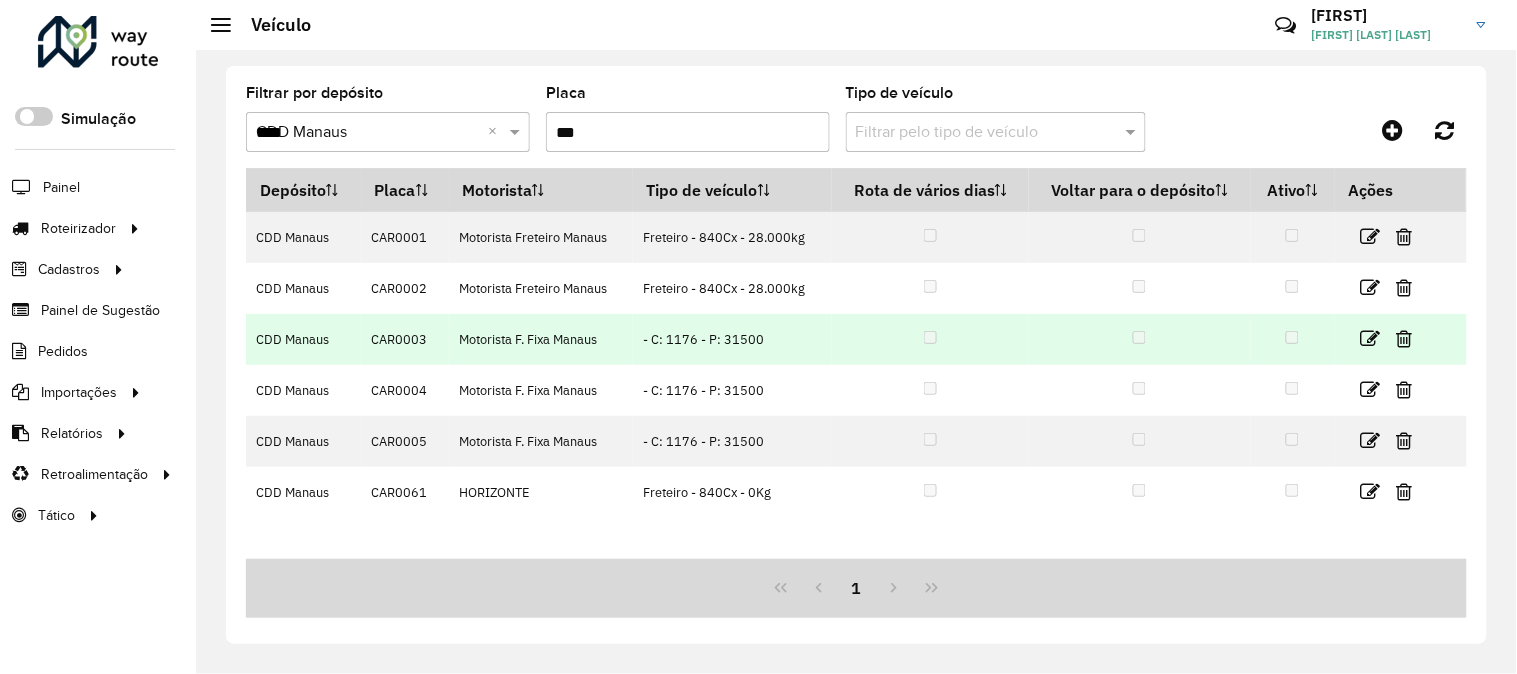drag, startPoint x: 441, startPoint y: 340, endPoint x: 361, endPoint y: 340, distance: 80 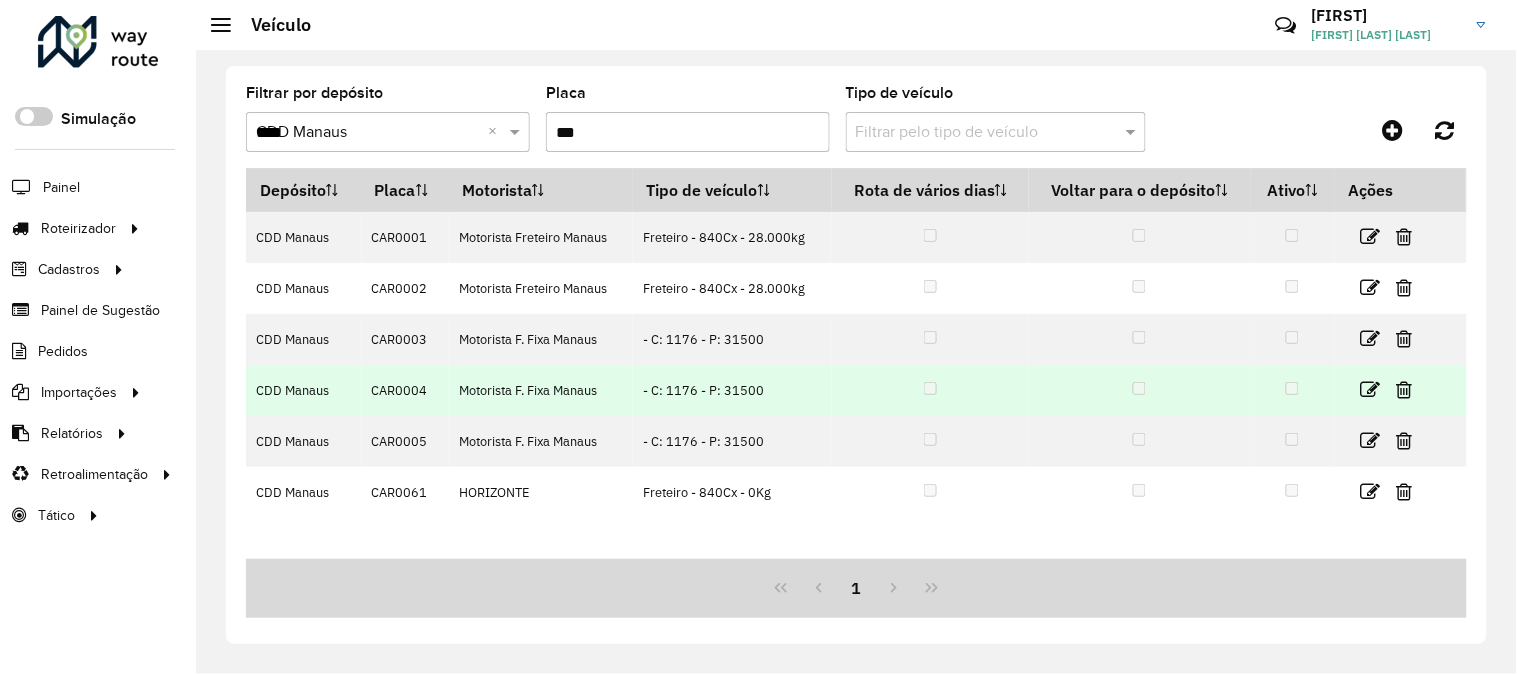 drag, startPoint x: 431, startPoint y: 386, endPoint x: 368, endPoint y: 392, distance: 63.28507 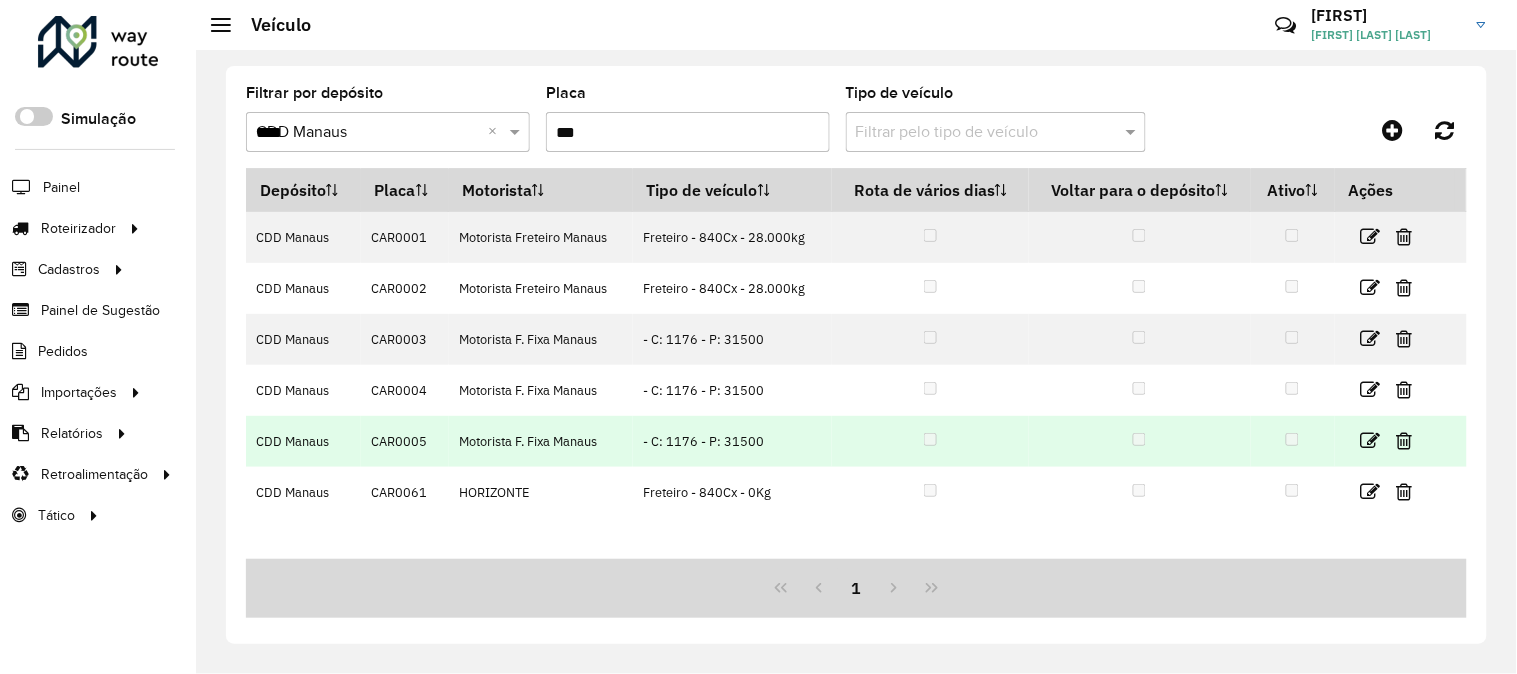 drag, startPoint x: 433, startPoint y: 445, endPoint x: 363, endPoint y: 447, distance: 70.028564 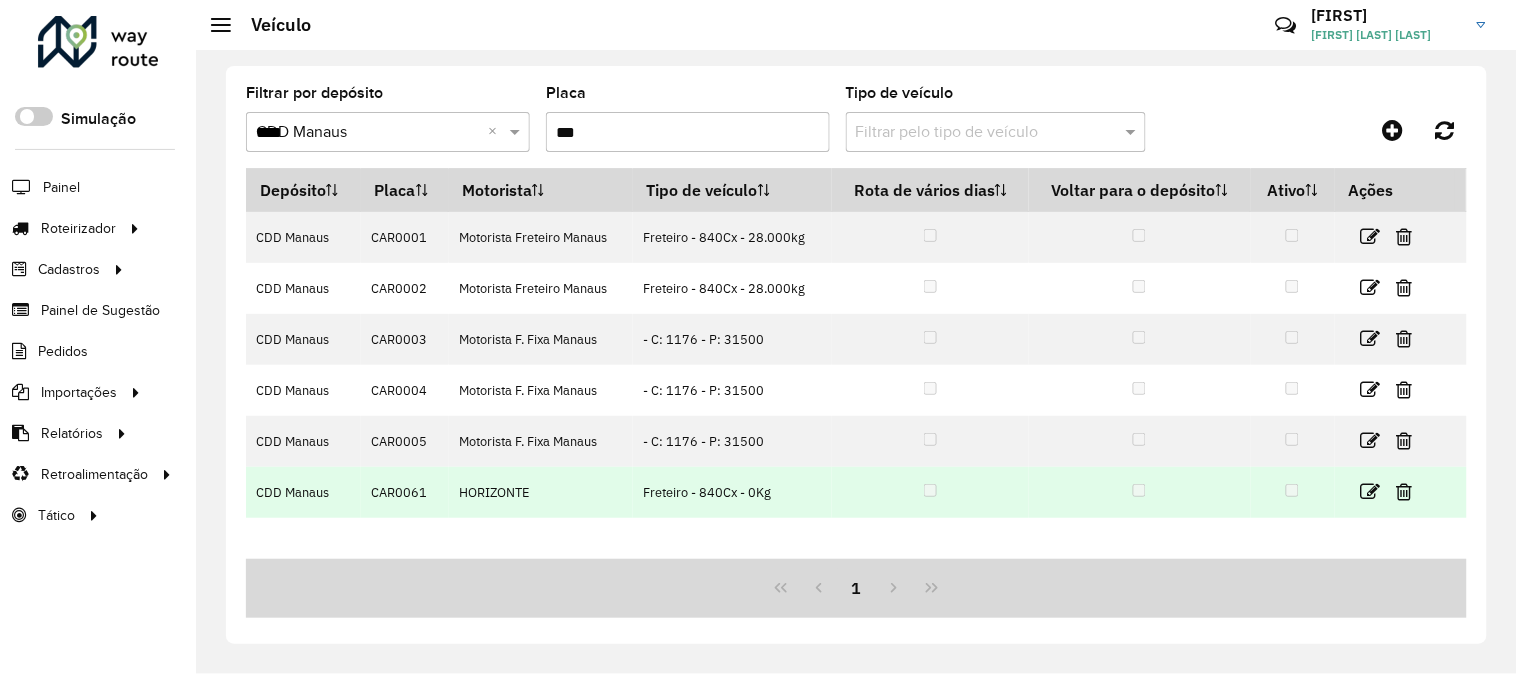 drag, startPoint x: 426, startPoint y: 505, endPoint x: 364, endPoint y: 501, distance: 62.1289 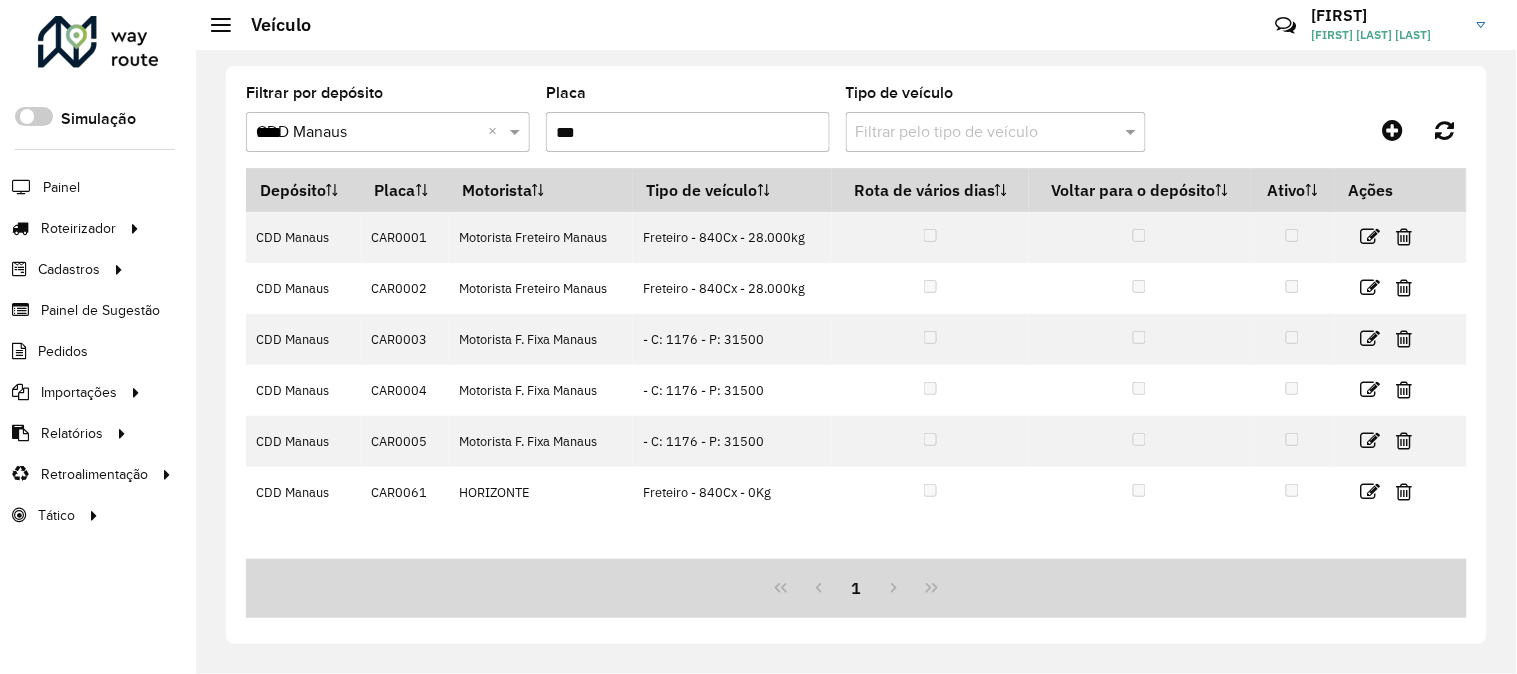 click on "1" at bounding box center (857, 588) 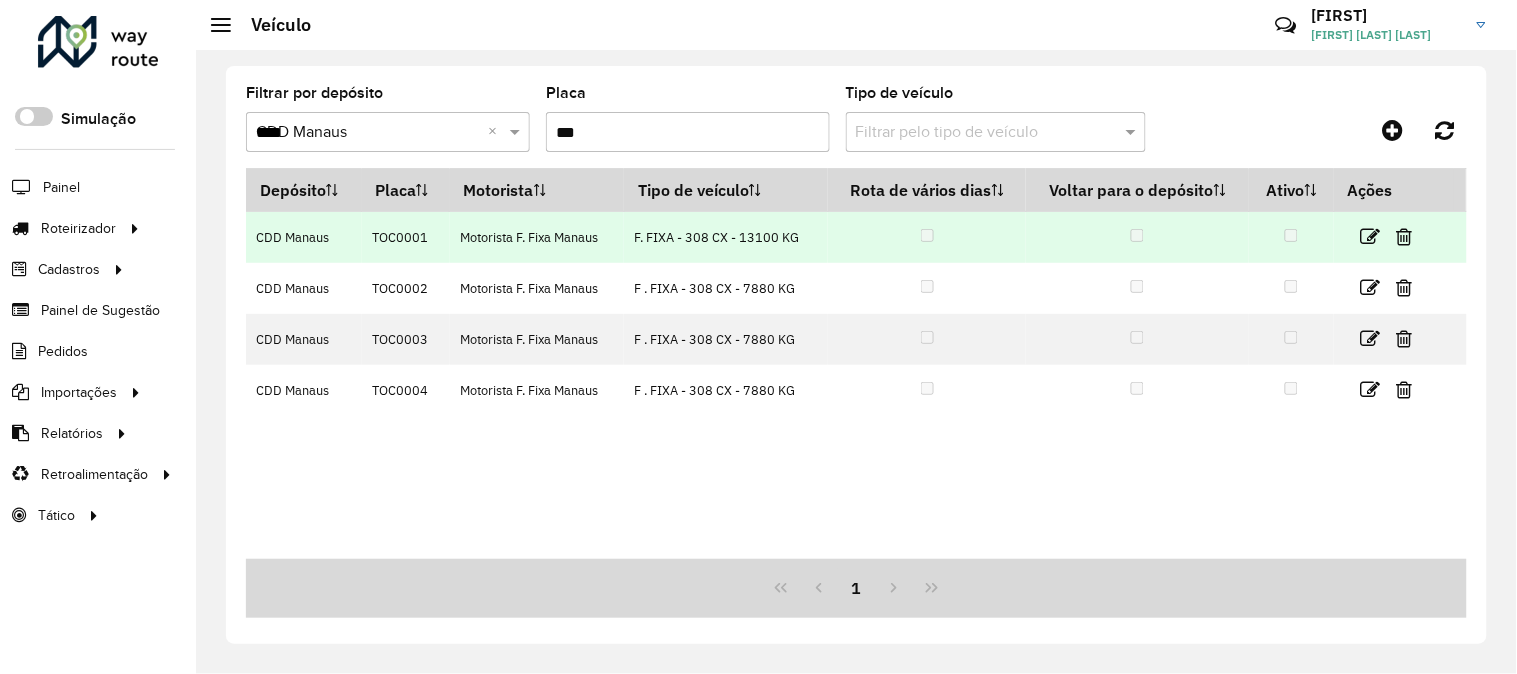 type on "***" 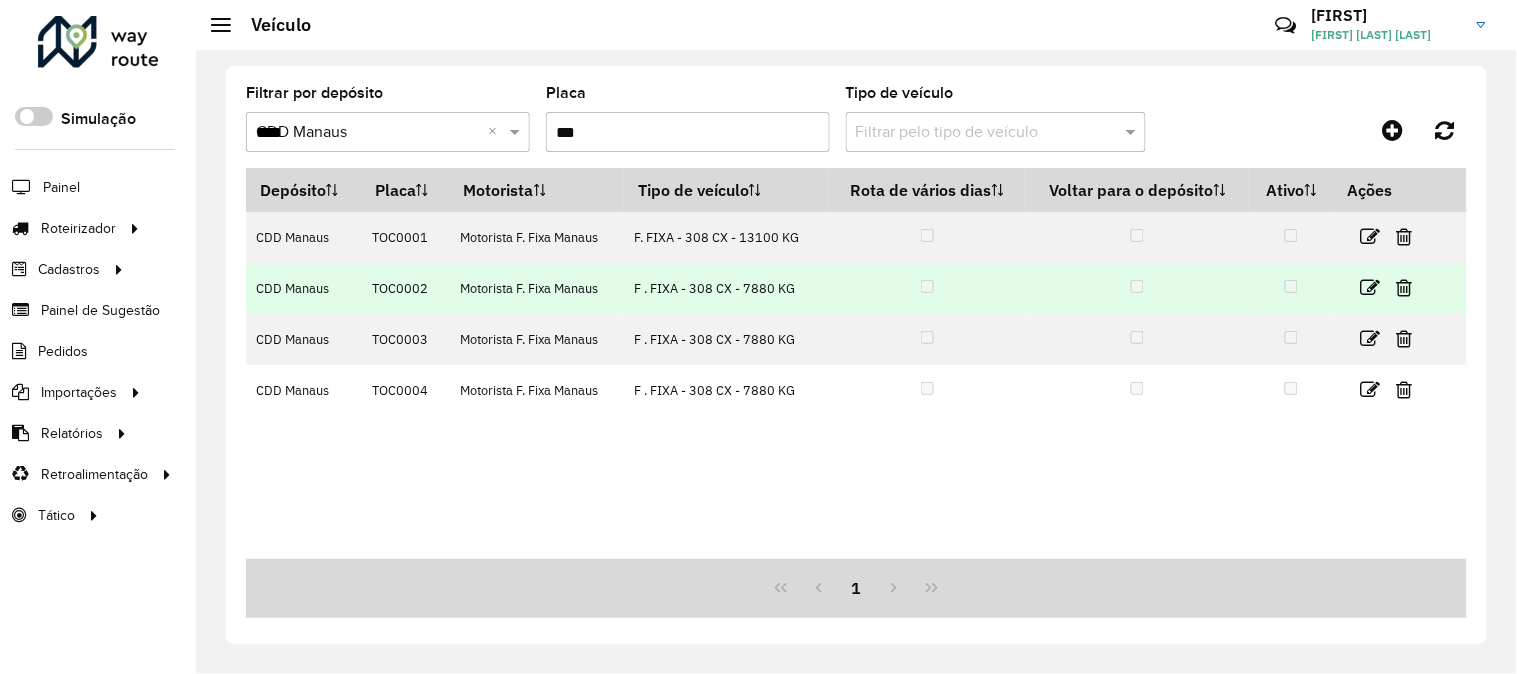 drag, startPoint x: 434, startPoint y: 287, endPoint x: 351, endPoint y: 294, distance: 83.294655 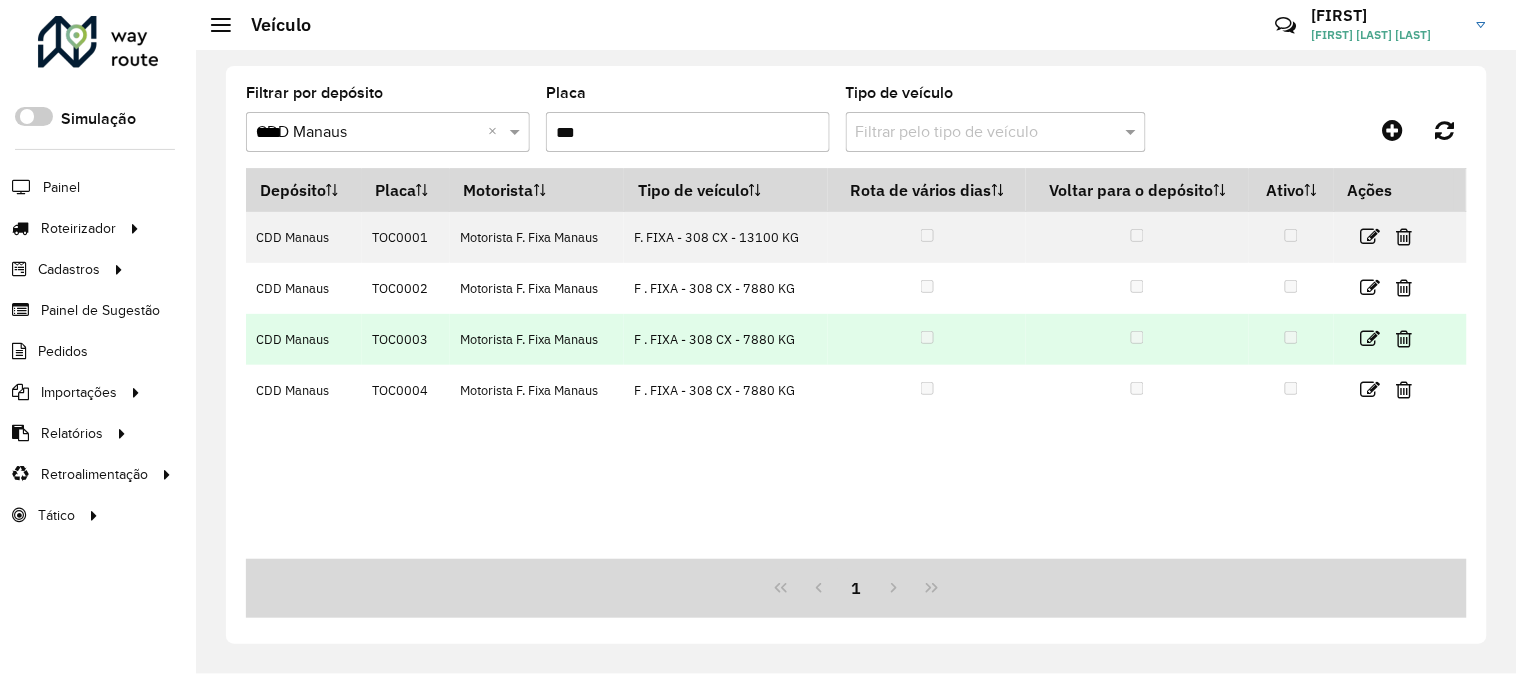 drag, startPoint x: 434, startPoint y: 342, endPoint x: 364, endPoint y: 353, distance: 70.85902 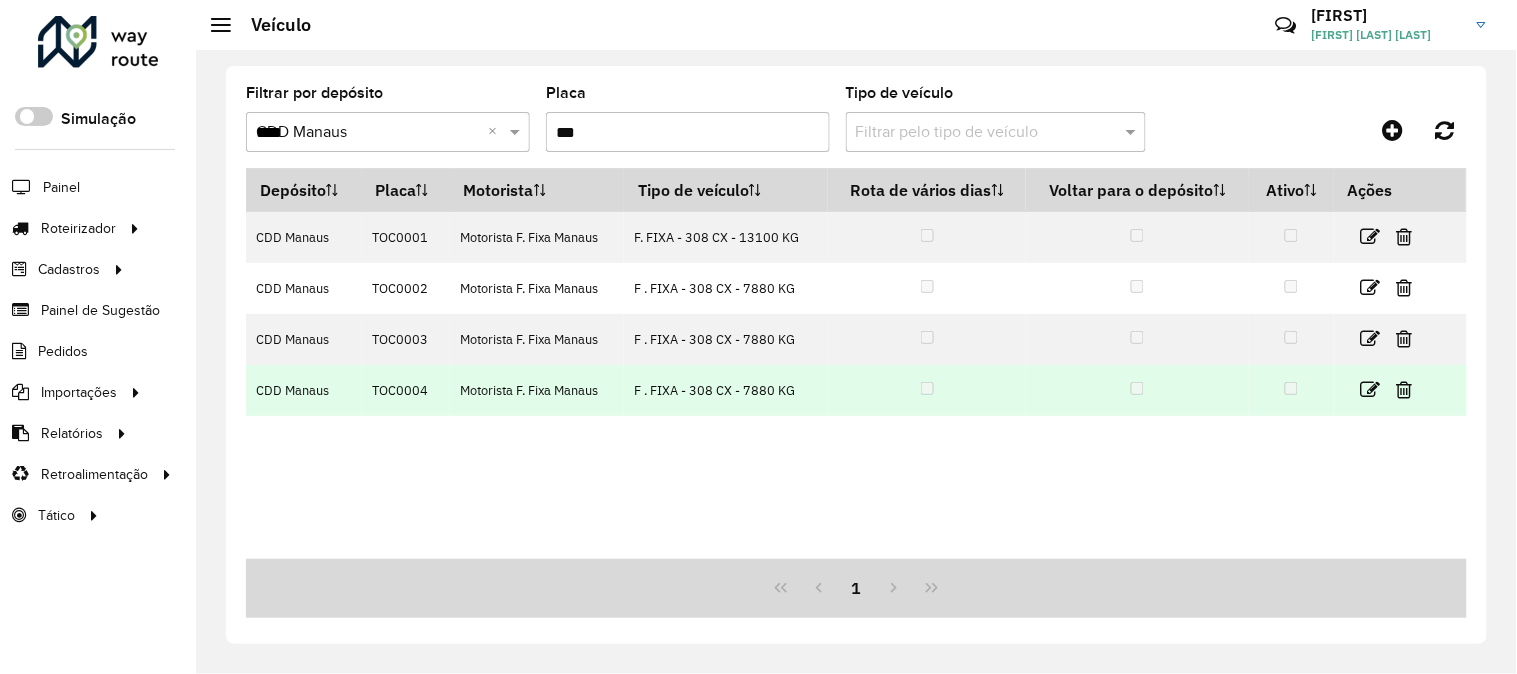 drag, startPoint x: 426, startPoint y: 391, endPoint x: 354, endPoint y: 391, distance: 72 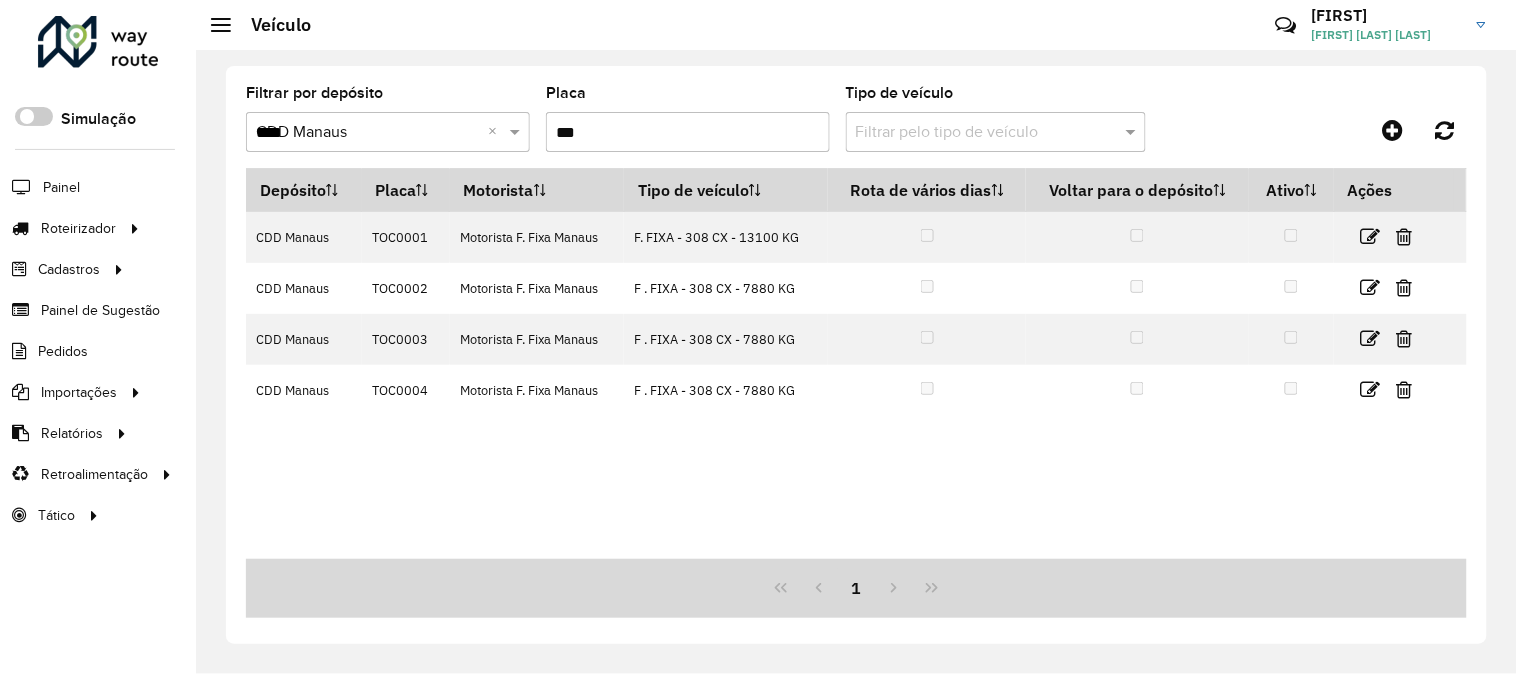 click on "Filtrar por depósito  Selecione um depósito × CDD Manaus **** ×  Placa  ***  Tipo de veículo  Filtrar pelo tipo de veículo" 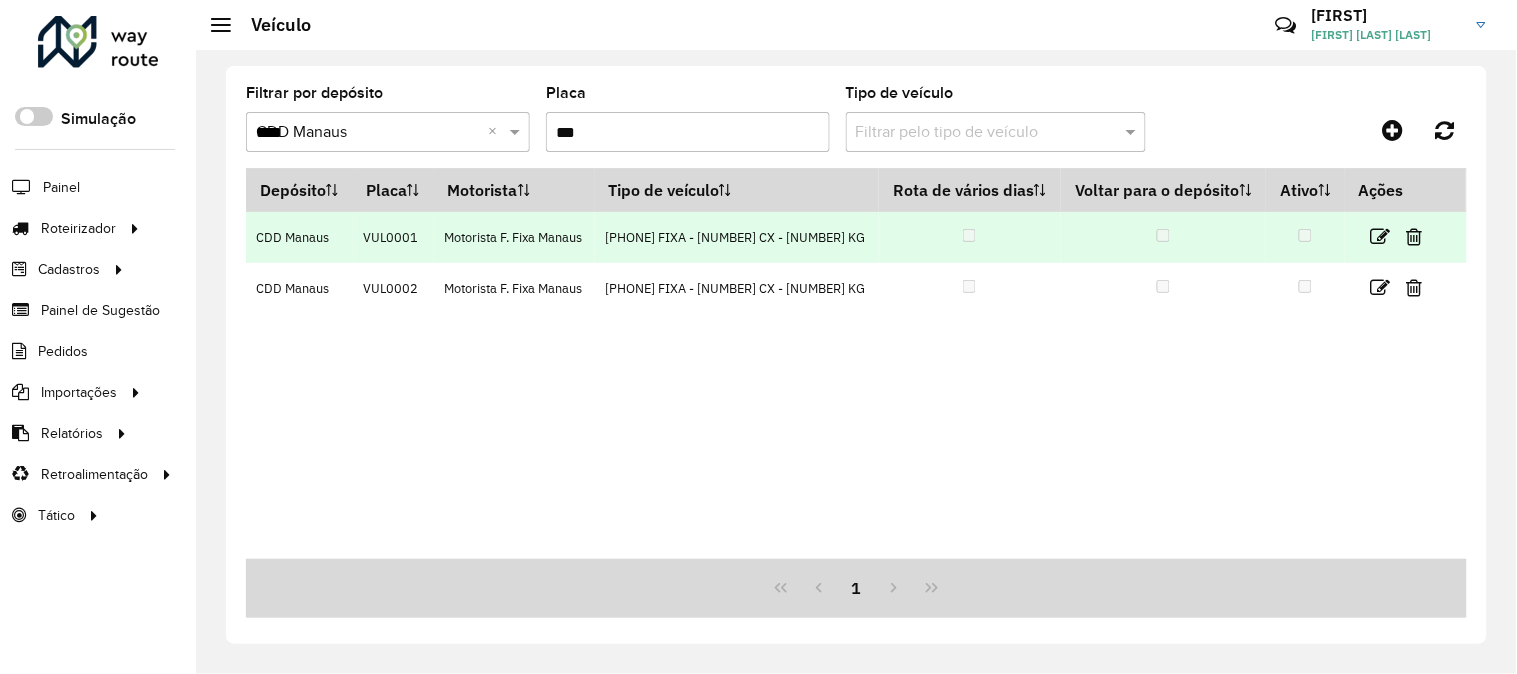 type on "***" 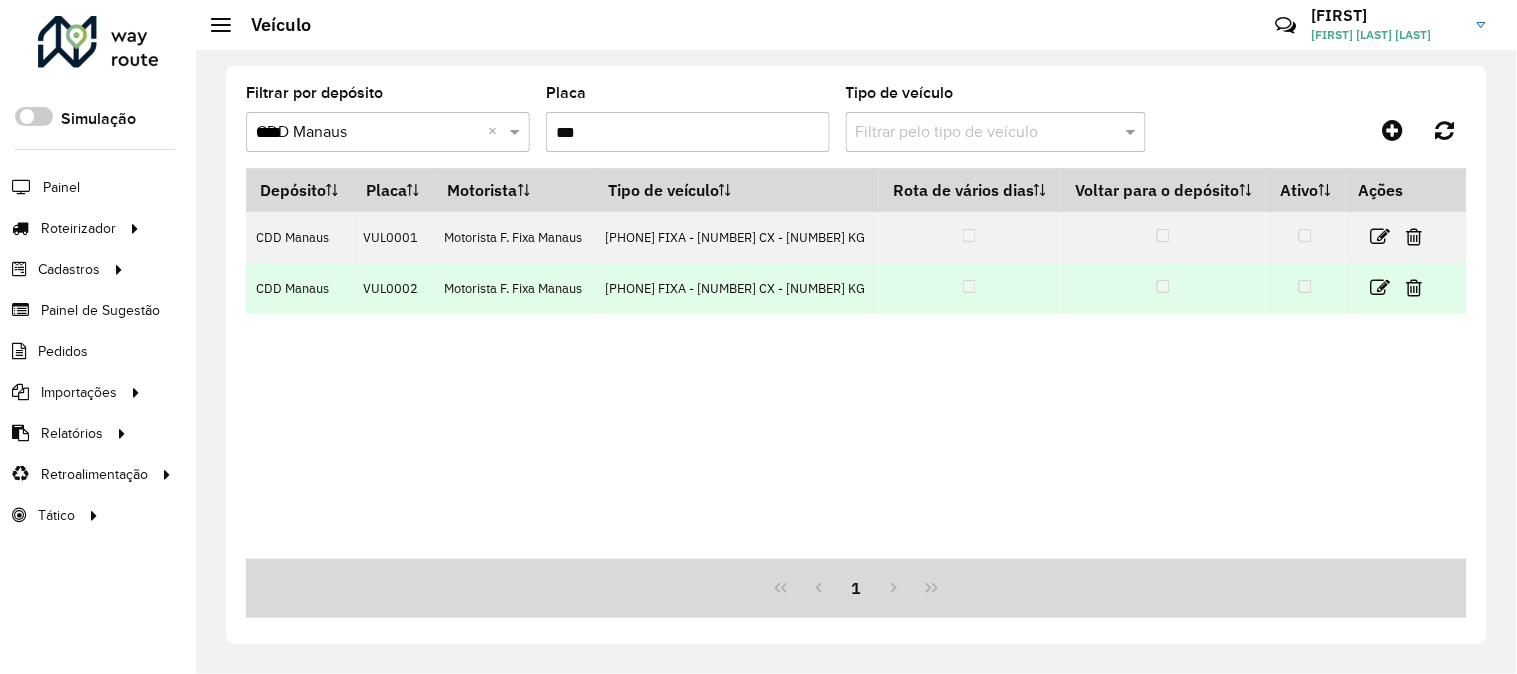 drag, startPoint x: 440, startPoint y: 280, endPoint x: 360, endPoint y: 287, distance: 80.305664 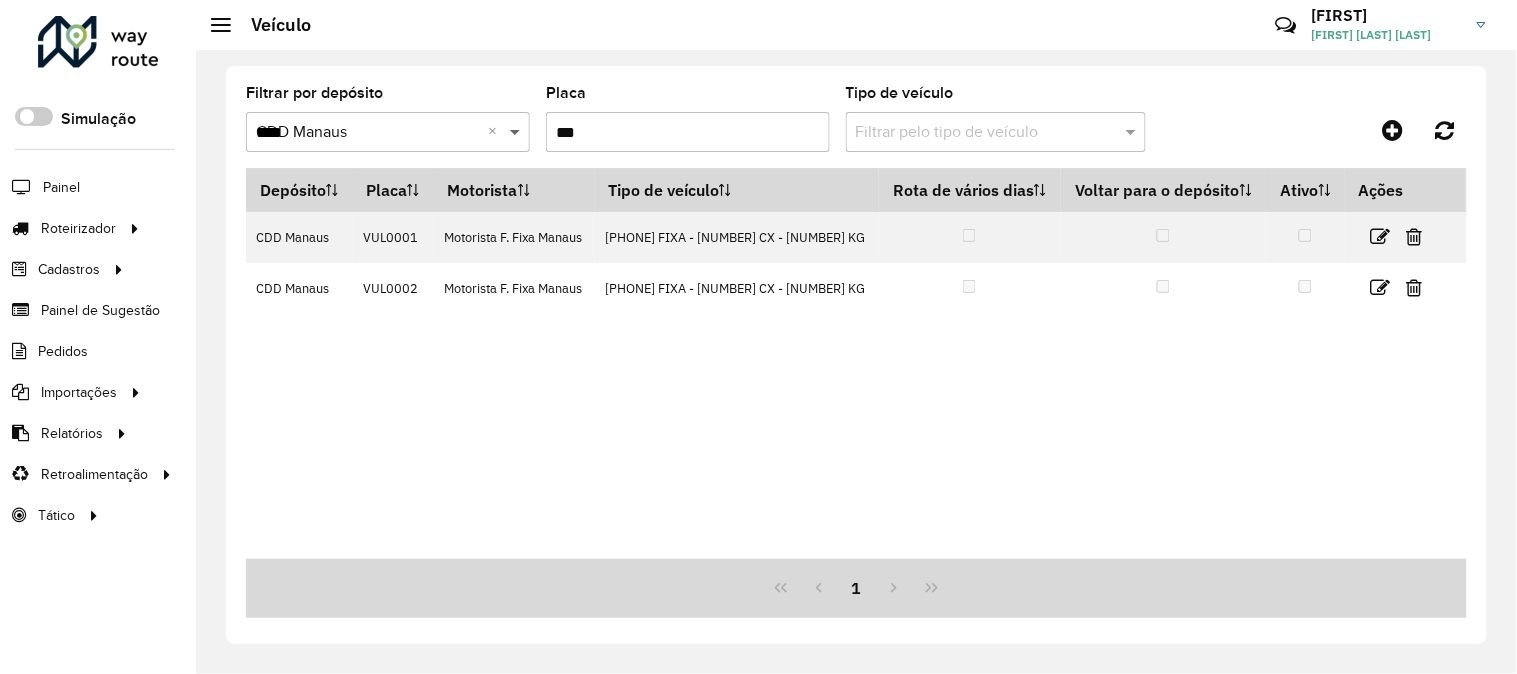click on "Filtrar por depósito  Selecione um depósito × CDD Manaus **** ×  Placa  ***  Tipo de veículo  Filtrar pelo tipo de veículo" 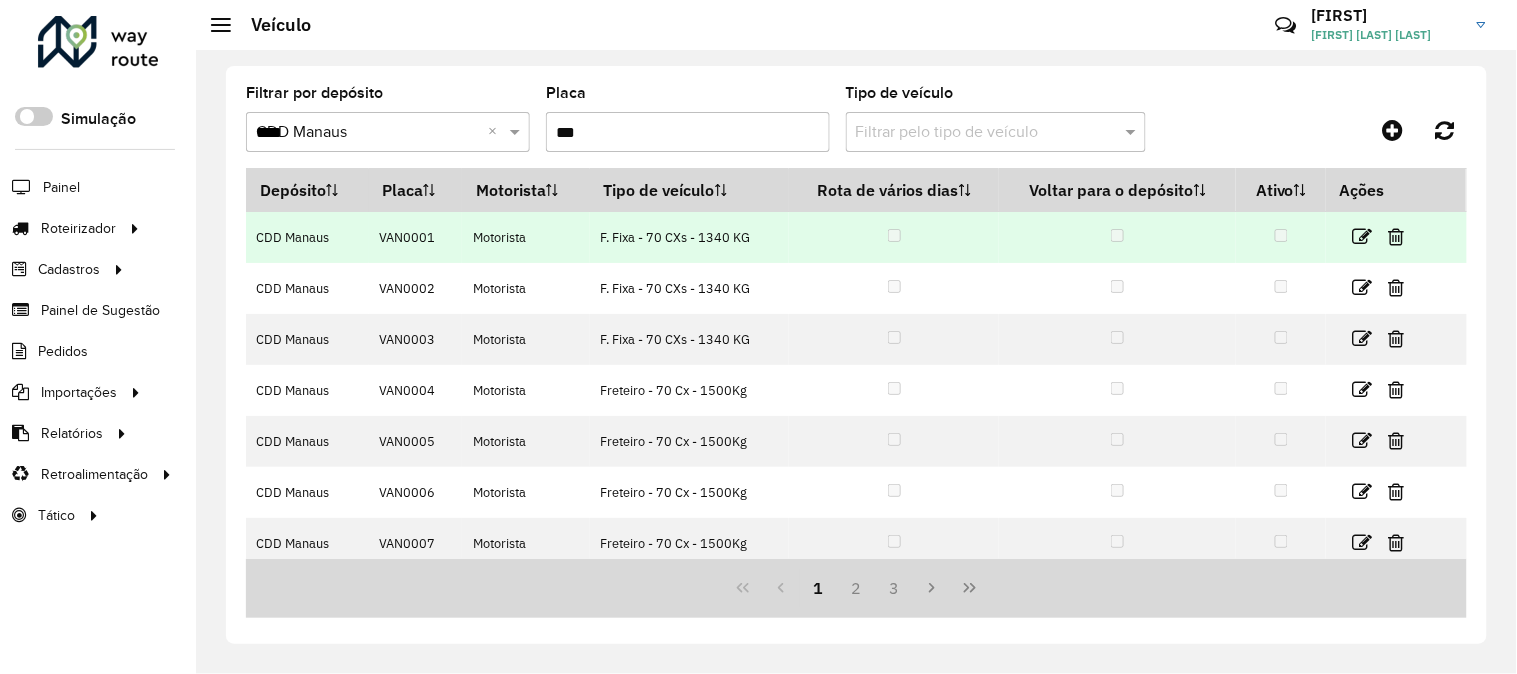 drag, startPoint x: 447, startPoint y: 240, endPoint x: 372, endPoint y: 240, distance: 75 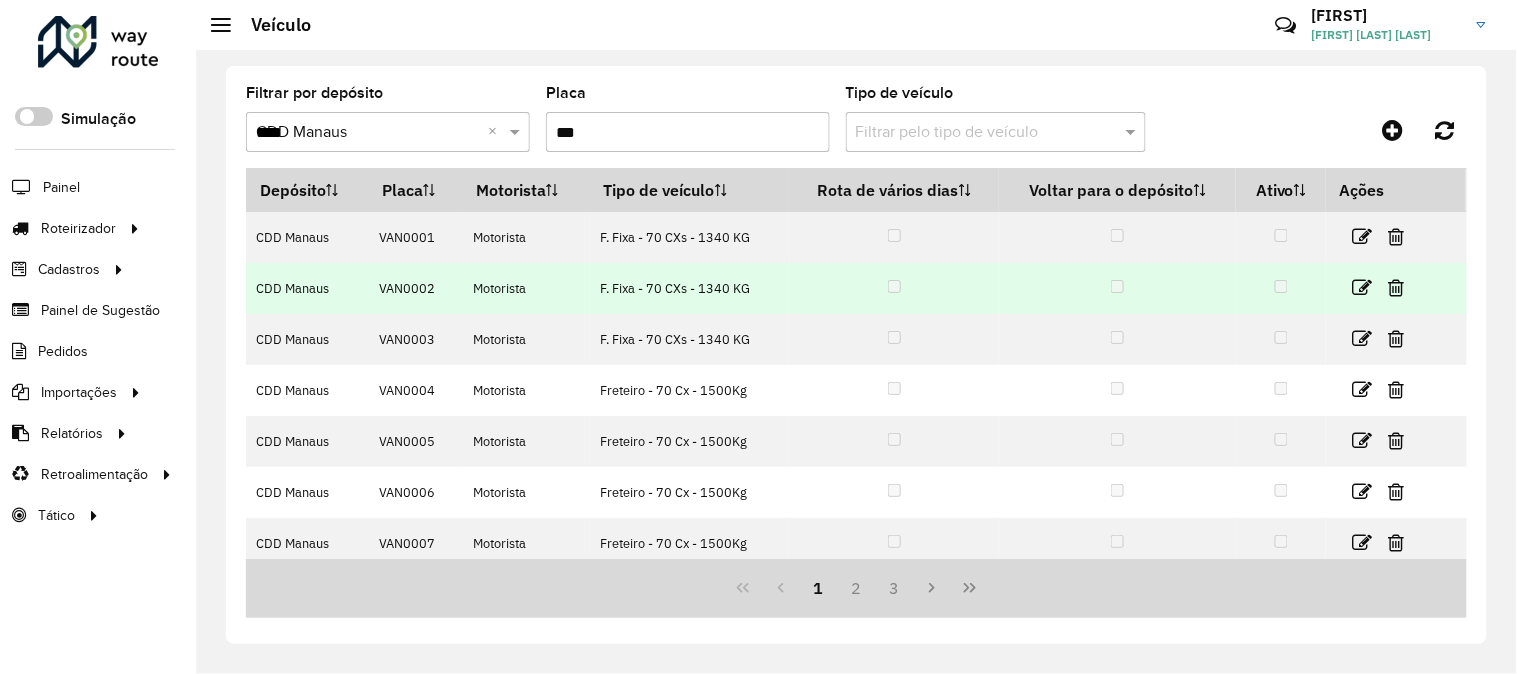 drag, startPoint x: 447, startPoint y: 293, endPoint x: 367, endPoint y: 301, distance: 80.399 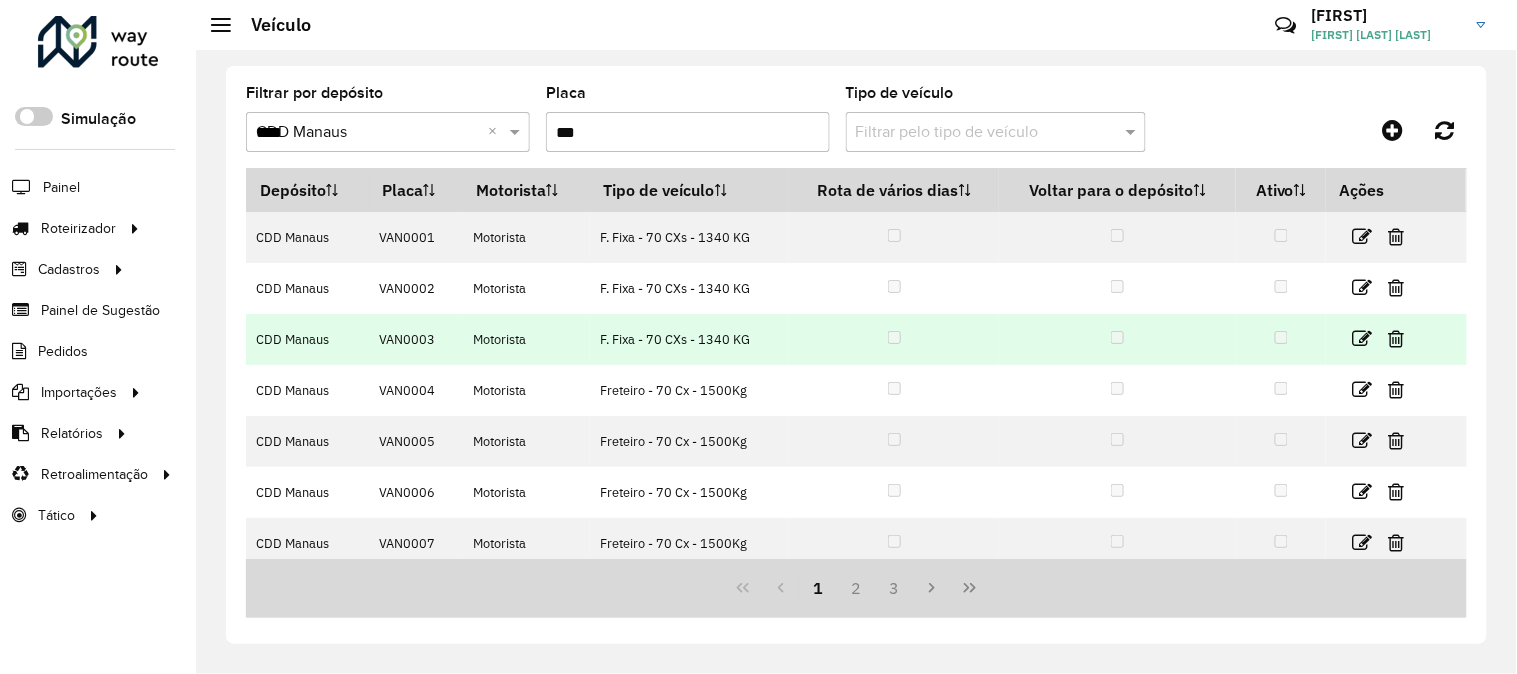 drag, startPoint x: 441, startPoint y: 346, endPoint x: 360, endPoint y: 348, distance: 81.02469 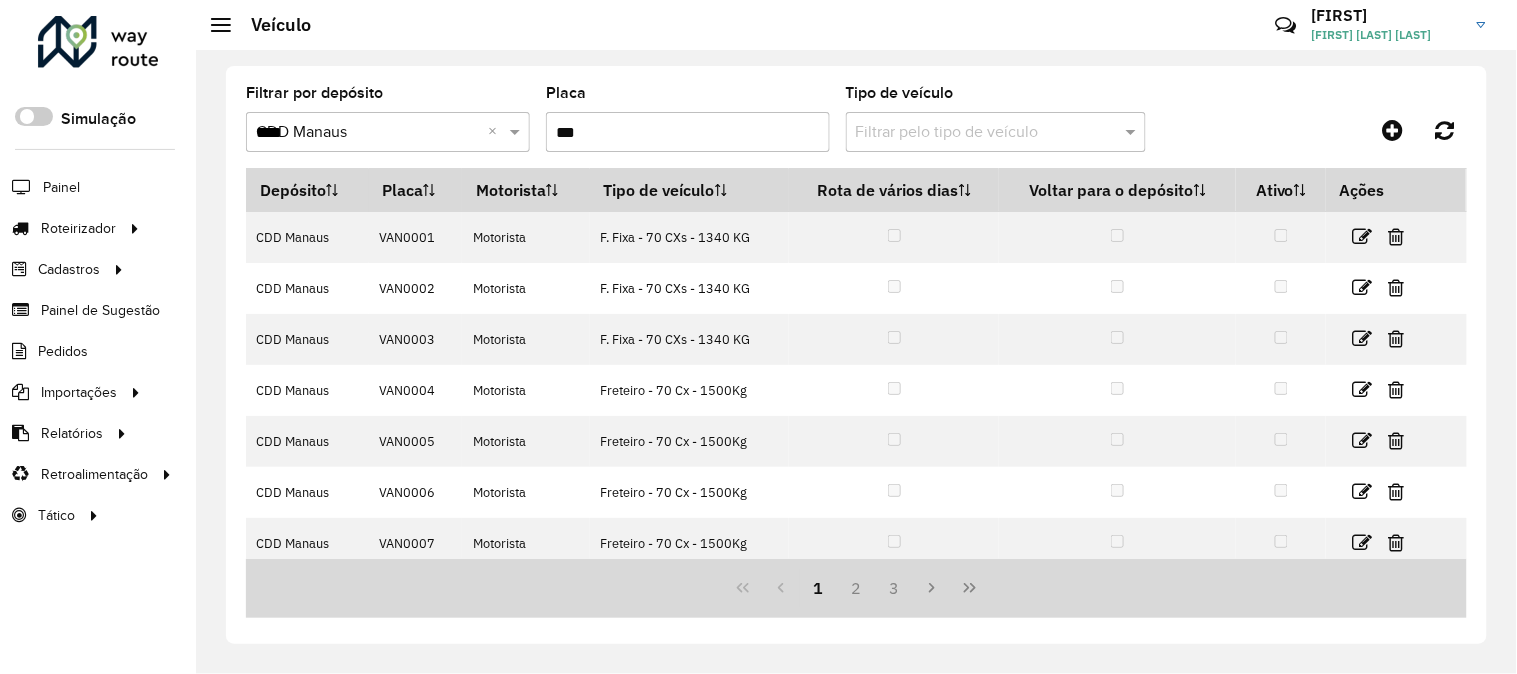 scroll, scrollTop: 111, scrollLeft: 0, axis: vertical 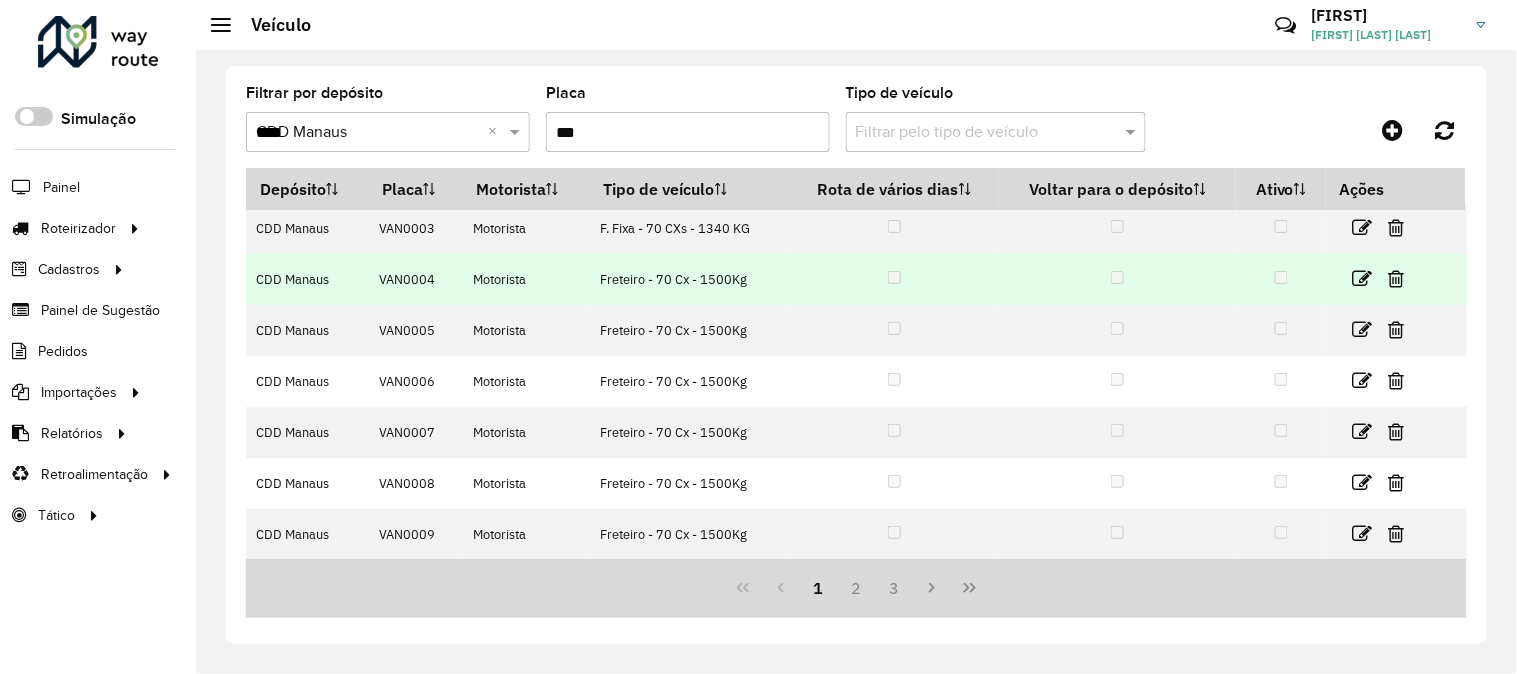 drag, startPoint x: 456, startPoint y: 275, endPoint x: 371, endPoint y: 281, distance: 85.2115 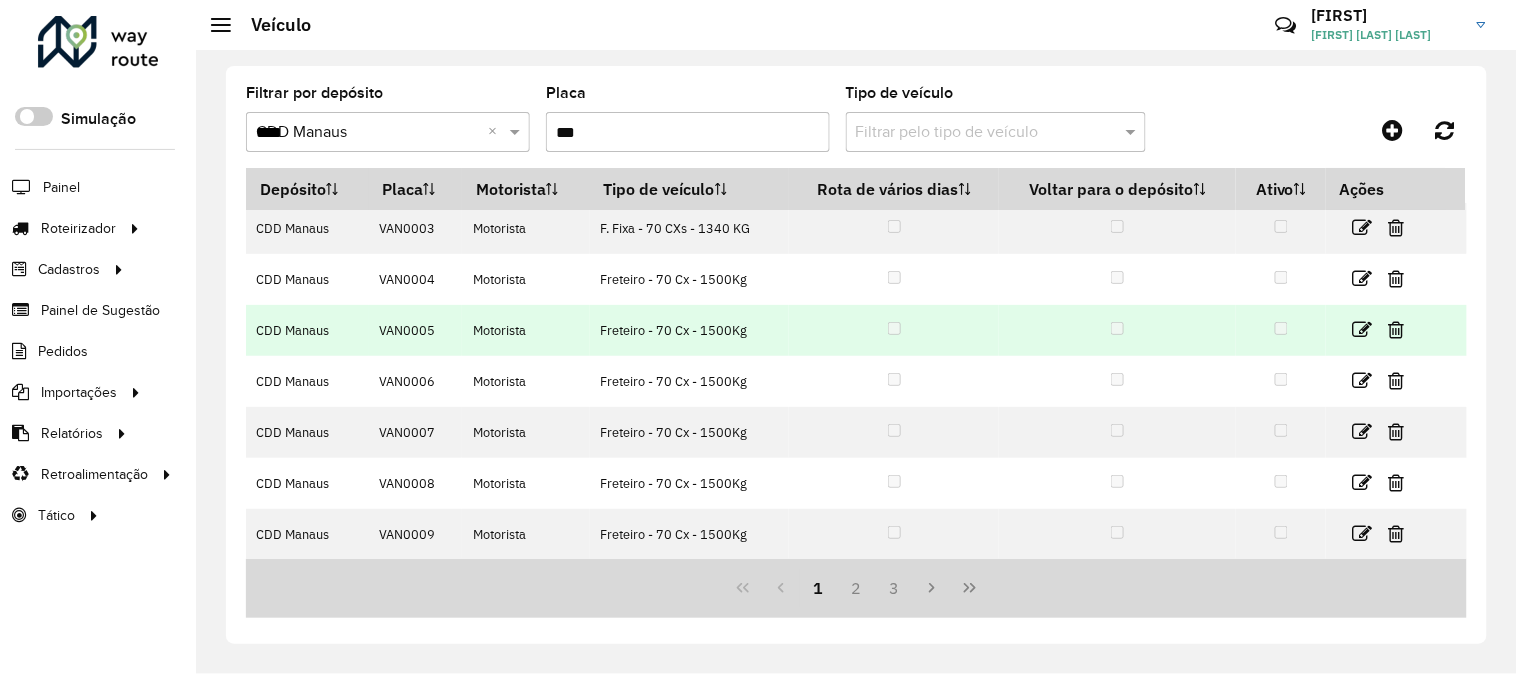 drag, startPoint x: 447, startPoint y: 337, endPoint x: 354, endPoint y: 338, distance: 93.00538 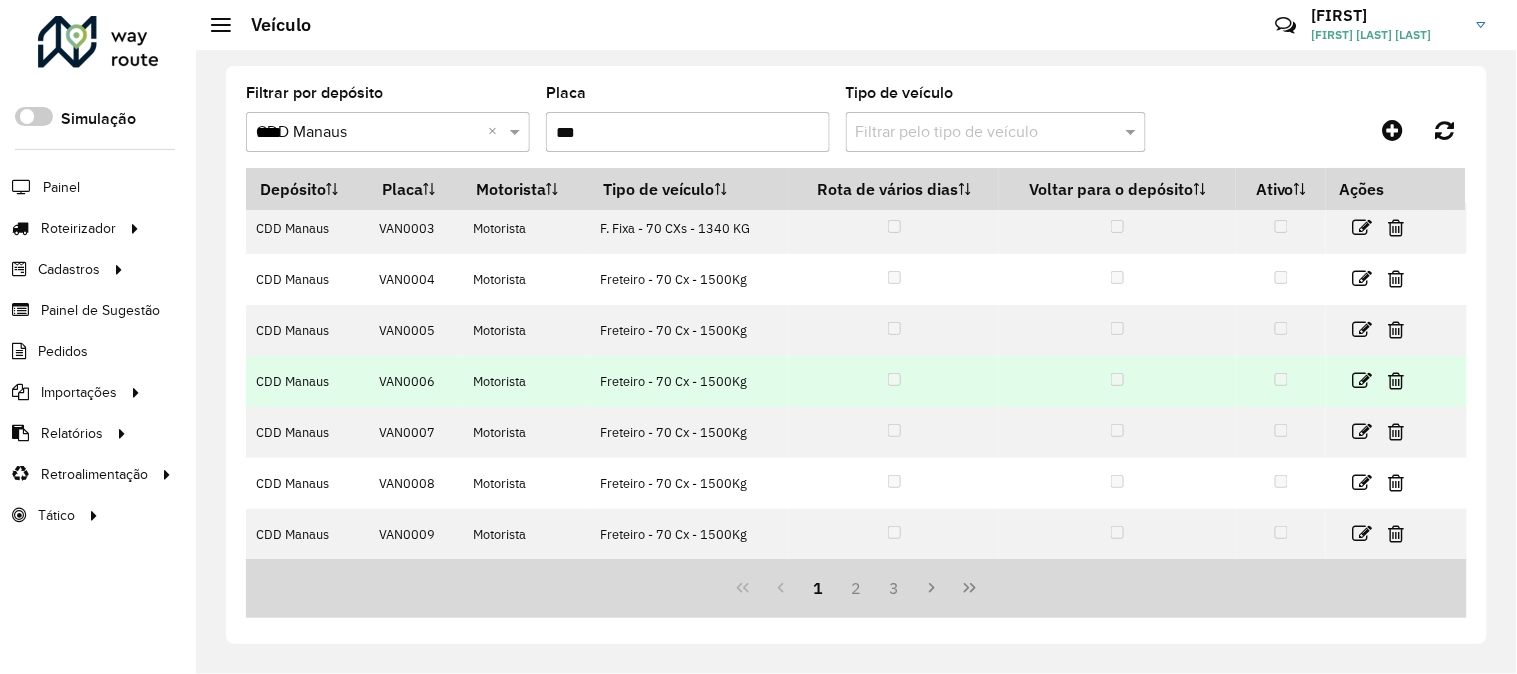 drag, startPoint x: 443, startPoint y: 391, endPoint x: 377, endPoint y: 383, distance: 66.48308 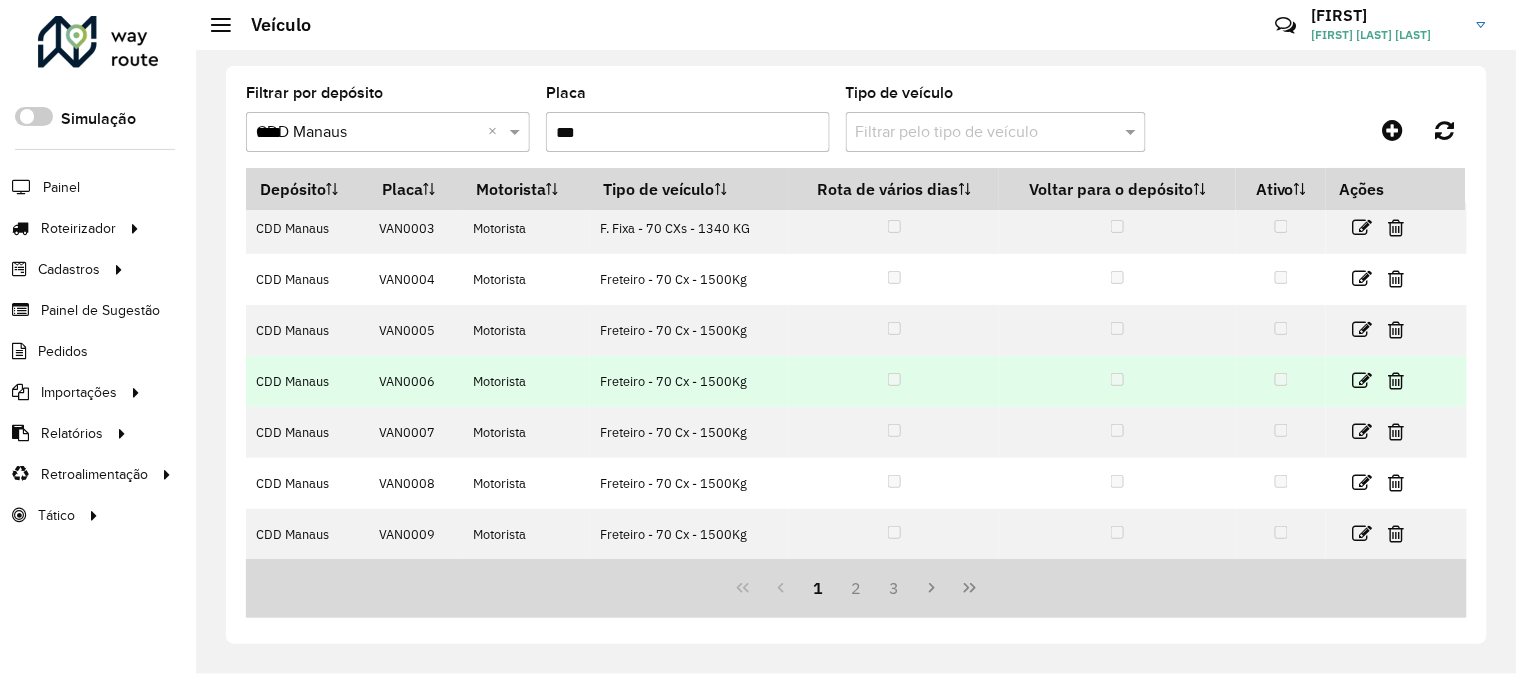 drag, startPoint x: 440, startPoint y: 384, endPoint x: 366, endPoint y: 383, distance: 74.00676 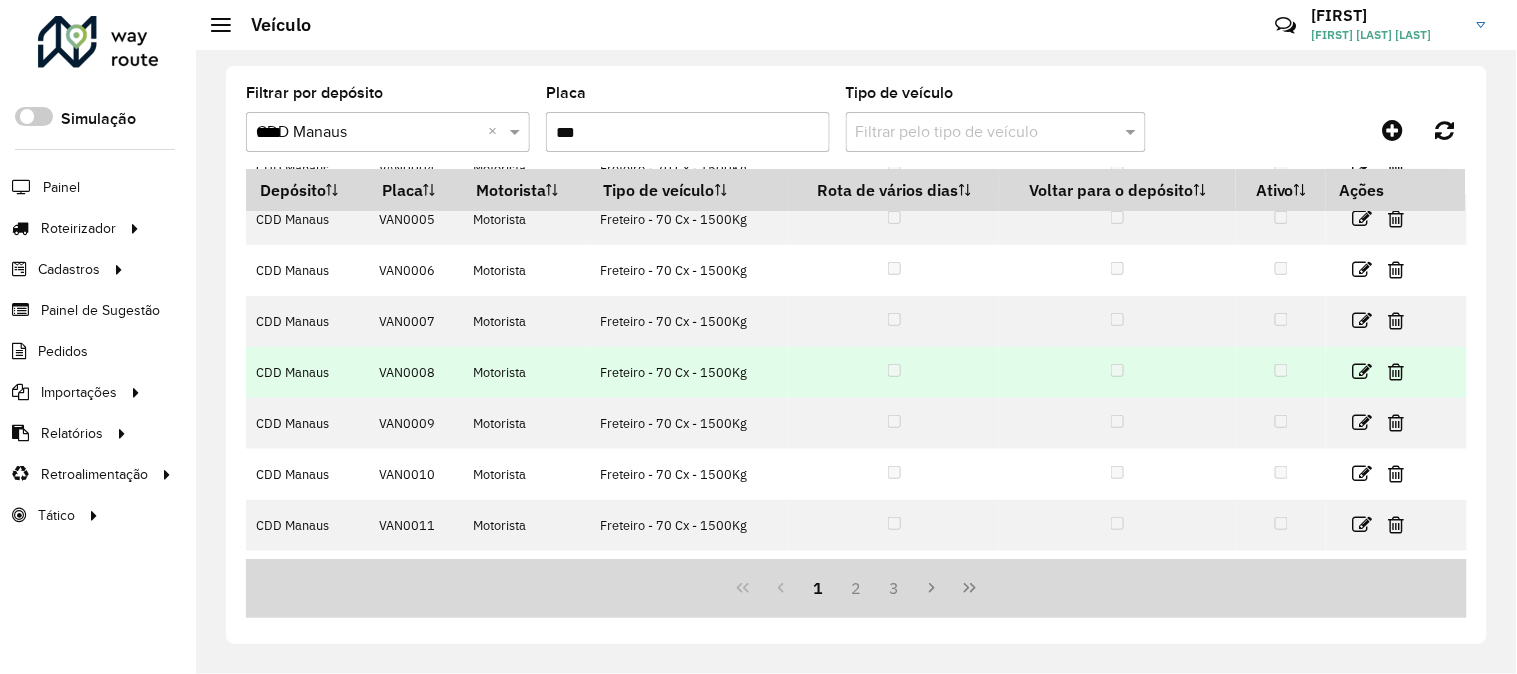 scroll, scrollTop: 266, scrollLeft: 0, axis: vertical 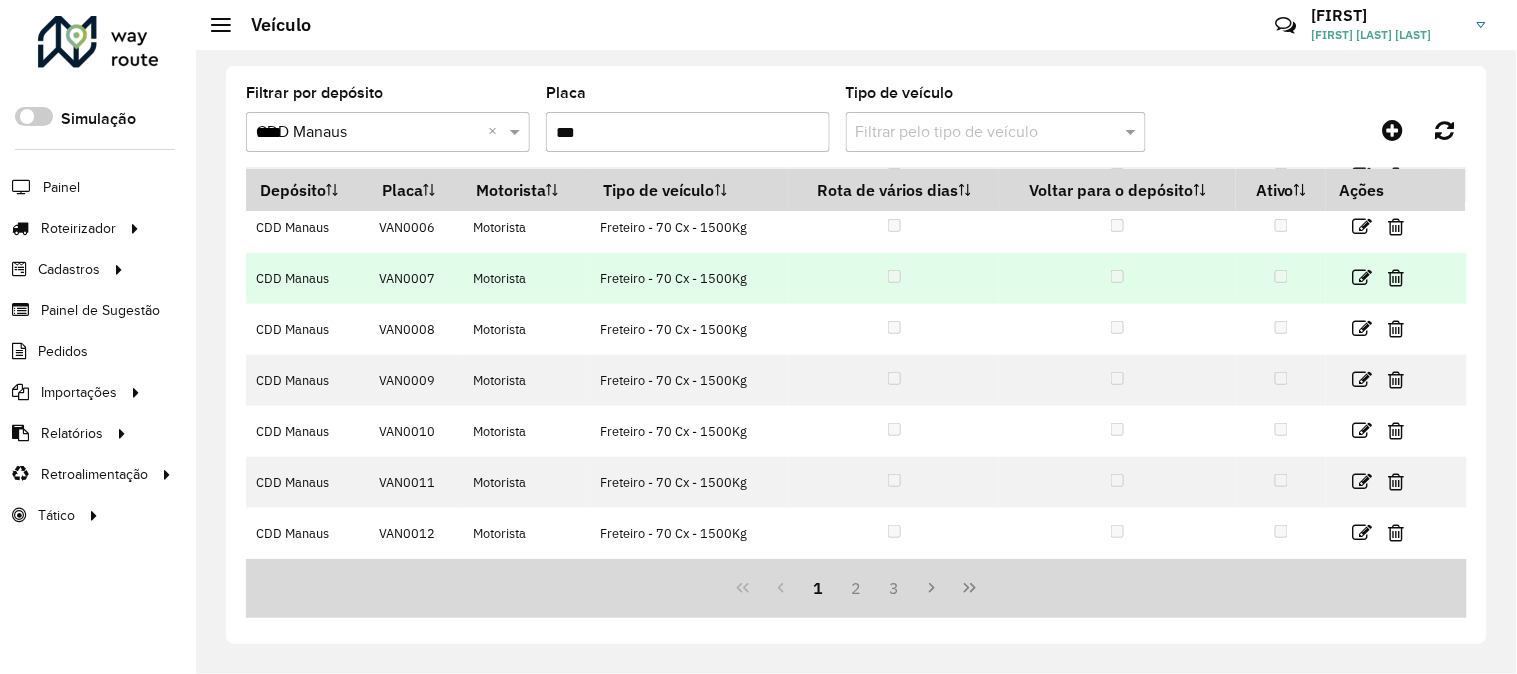 drag, startPoint x: 412, startPoint y: 287, endPoint x: 343, endPoint y: 284, distance: 69.065186 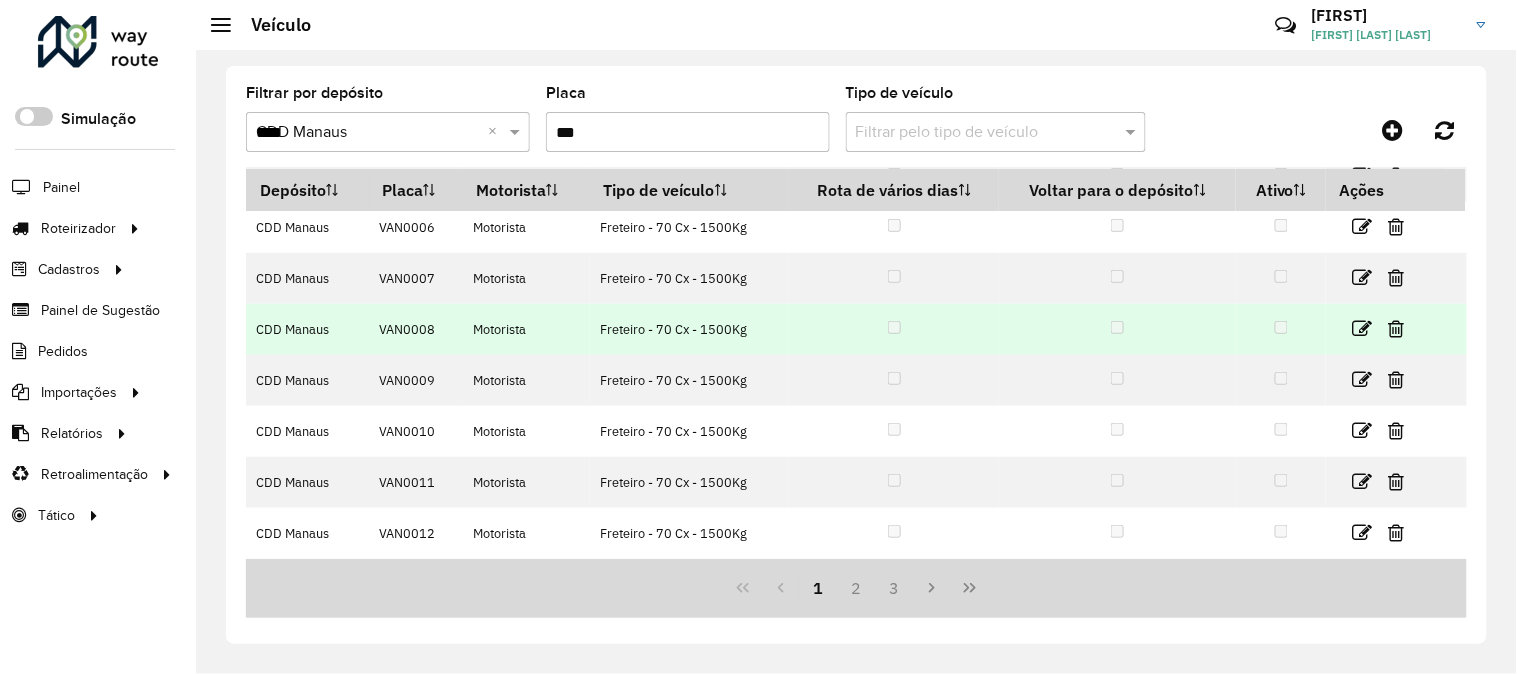 drag, startPoint x: 437, startPoint y: 326, endPoint x: 375, endPoint y: 330, distance: 62.1289 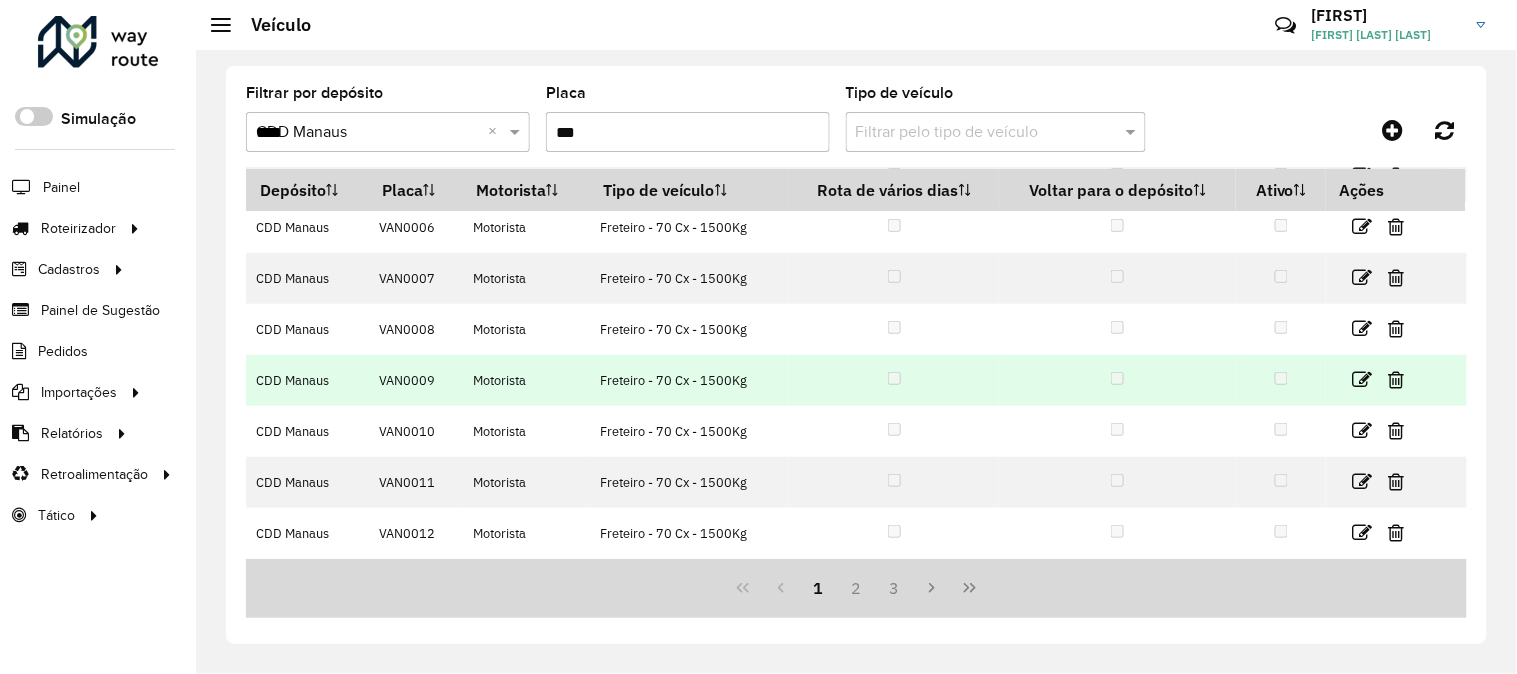 drag, startPoint x: 442, startPoint y: 372, endPoint x: 370, endPoint y: 384, distance: 72.99315 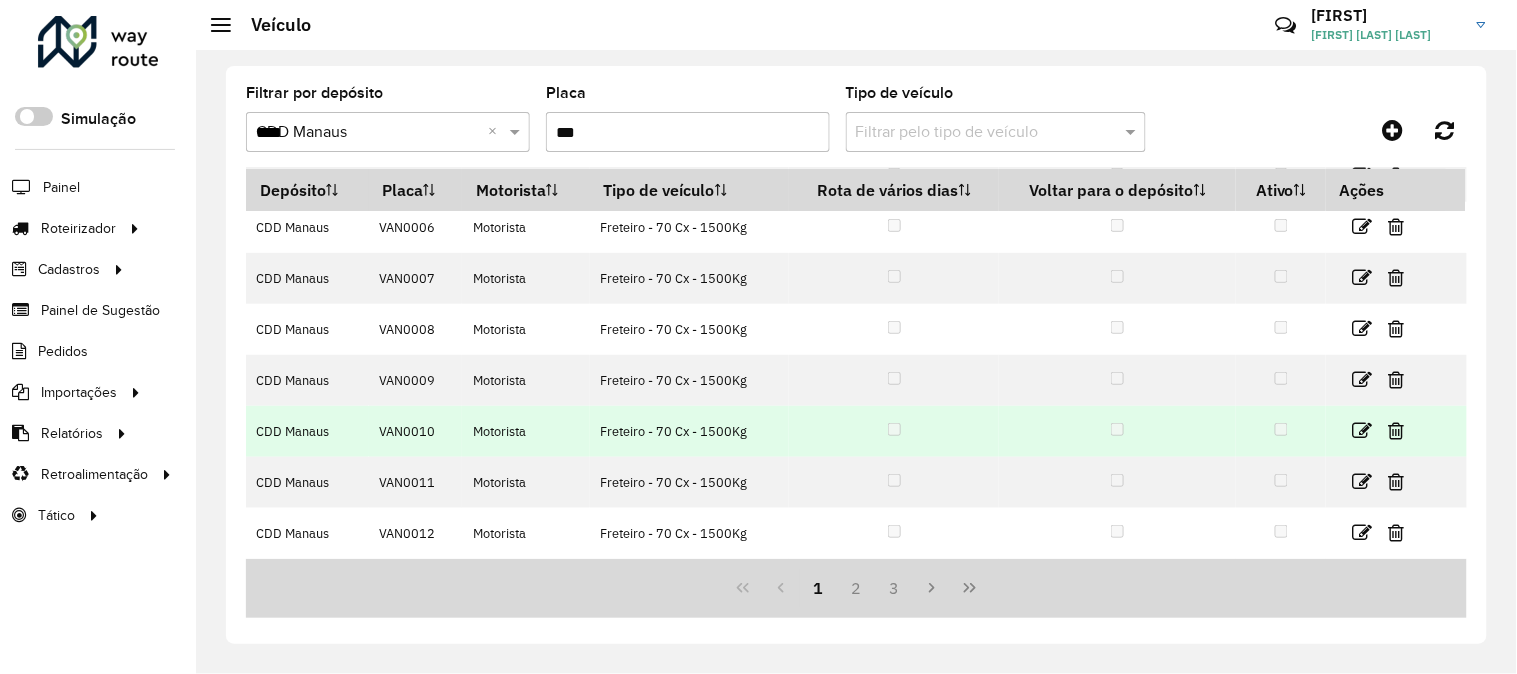 drag, startPoint x: 448, startPoint y: 427, endPoint x: 381, endPoint y: 435, distance: 67.47592 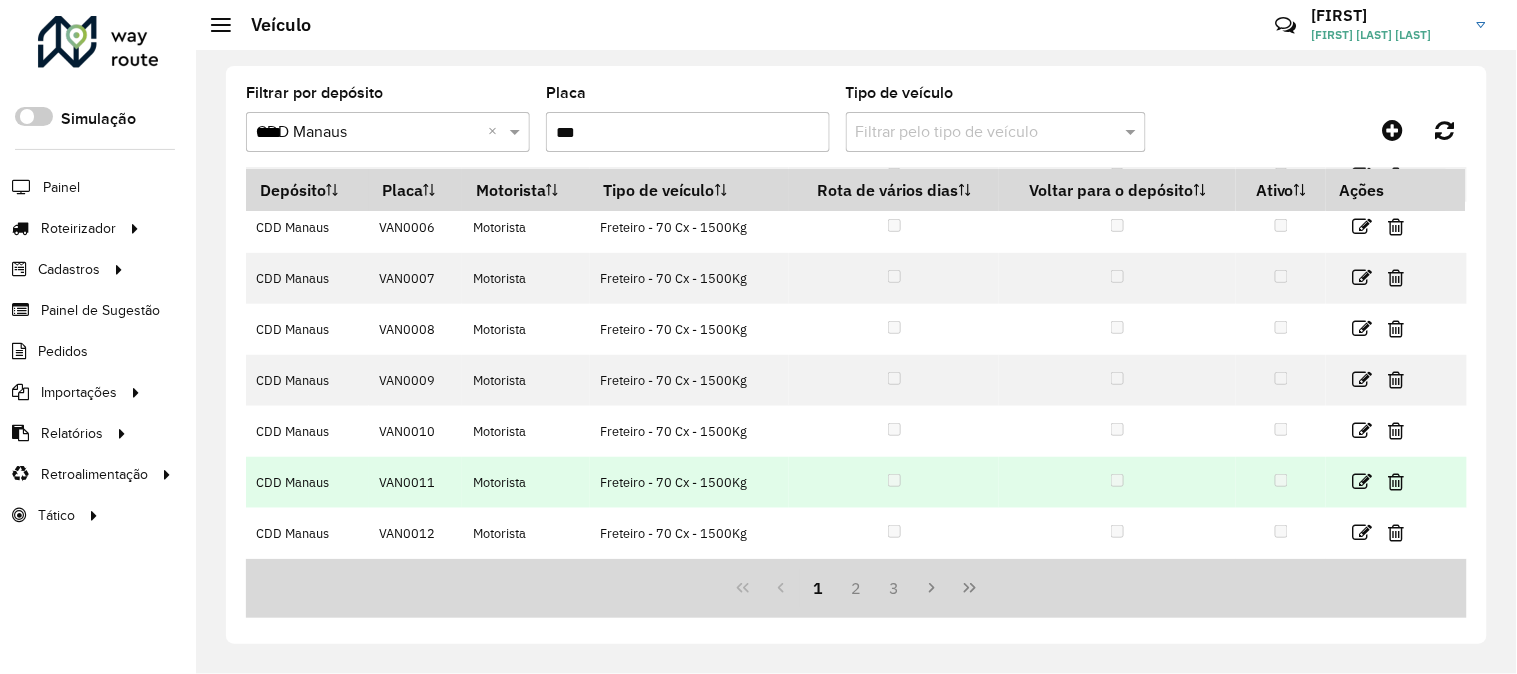 drag, startPoint x: 441, startPoint y: 477, endPoint x: 375, endPoint y: 485, distance: 66.48308 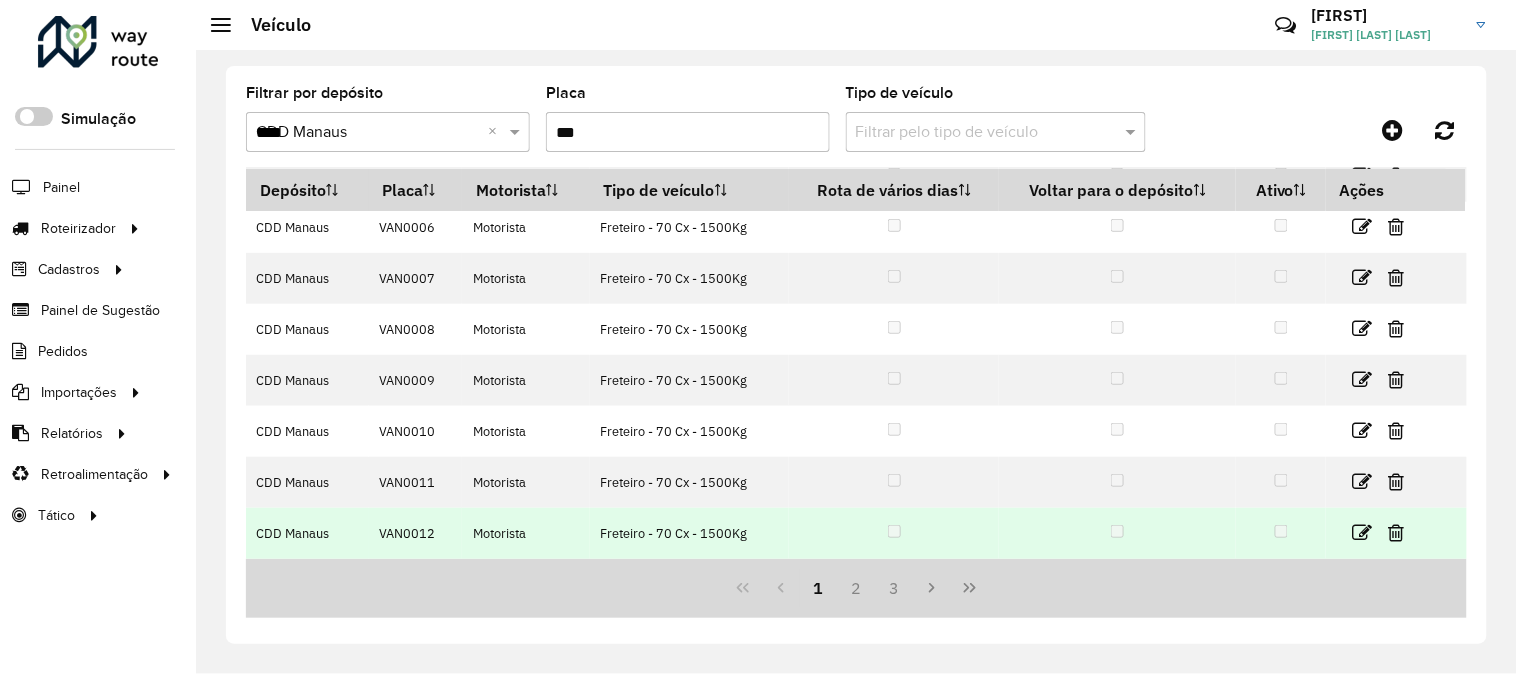 drag, startPoint x: 427, startPoint y: 538, endPoint x: 374, endPoint y: 531, distance: 53.460266 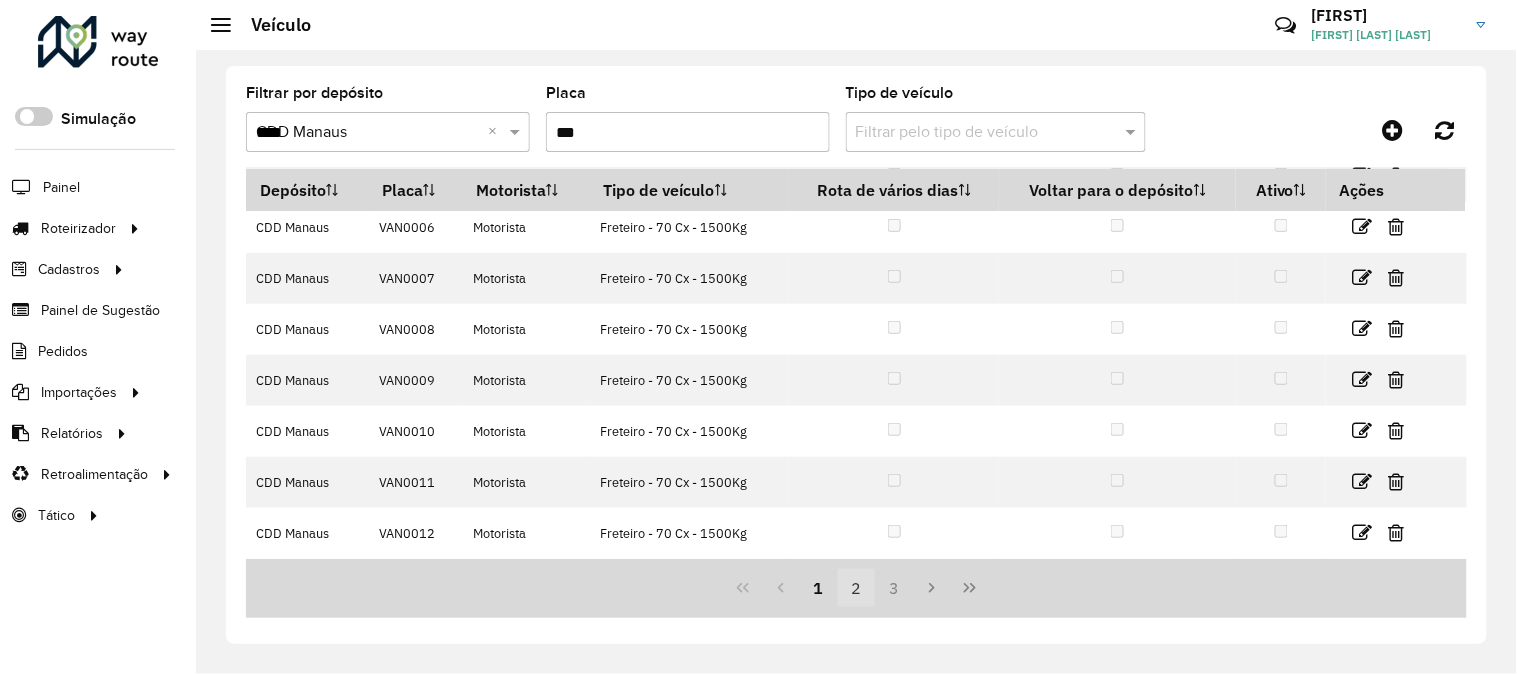 click on "2" at bounding box center [857, 588] 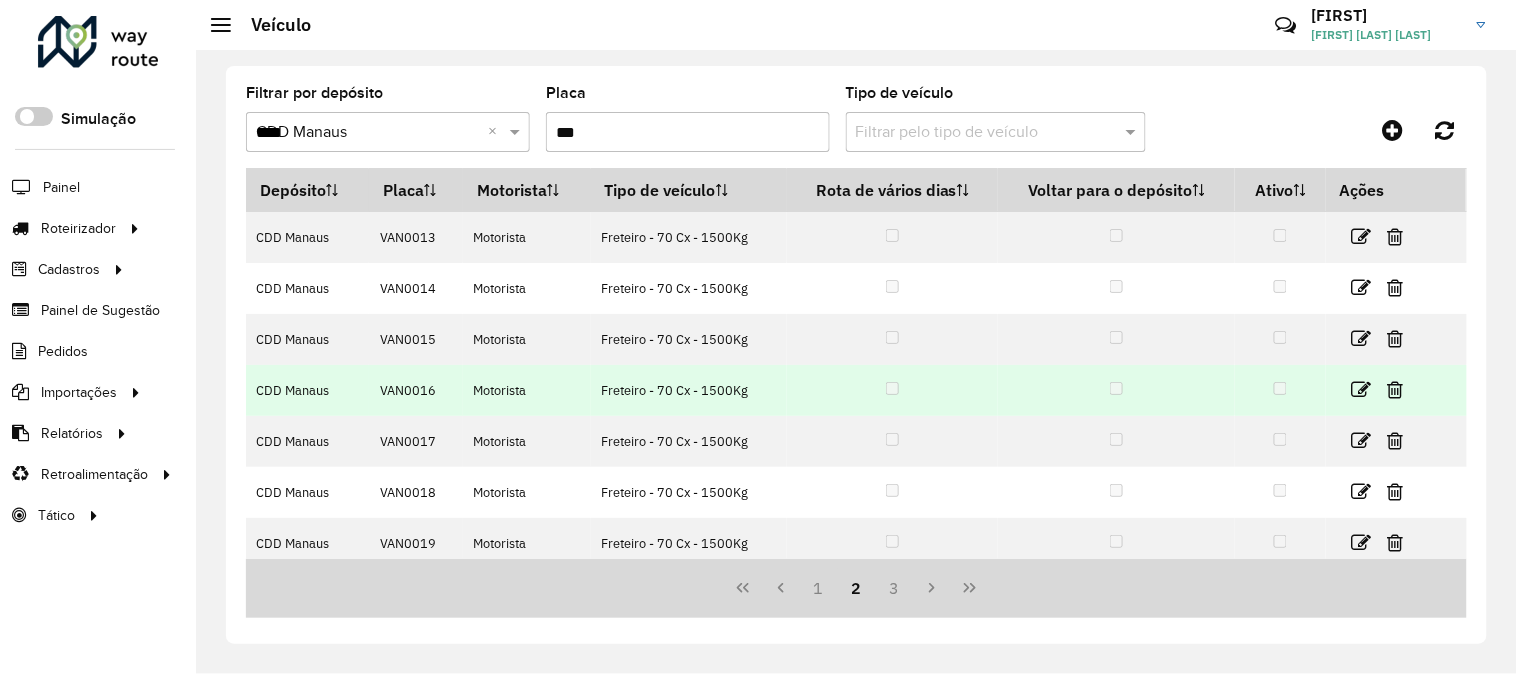 scroll, scrollTop: 266, scrollLeft: 0, axis: vertical 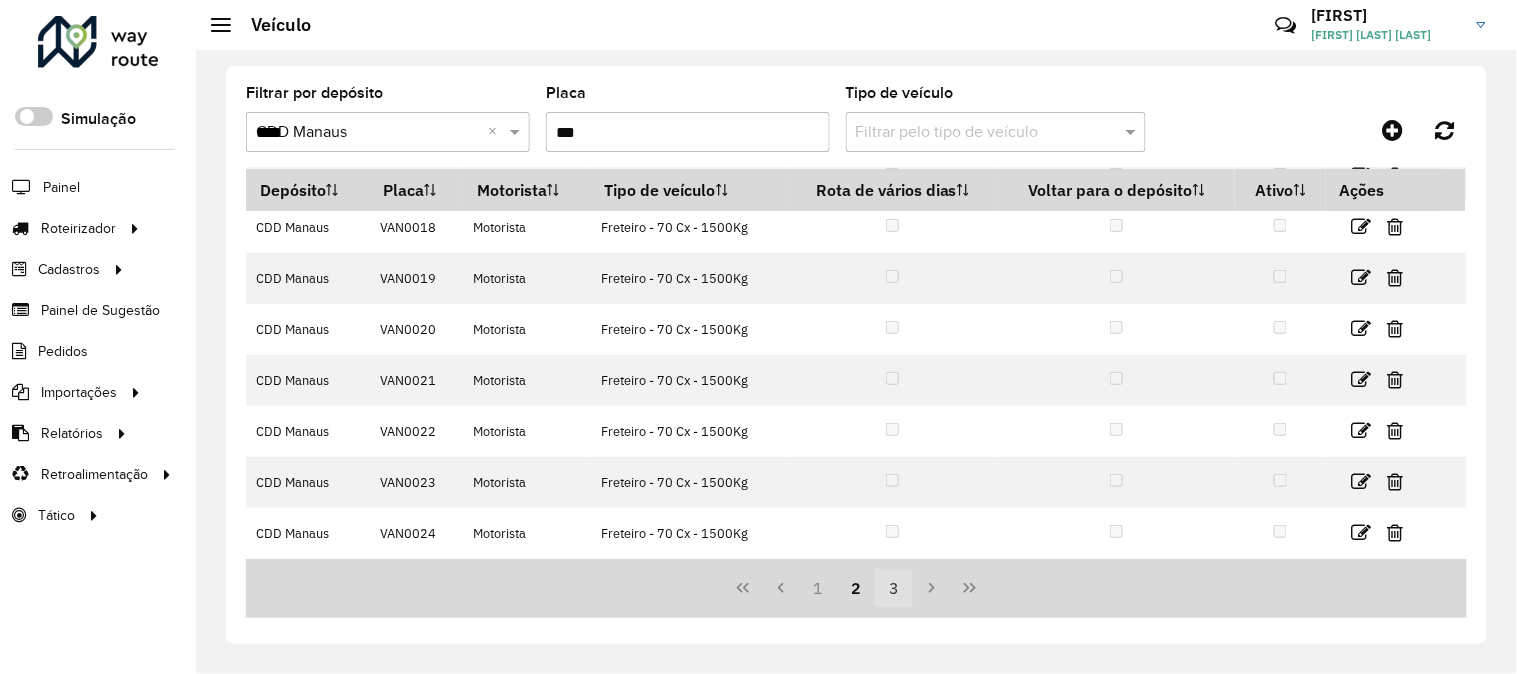 click on "3" at bounding box center (894, 588) 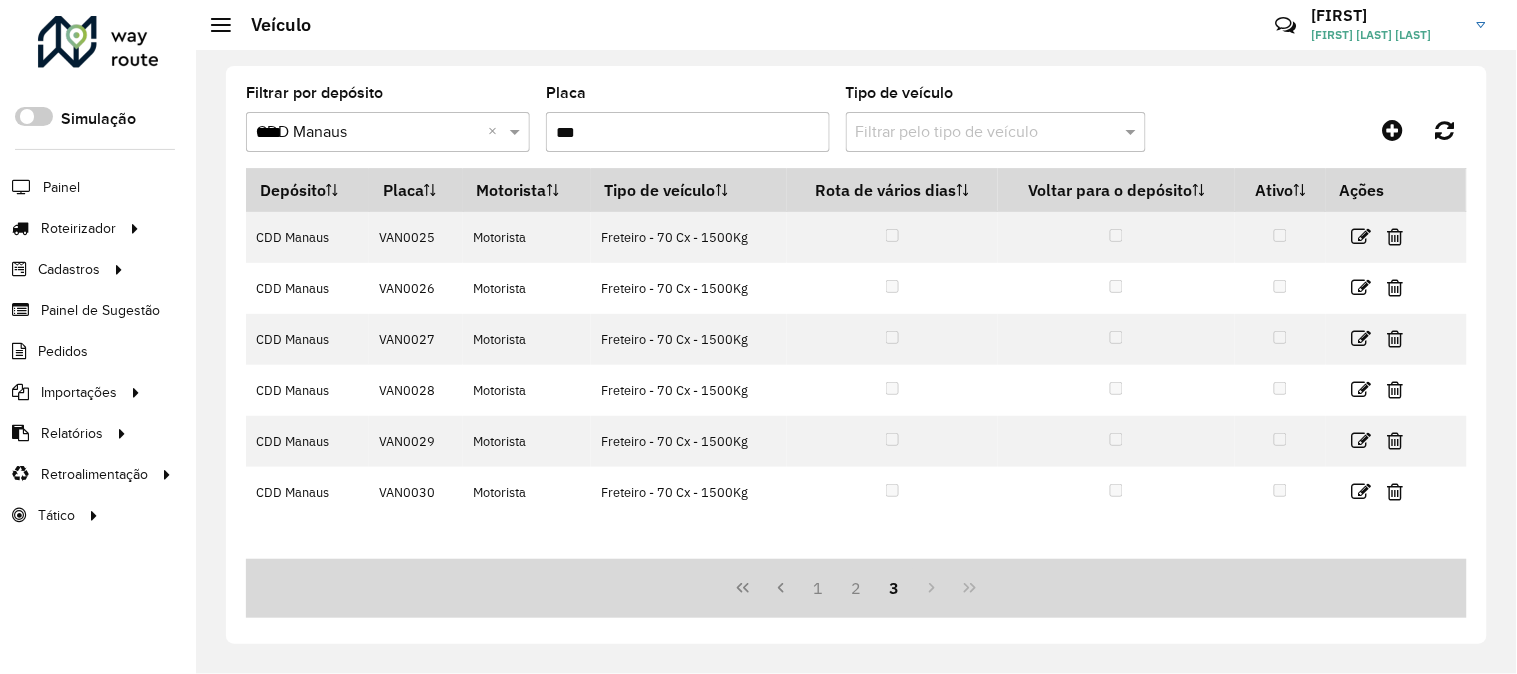 click on "***" at bounding box center [688, 132] 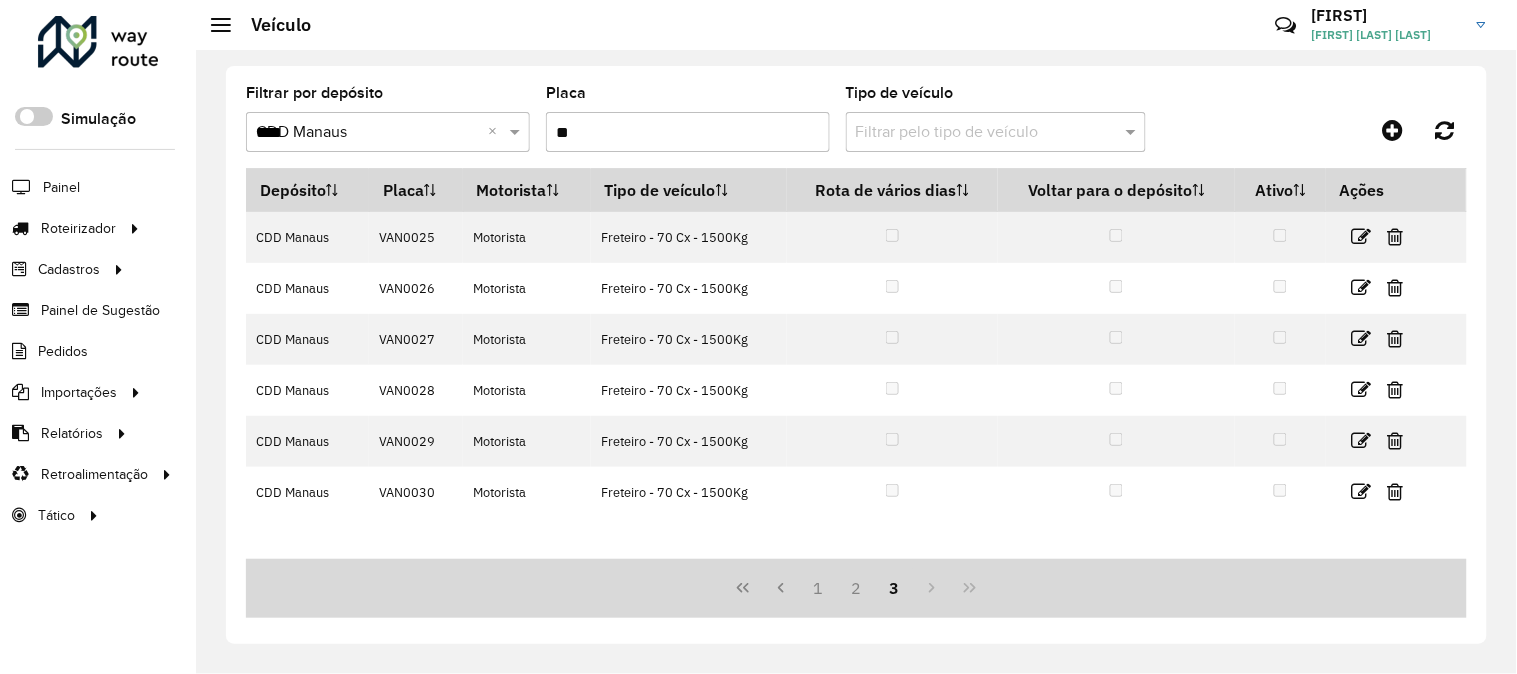 type on "*" 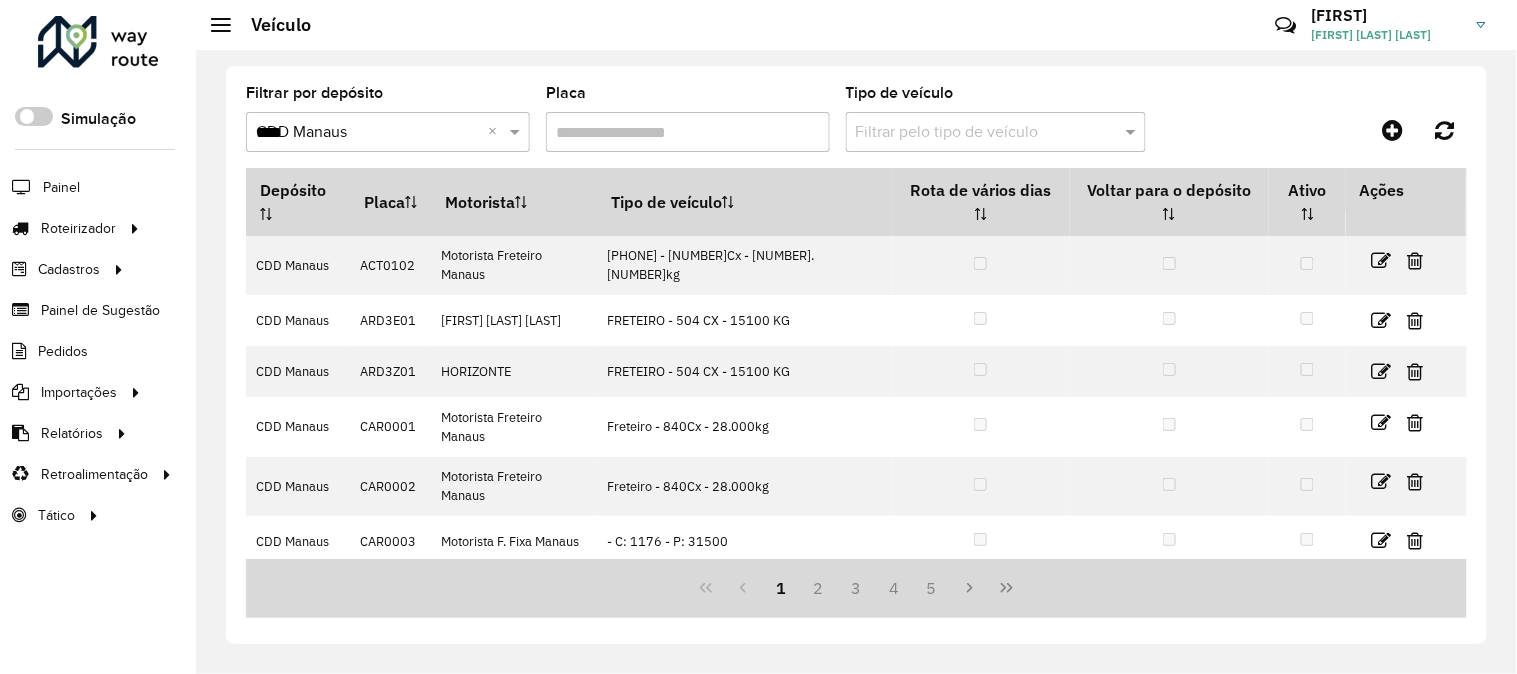 click on "Placa" at bounding box center [688, 132] 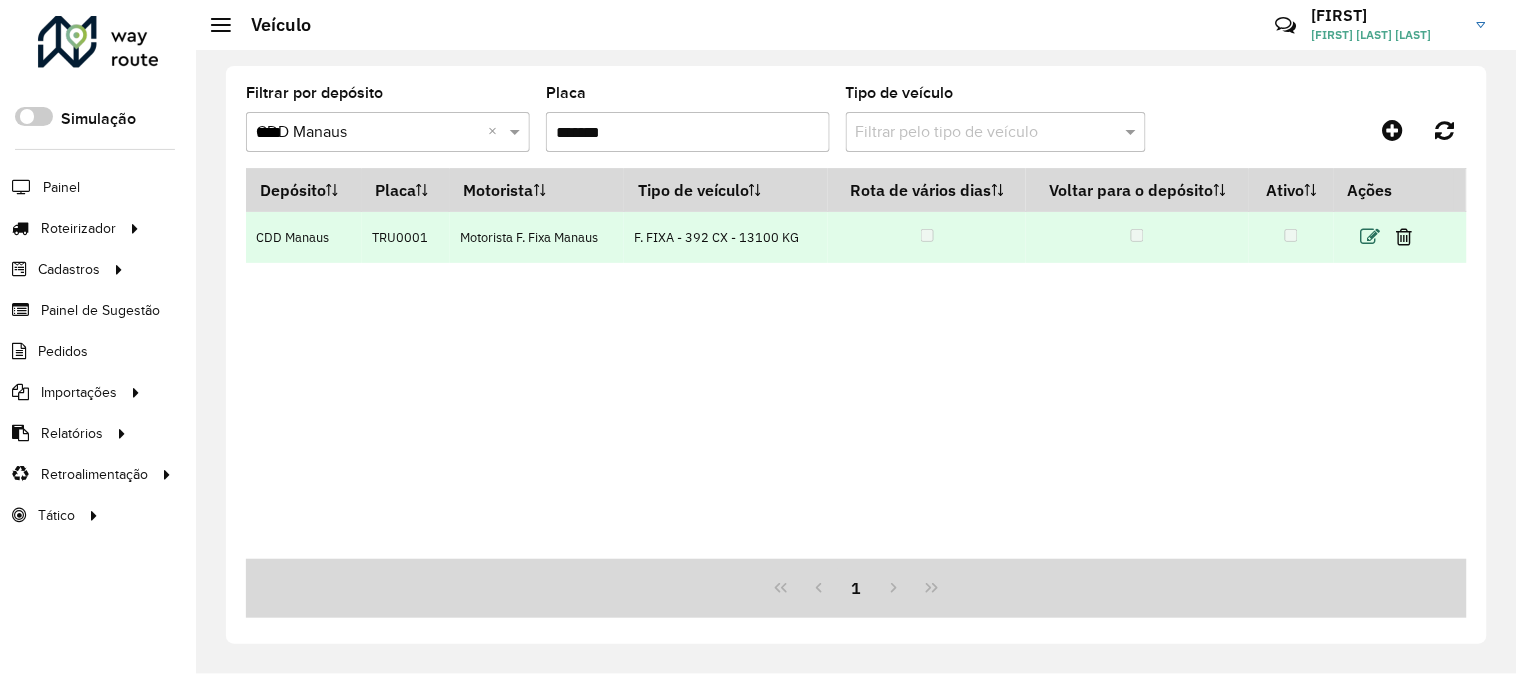 click at bounding box center [1370, 237] 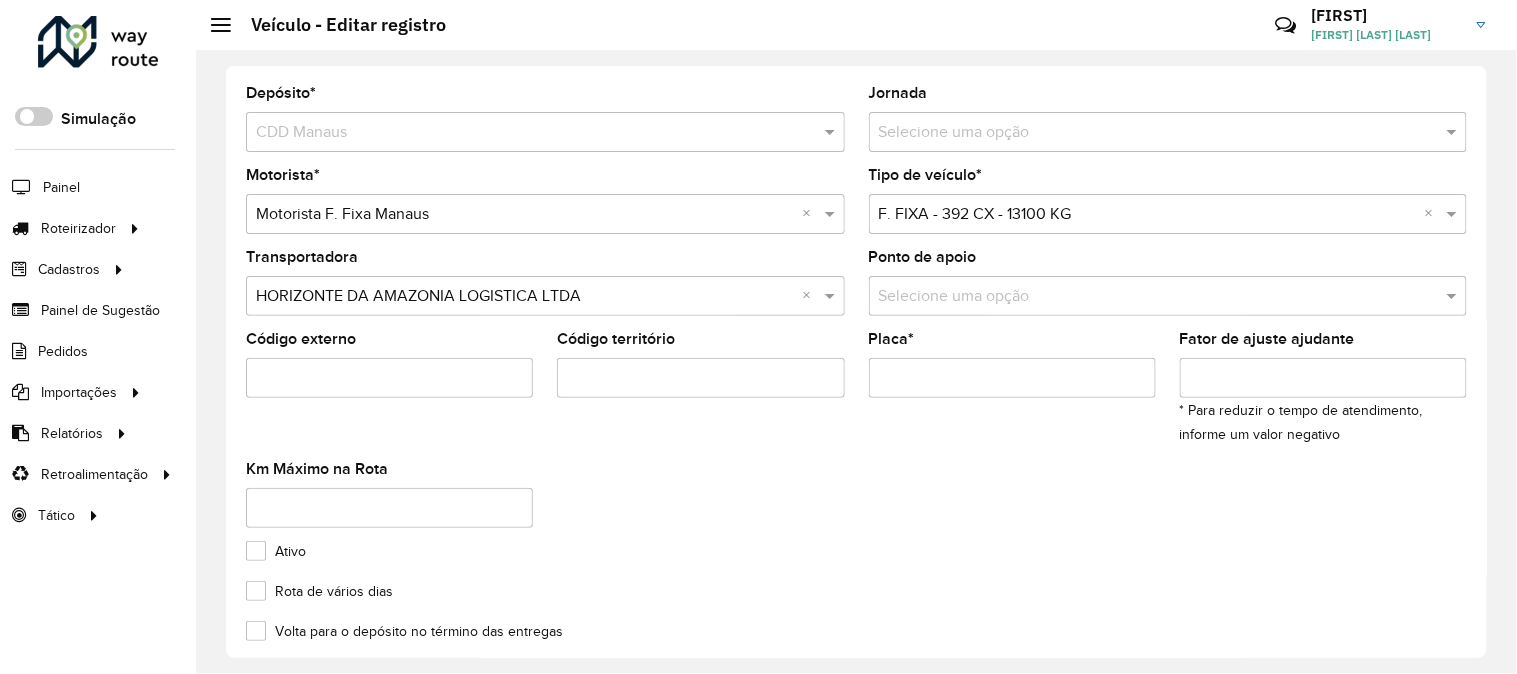 click at bounding box center (1148, 215) 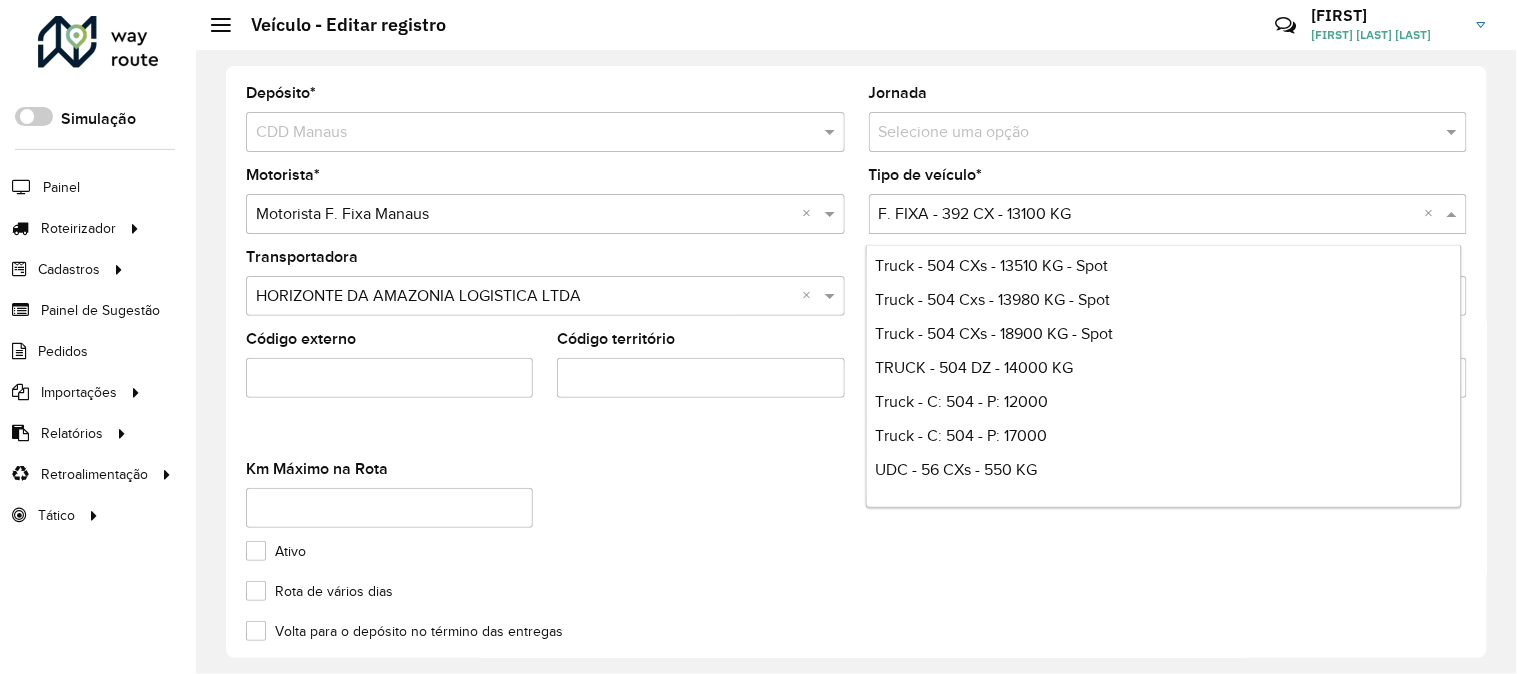 scroll, scrollTop: 7582, scrollLeft: 0, axis: vertical 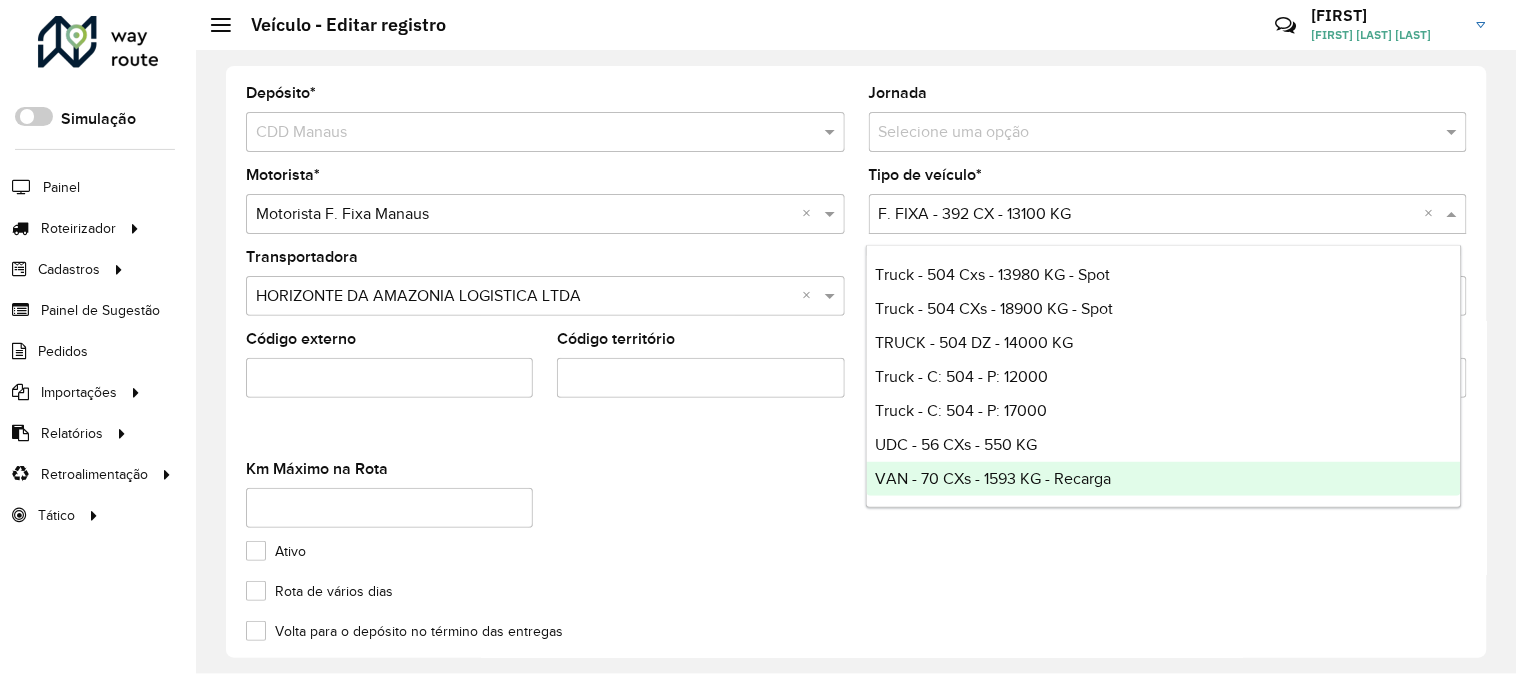 click on "Rota de vários dias" 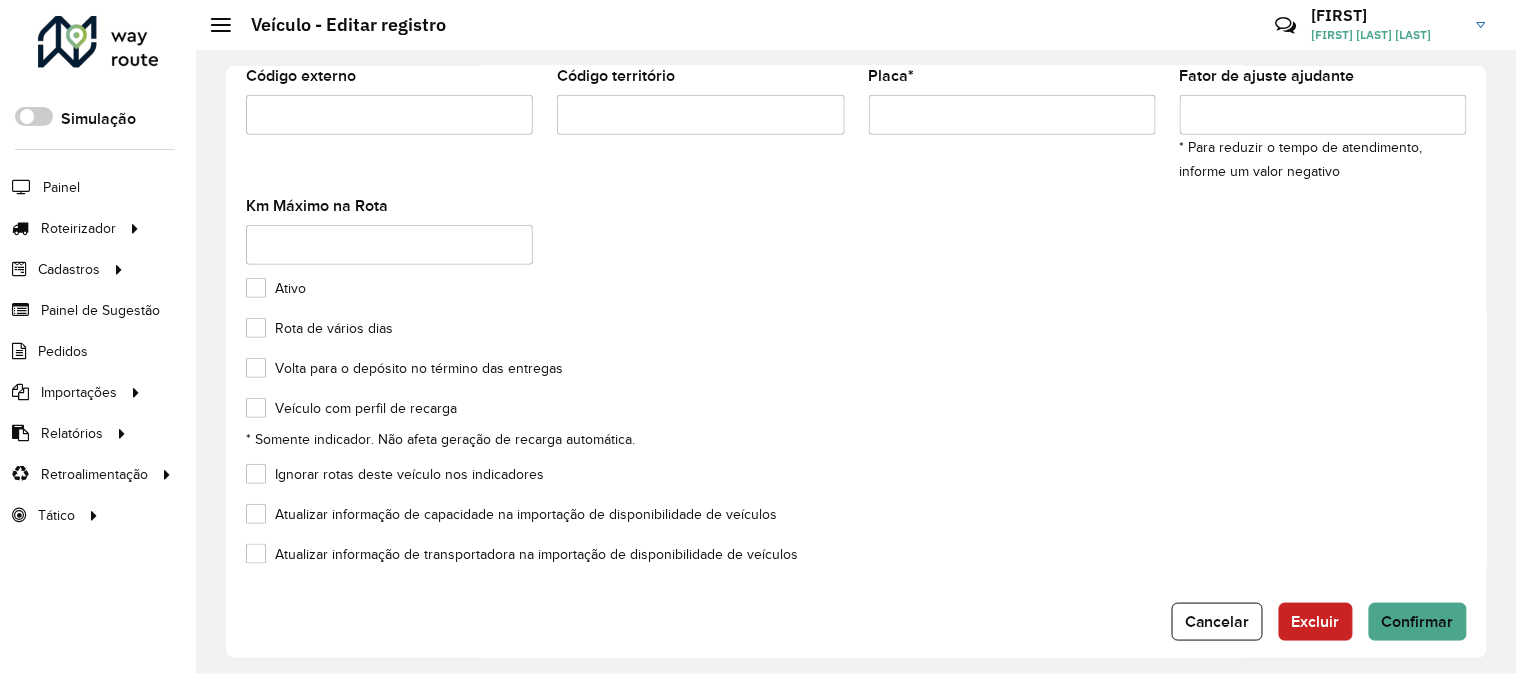scroll, scrollTop: 283, scrollLeft: 0, axis: vertical 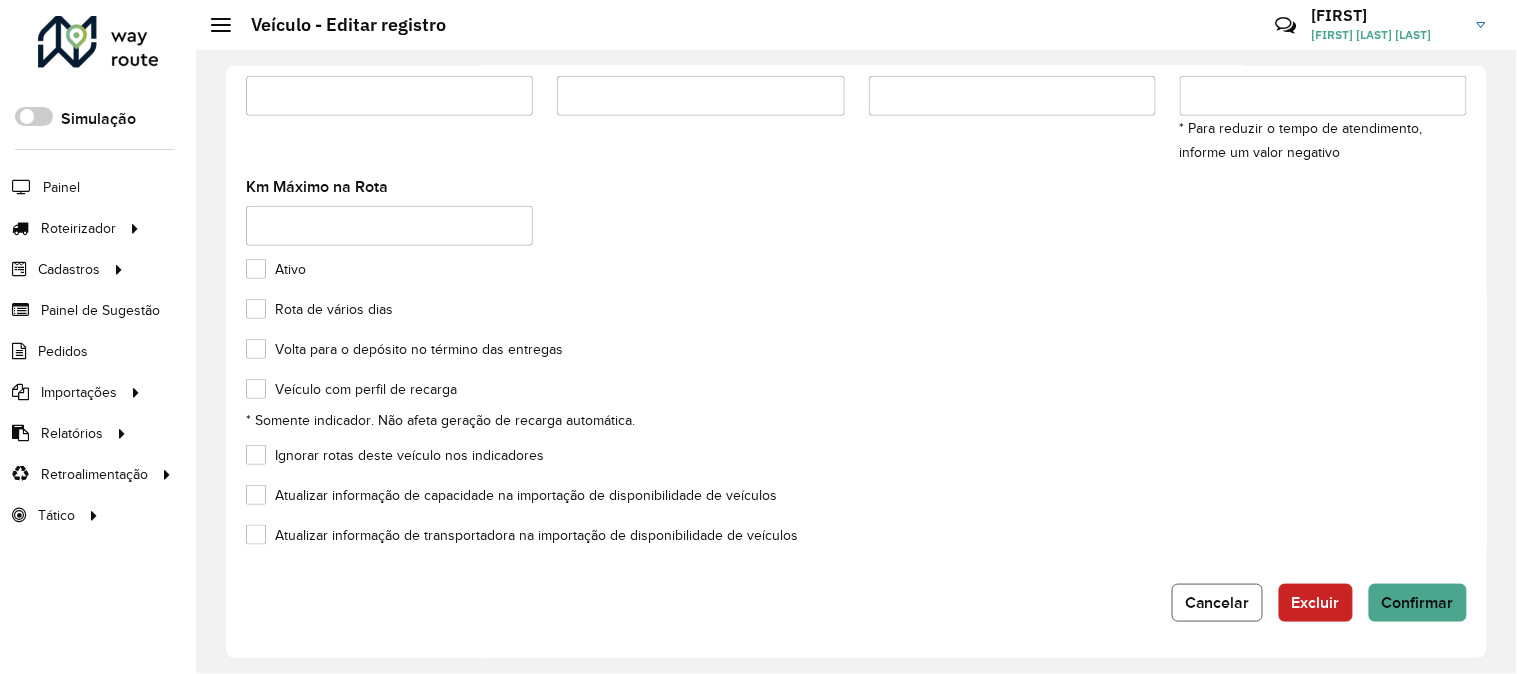 click on "Cancelar" 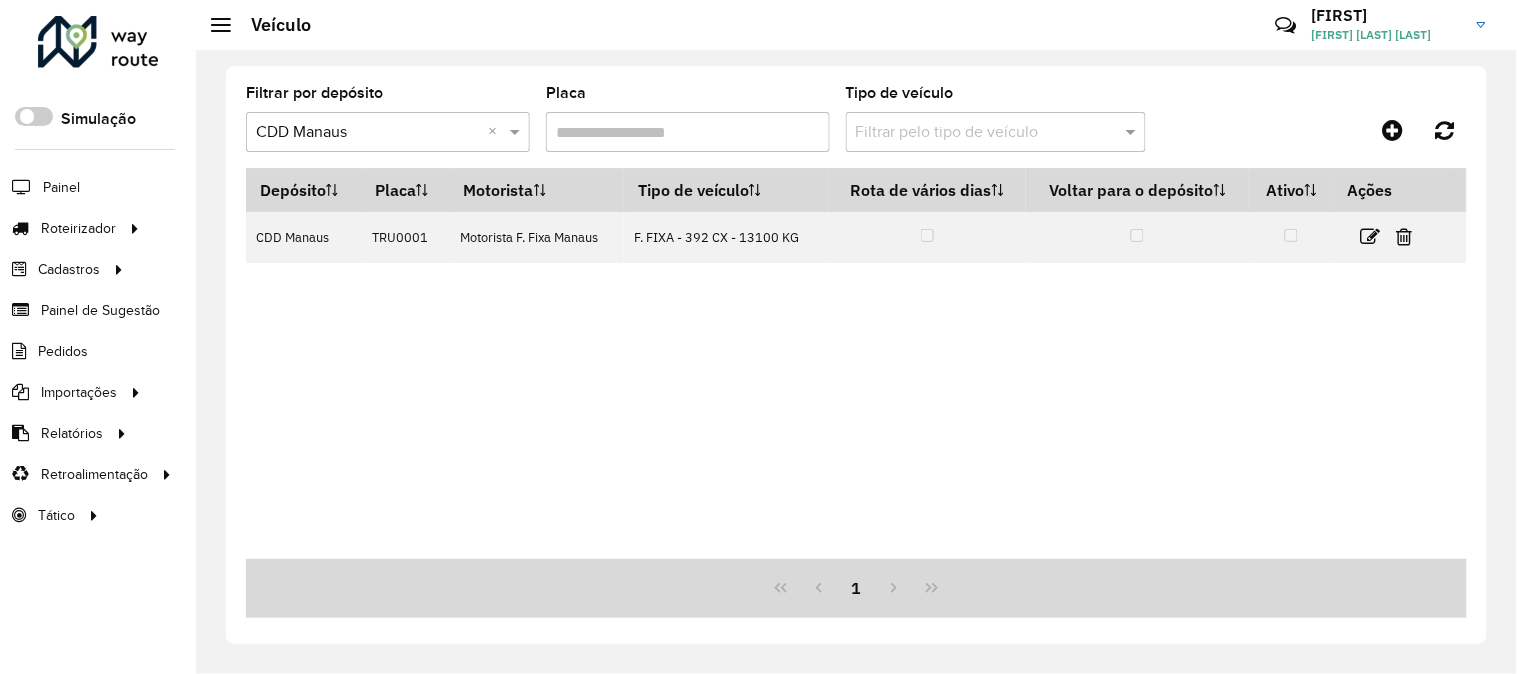 click on "Placa" at bounding box center (688, 132) 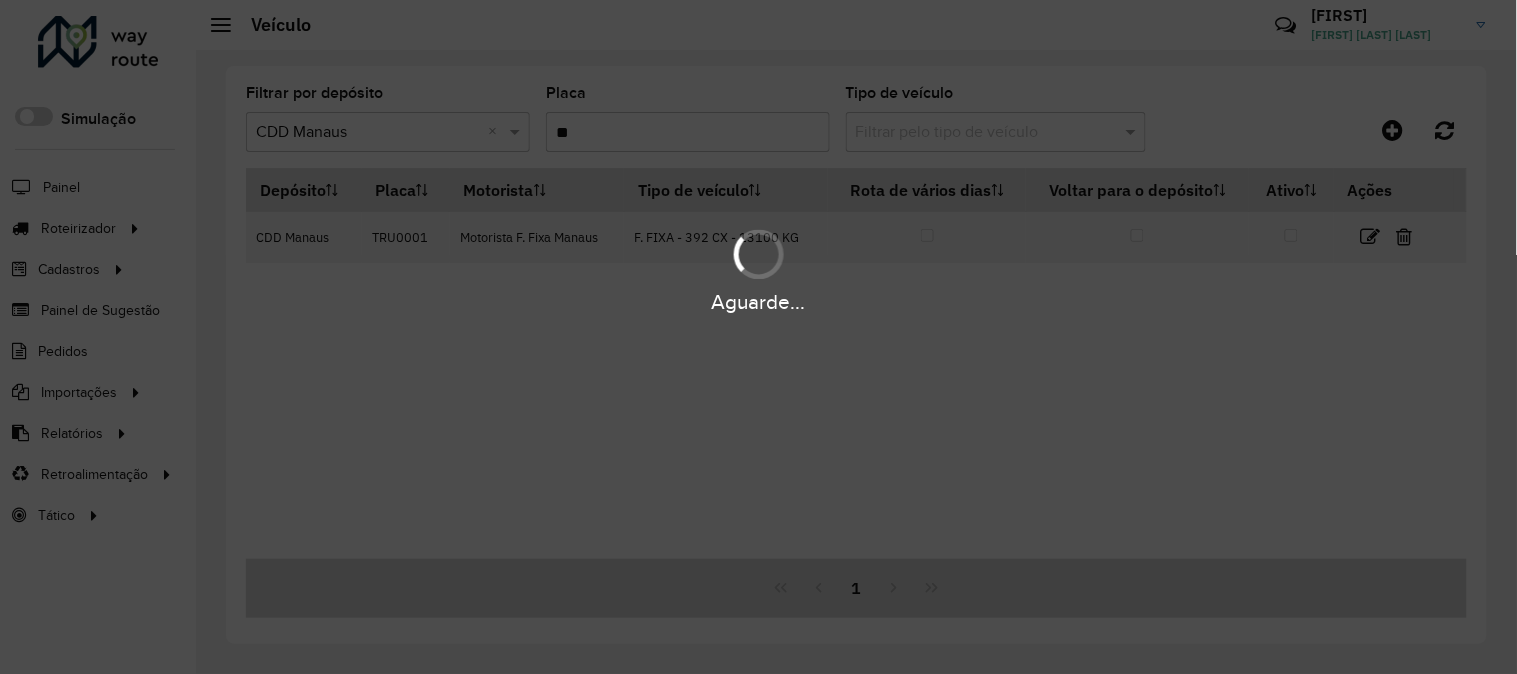 type on "*" 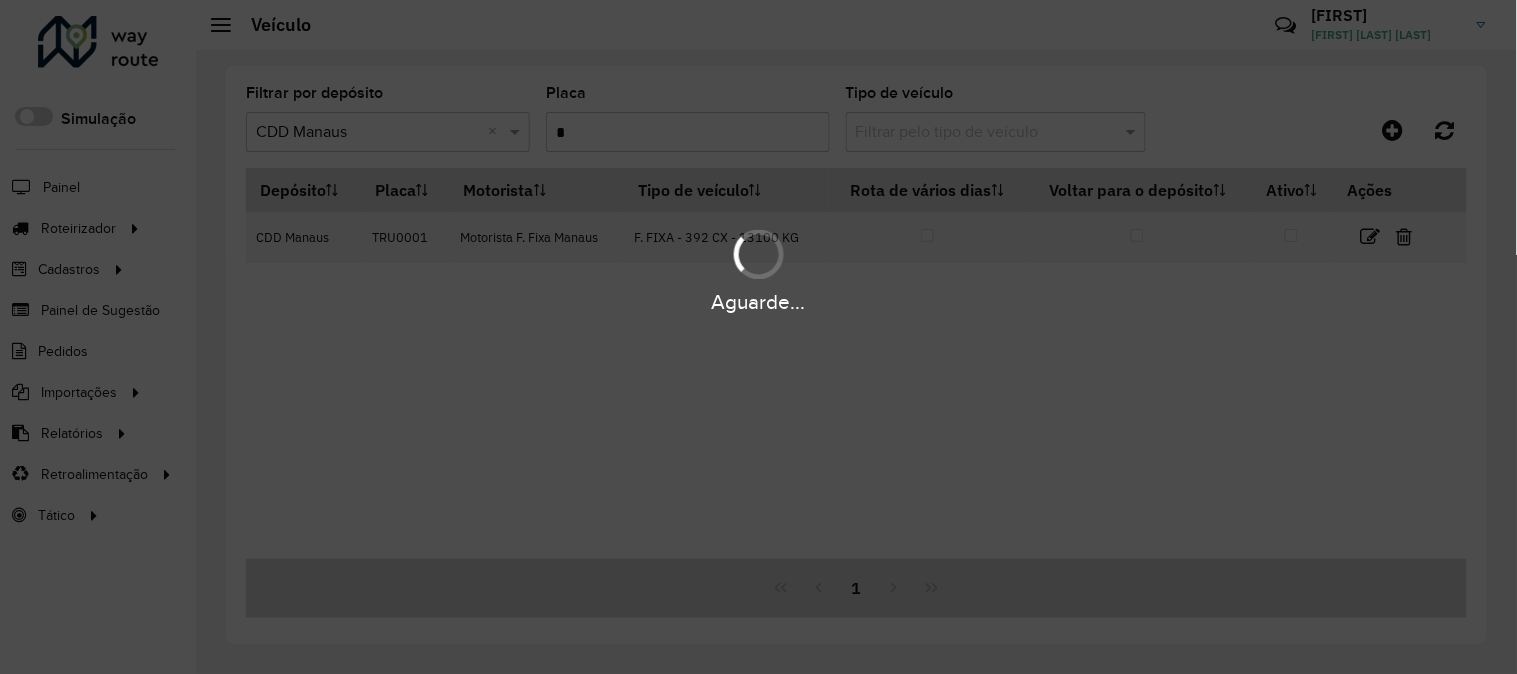 type 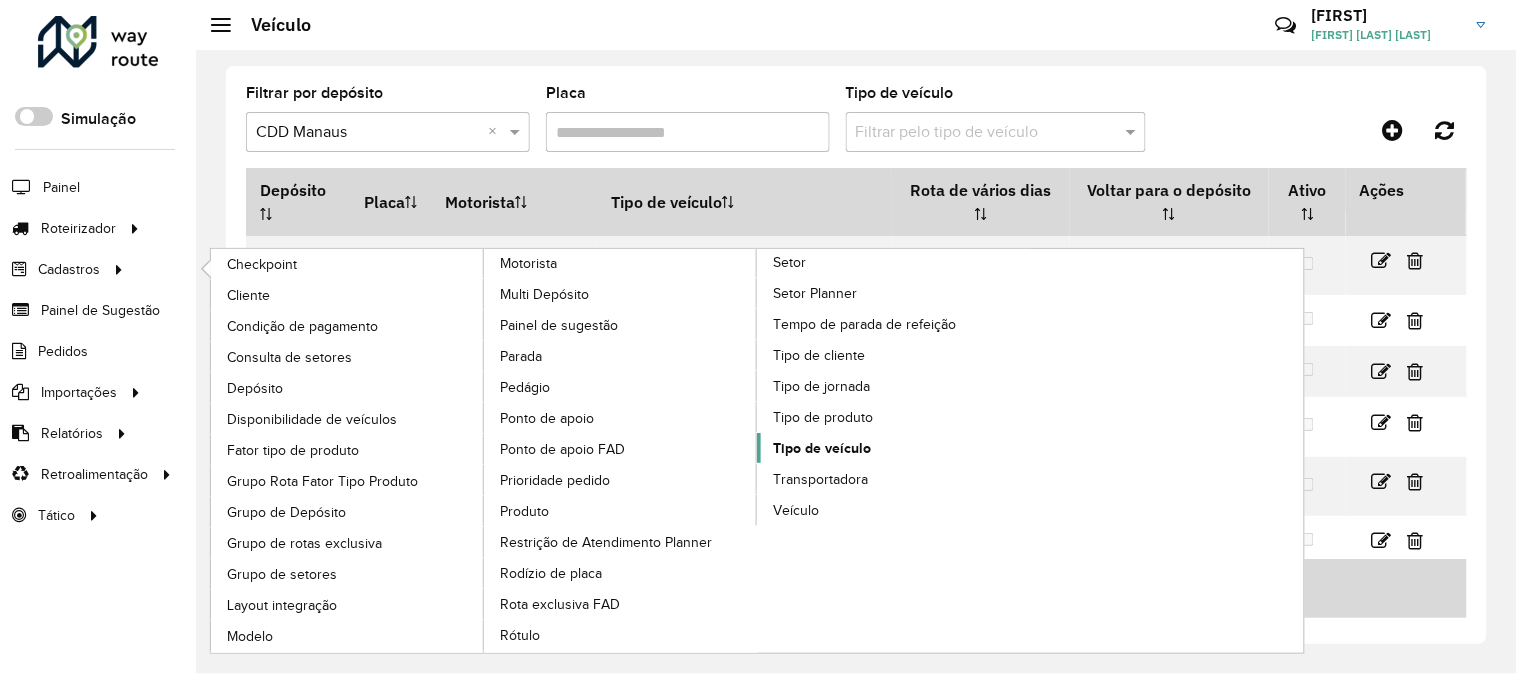 click on "Tipo de veículo" 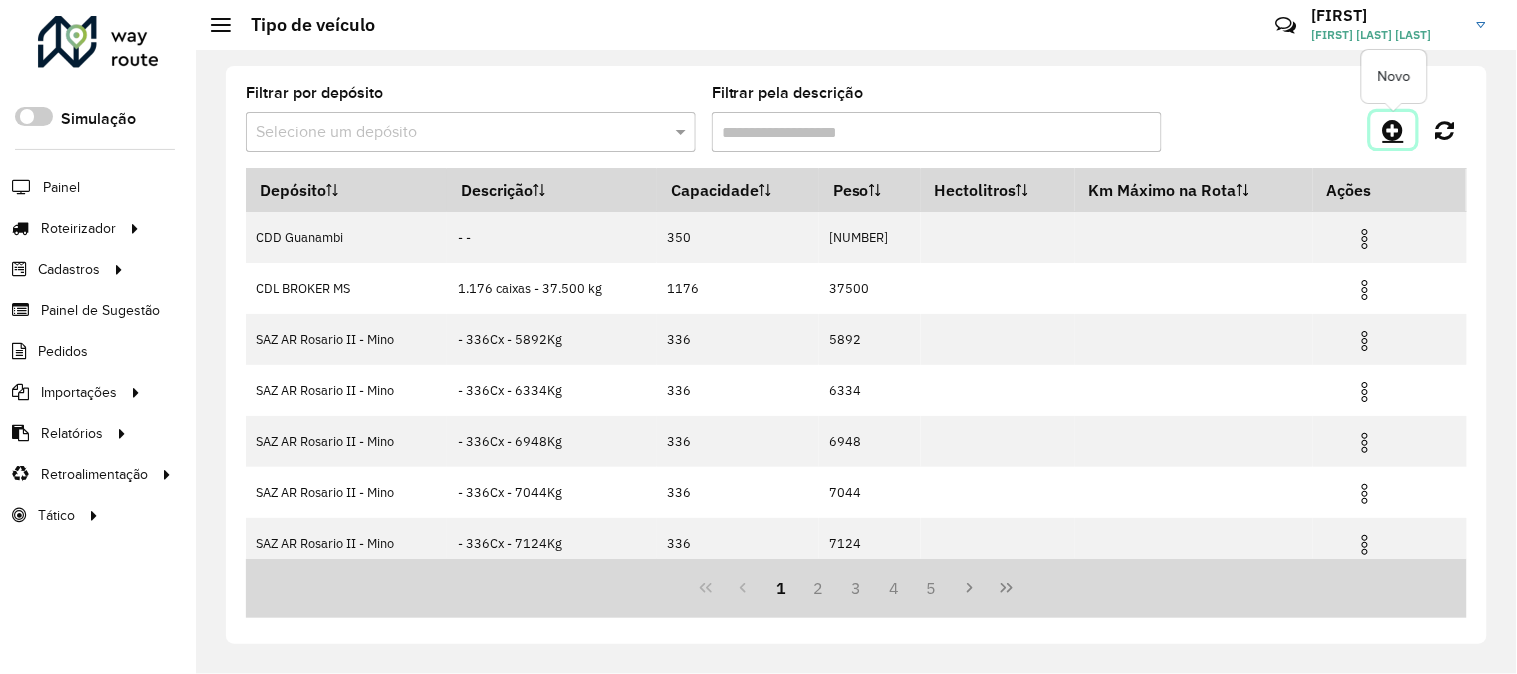 click 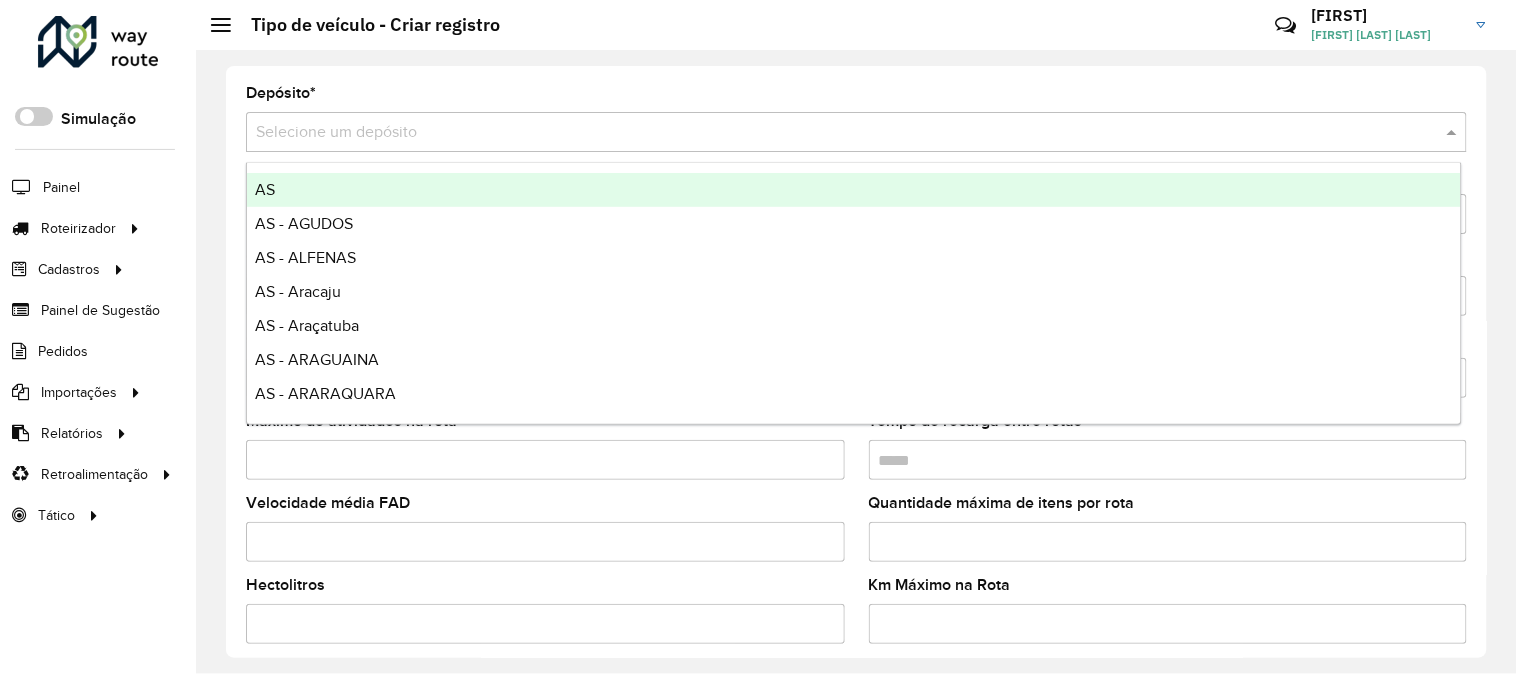 click on "Selecione um depósito" at bounding box center (856, 132) 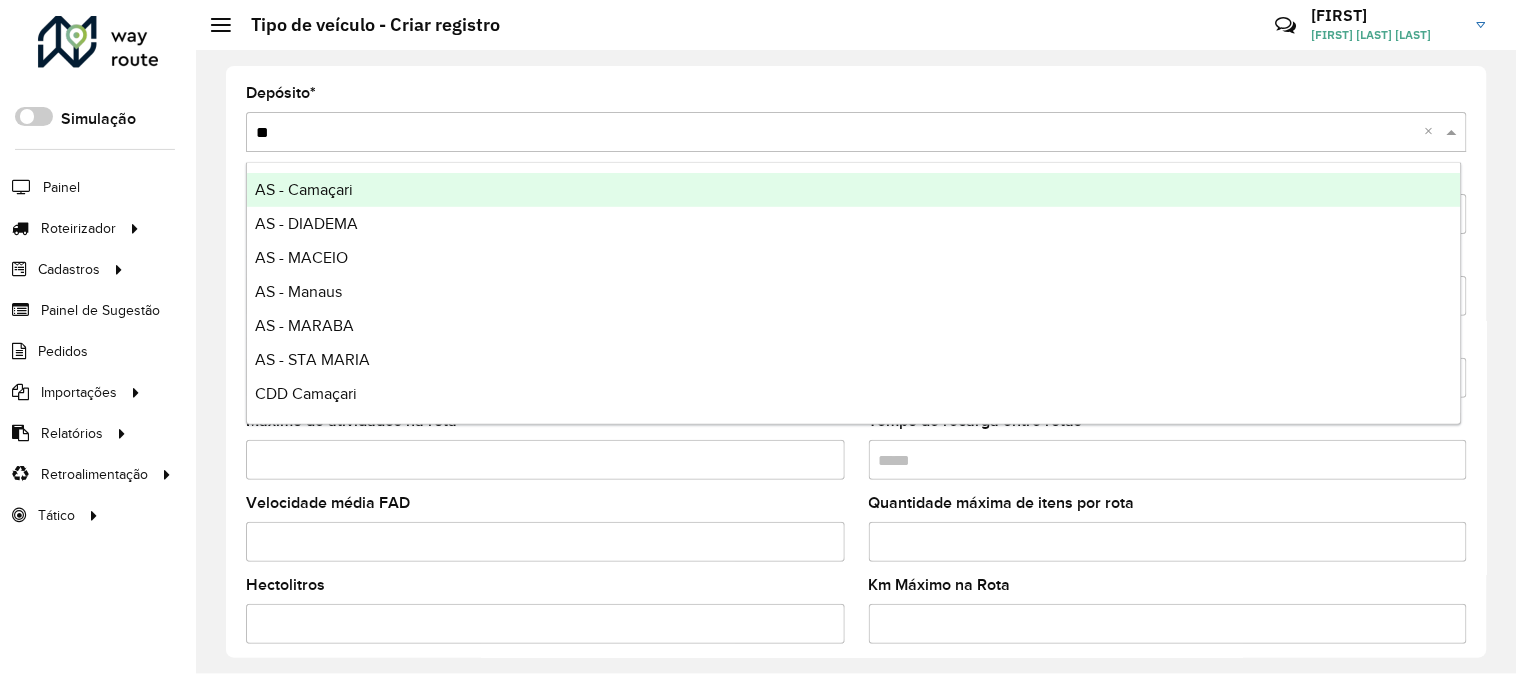 type on "***" 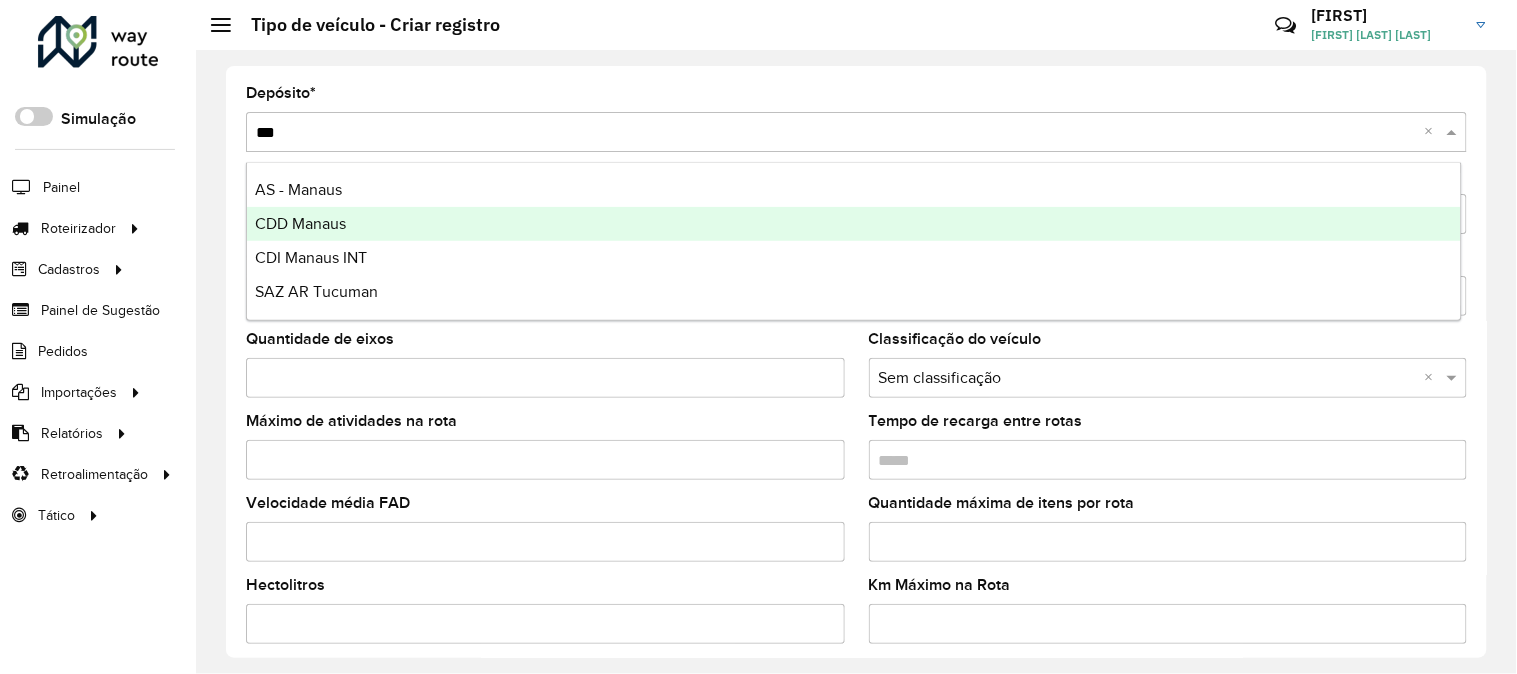 click on "CDD Manaus" at bounding box center (300, 223) 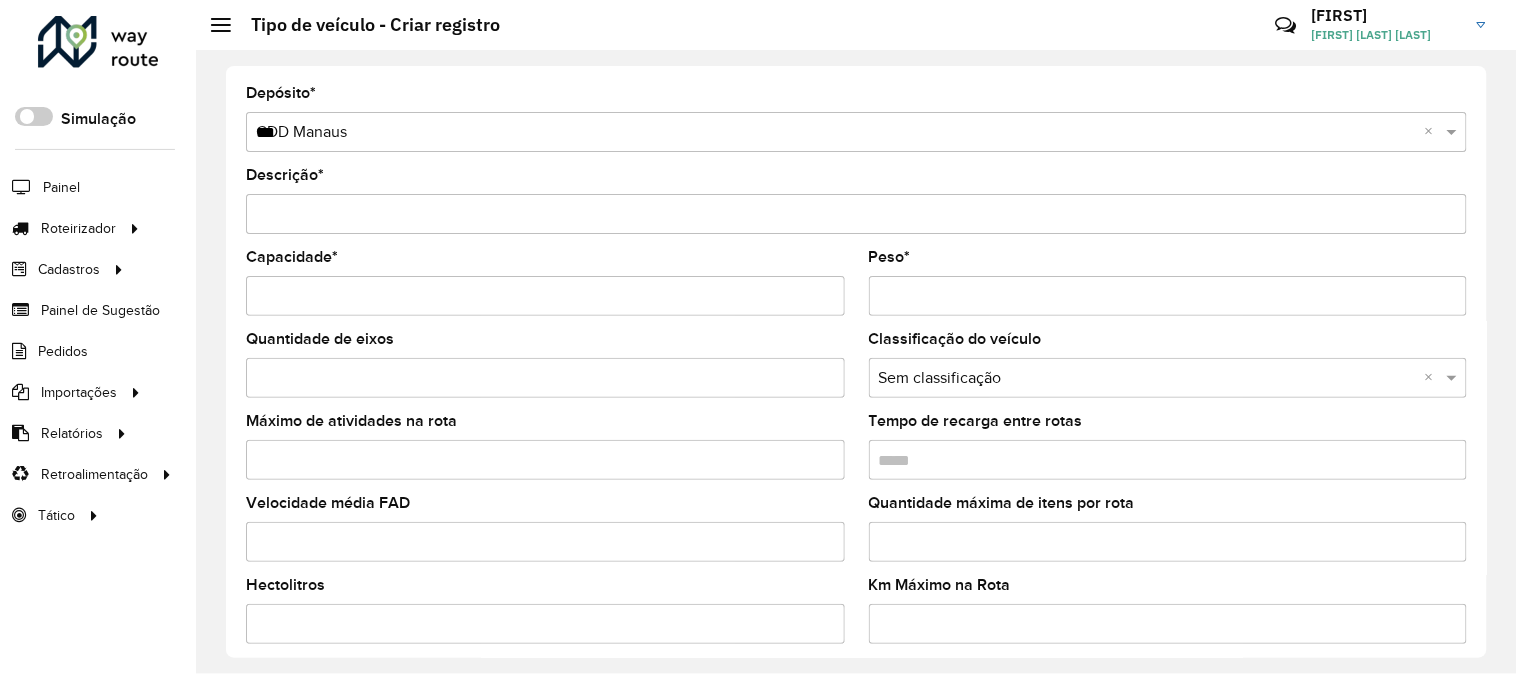 click on "Descrição  *" at bounding box center [856, 214] 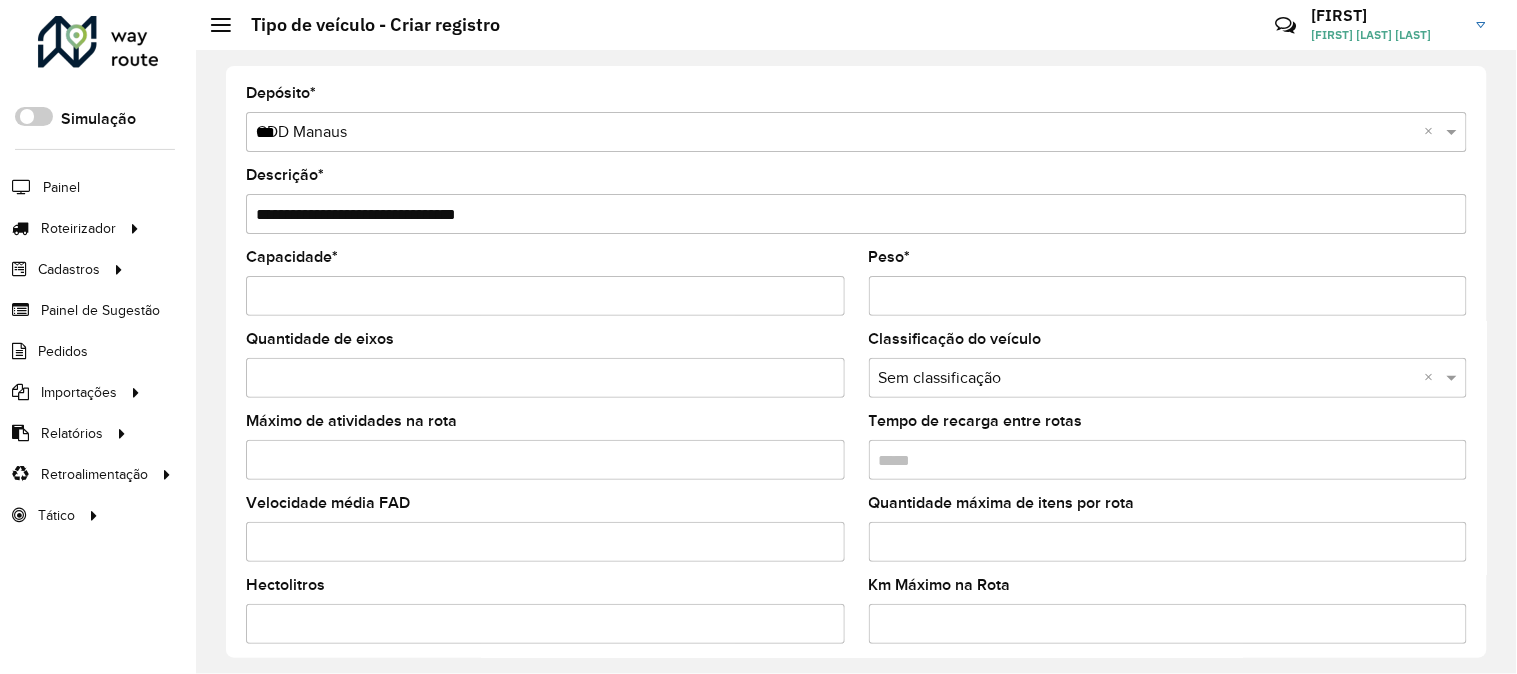 type on "**********" 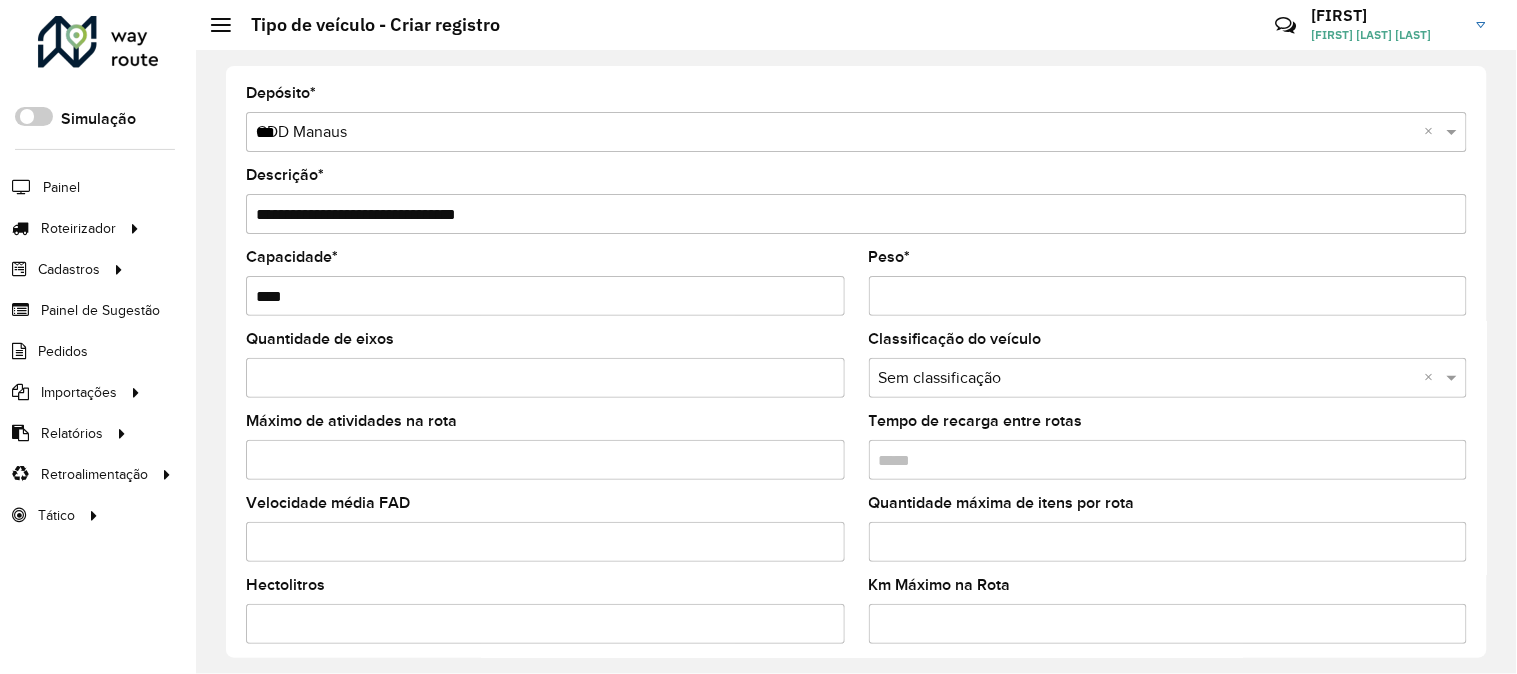 type on "***" 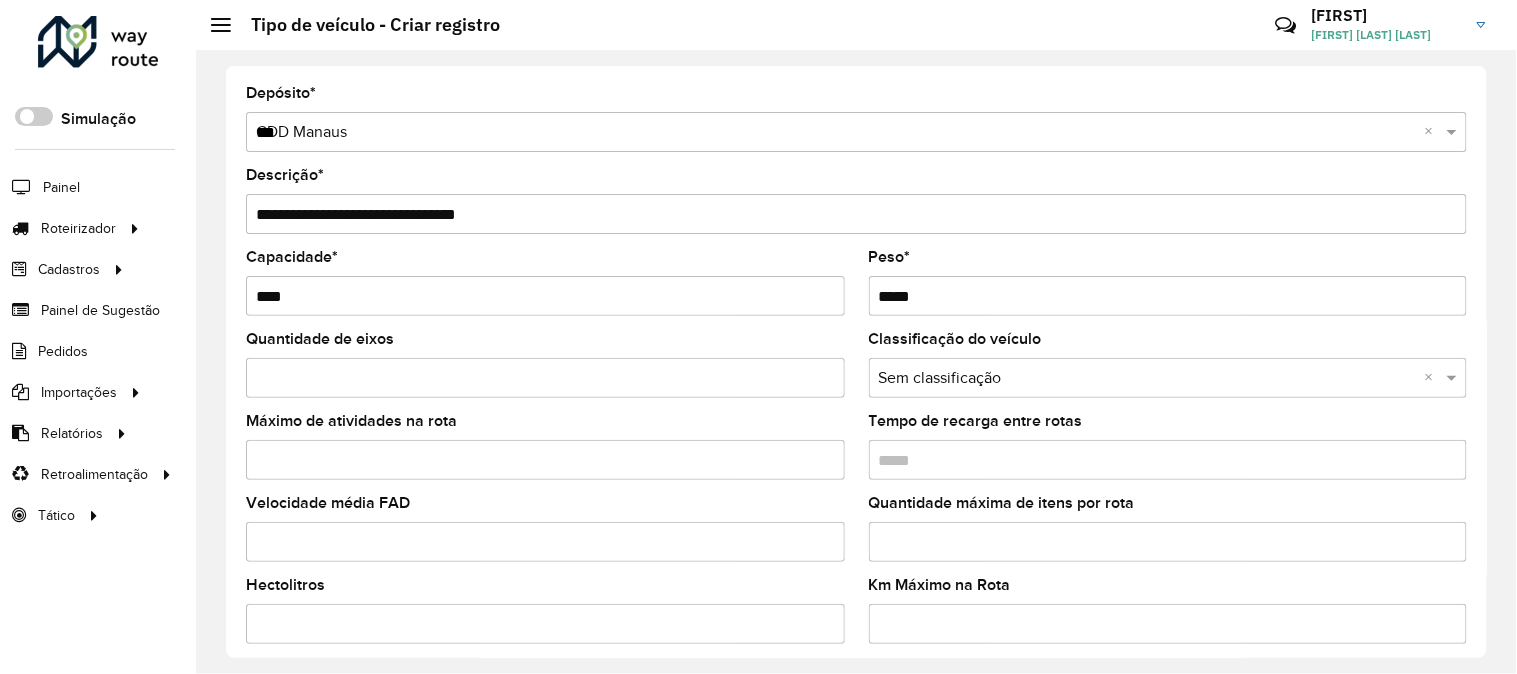 type on "*****" 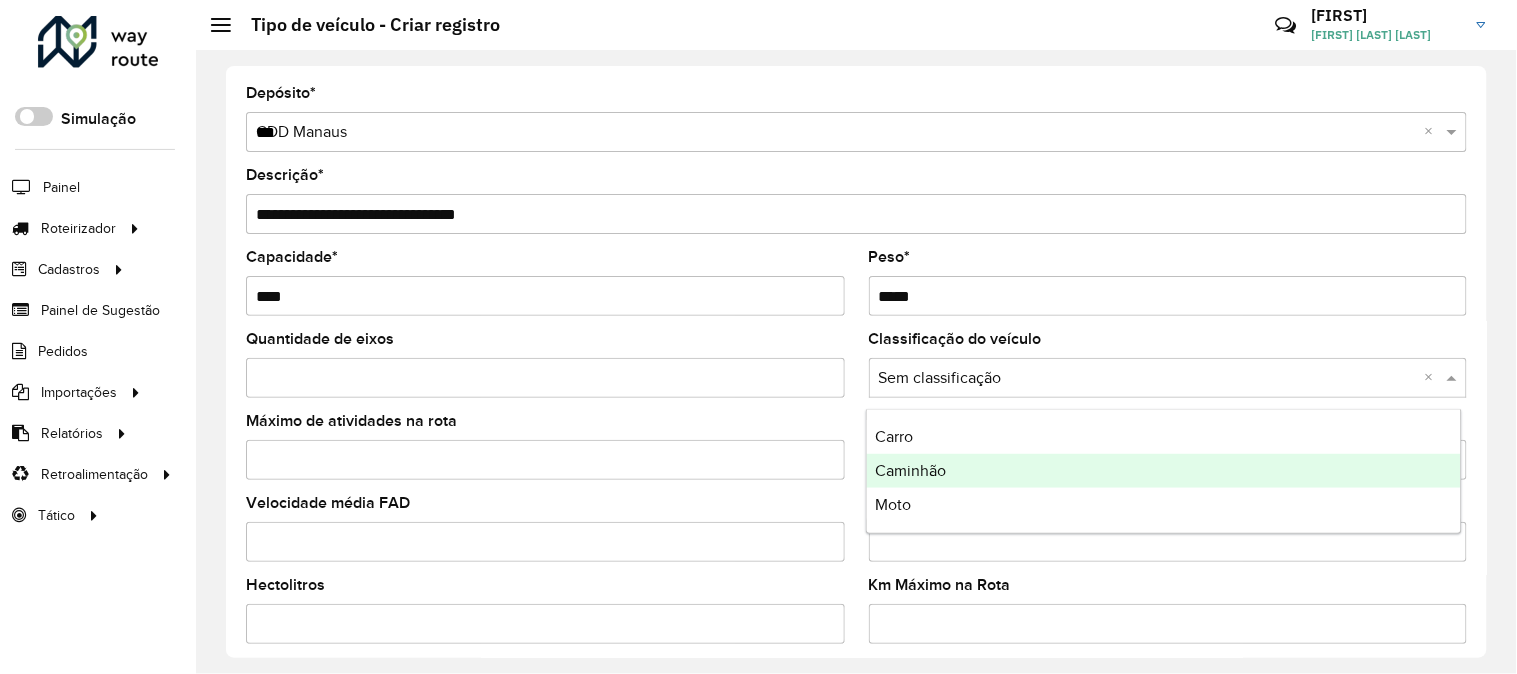click on "Caminhão" at bounding box center [910, 470] 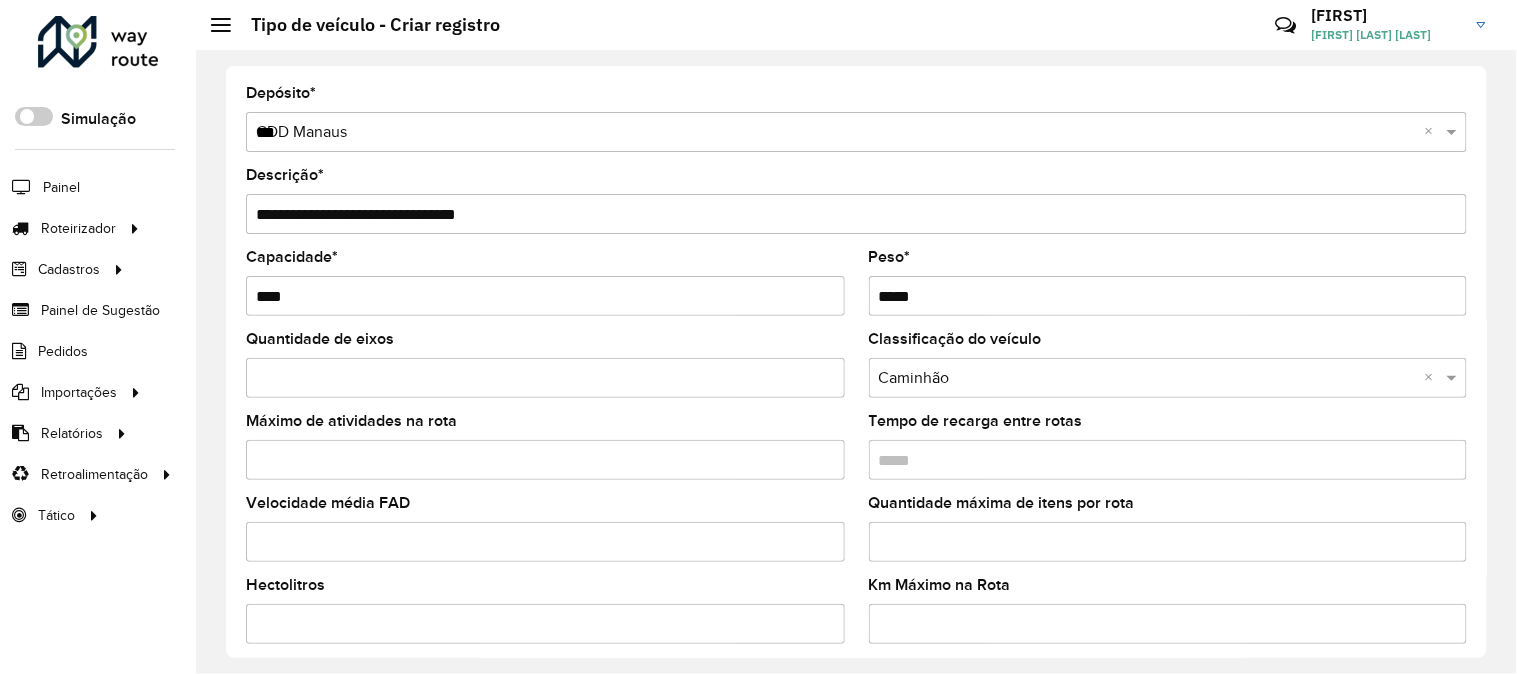 scroll, scrollTop: 93, scrollLeft: 0, axis: vertical 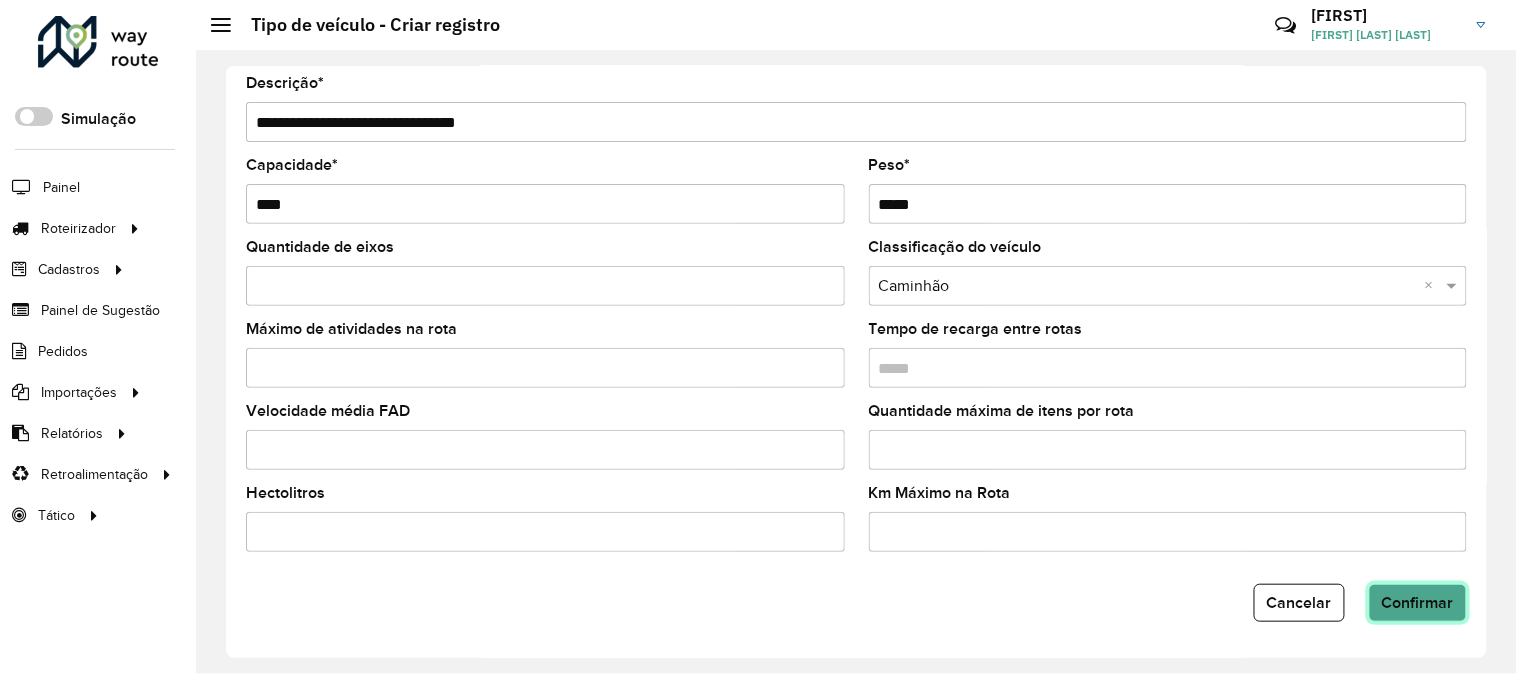 click on "Confirmar" 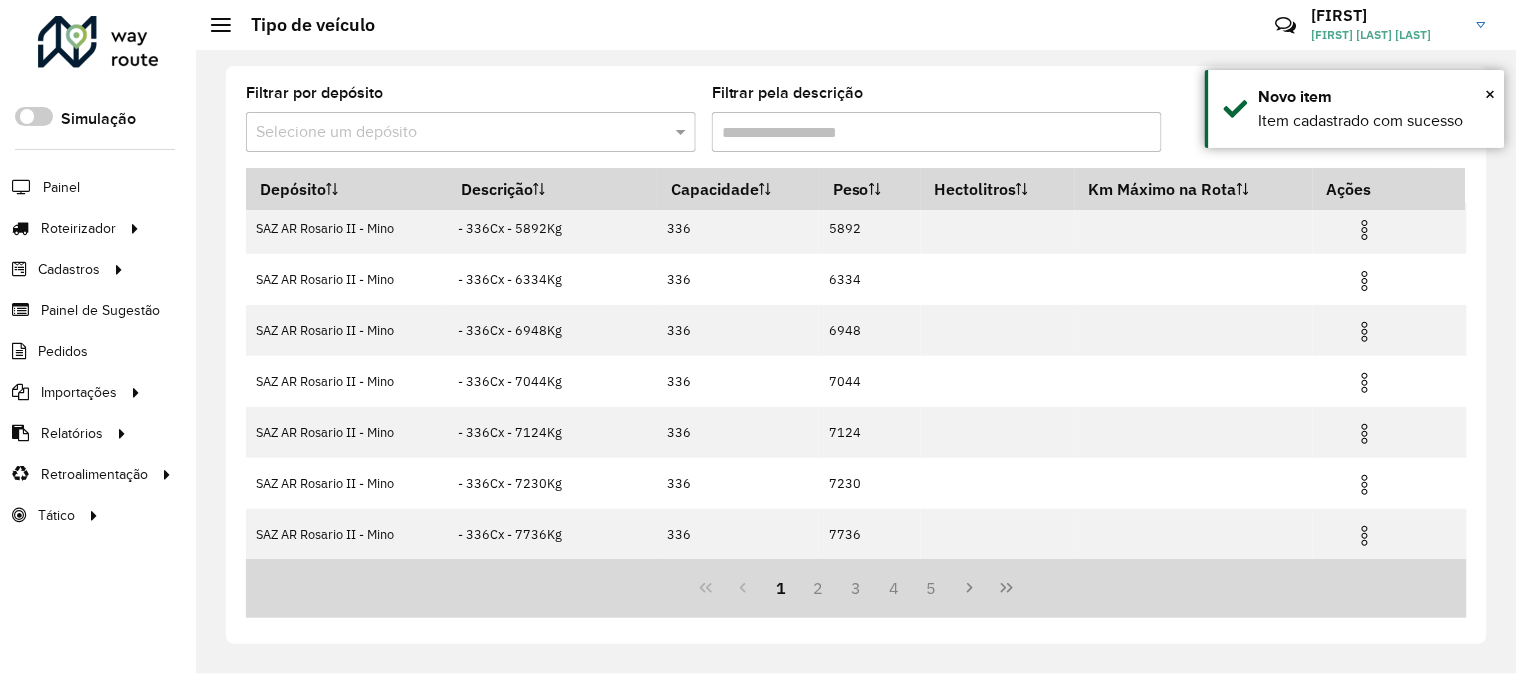 scroll, scrollTop: 0, scrollLeft: 0, axis: both 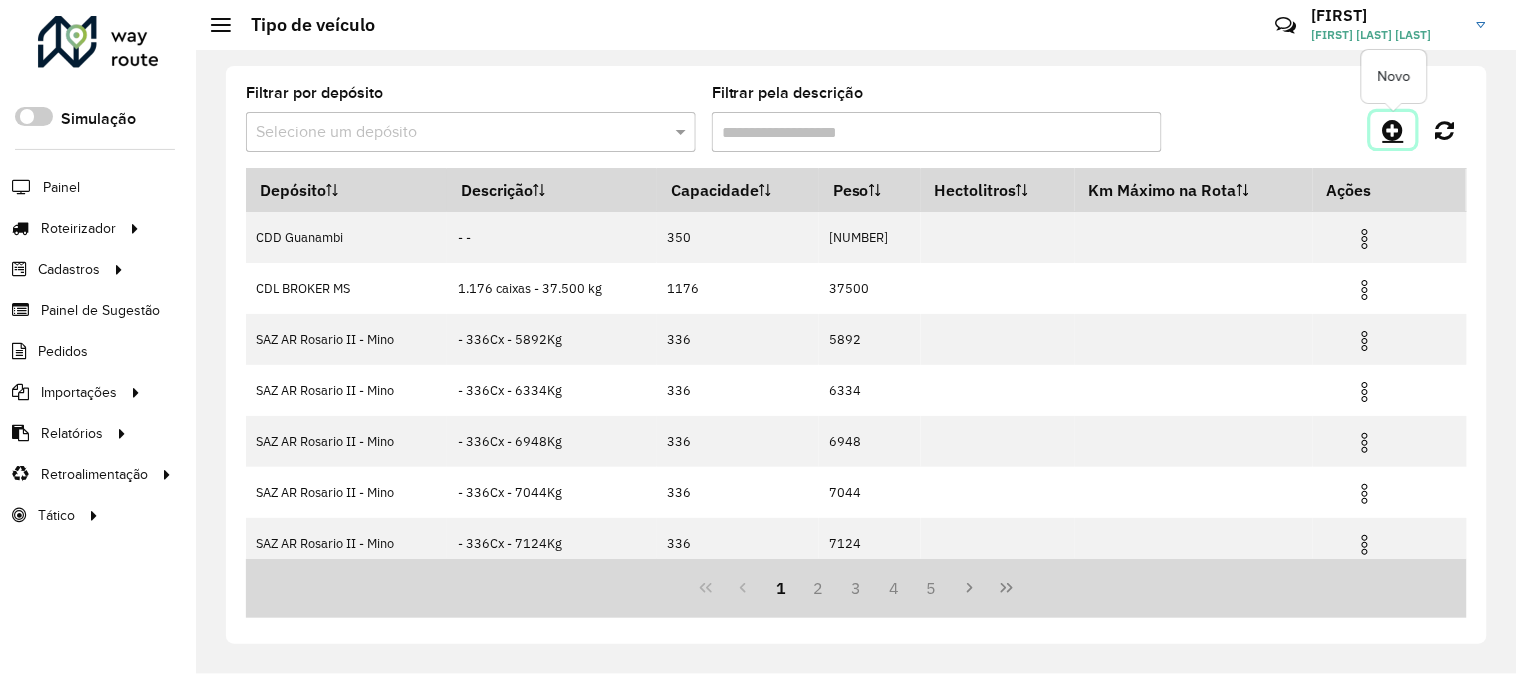 click 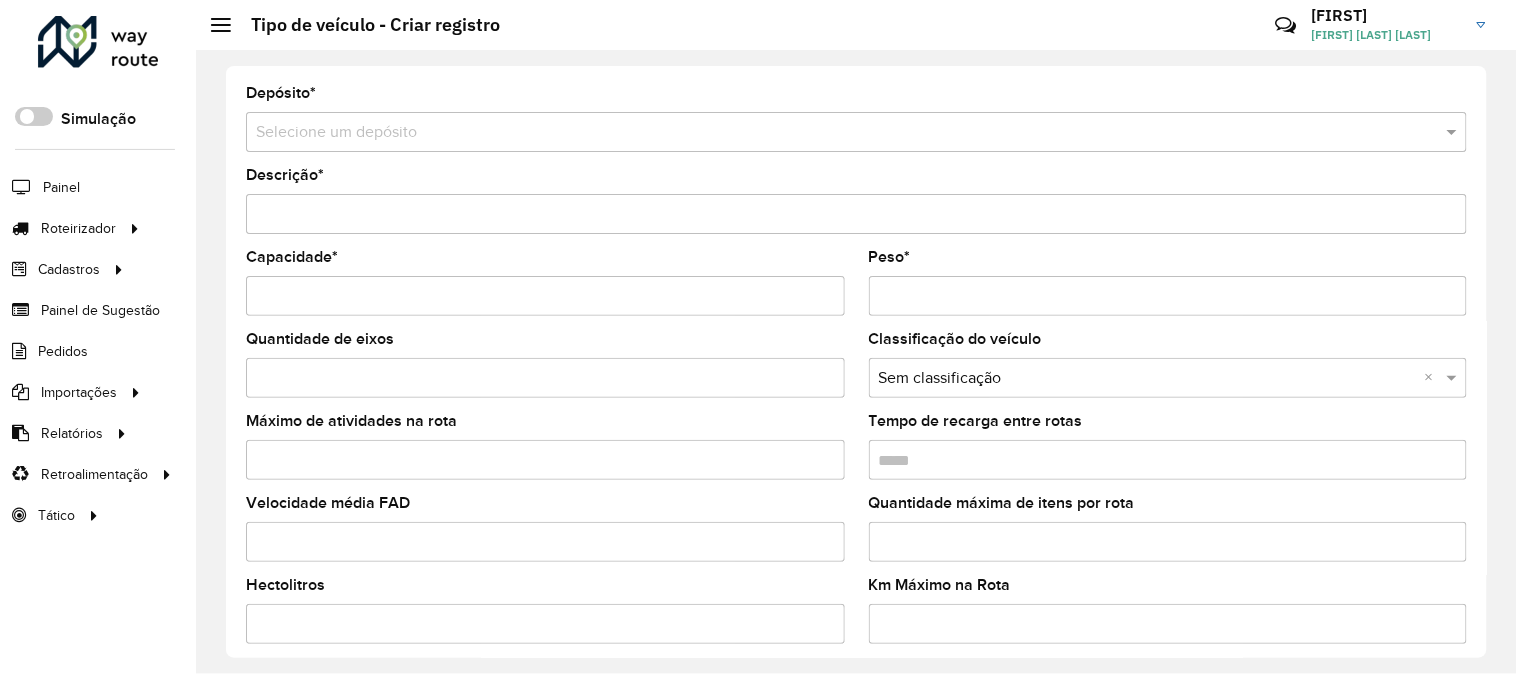 click at bounding box center [836, 133] 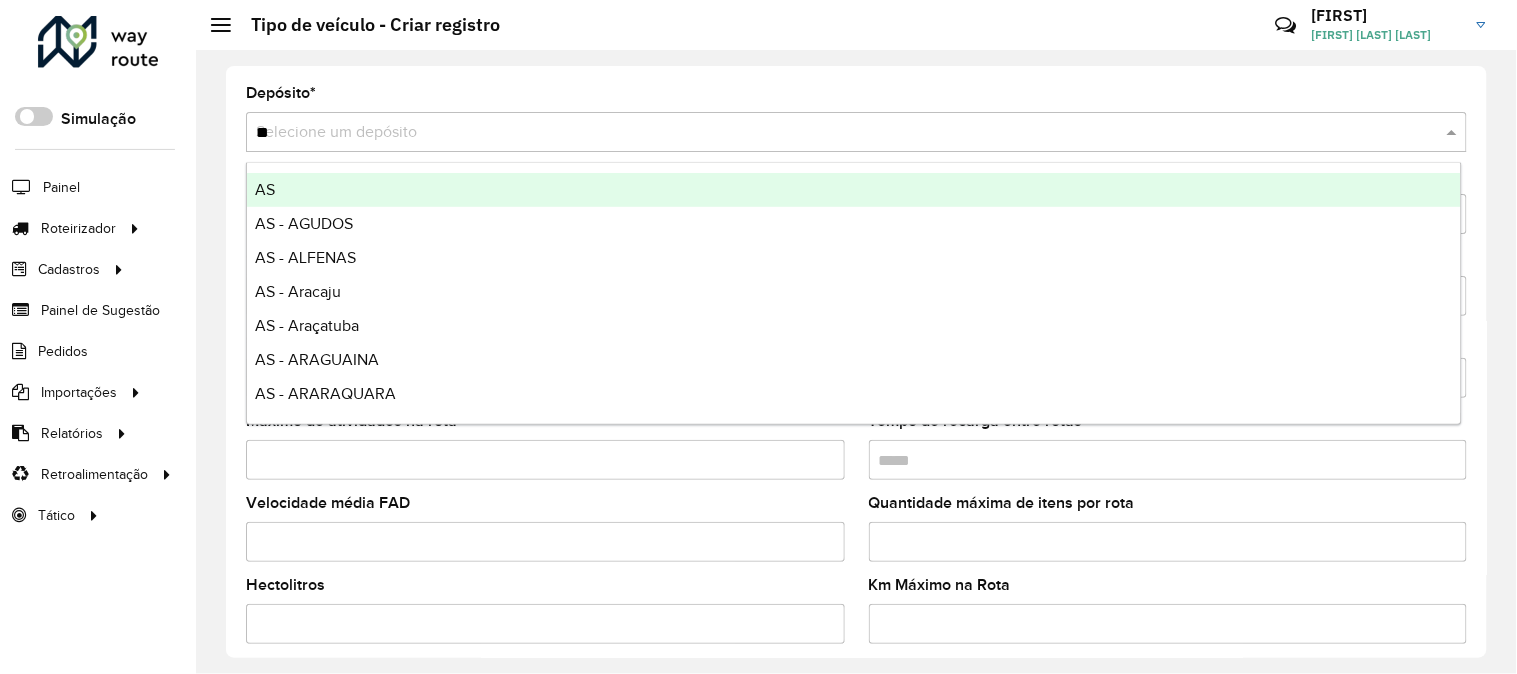 type on "***" 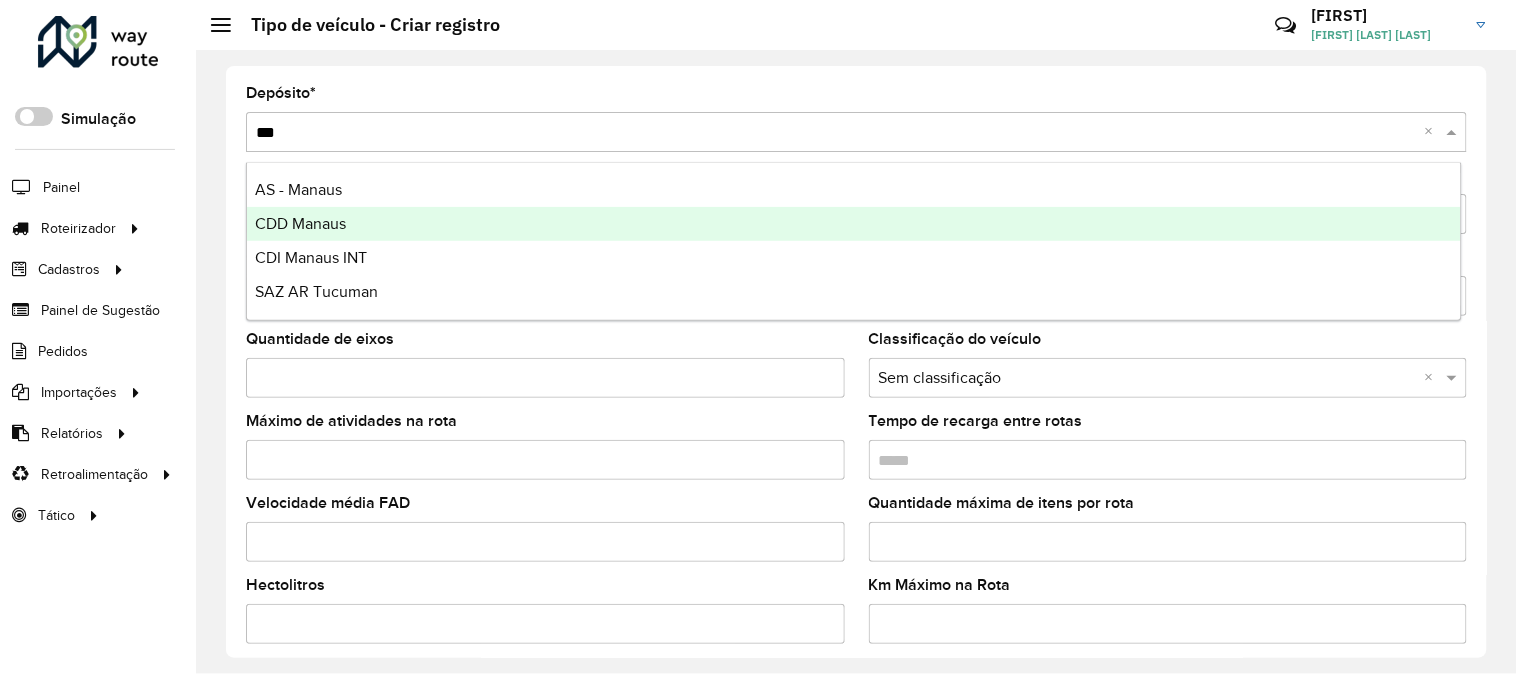 click on "CDD Manaus" at bounding box center (854, 224) 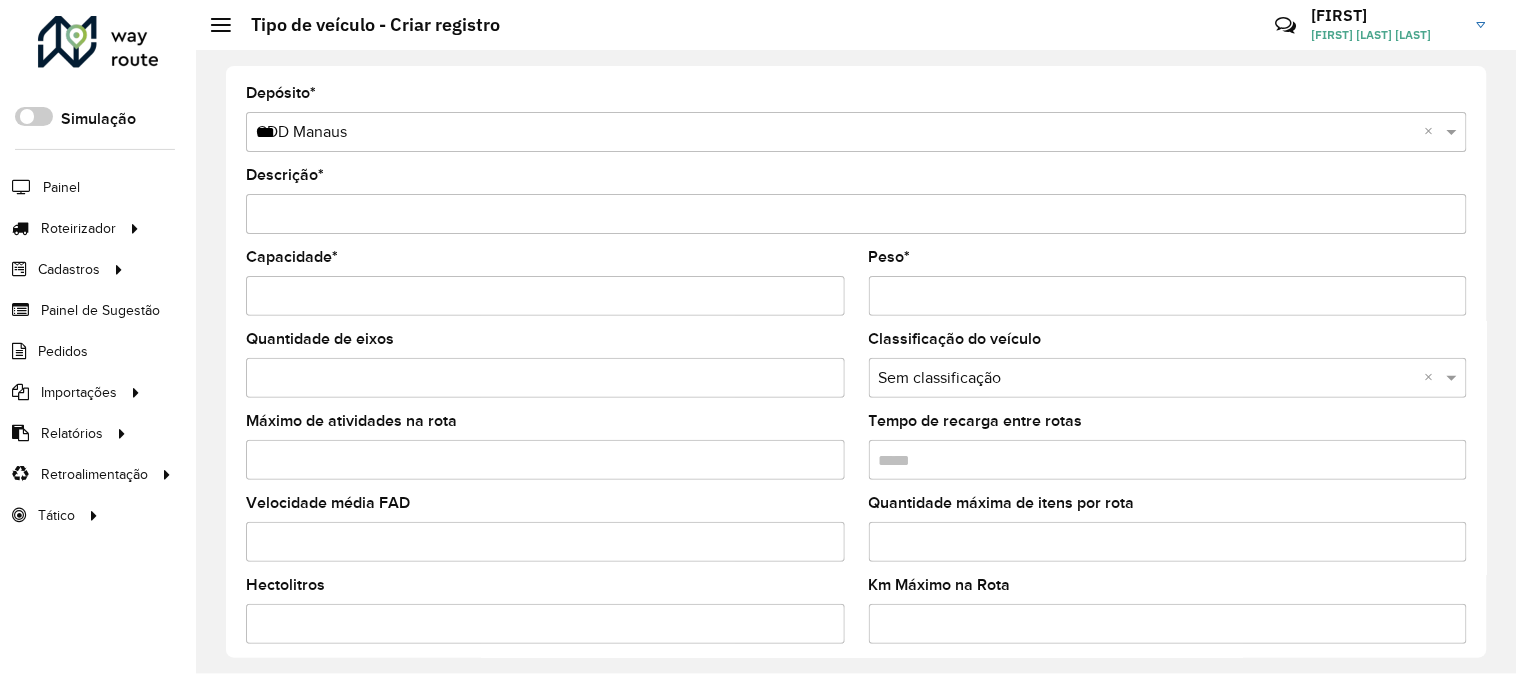 click on "Descrição  *" at bounding box center [856, 214] 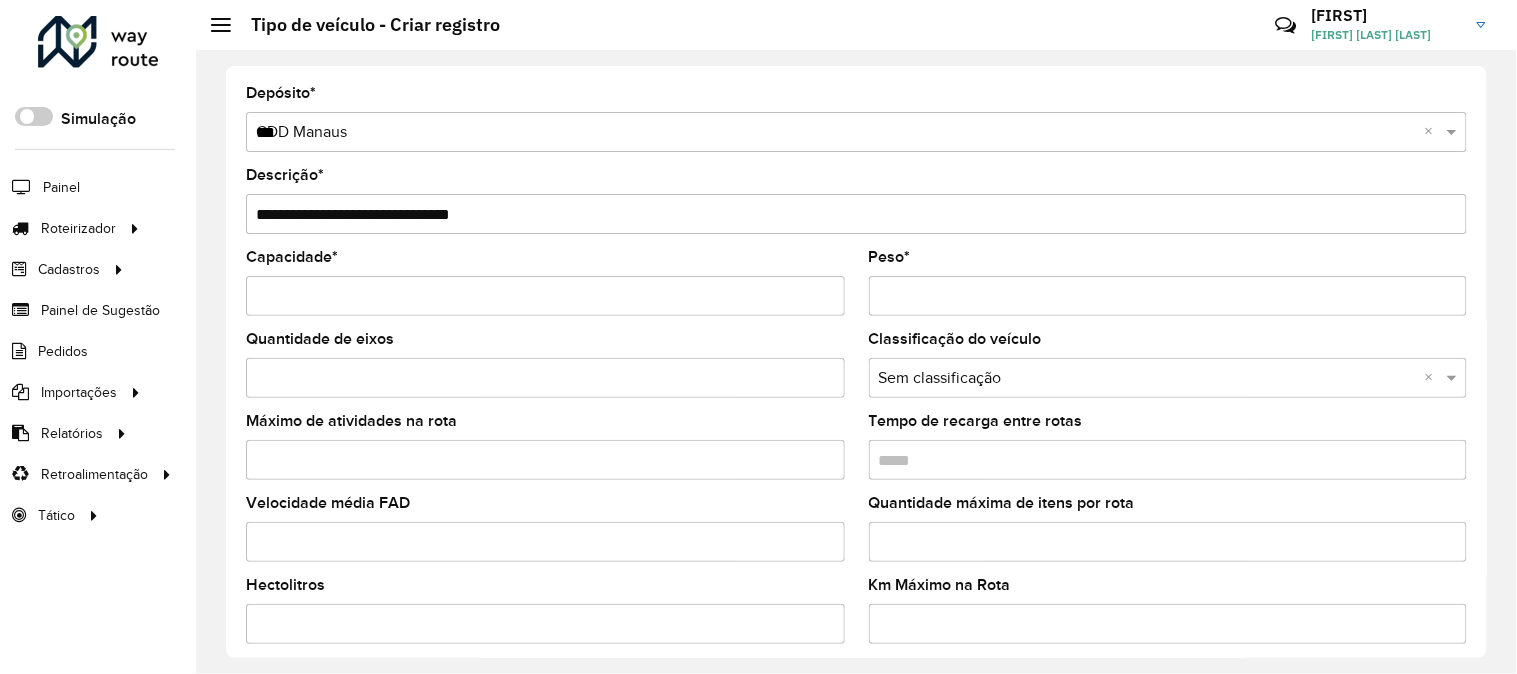 type on "**********" 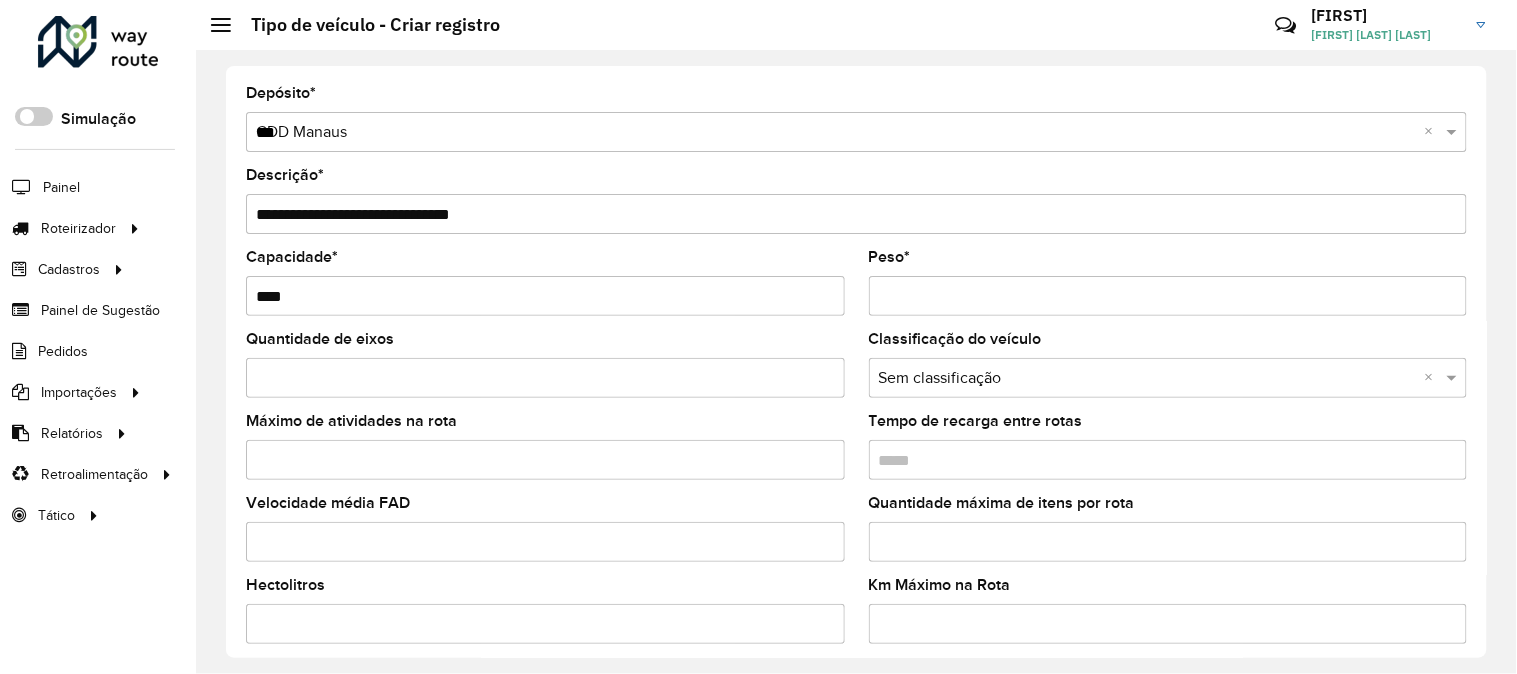 type on "***" 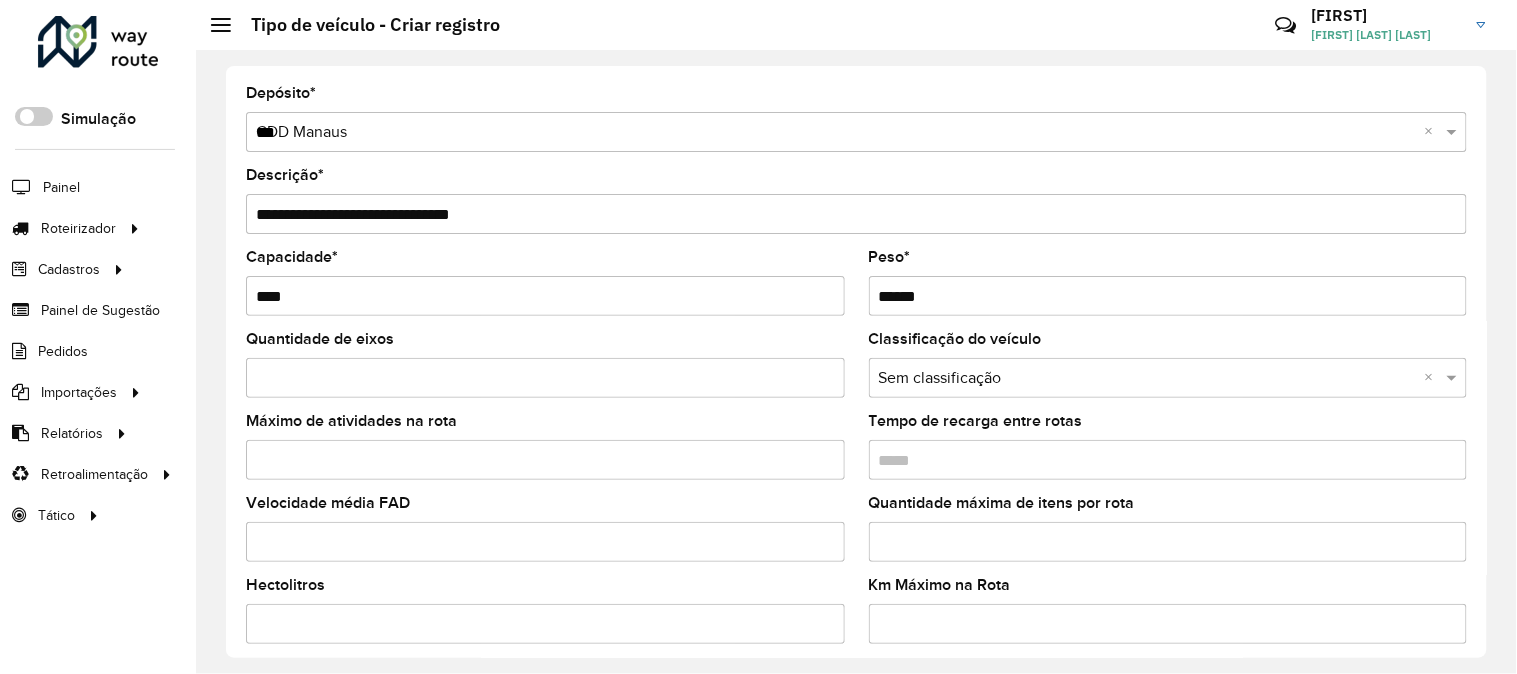 type on "*****" 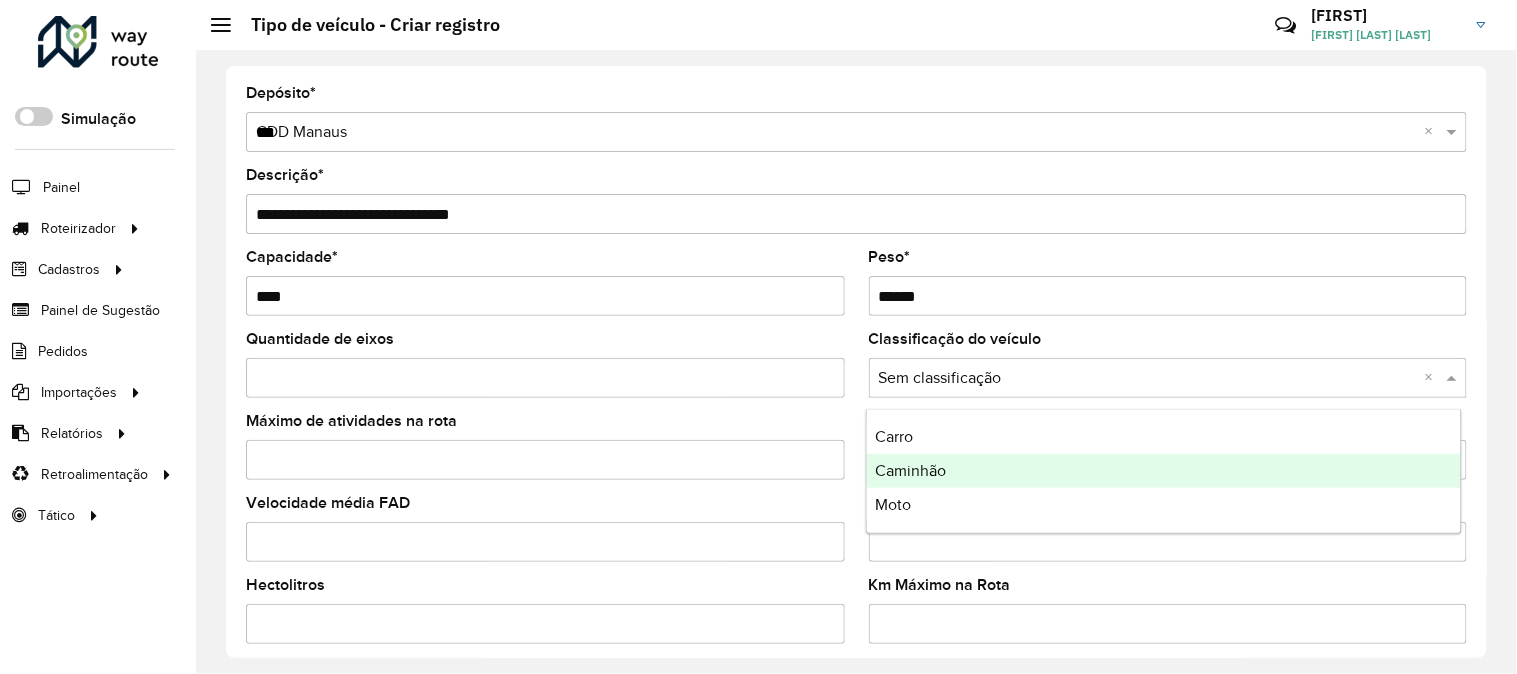 click on "Caminhão" at bounding box center [910, 470] 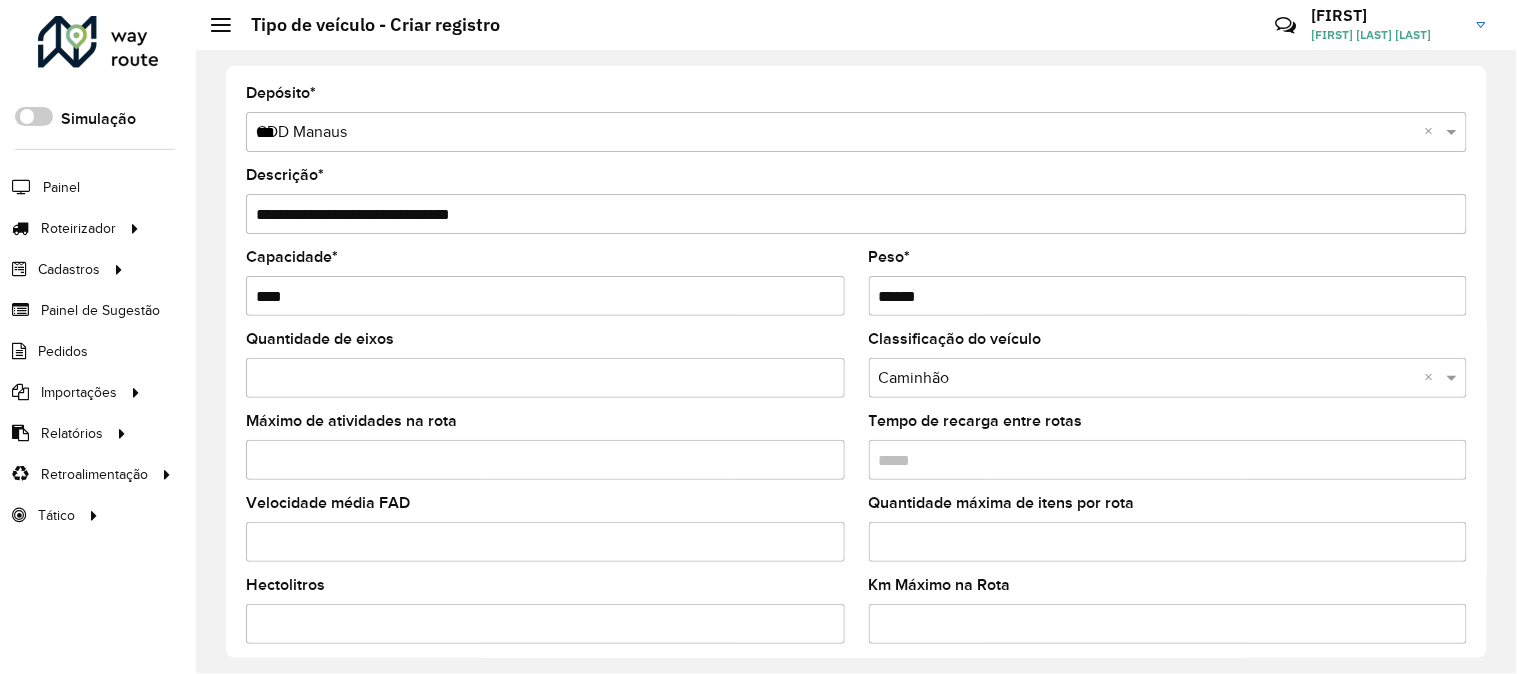 scroll, scrollTop: 93, scrollLeft: 0, axis: vertical 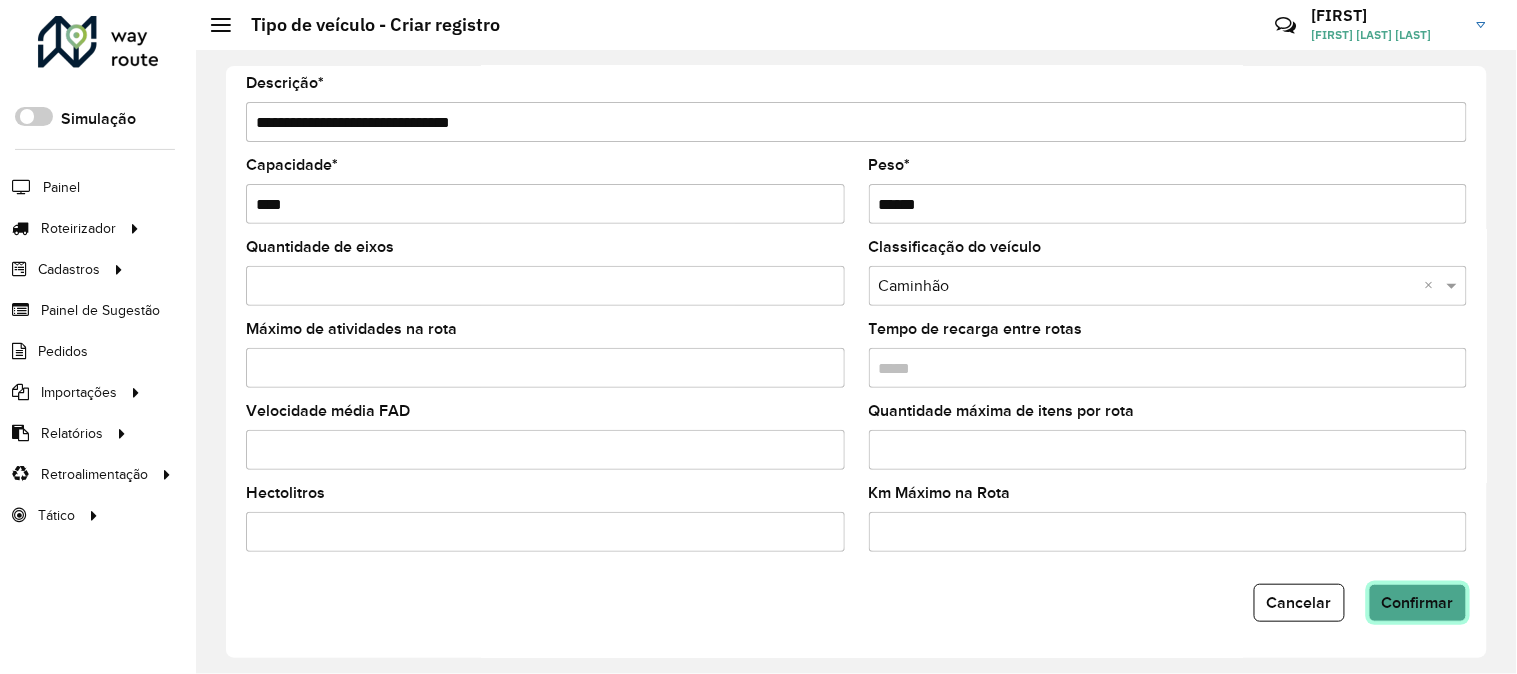 click on "Confirmar" 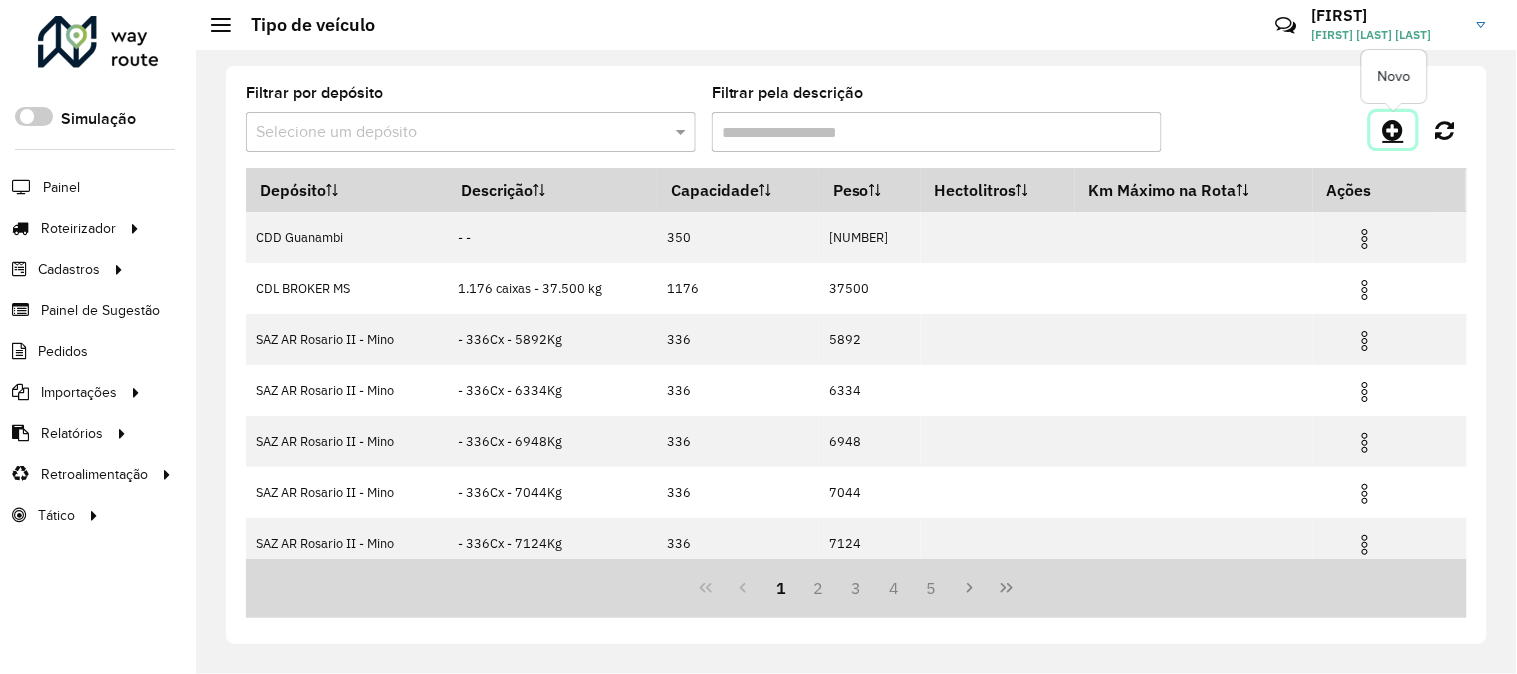 click 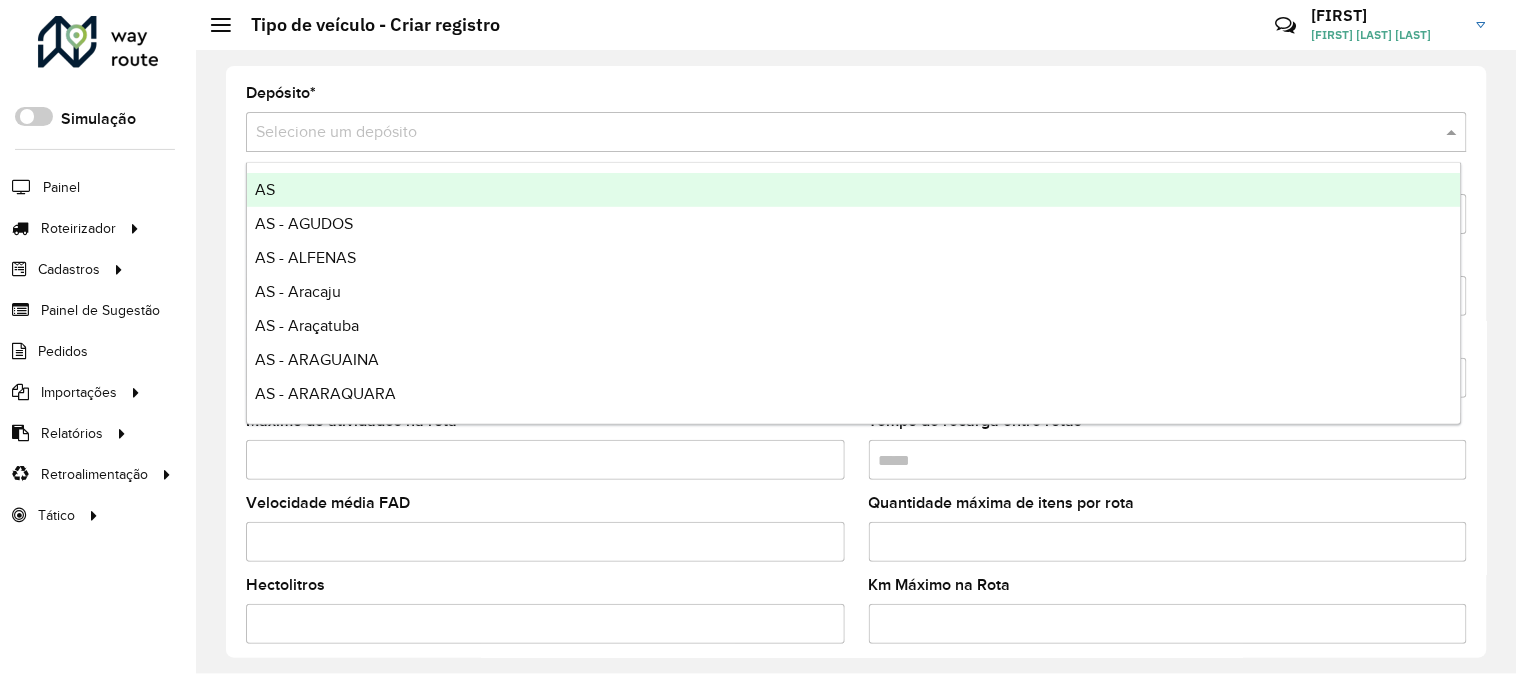 click at bounding box center (836, 133) 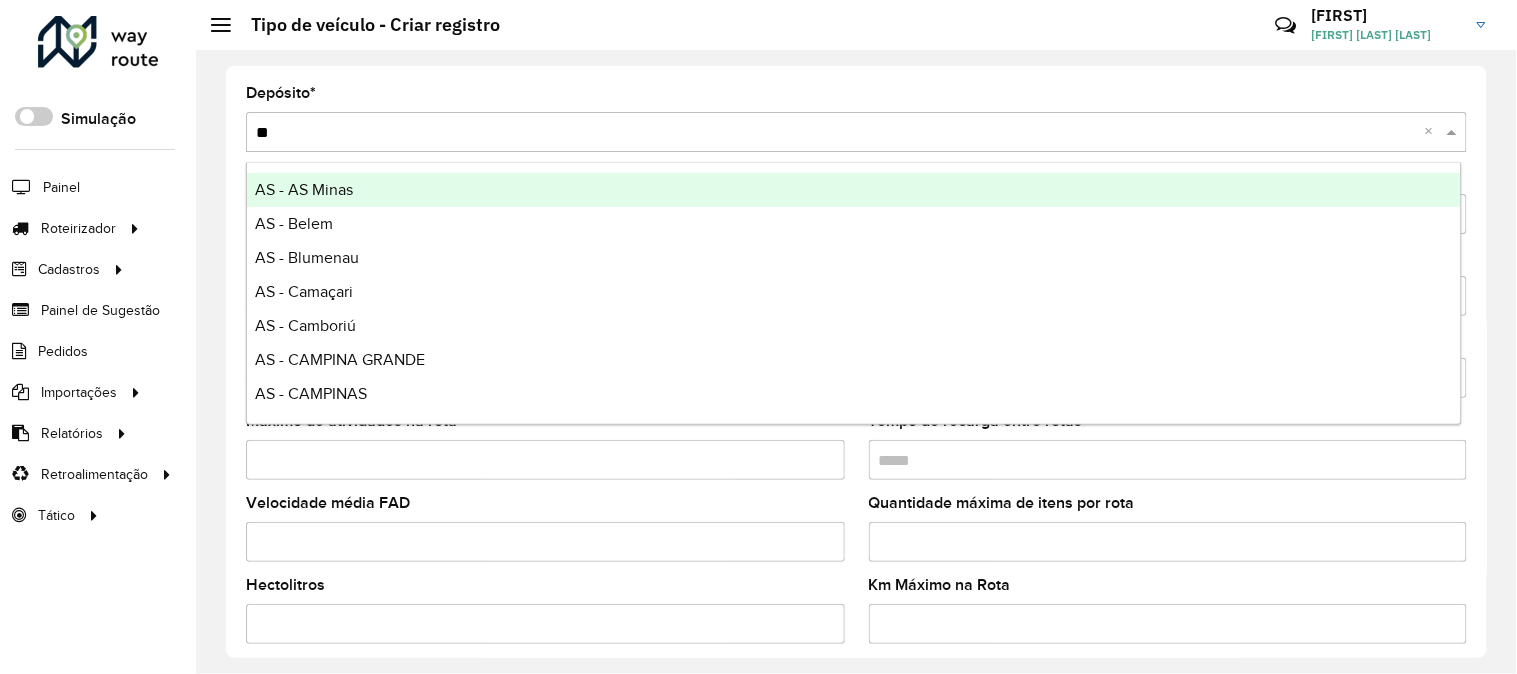 type on "***" 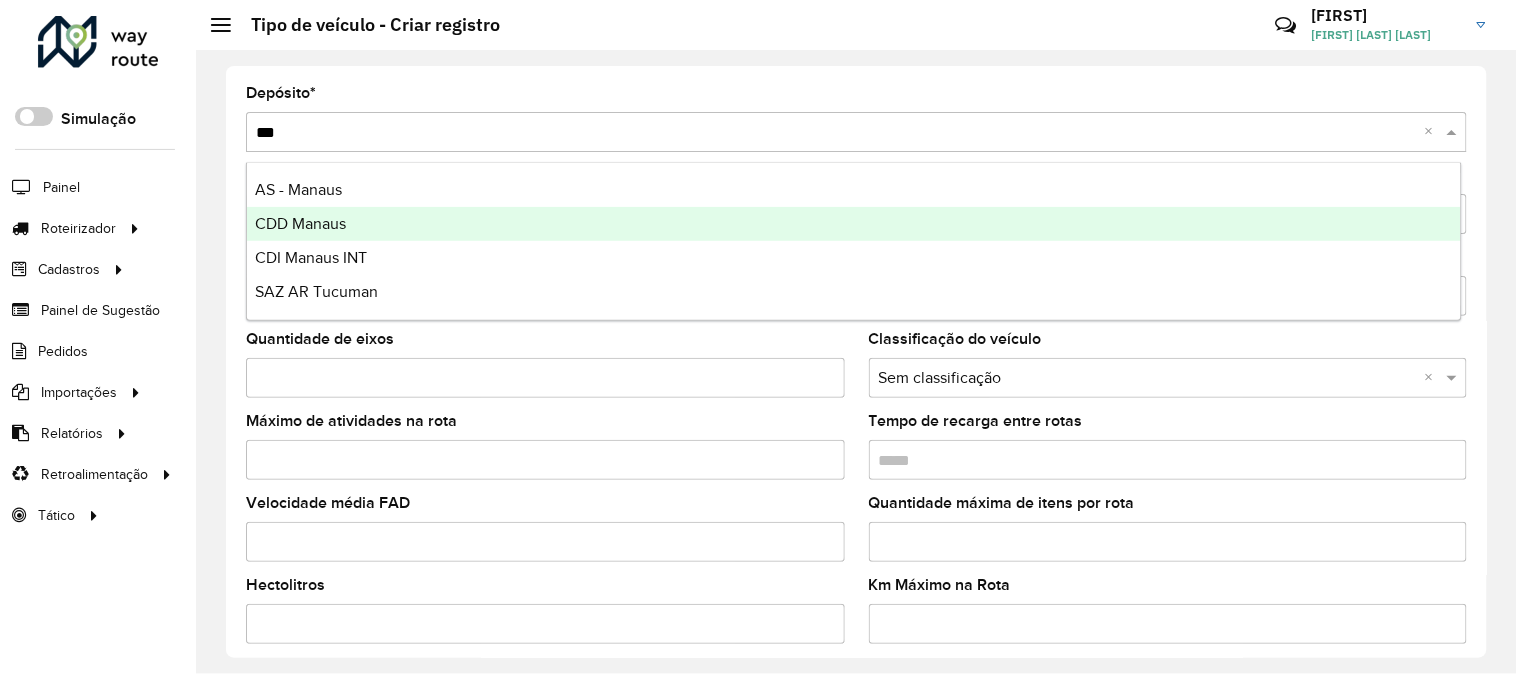click on "CDD Manaus" at bounding box center [854, 224] 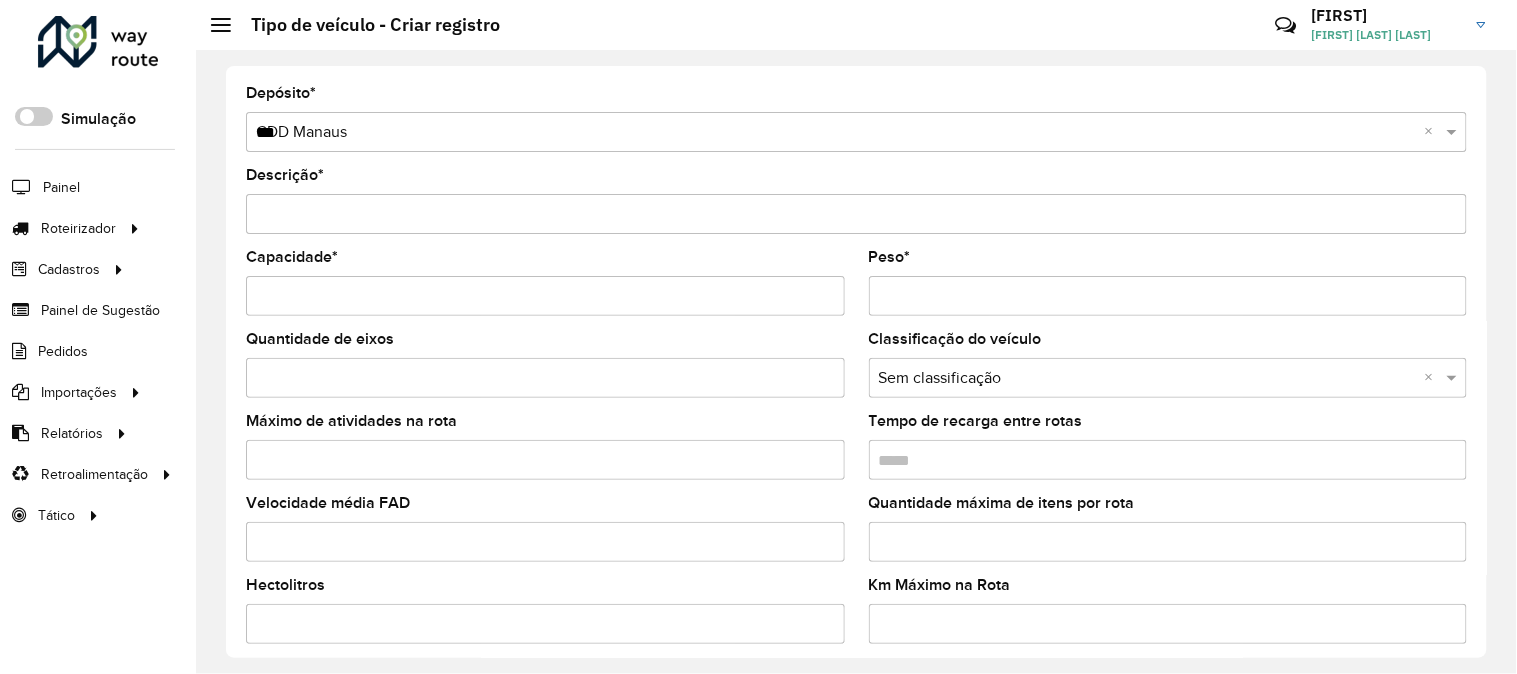 click on "Depósito  * Selecione um depósito × CDD Manaus *** ×  Descrição  *  Capacidade  *  Peso  *  Quantidade de eixos   Classificação do veículo  Selecione uma opção × Sem classificação ×  Máximo de atividades na rota   Tempo de recarga entre rotas   Velocidade média FAD   Quantidade máxima de itens por rota   Hectolitros   Km Máximo na Rota   Cancelar   Confirmar" 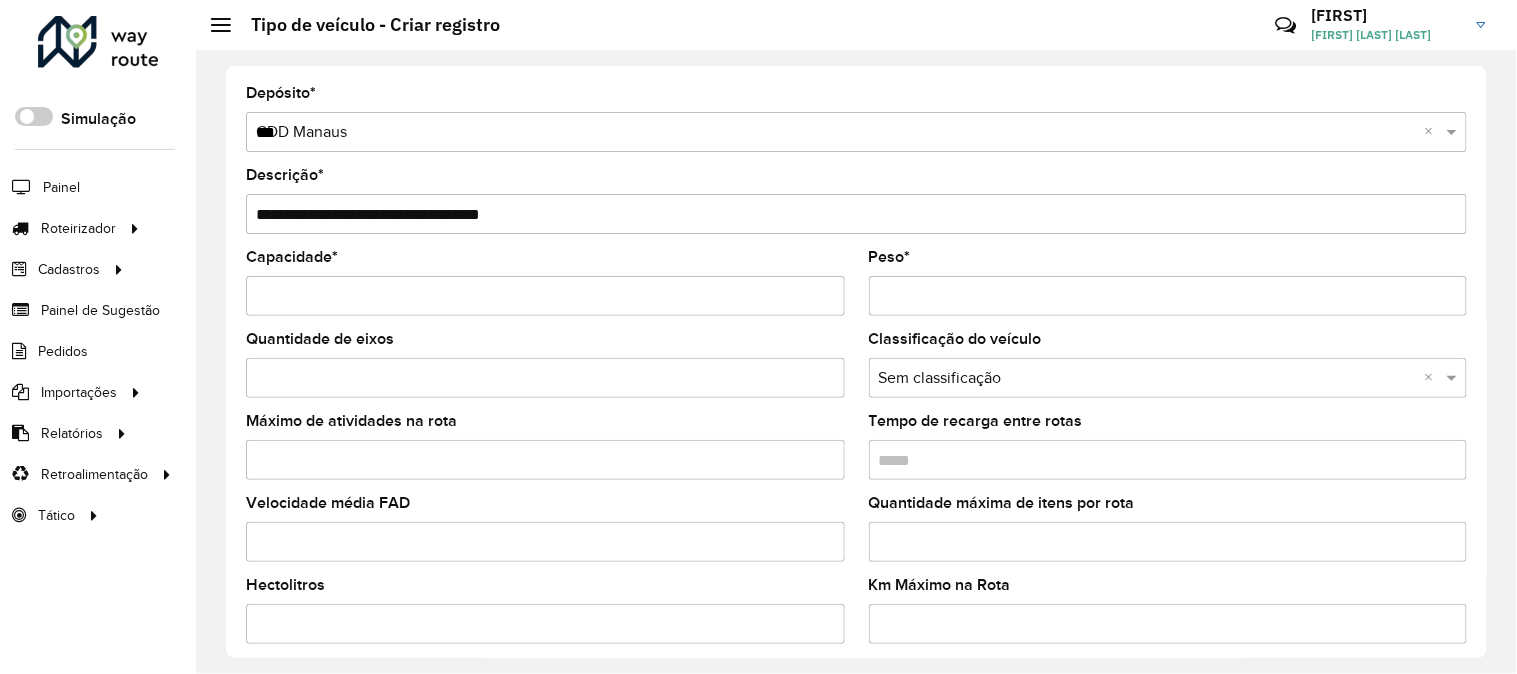 type on "**********" 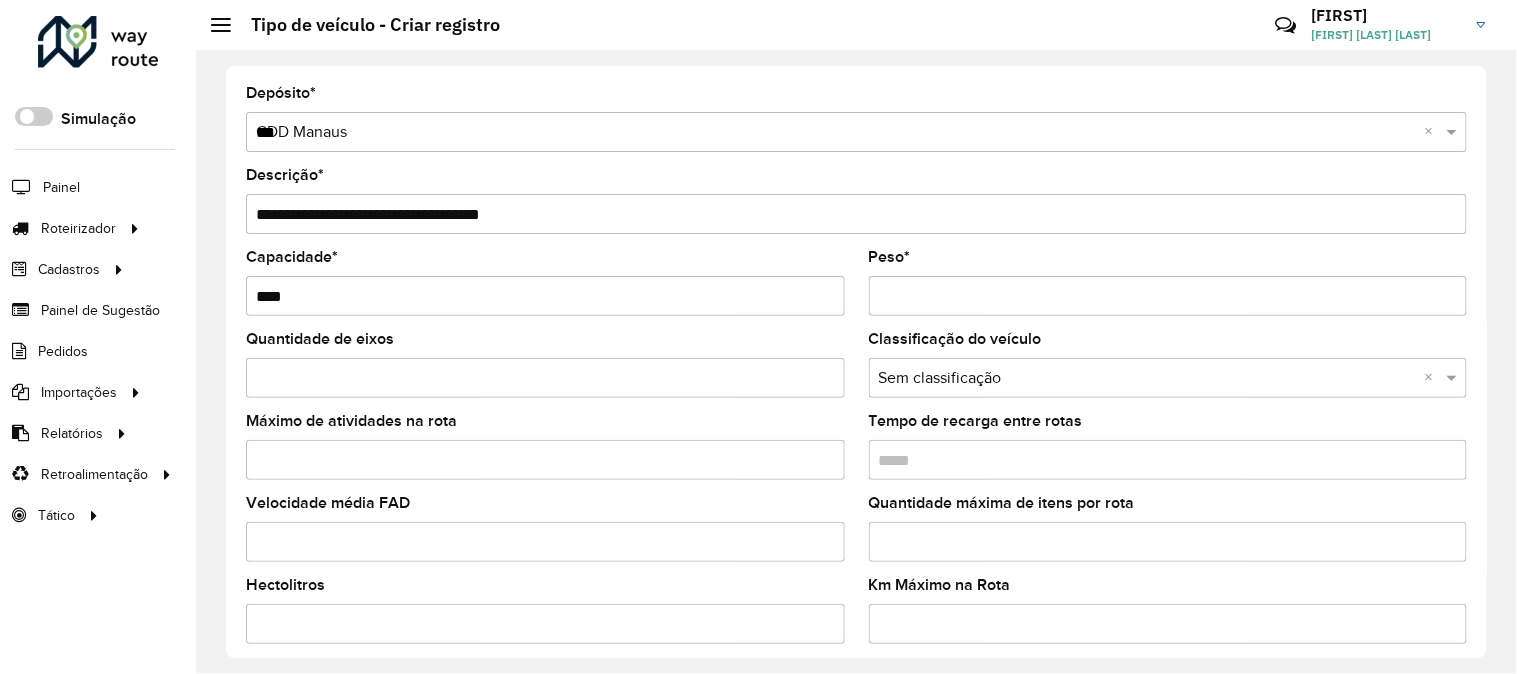 type on "****" 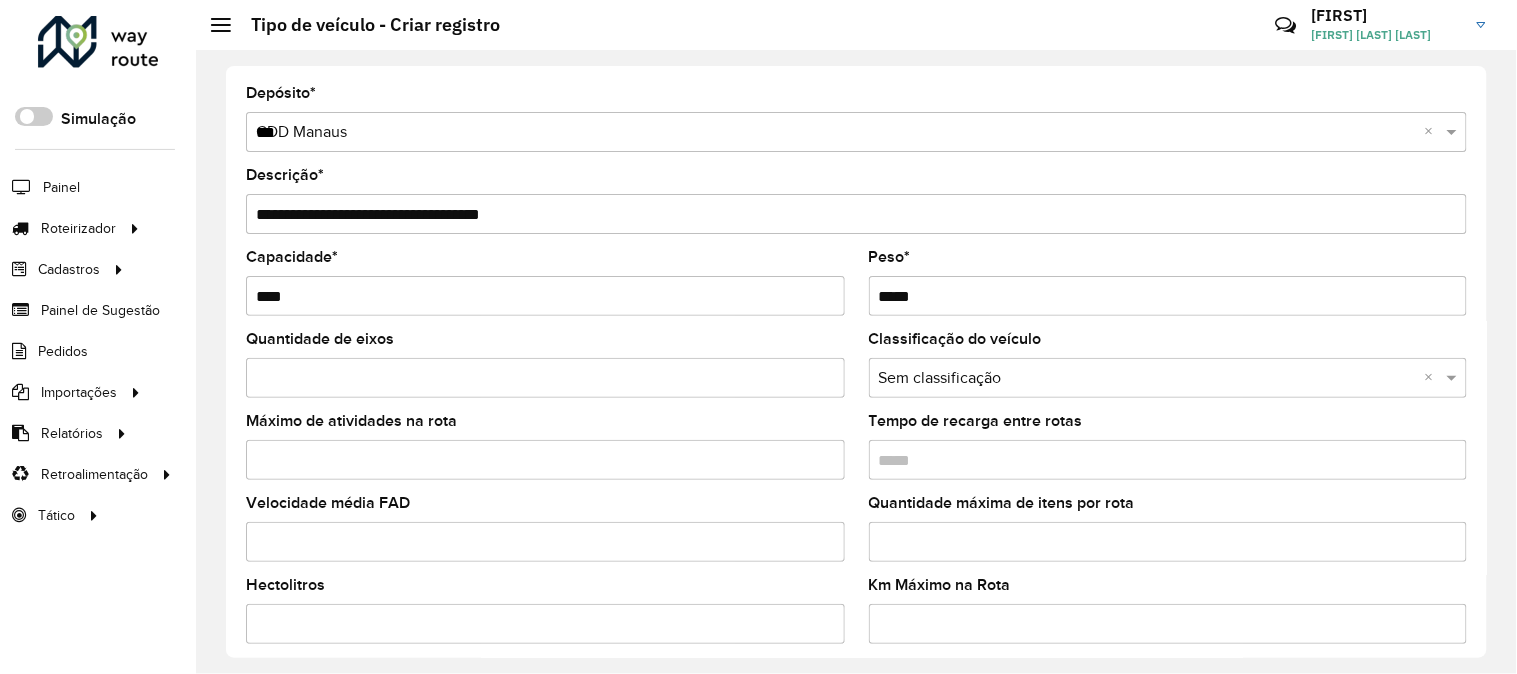 type on "*****" 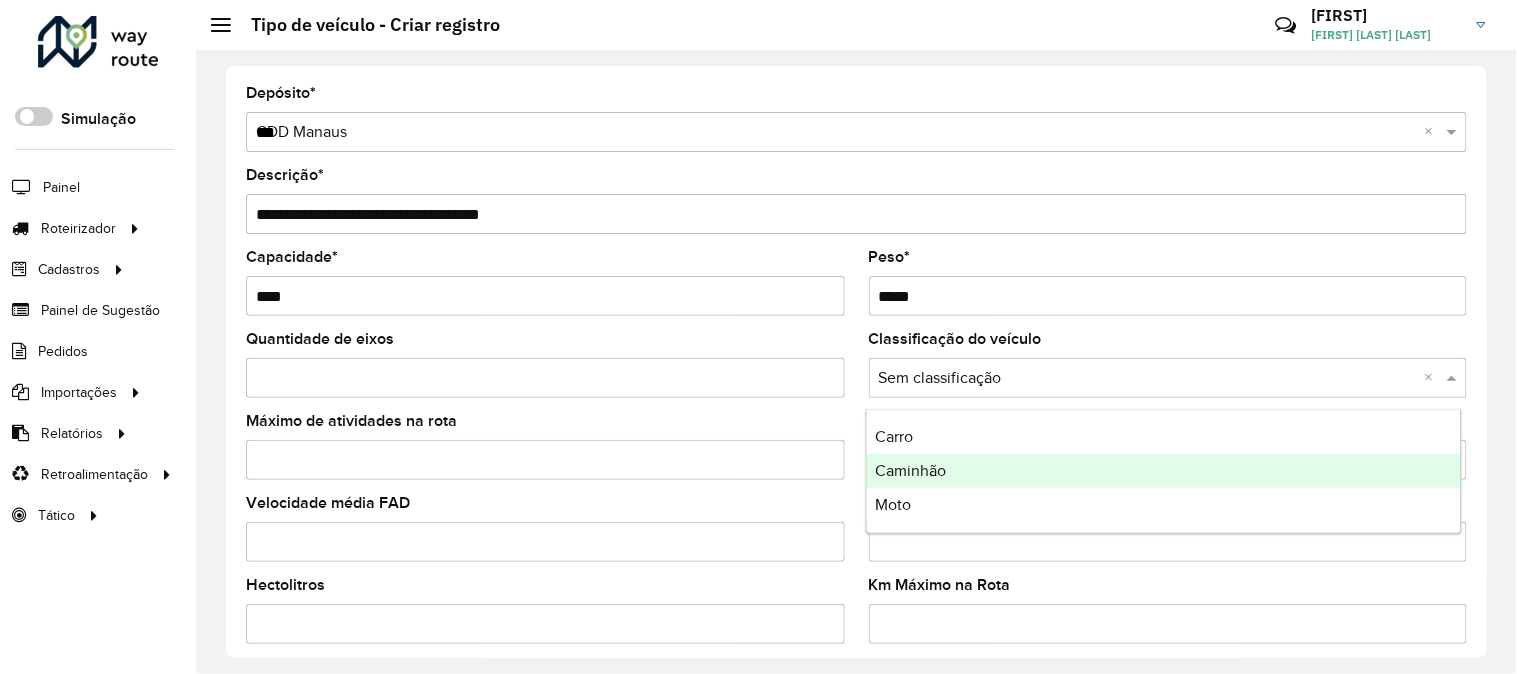 click on "Caminhão" at bounding box center (910, 470) 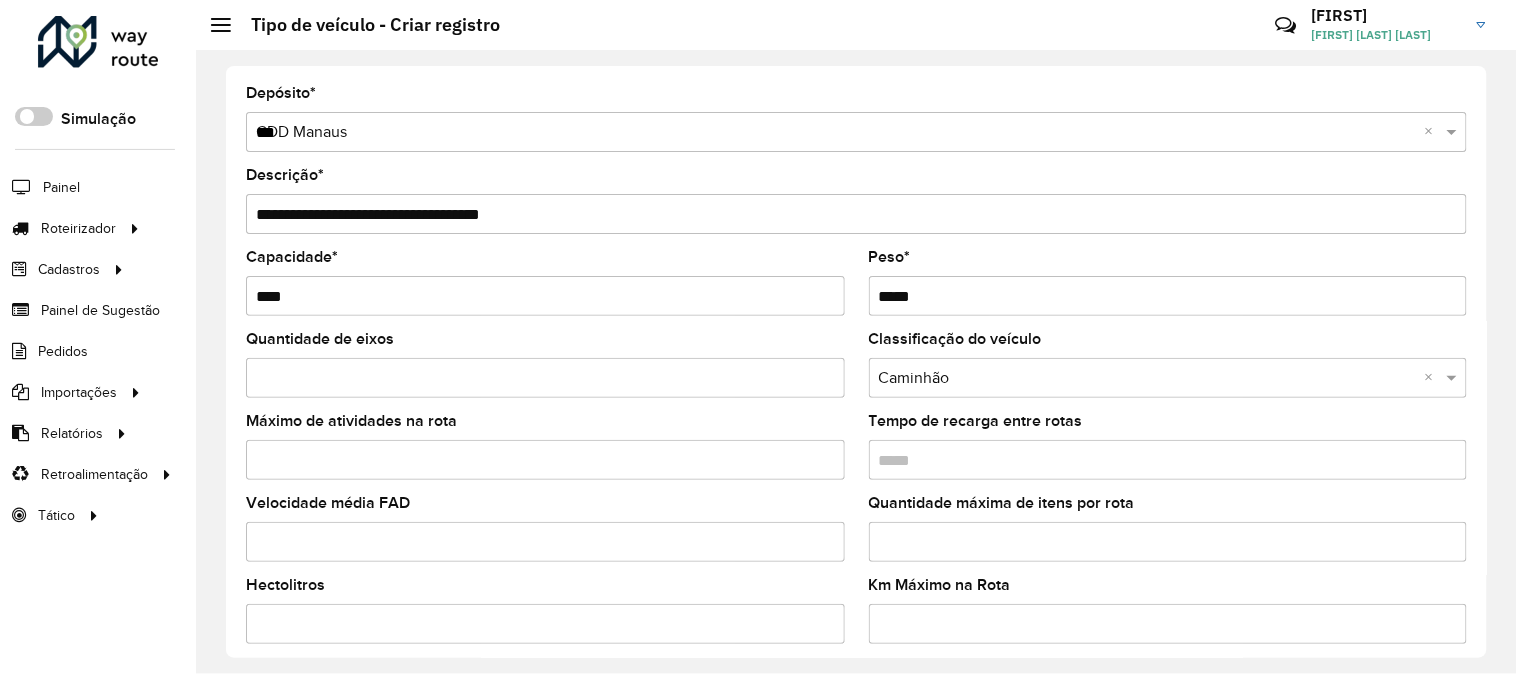 scroll, scrollTop: 93, scrollLeft: 0, axis: vertical 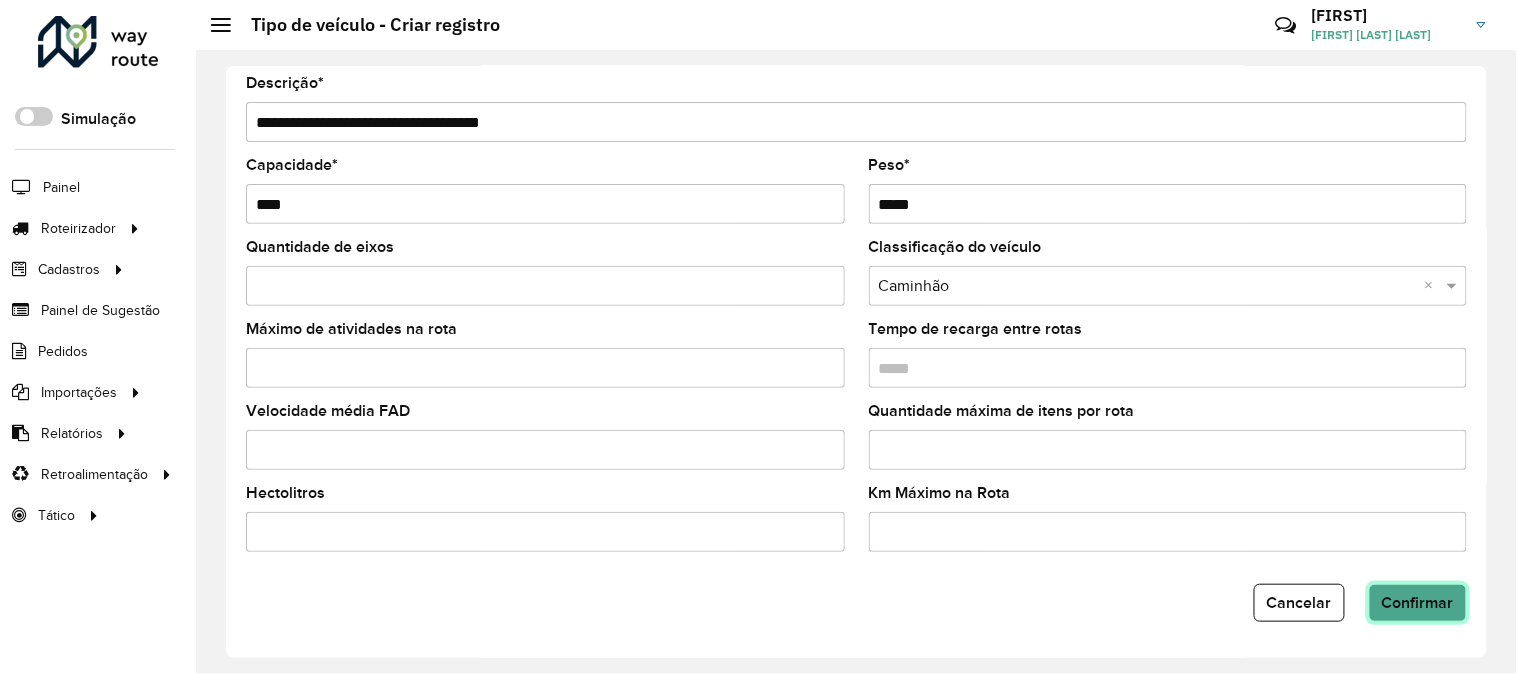 click on "Confirmar" 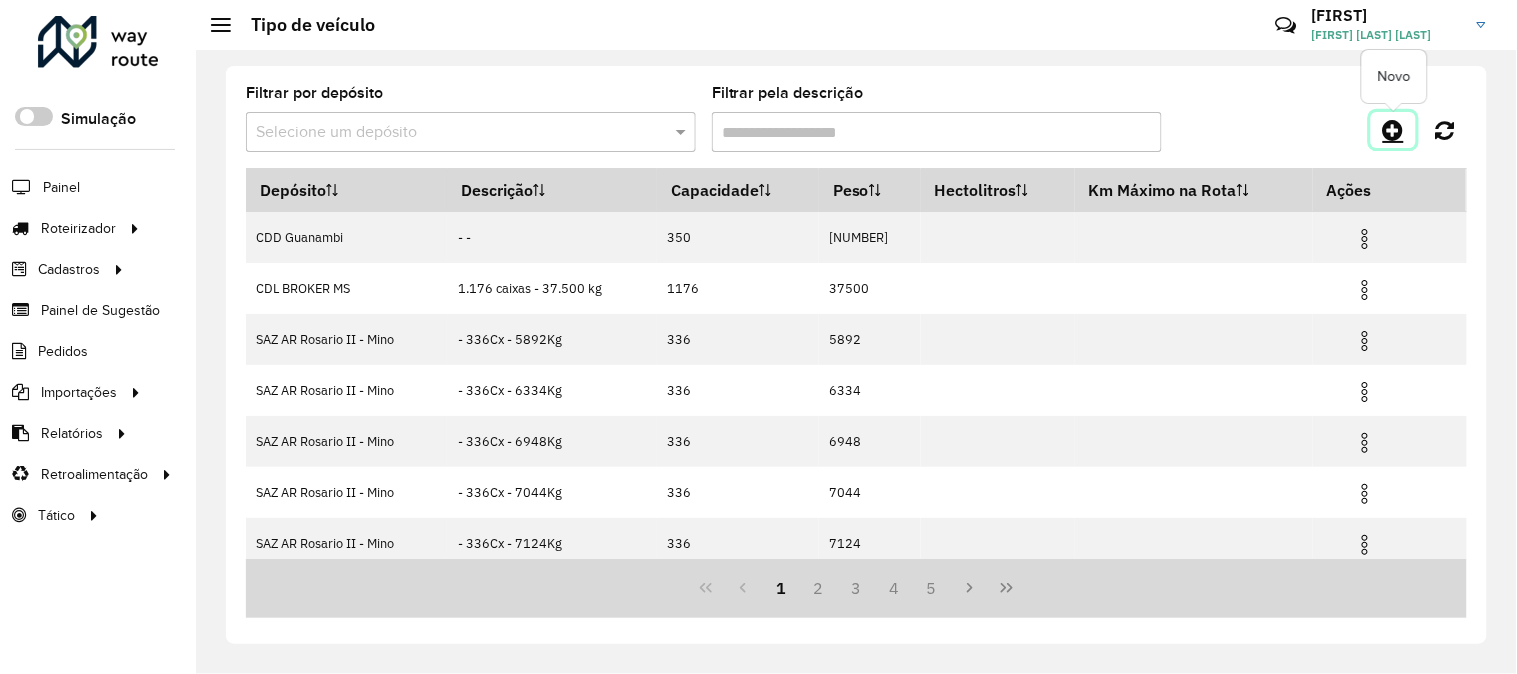 click 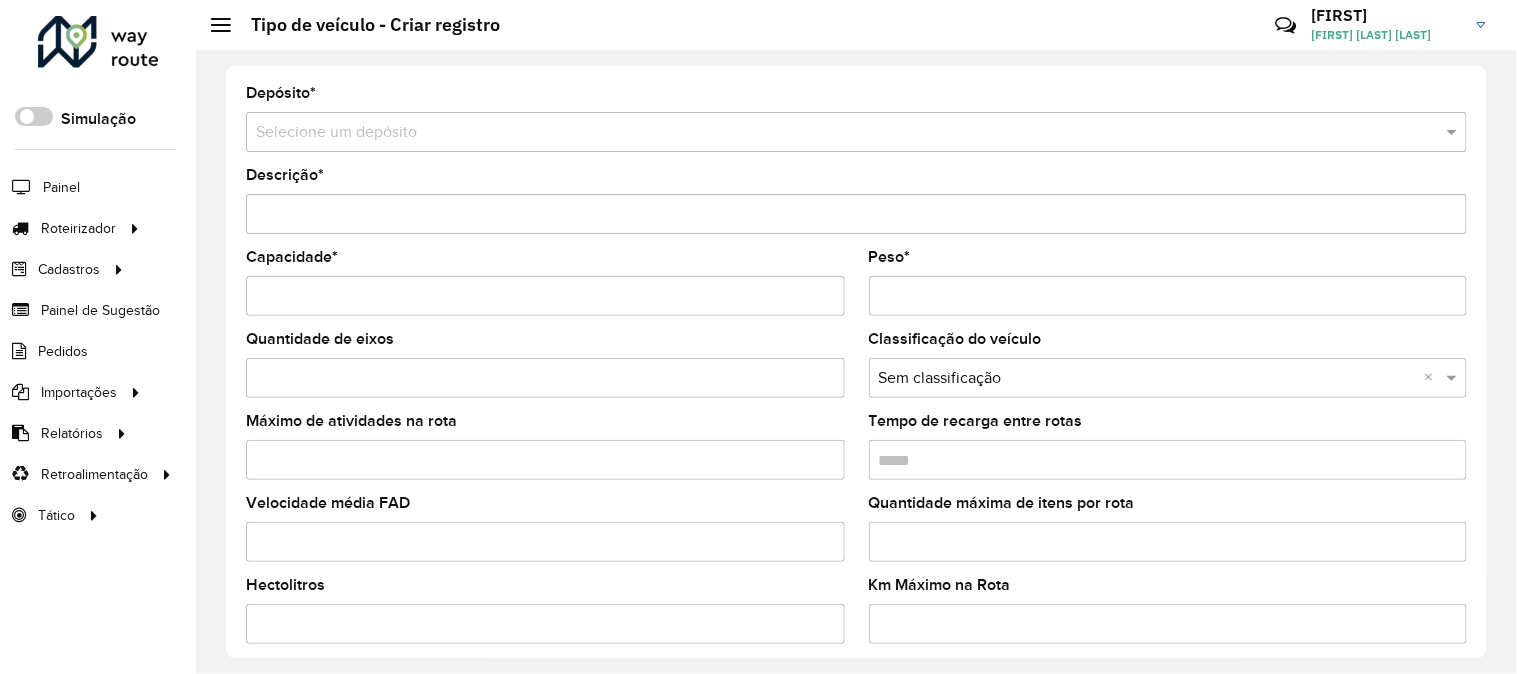 click at bounding box center [836, 133] 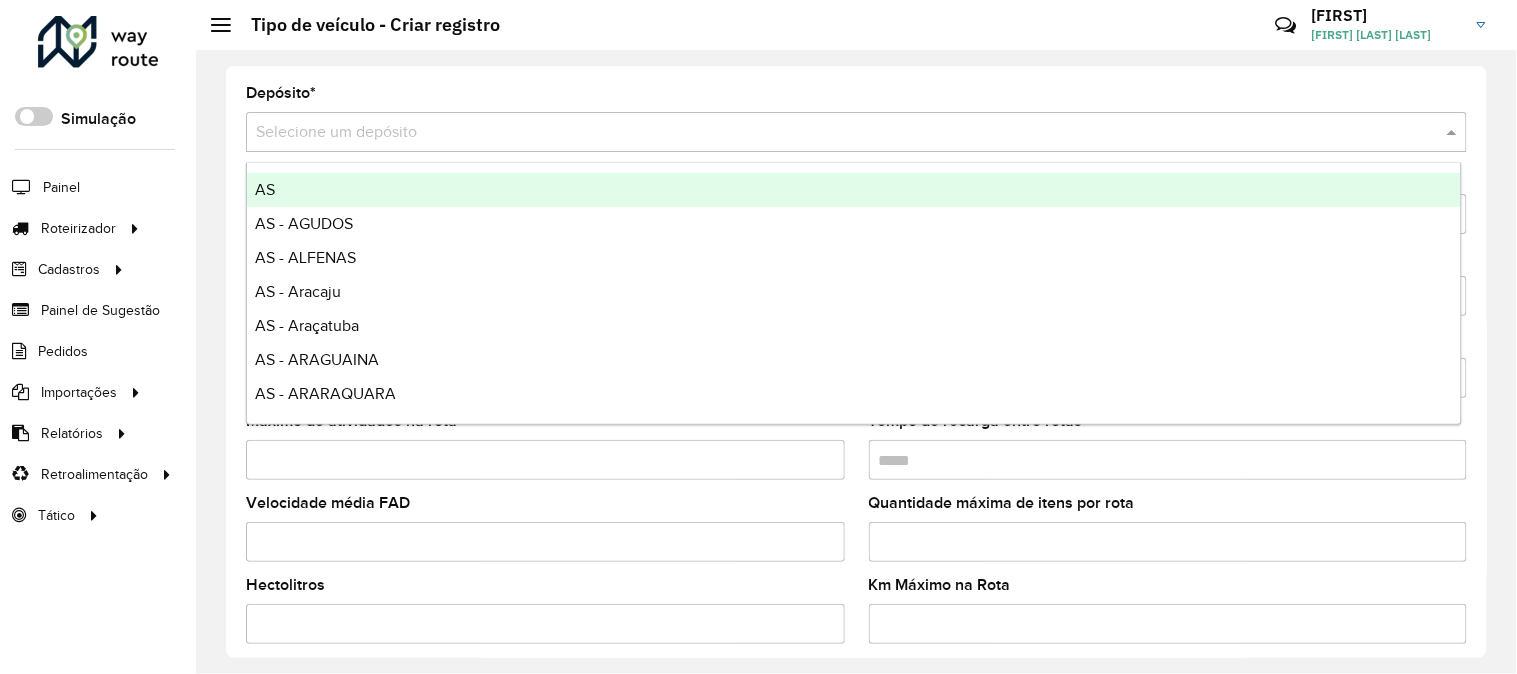 click at bounding box center (836, 133) 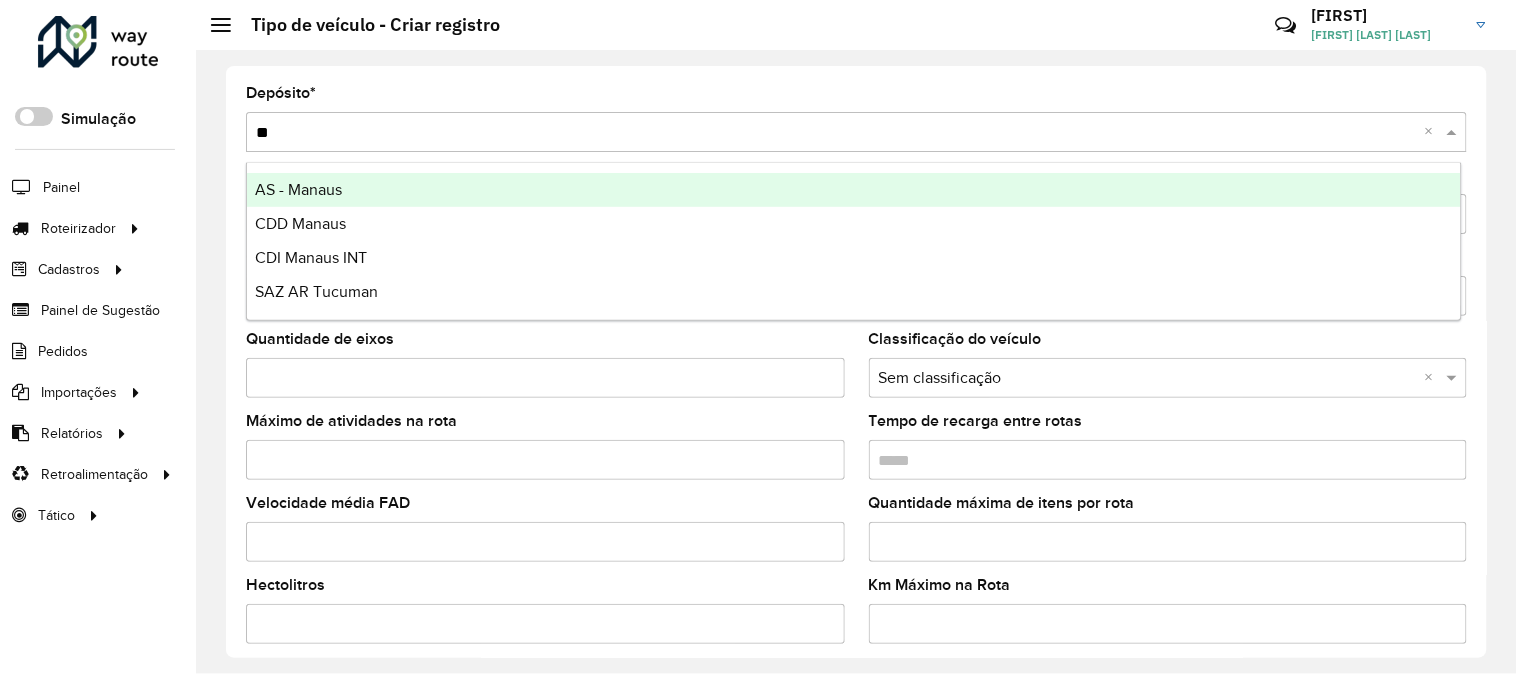 type on "***" 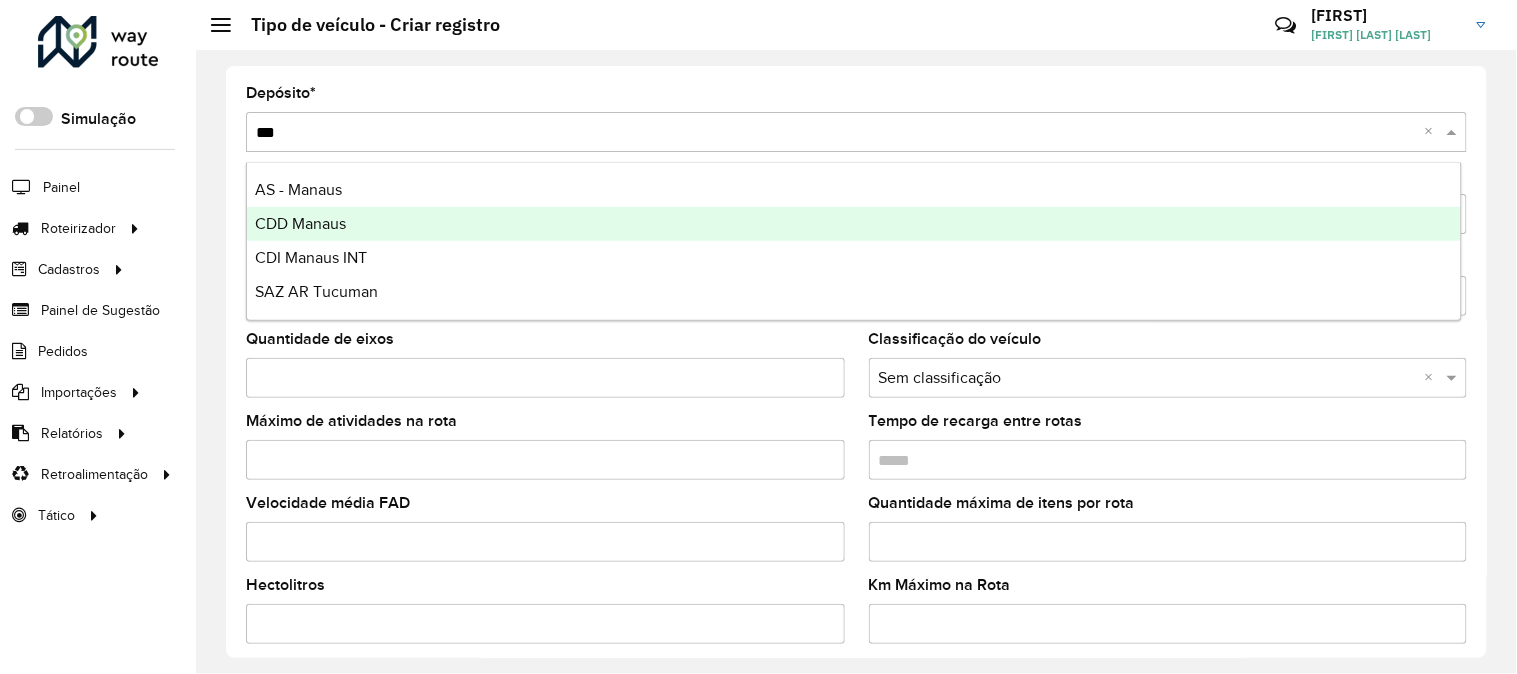 click on "CDD Manaus" at bounding box center (854, 224) 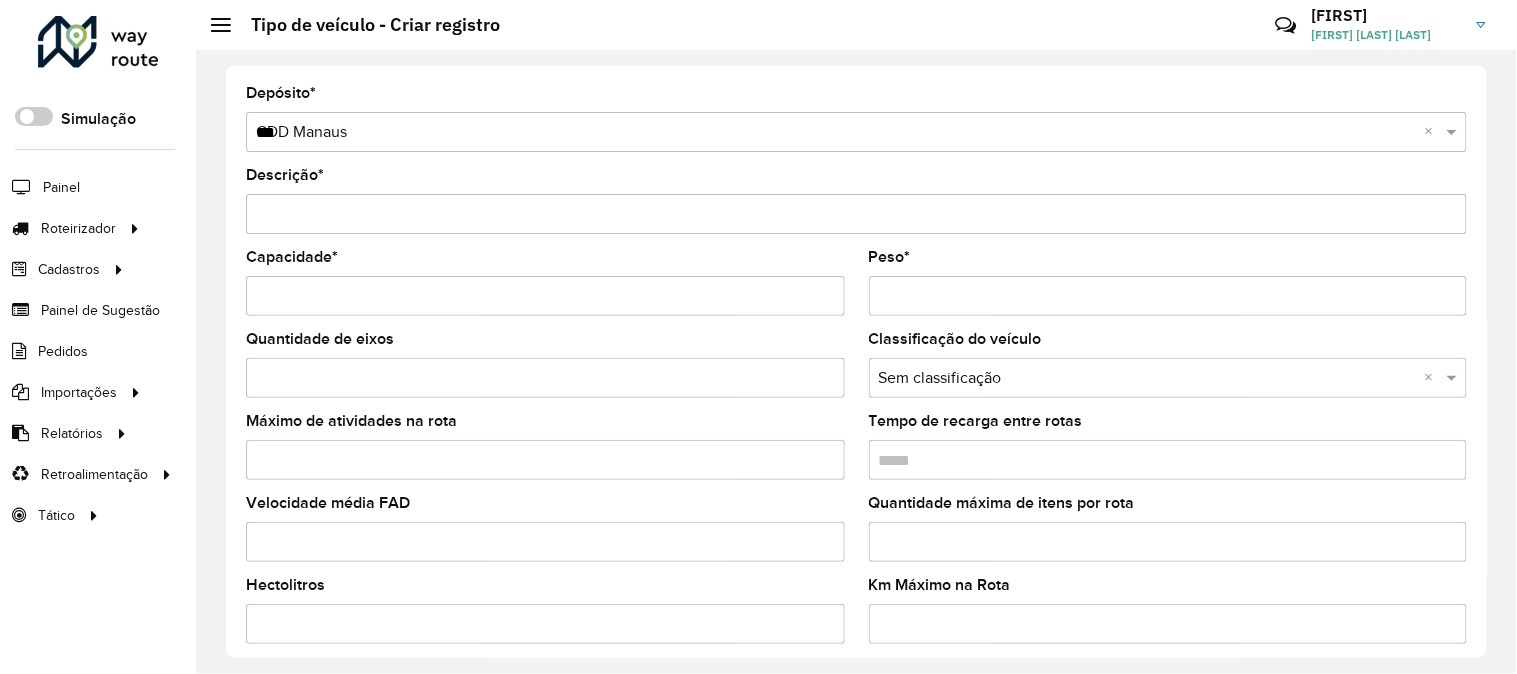 click on "Descrição  *" at bounding box center (856, 214) 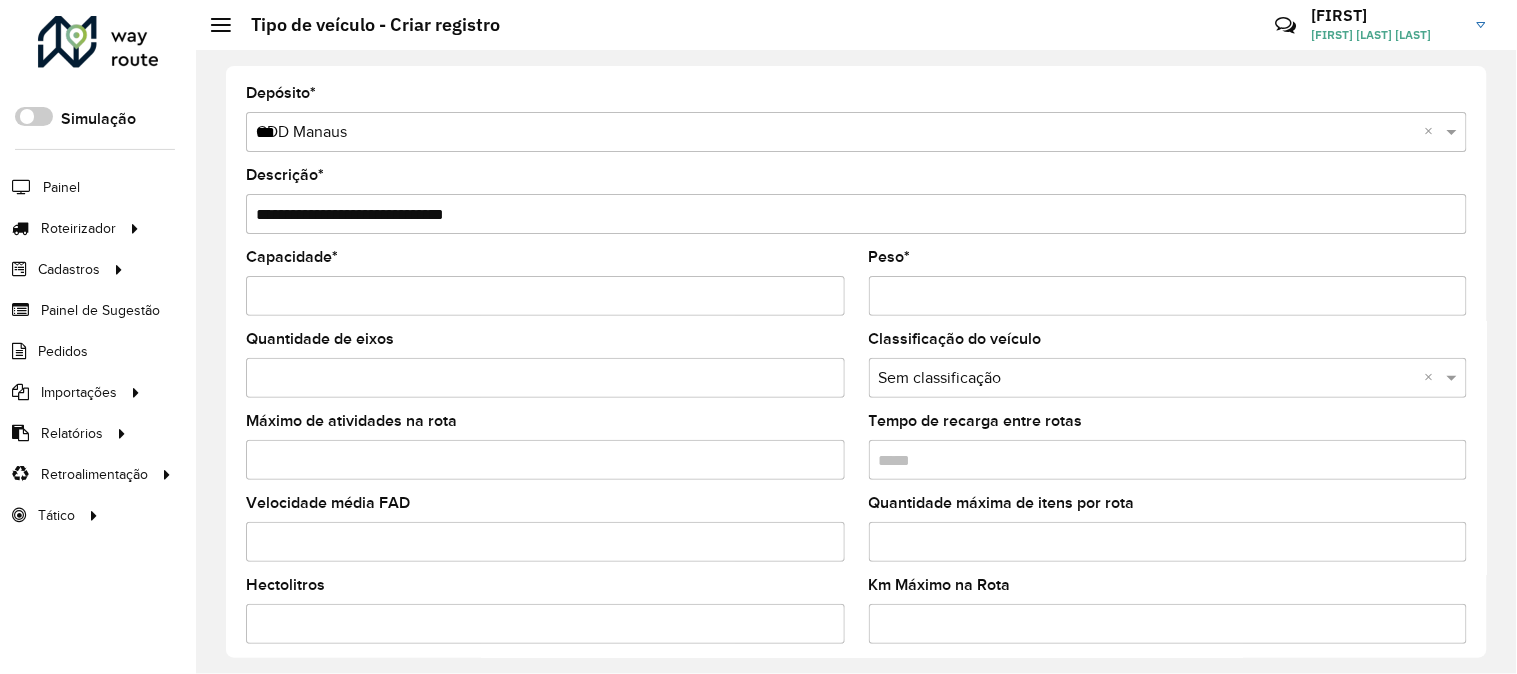 type on "**********" 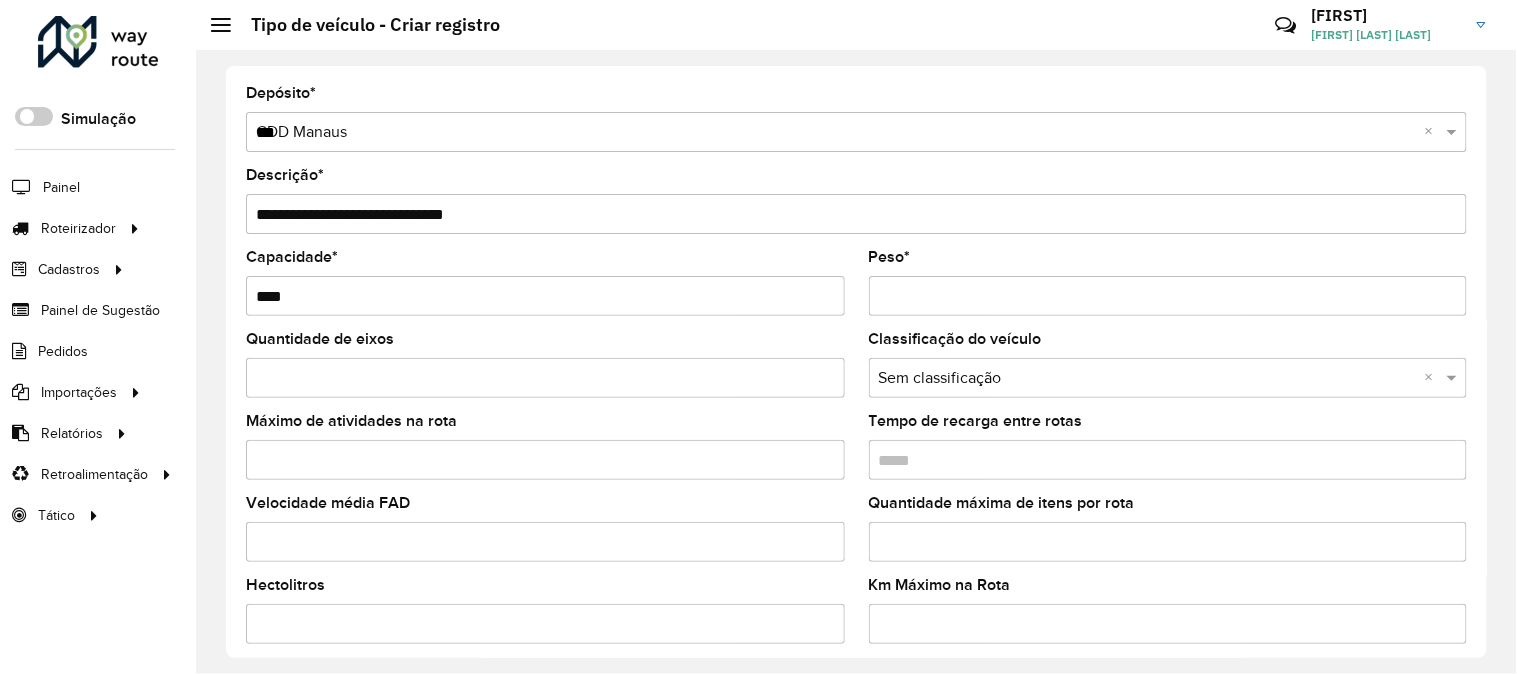 type on "***" 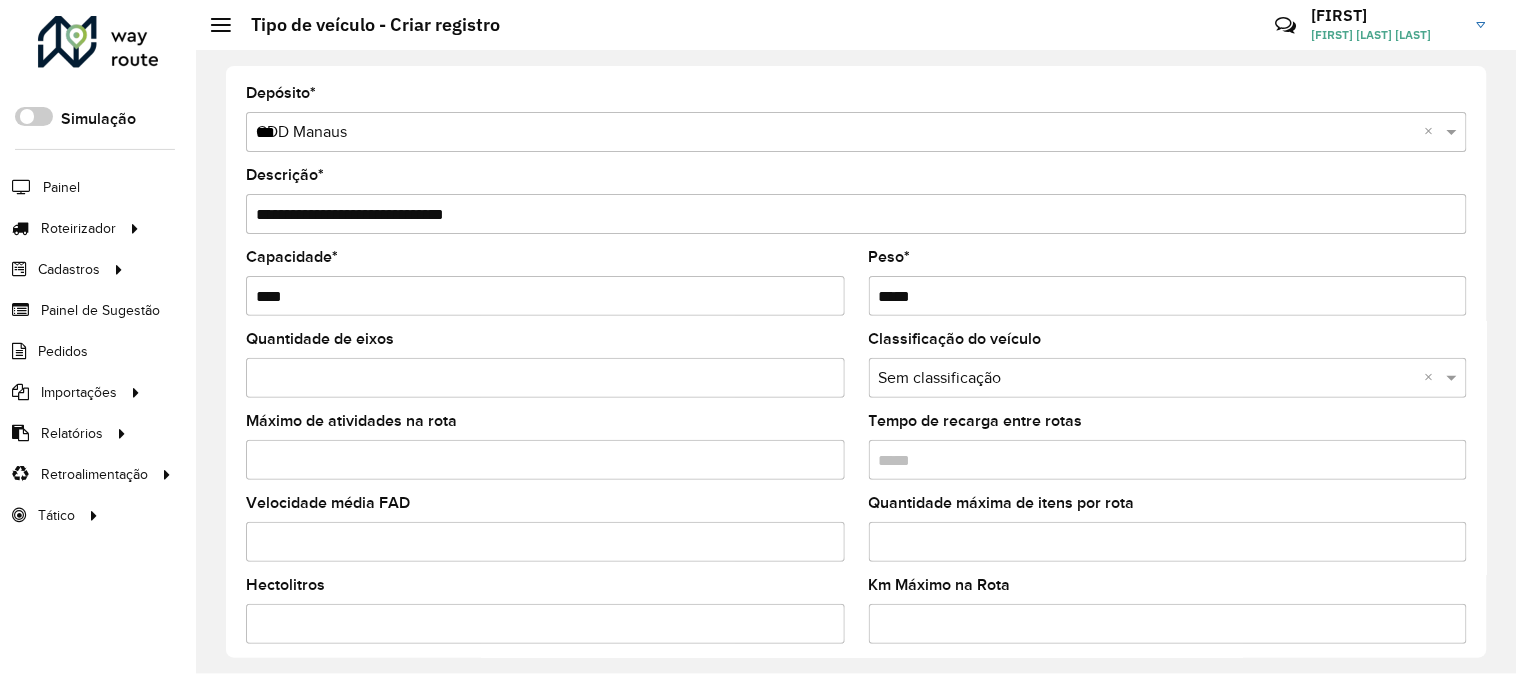 type on "*****" 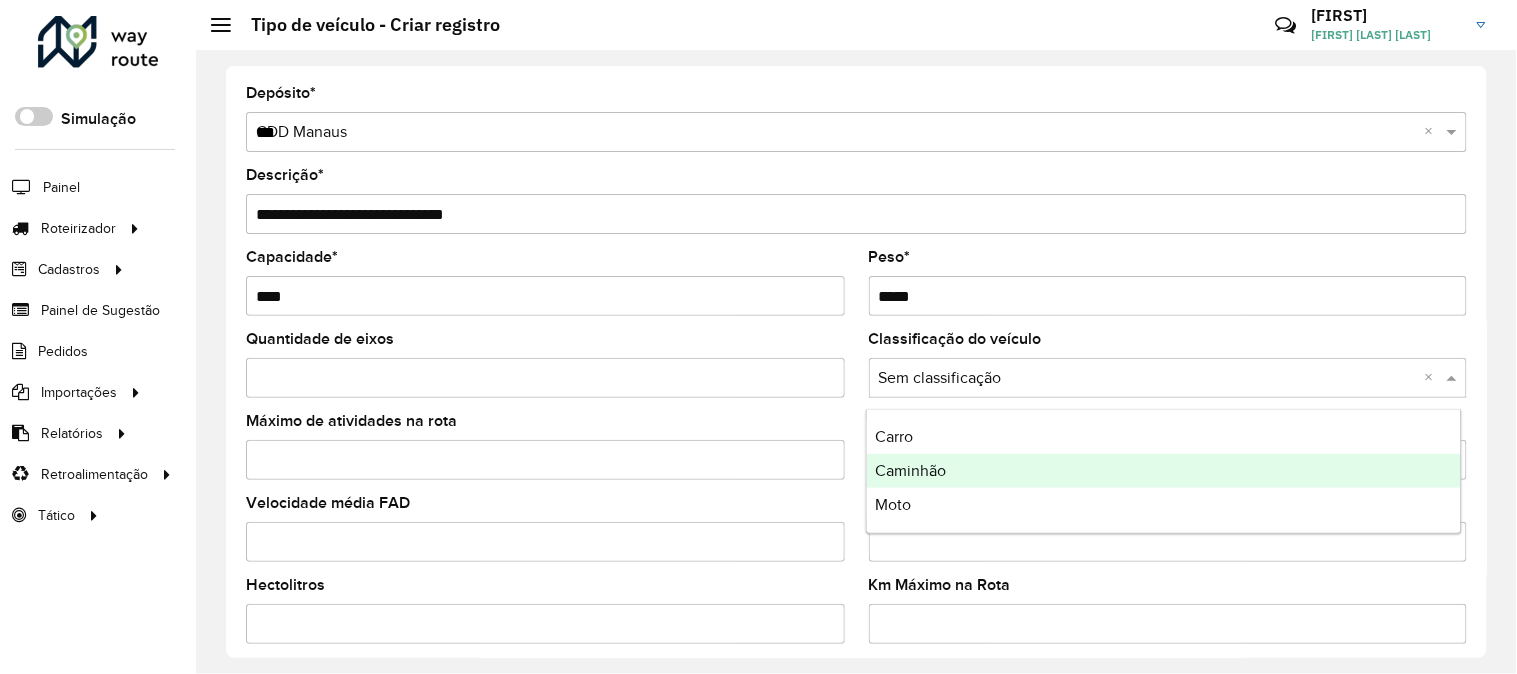 click on "Caminhão" at bounding box center [910, 470] 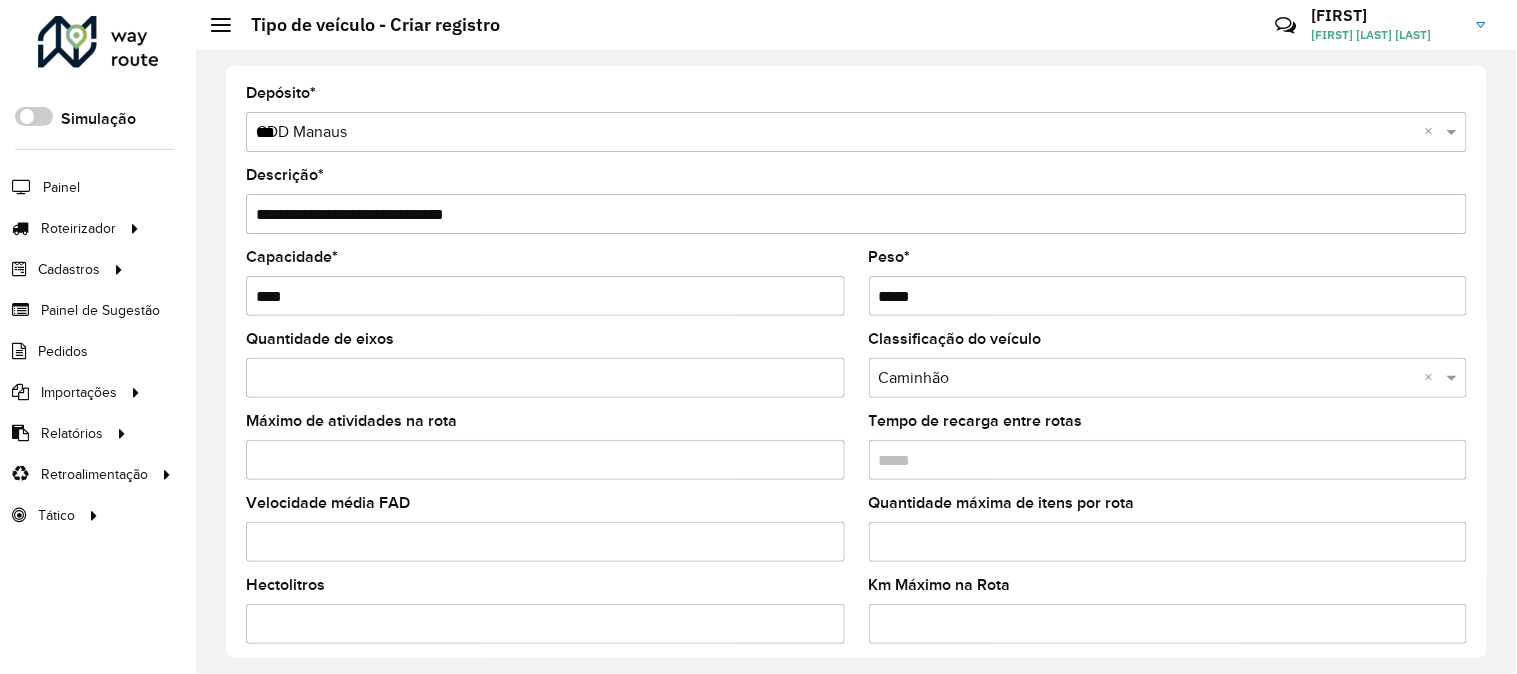 drag, startPoint x: 1481, startPoint y: 334, endPoint x: 1482, endPoint y: 345, distance: 11.045361 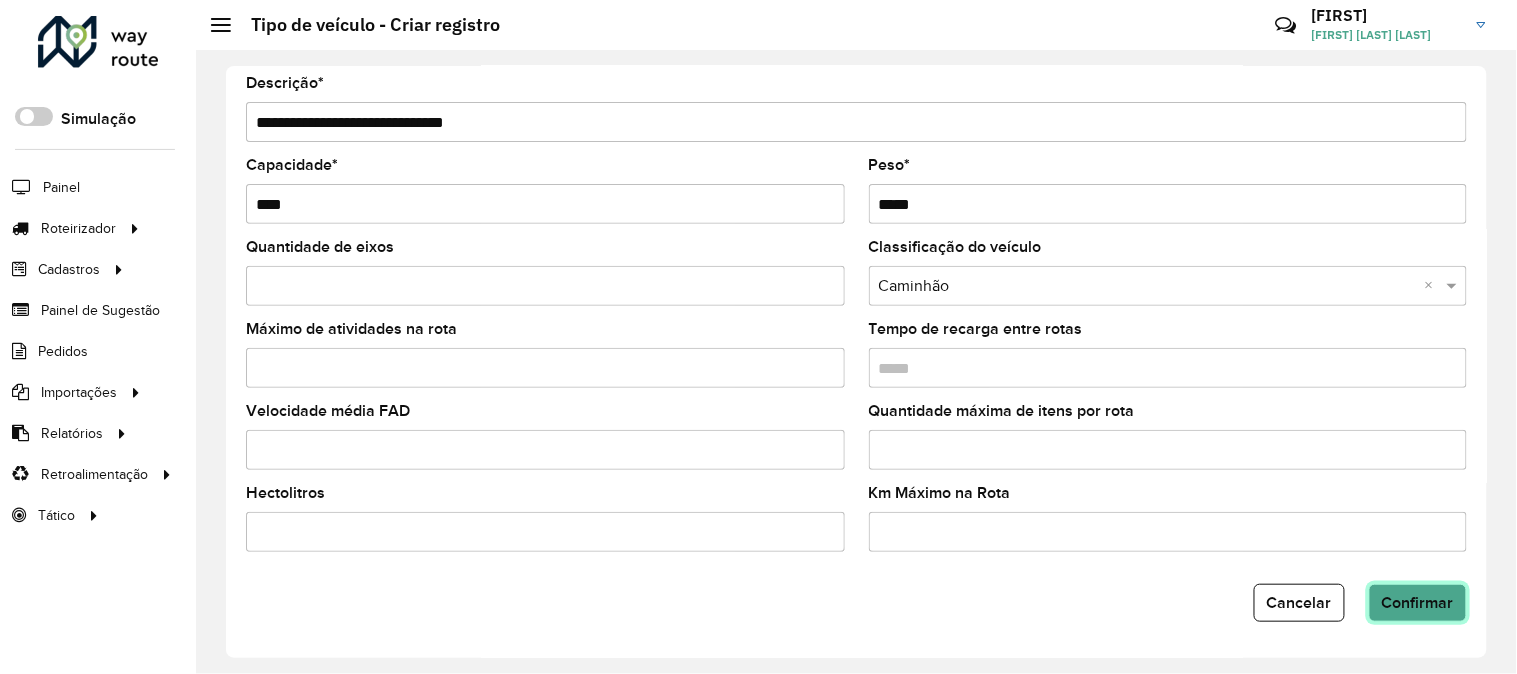 click on "Confirmar" 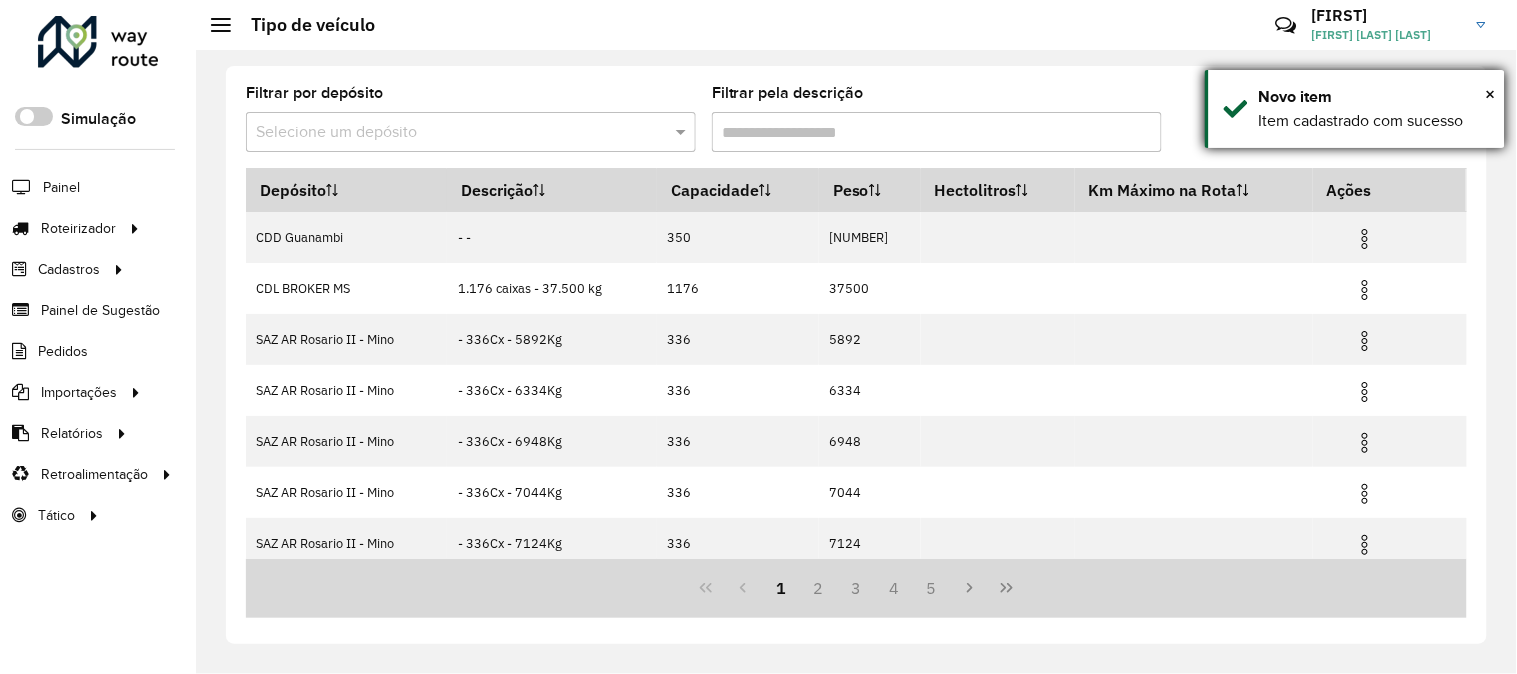click on "×  Novo item  Item cadastrado com sucesso" at bounding box center [1355, 109] 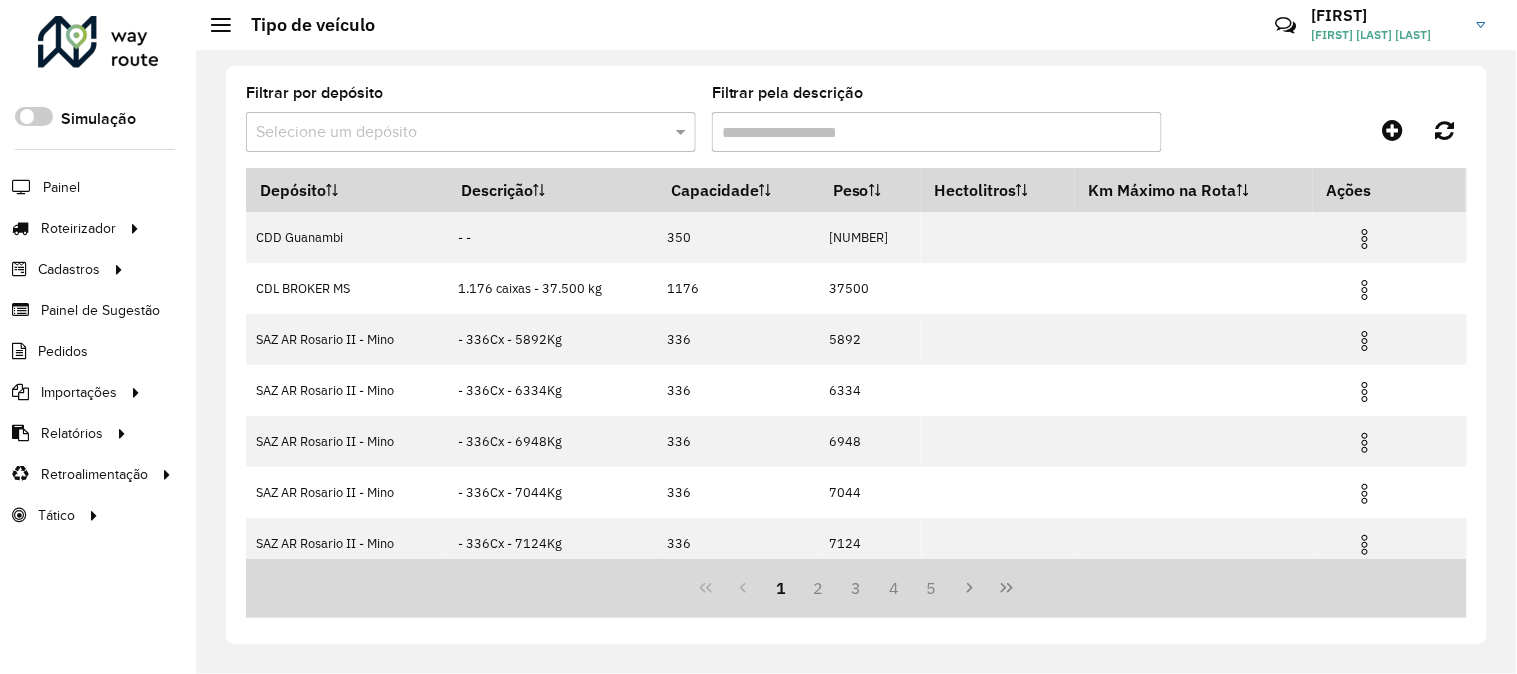 click on "Filtrar por depósito  Selecione um depósito" 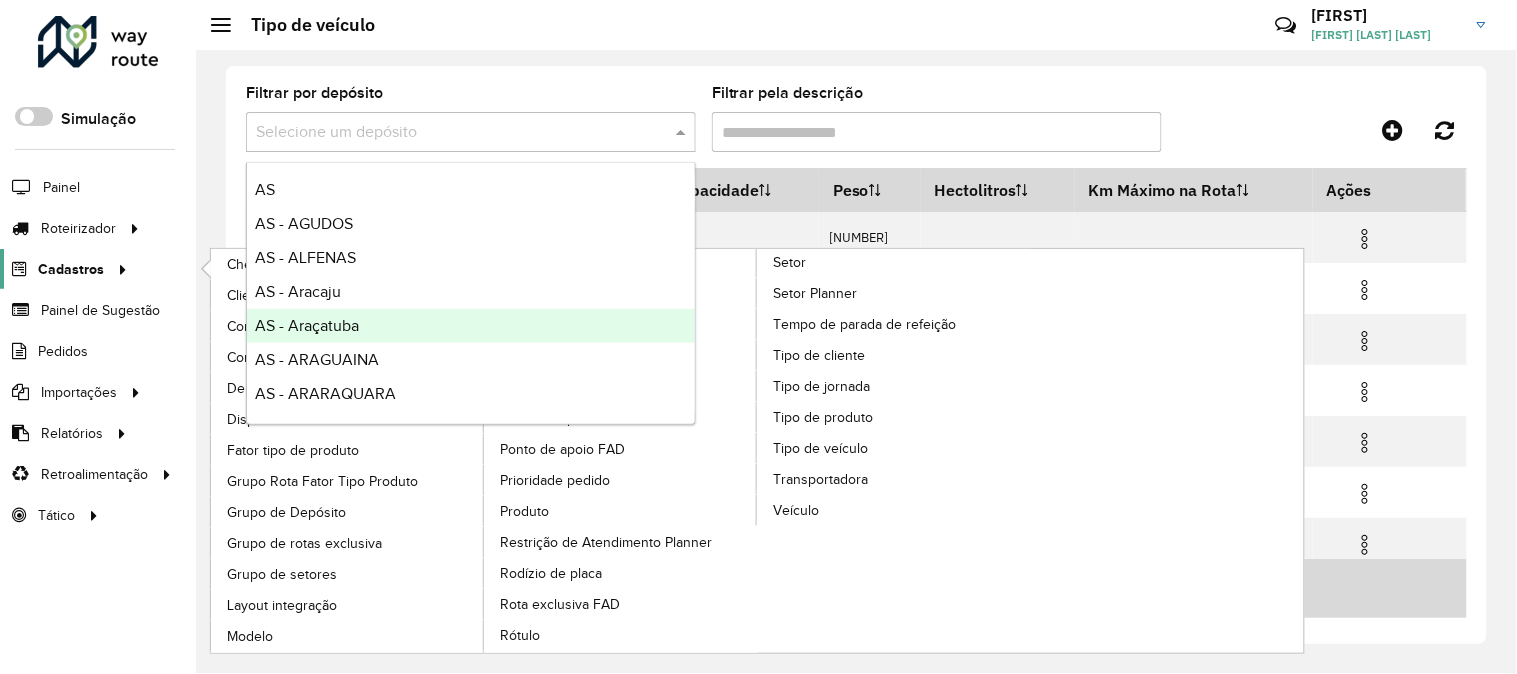 click on "Cadastros" 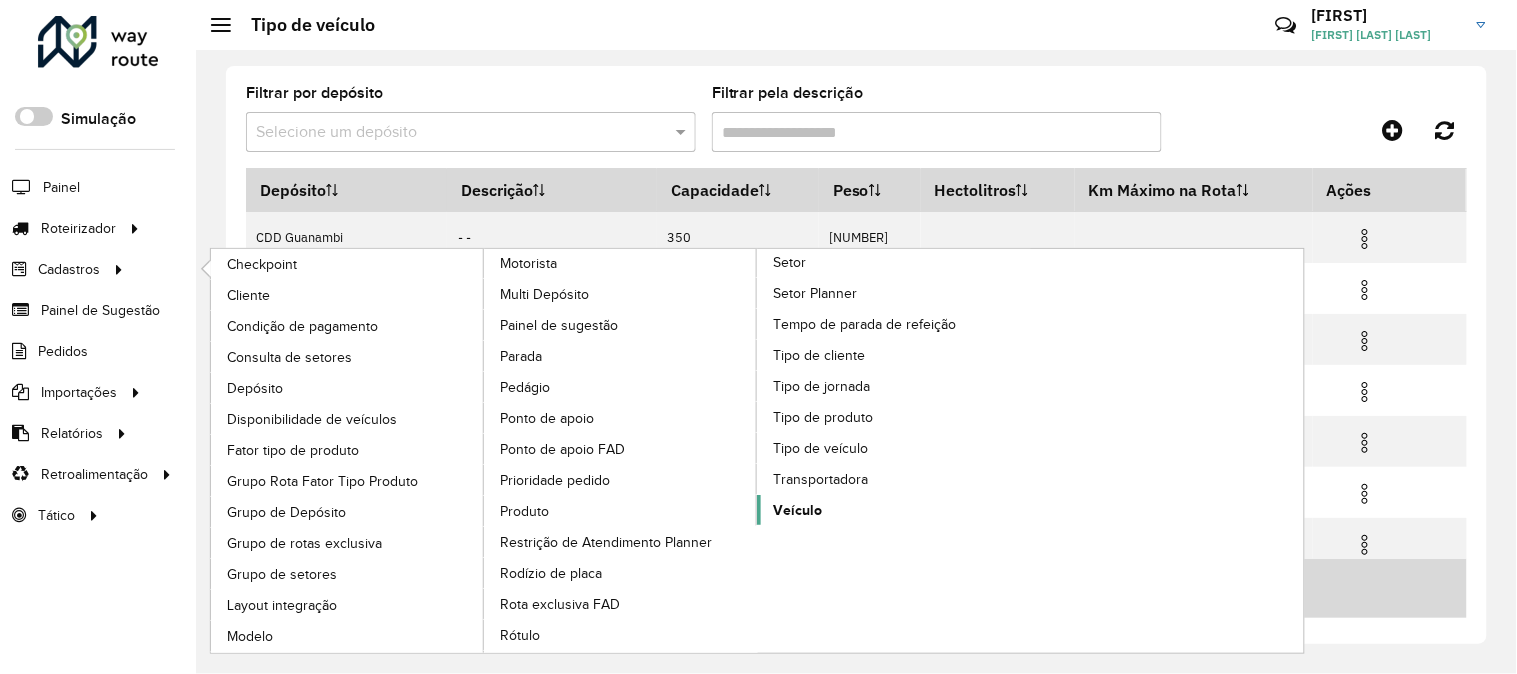 click on "Veículo" 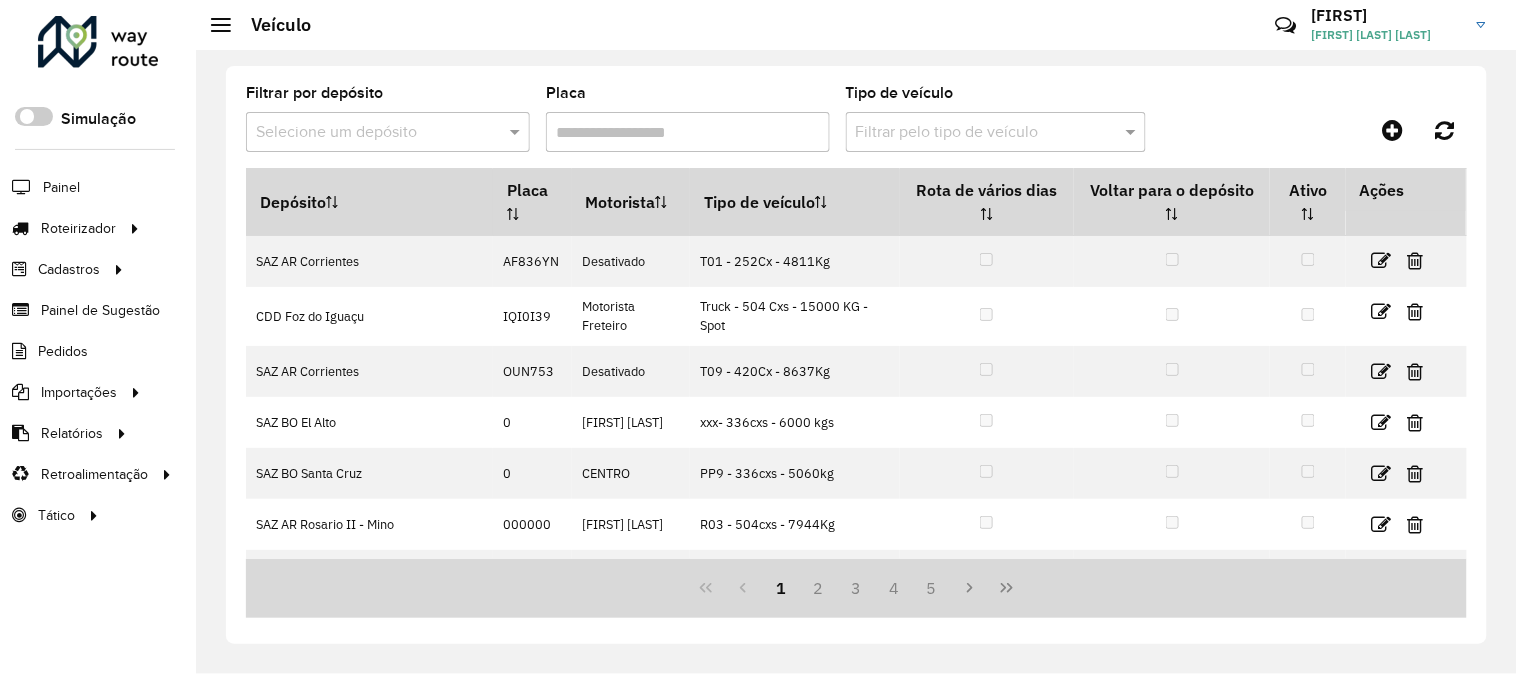 click on "Filtrar por depósito  Selecione um depósito" 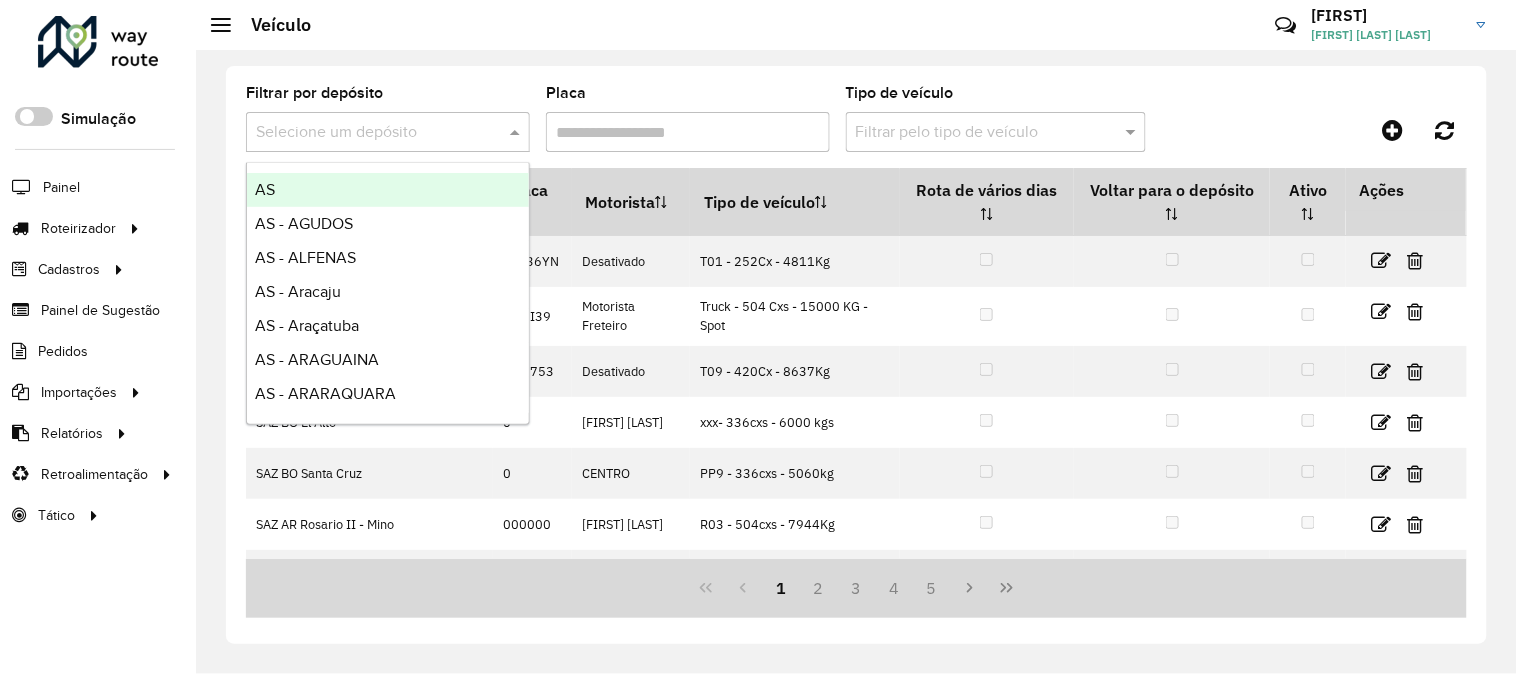click at bounding box center [368, 133] 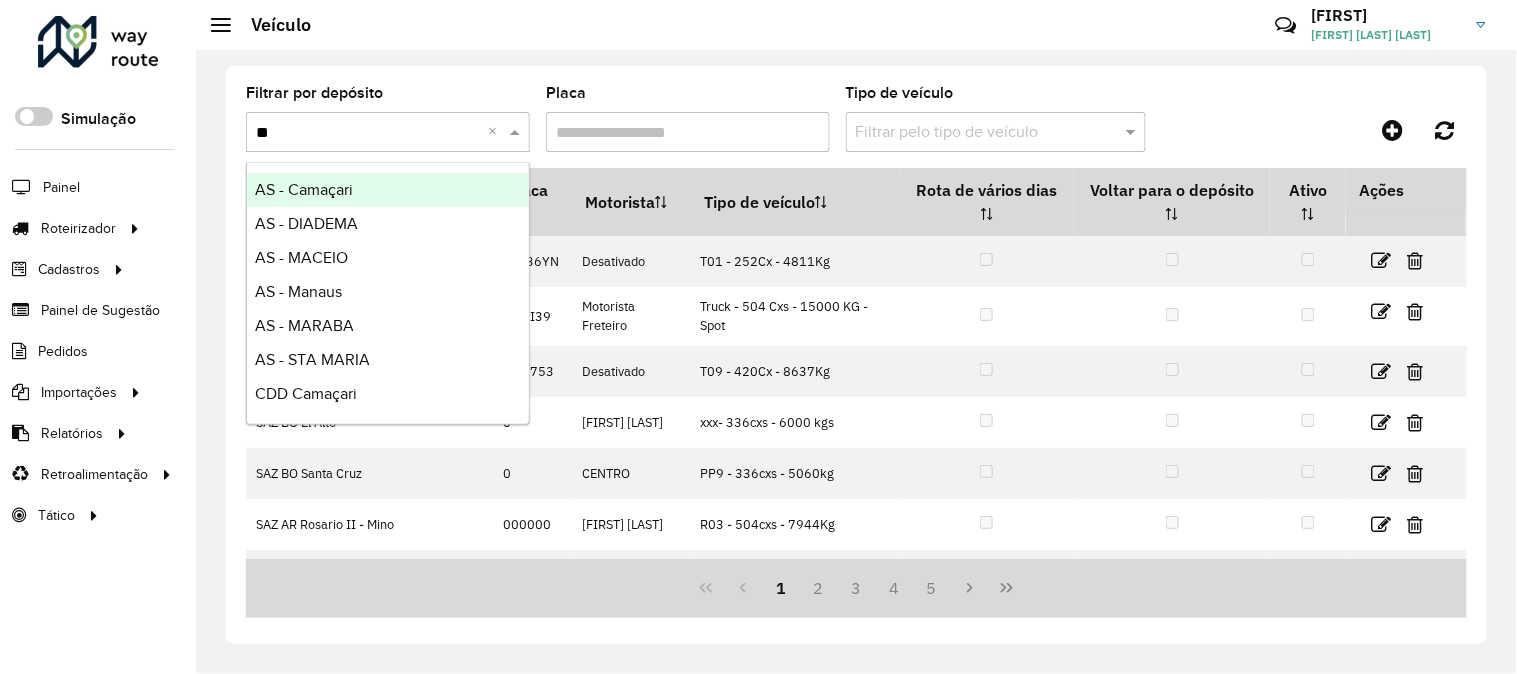 type on "***" 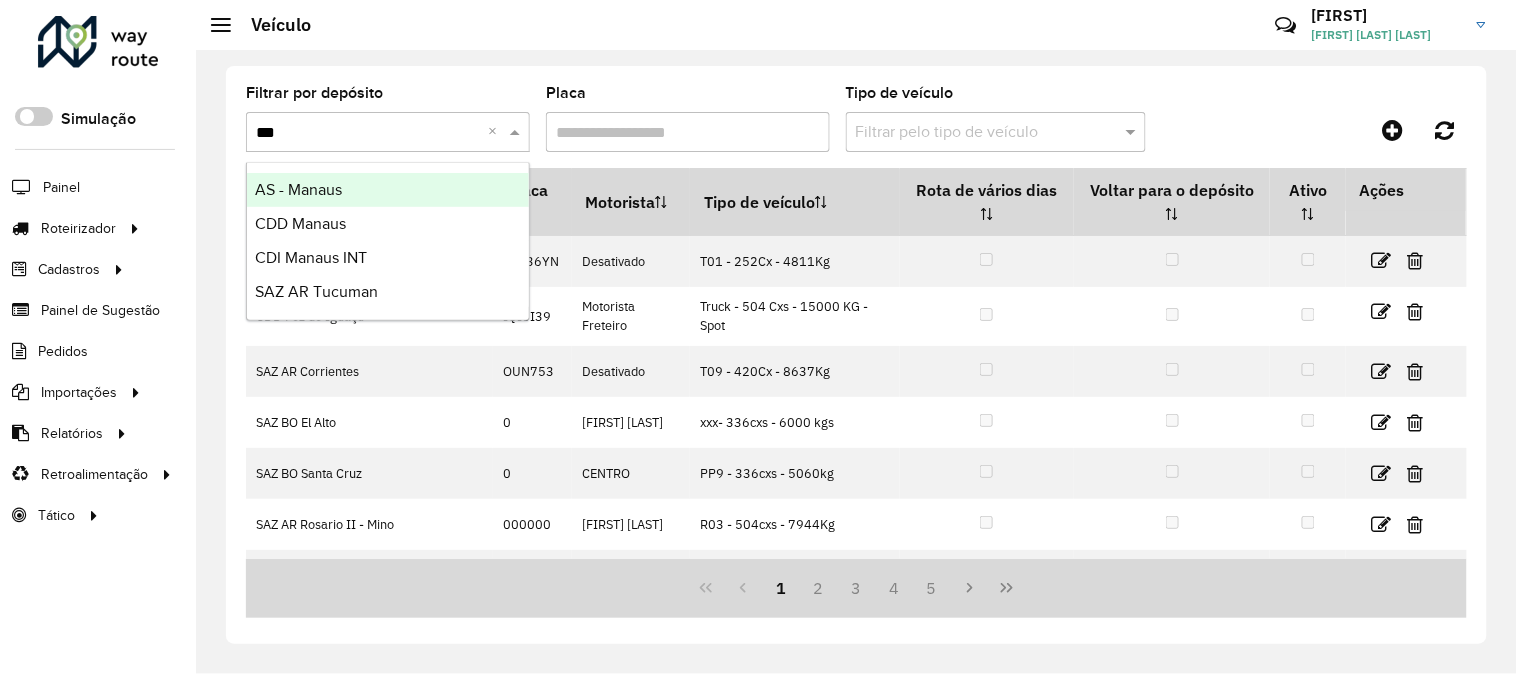 click on "CDD Manaus" at bounding box center (300, 223) 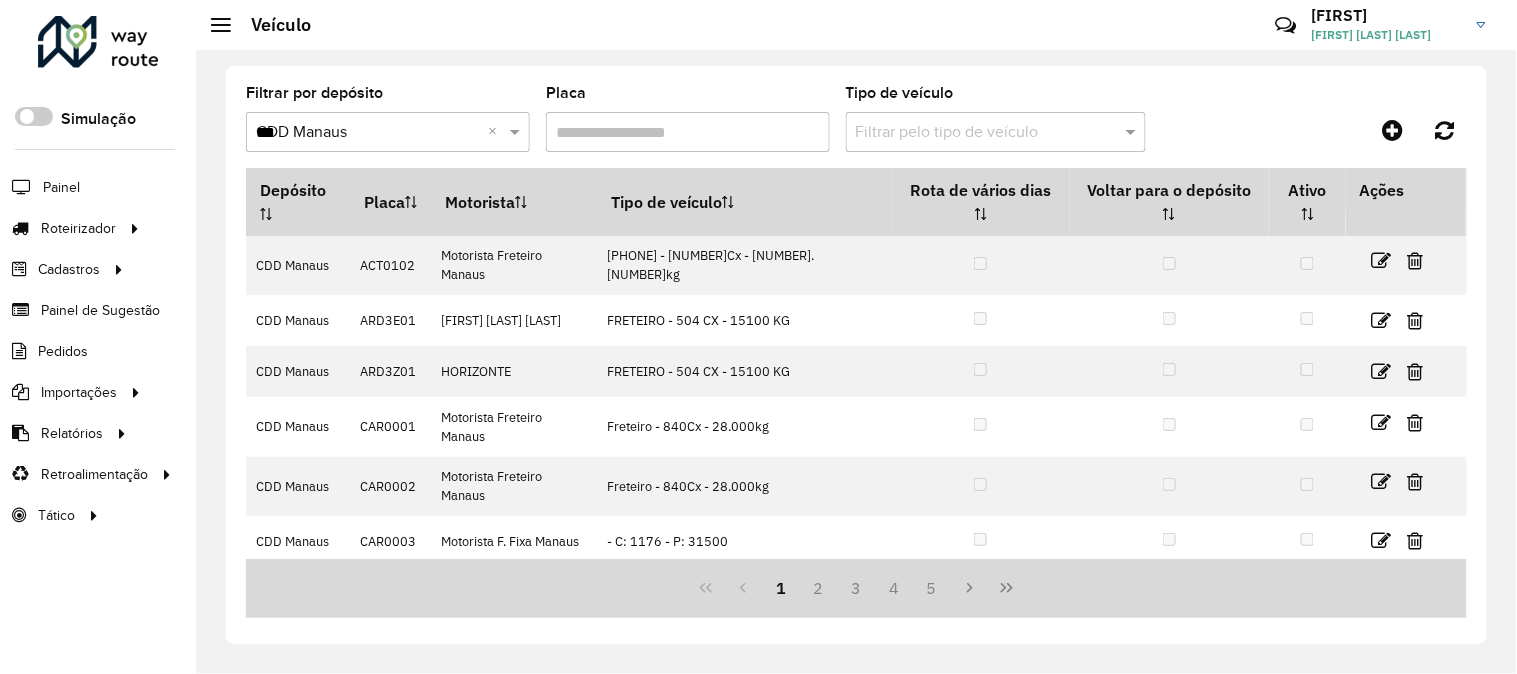 click on "Placa" at bounding box center (688, 132) 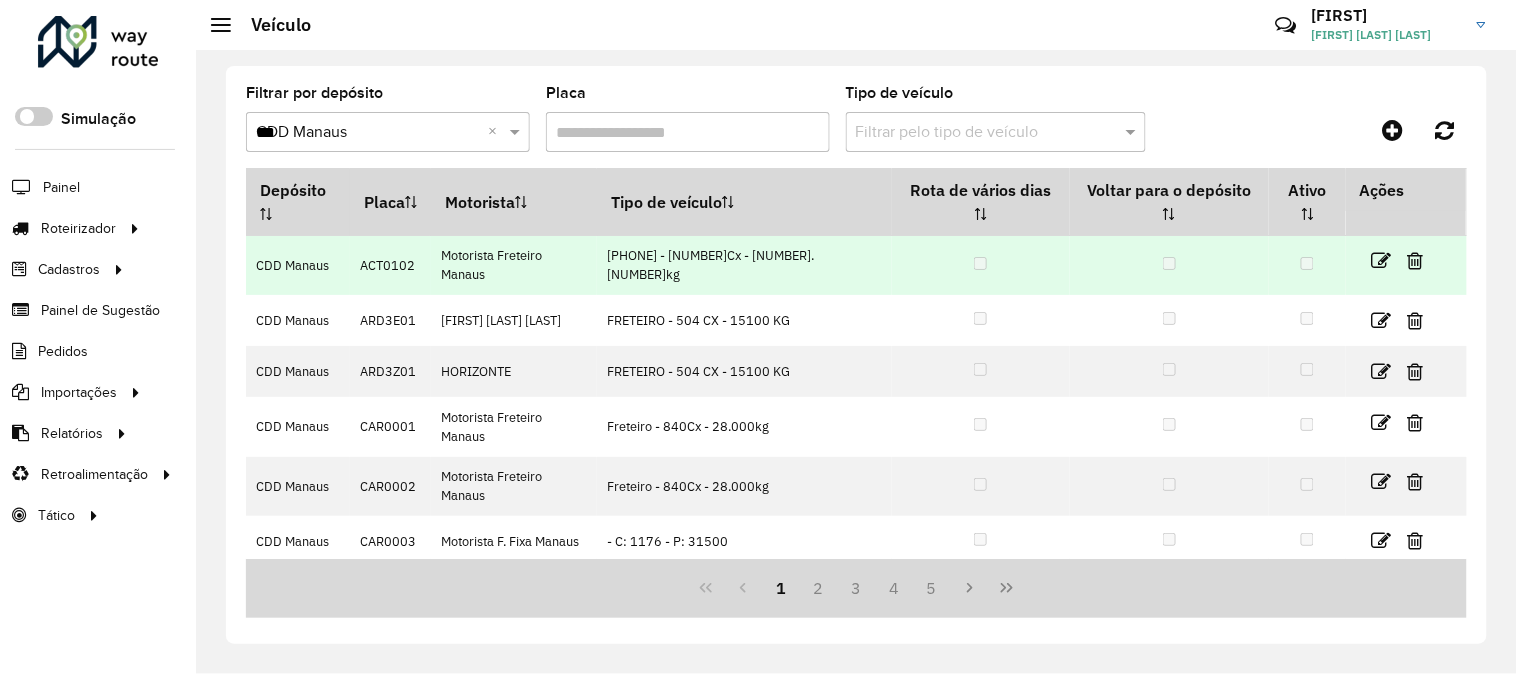 paste on "***" 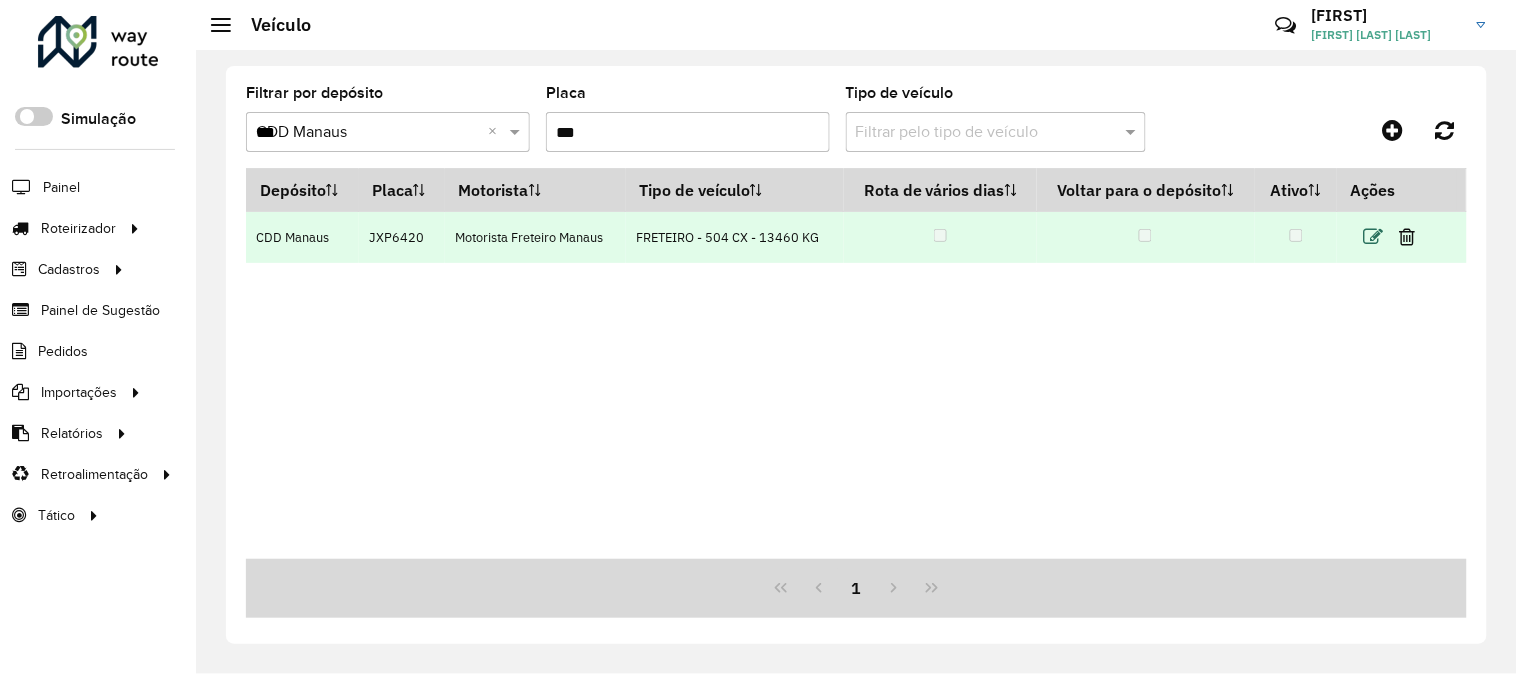type on "***" 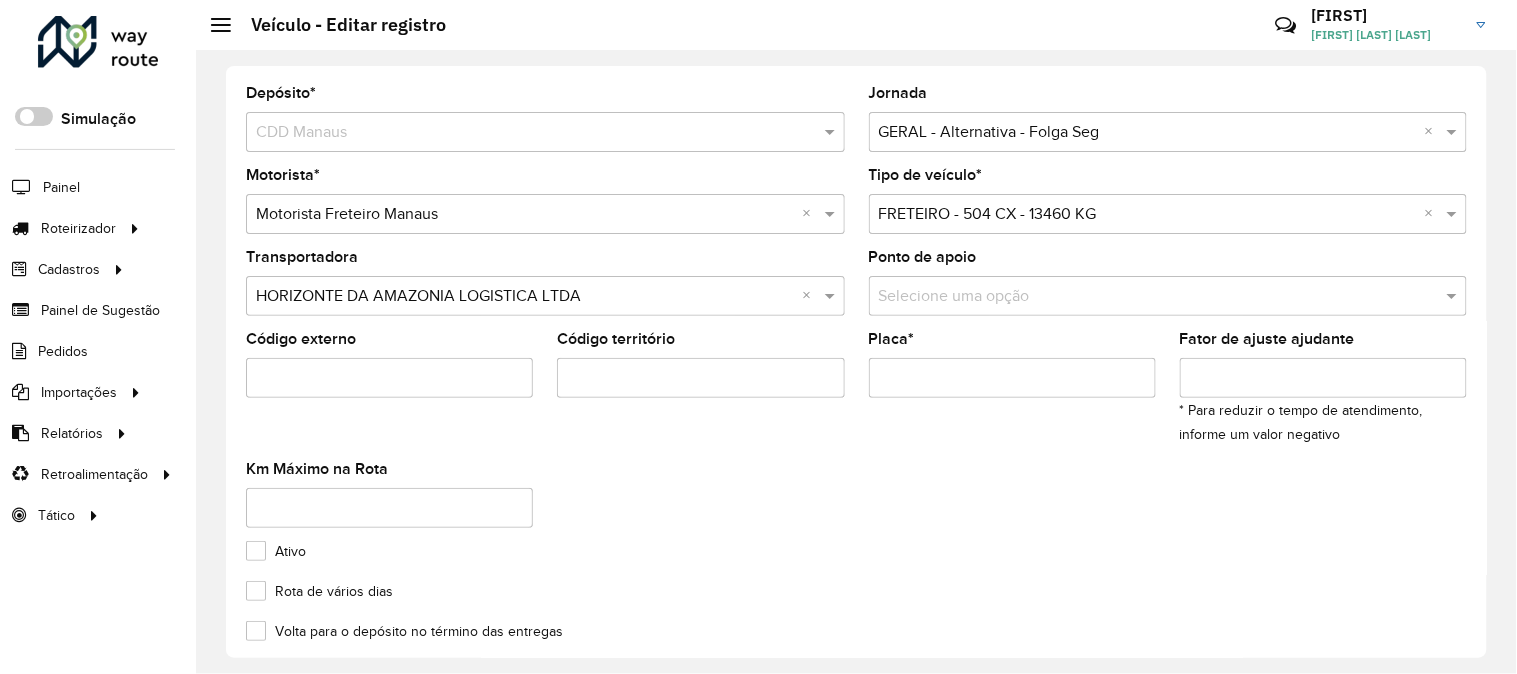 scroll, scrollTop: 283, scrollLeft: 0, axis: vertical 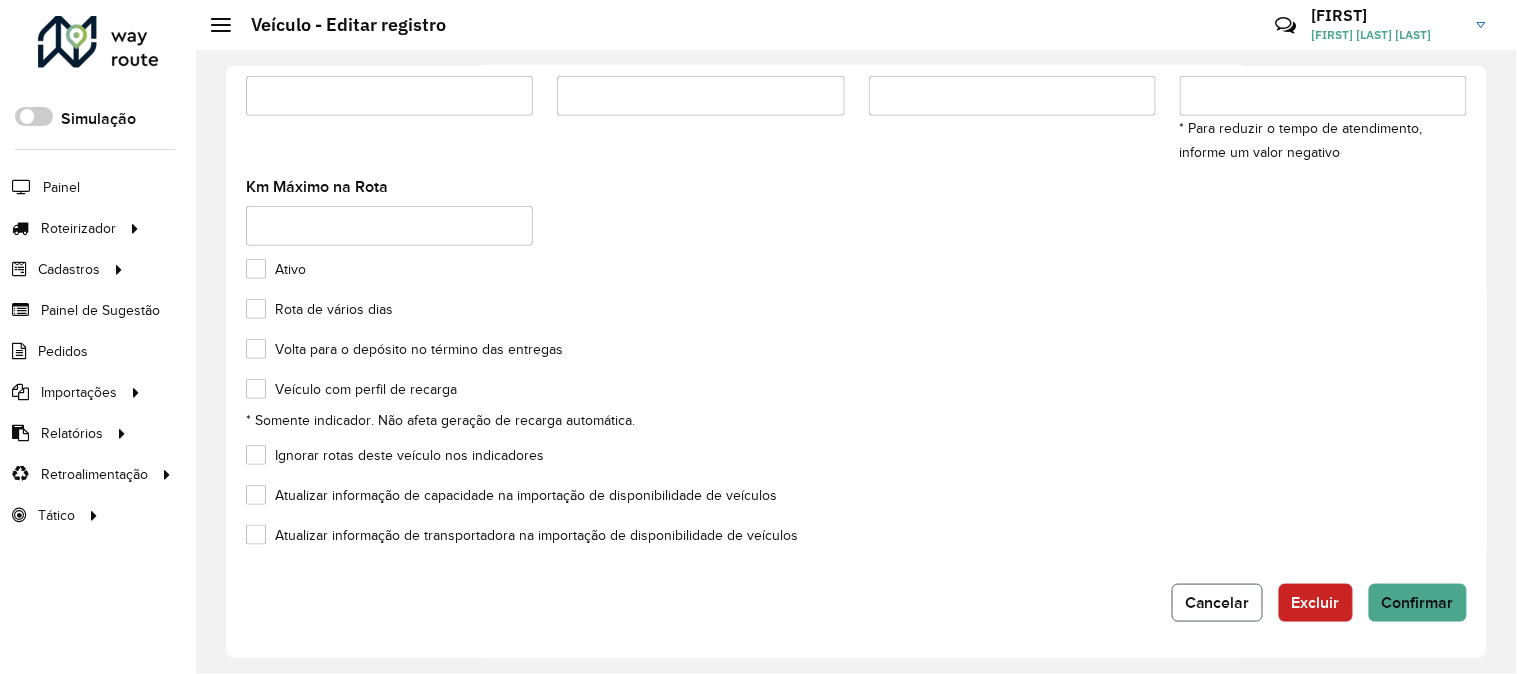 click on "Cancelar" 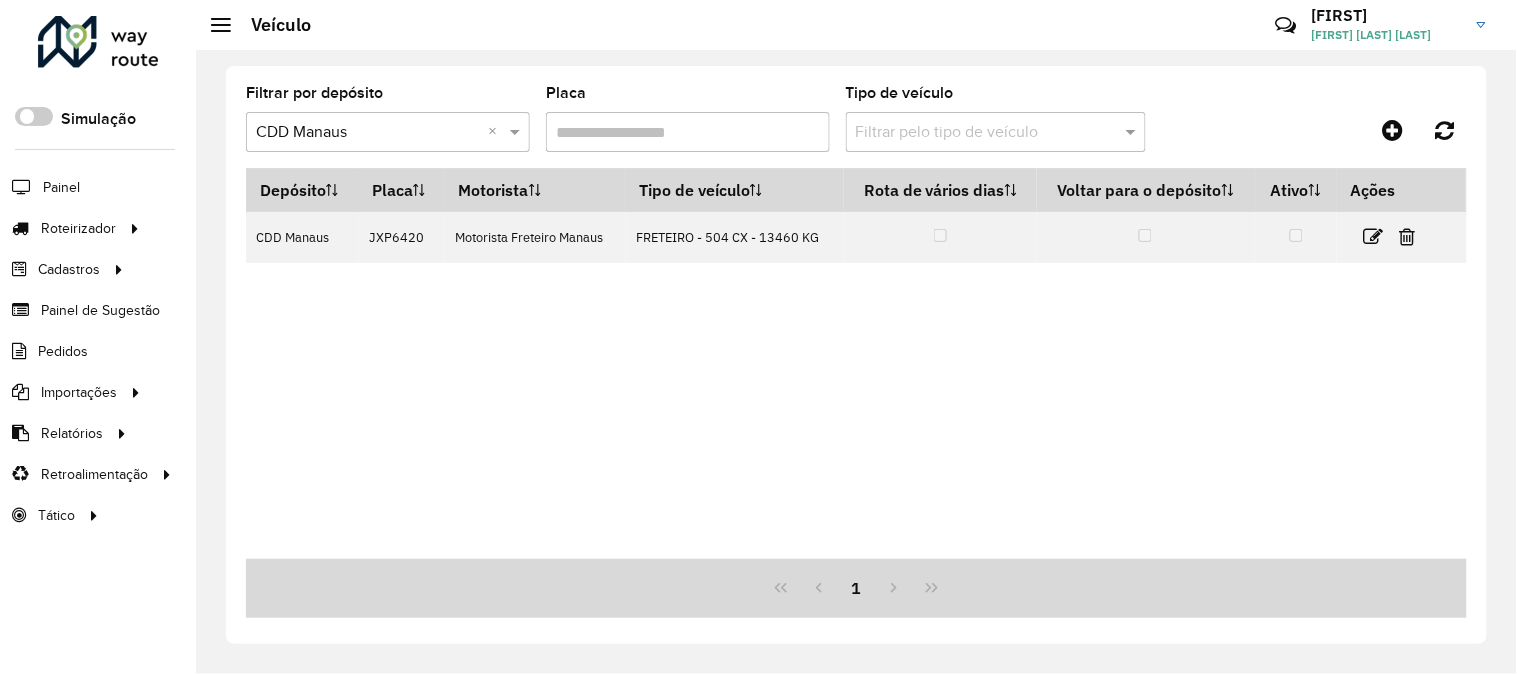 click on "Placa" at bounding box center (688, 132) 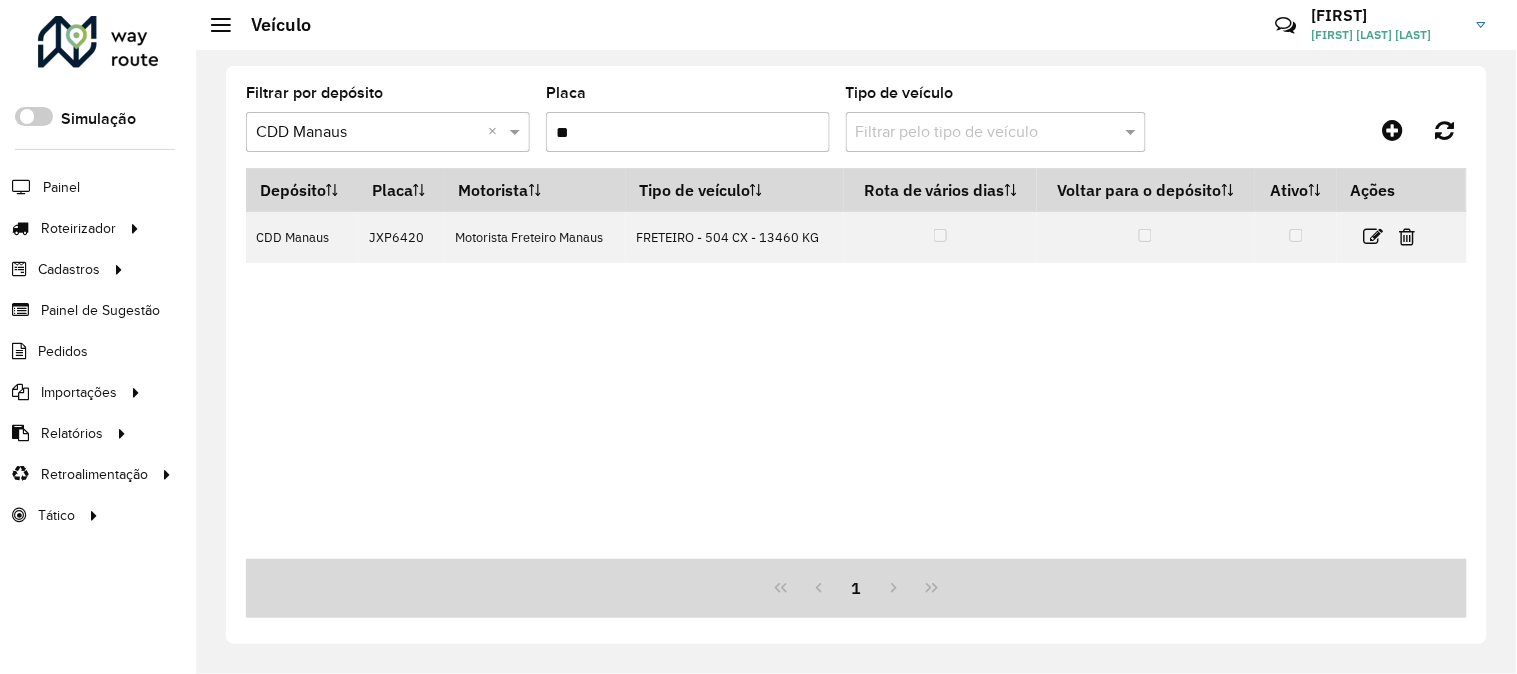 type on "*" 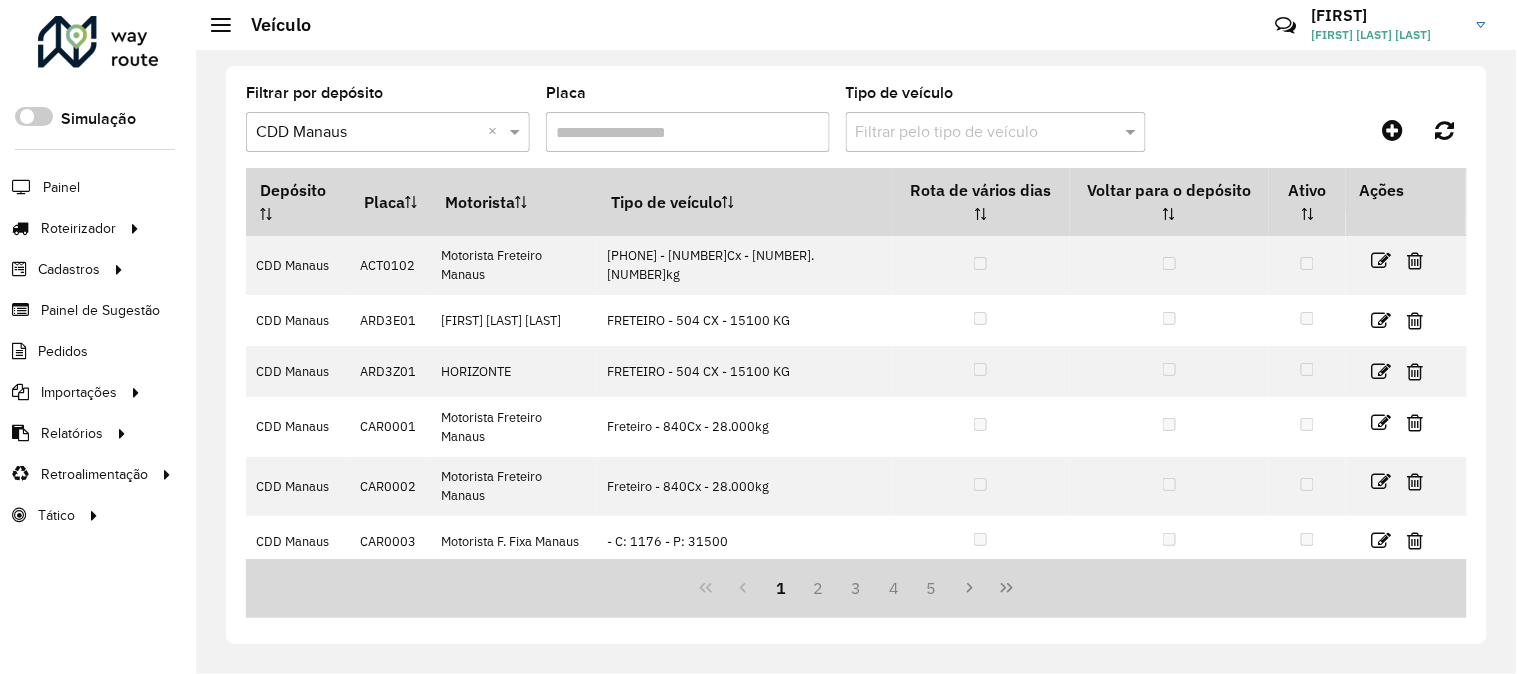 click on "Placa" at bounding box center (688, 132) 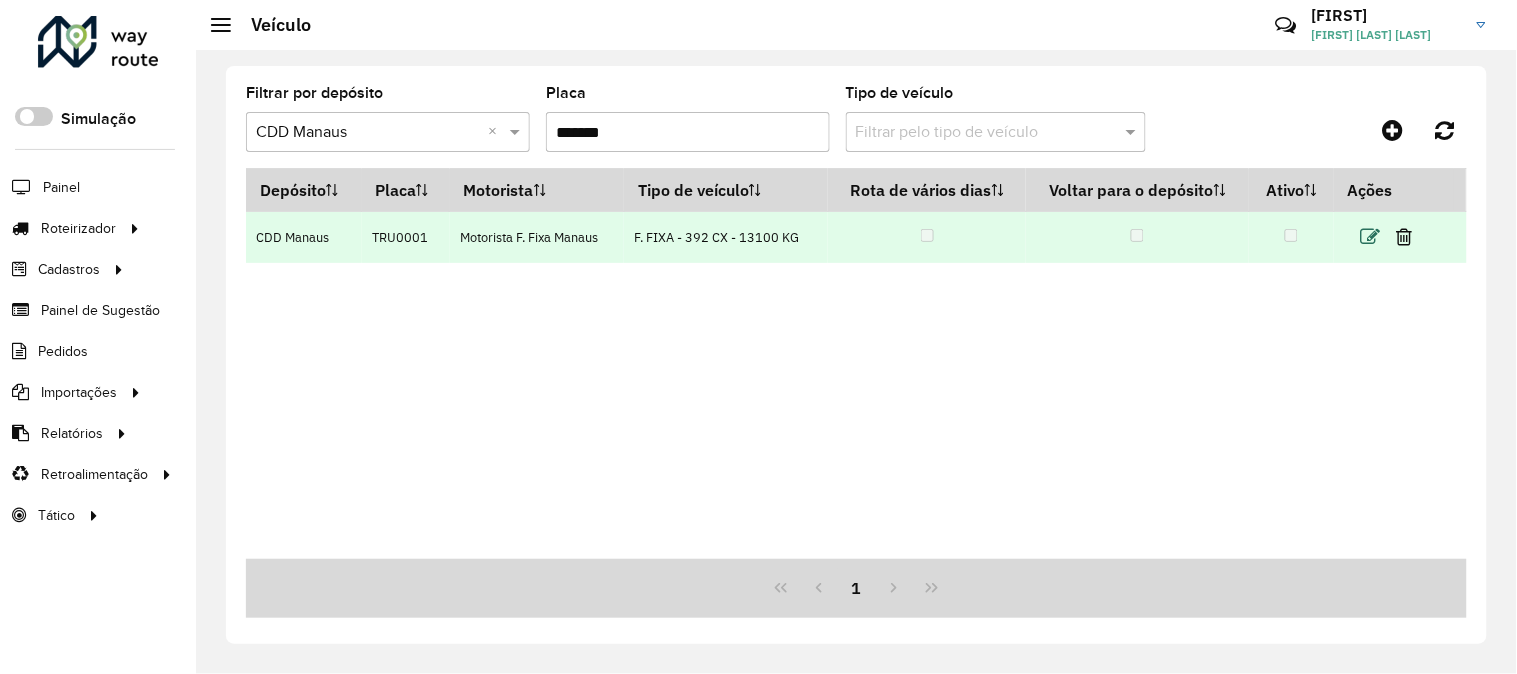 click at bounding box center (1370, 237) 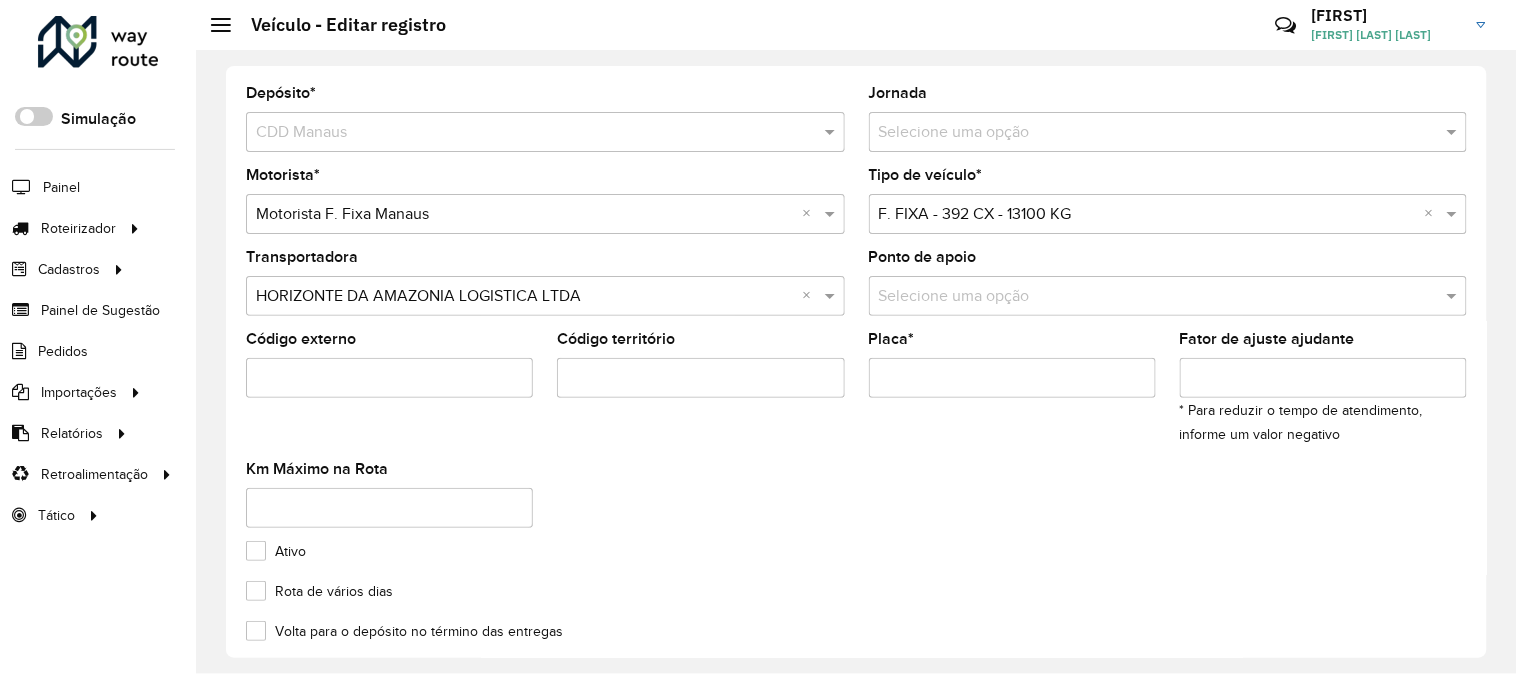 click at bounding box center [1148, 215] 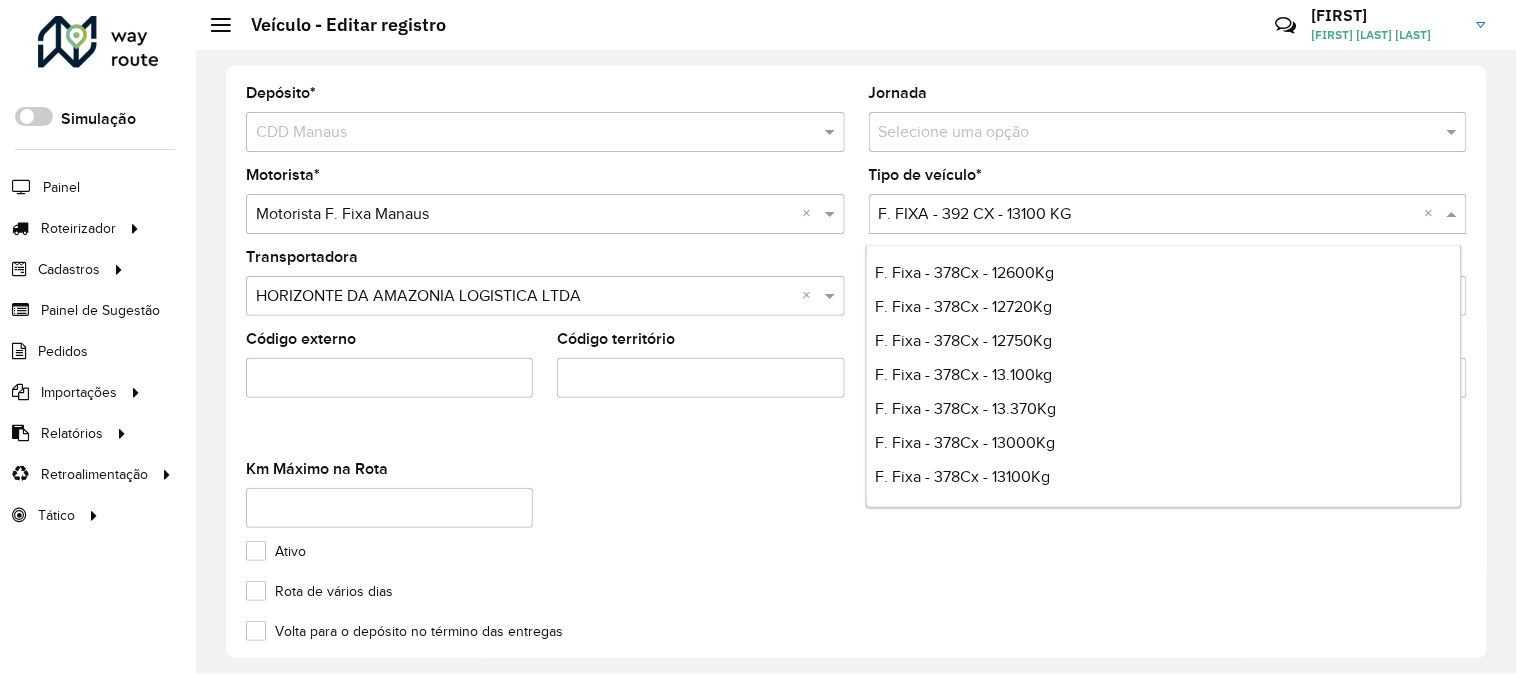 scroll, scrollTop: 2222, scrollLeft: 0, axis: vertical 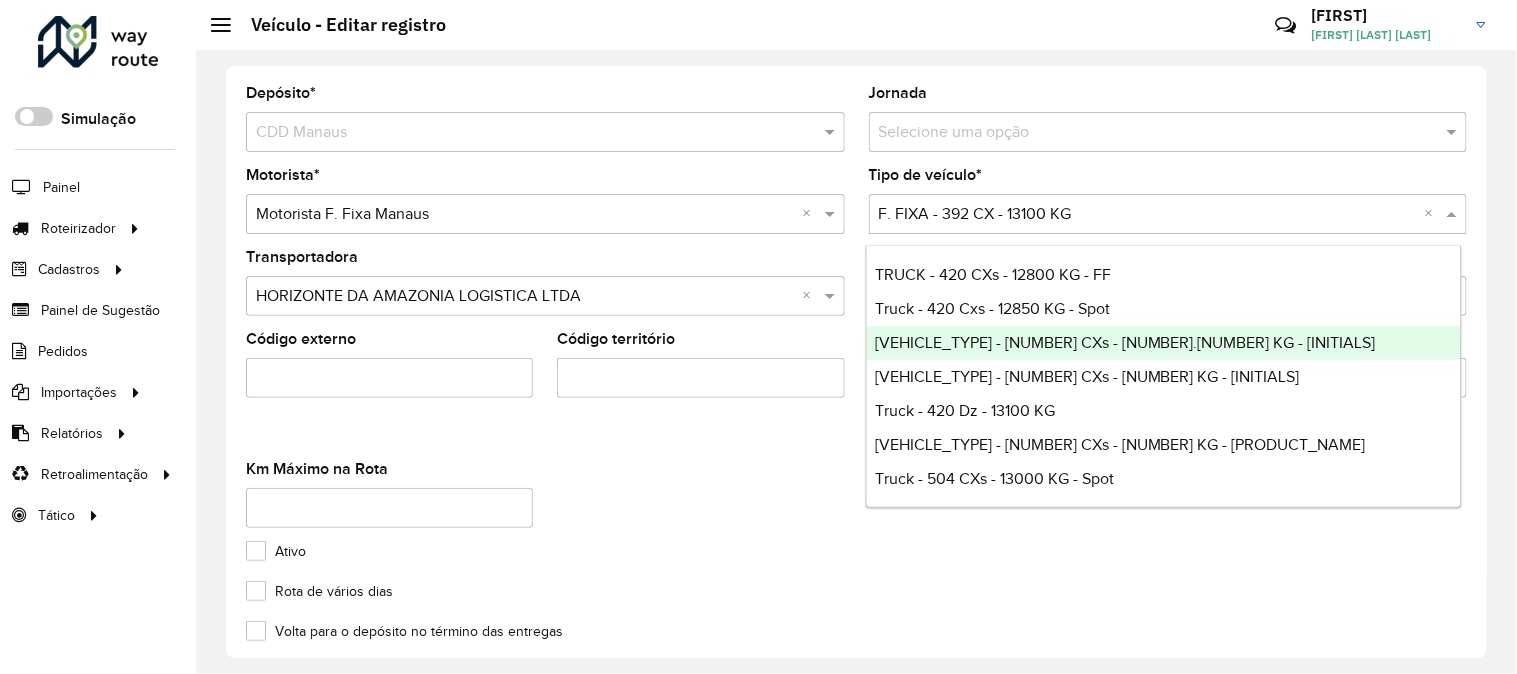 click on "Truck - 420 CXs - 13.100 KG - FF" at bounding box center (1164, 343) 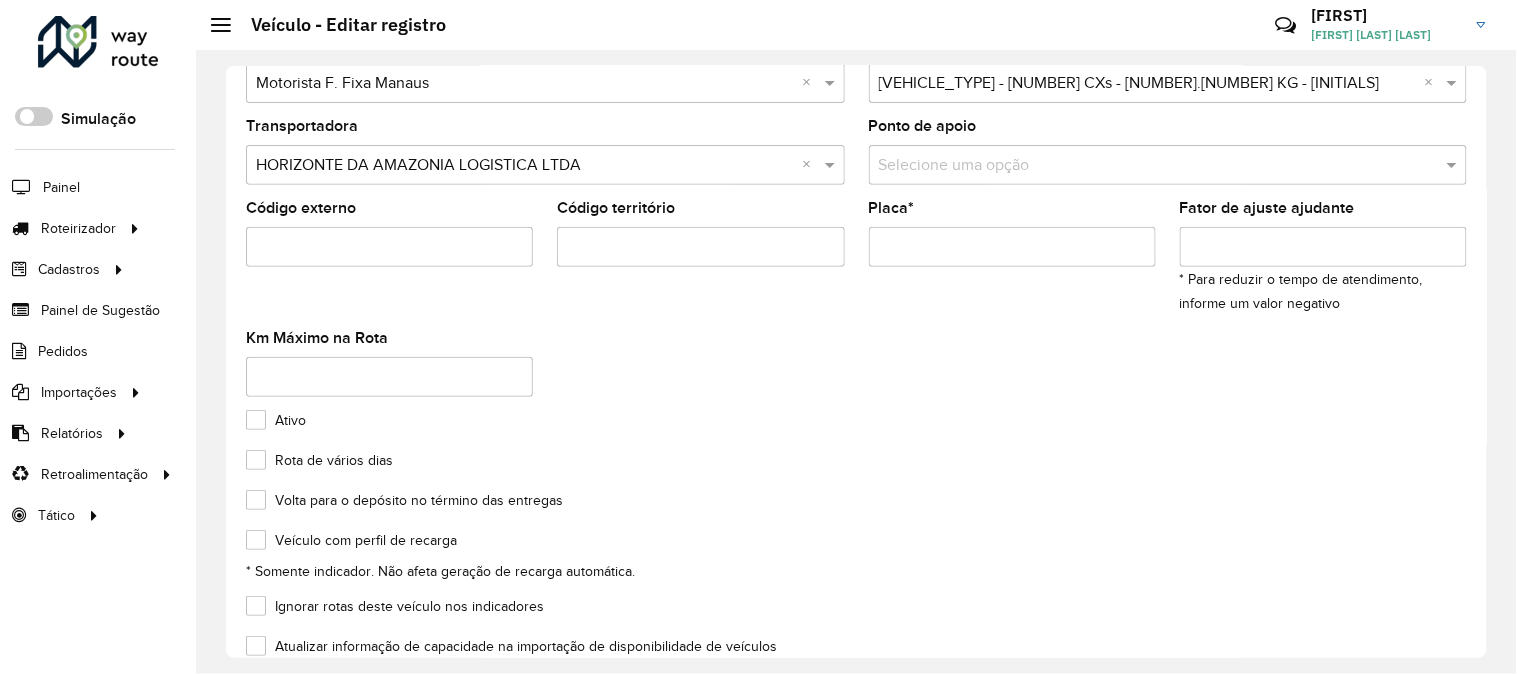 scroll, scrollTop: 283, scrollLeft: 0, axis: vertical 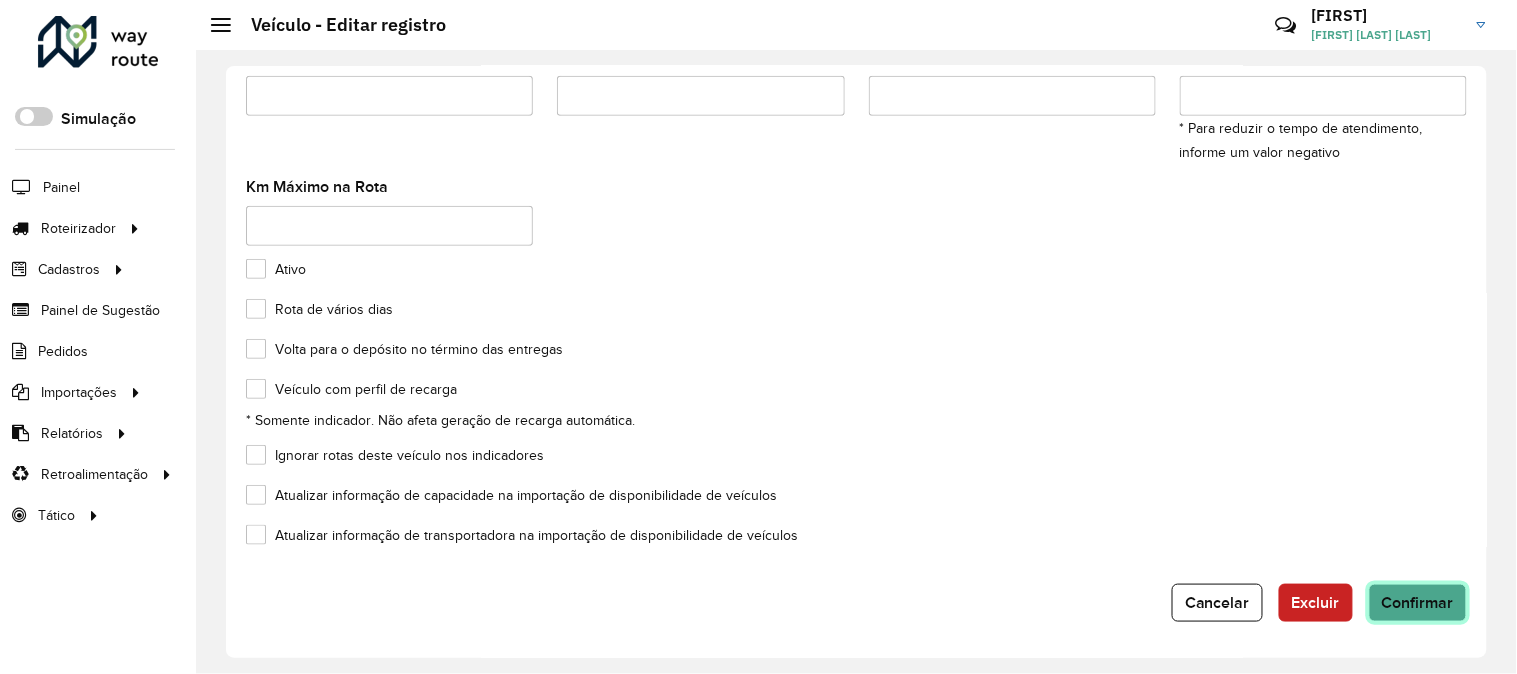 click on "Confirmar" 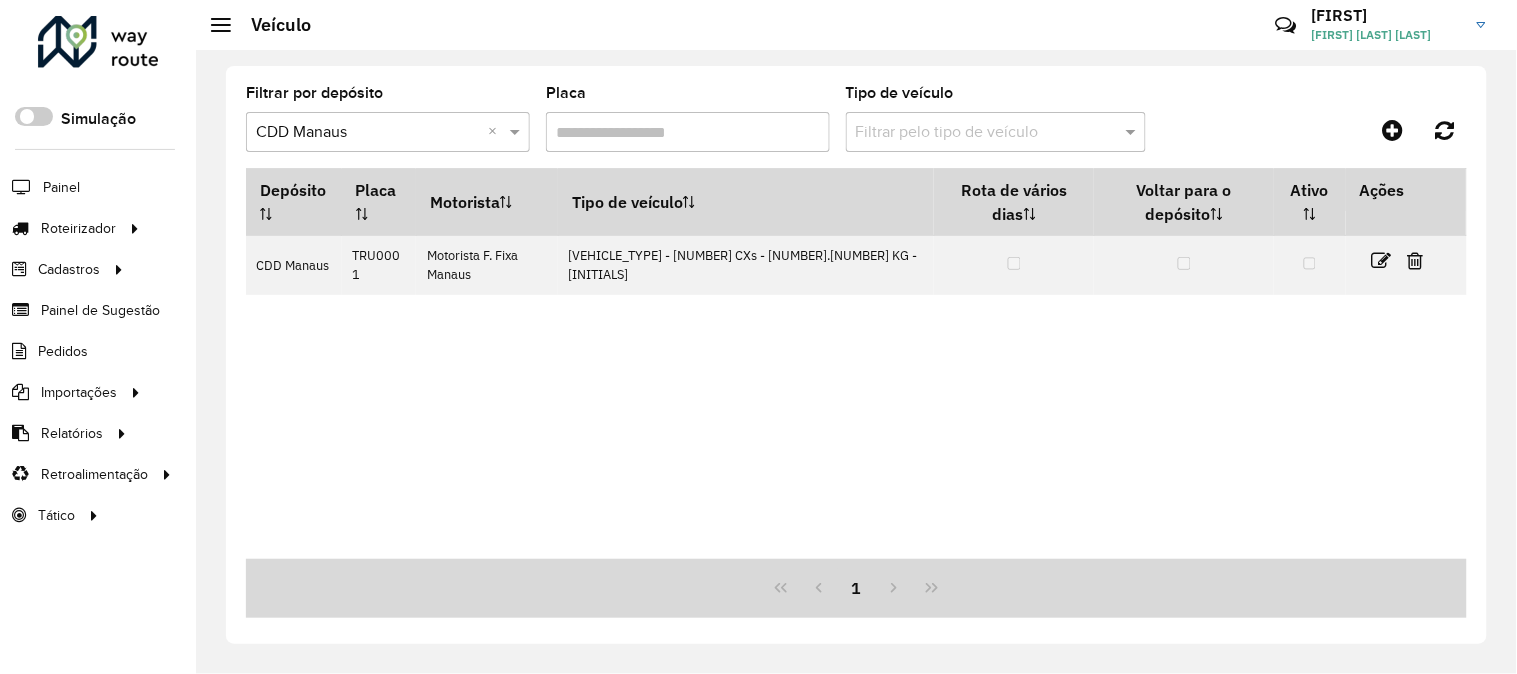 drag, startPoint x: 717, startPoint y: 126, endPoint x: 307, endPoint y: 160, distance: 411.40735 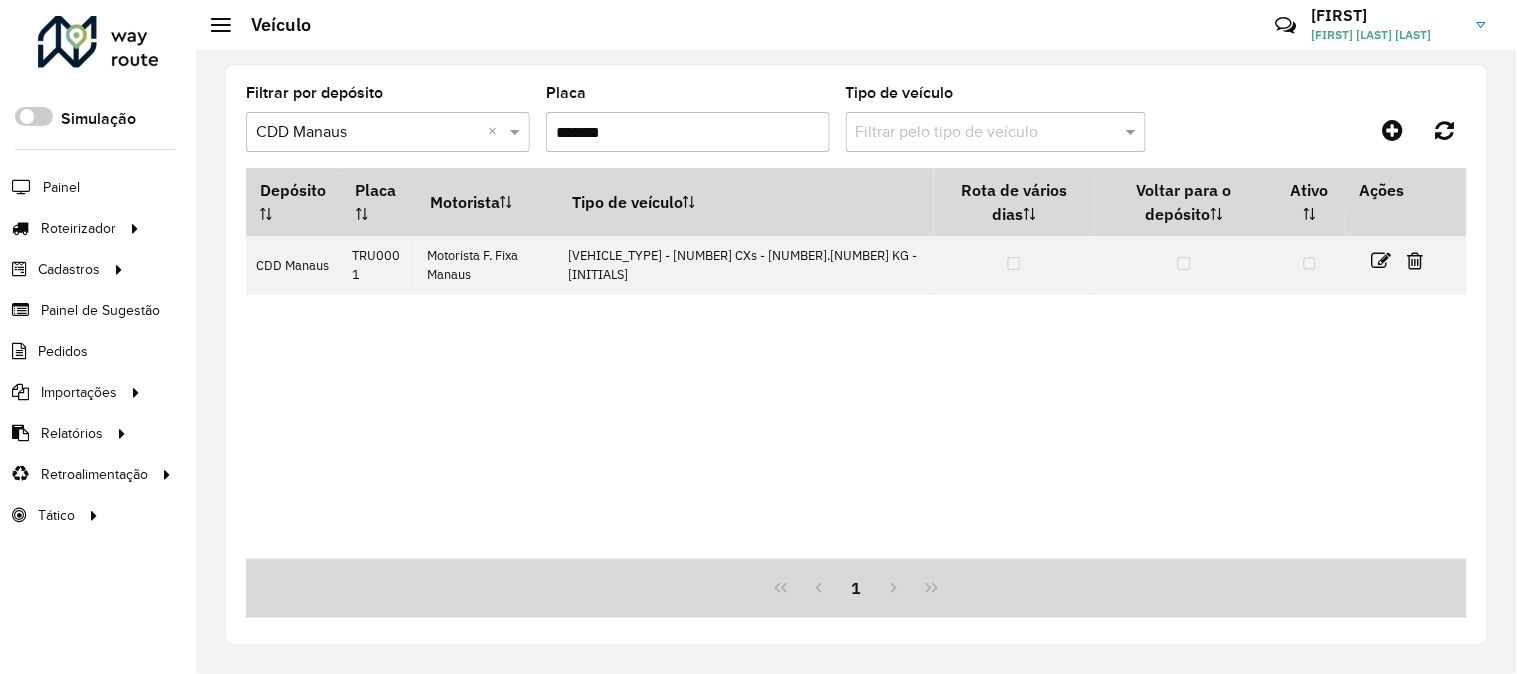 paste 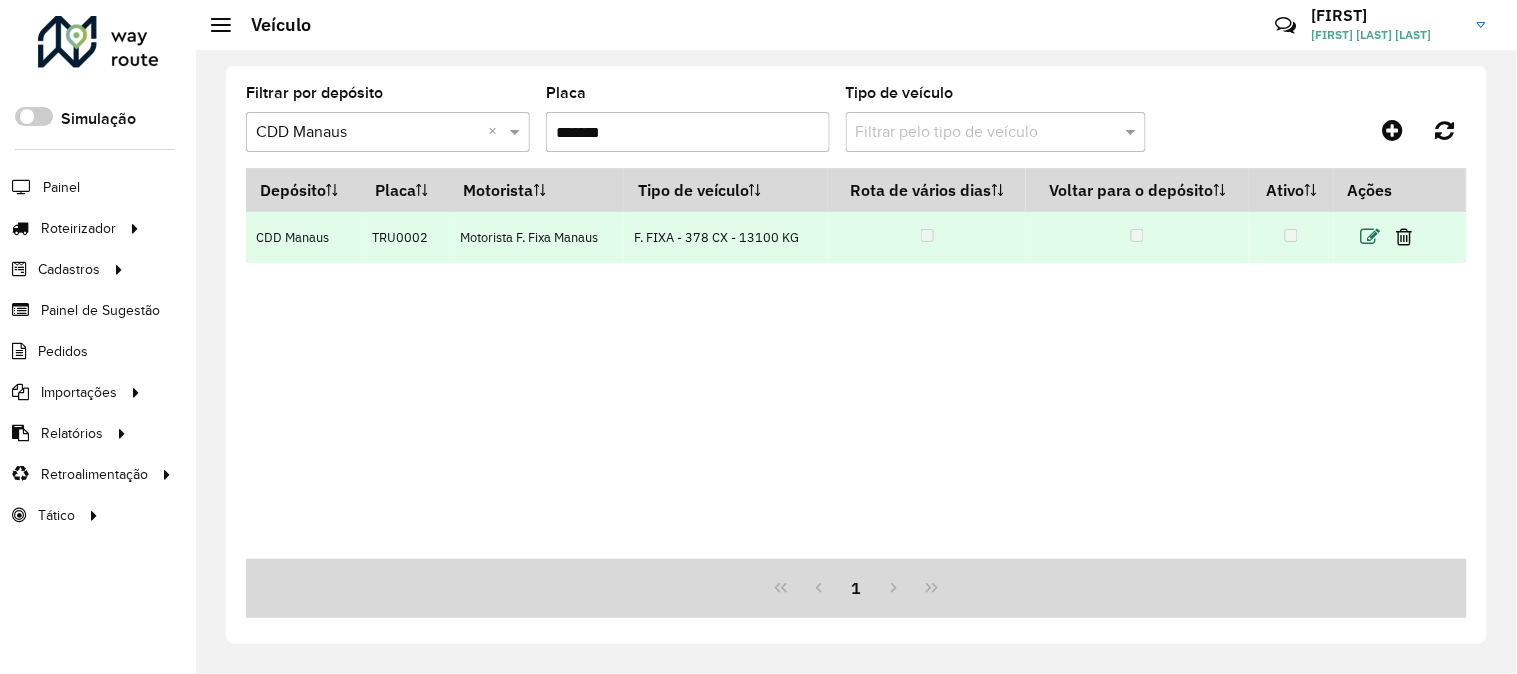 click at bounding box center (1370, 237) 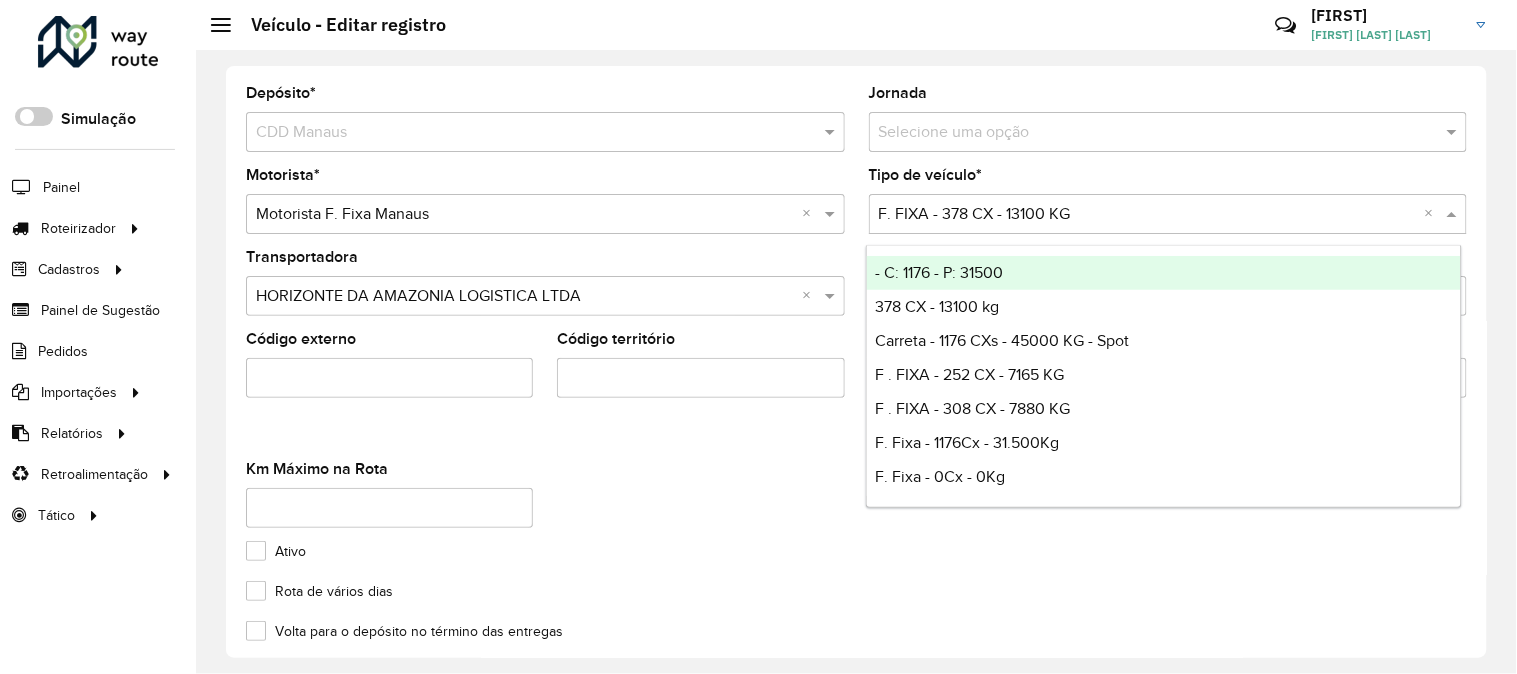 click at bounding box center [1148, 215] 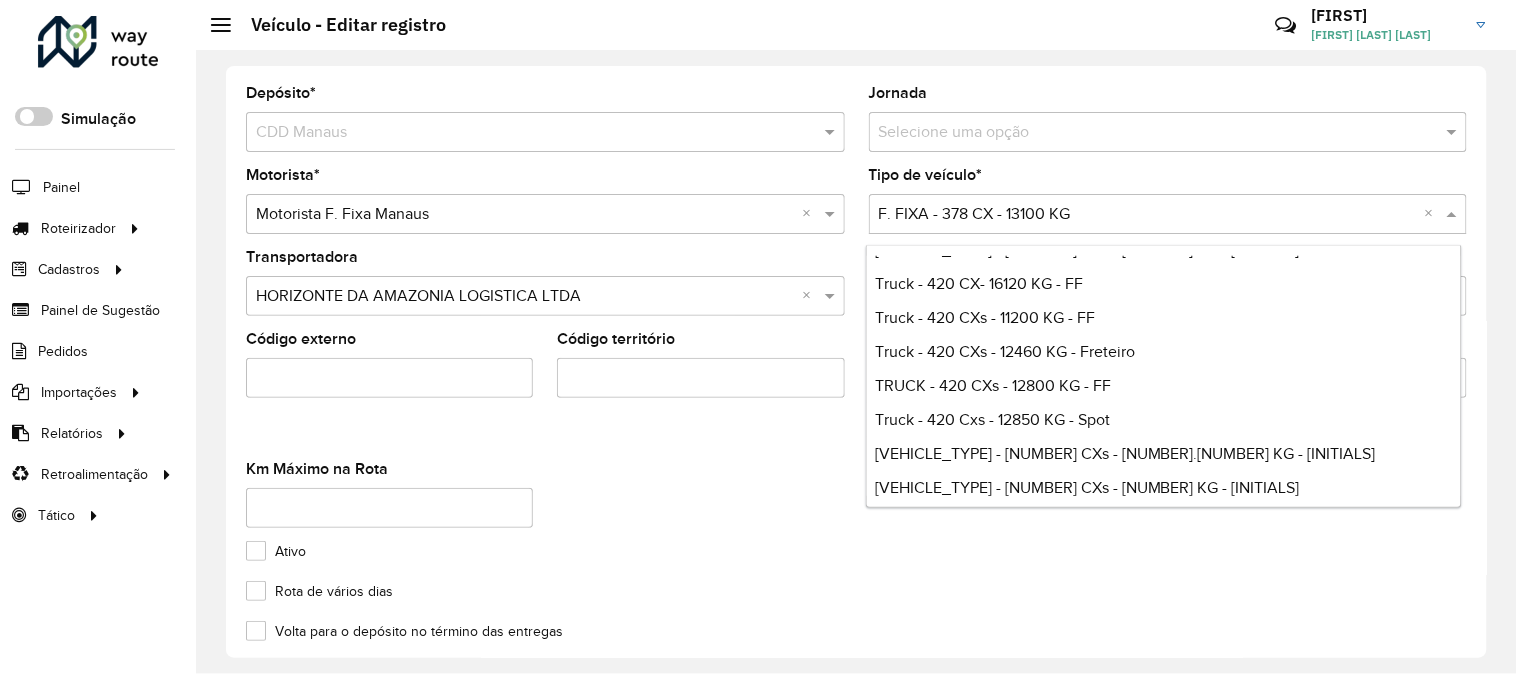 scroll, scrollTop: 7444, scrollLeft: 0, axis: vertical 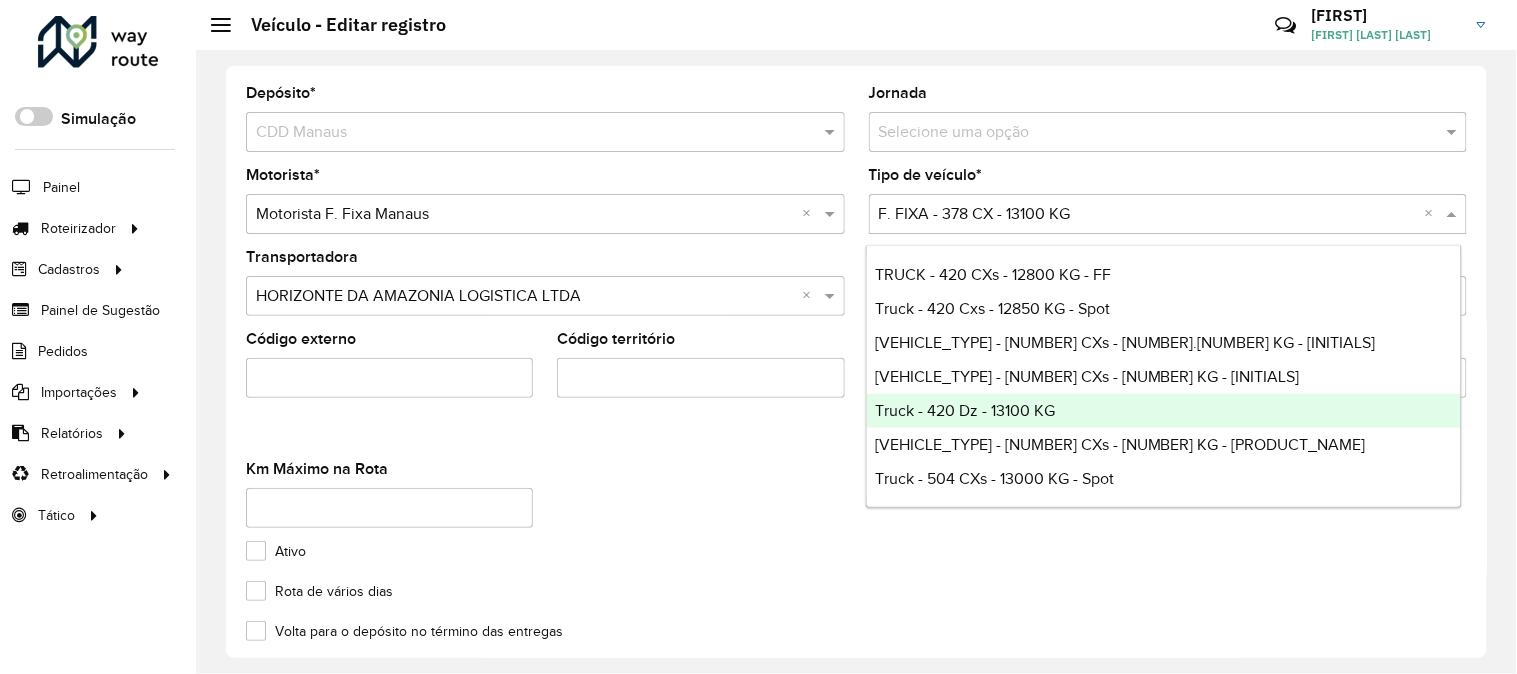 click on "Truck - 420 Dz - 13100 KG" at bounding box center [1164, 411] 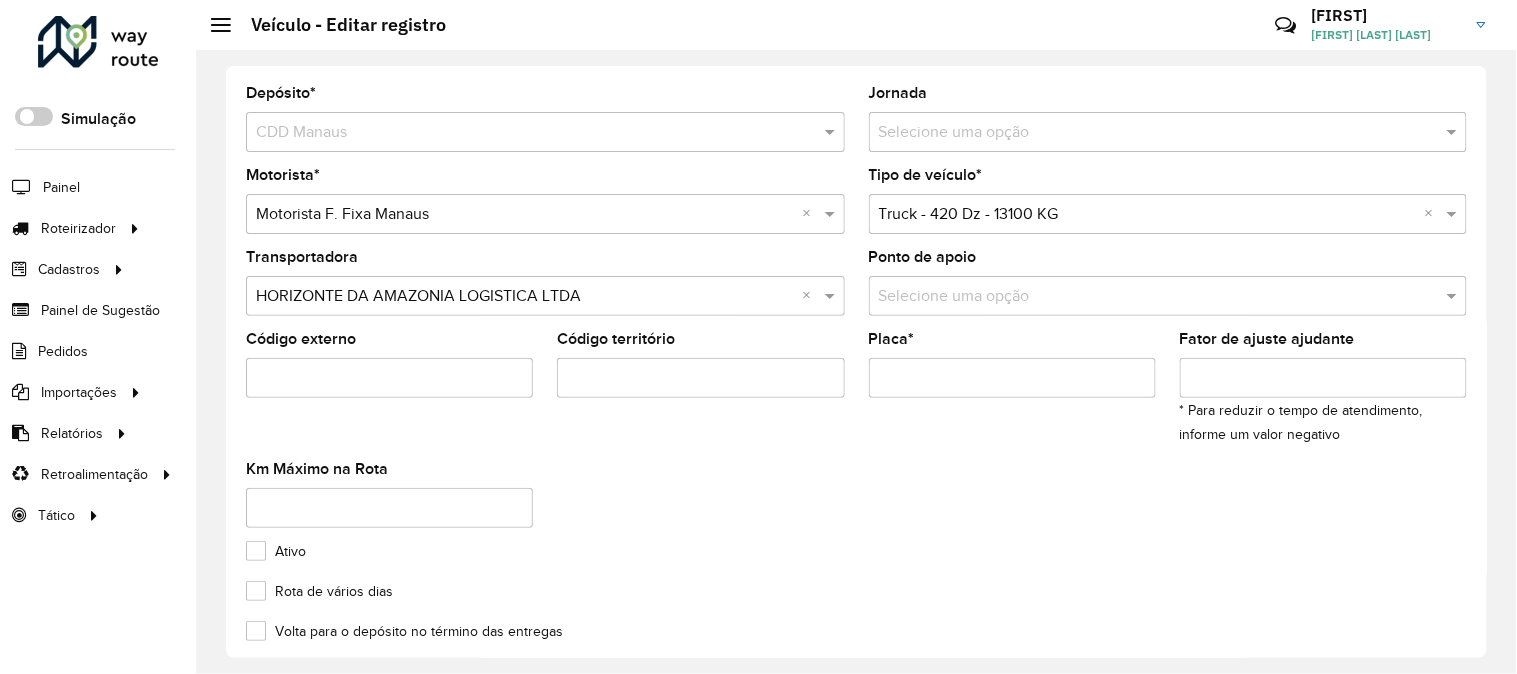 click at bounding box center (1148, 215) 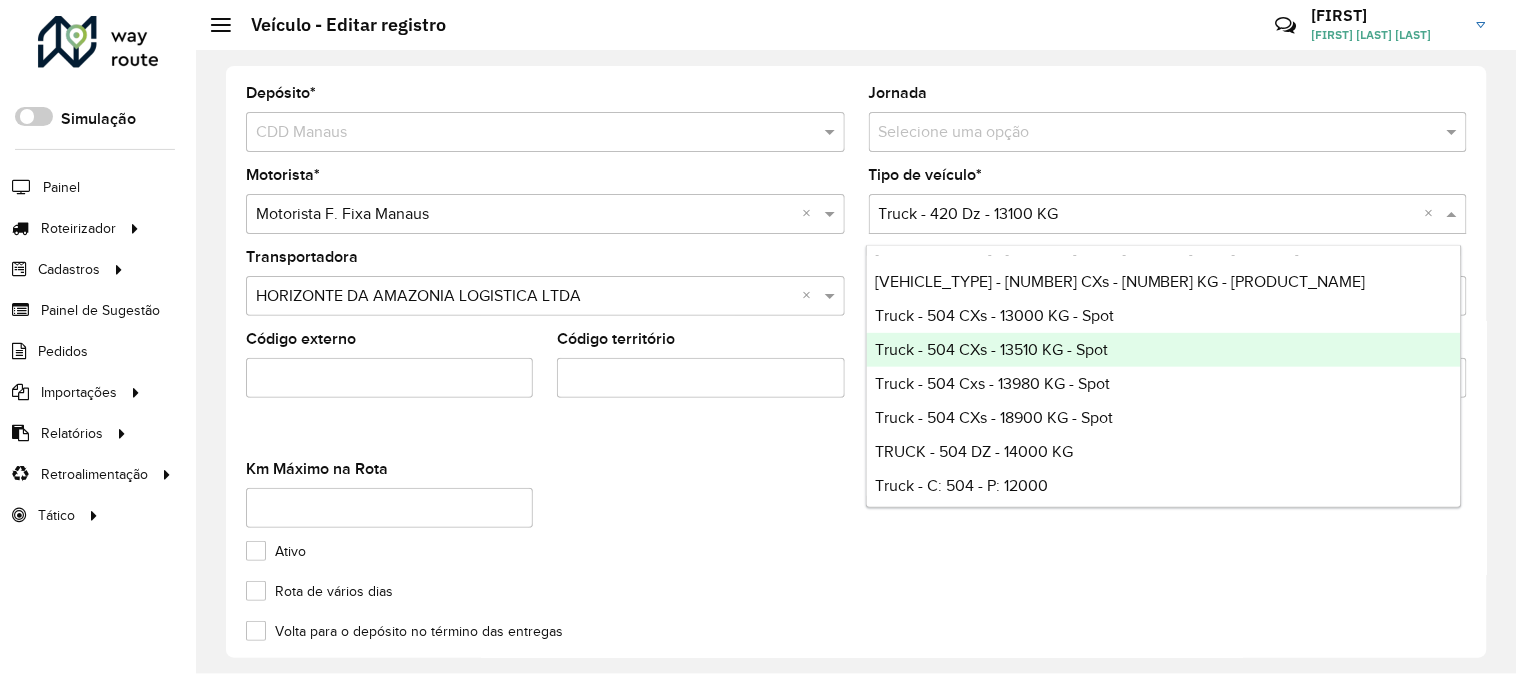 scroll, scrollTop: 7385, scrollLeft: 0, axis: vertical 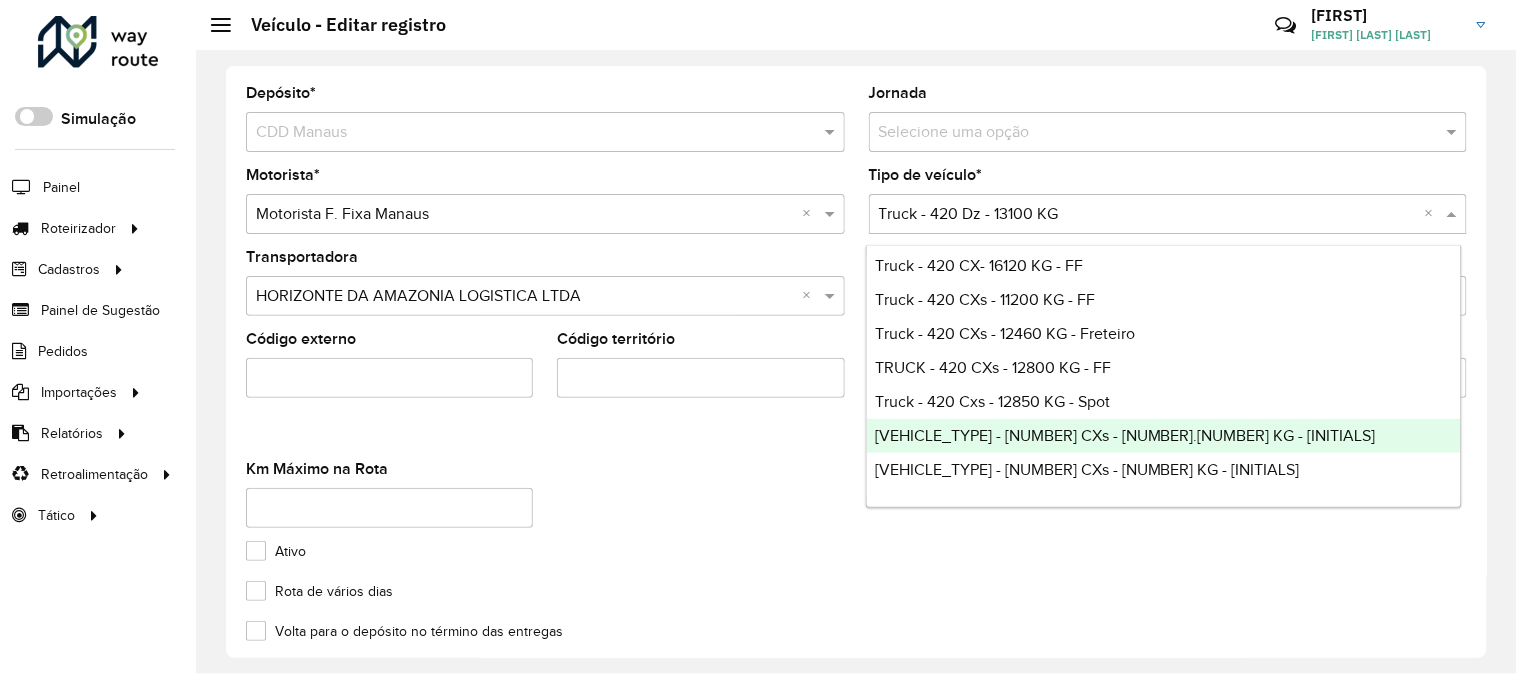 click on "Truck - 420 CXs - 13.100 KG - FF" at bounding box center [1164, 436] 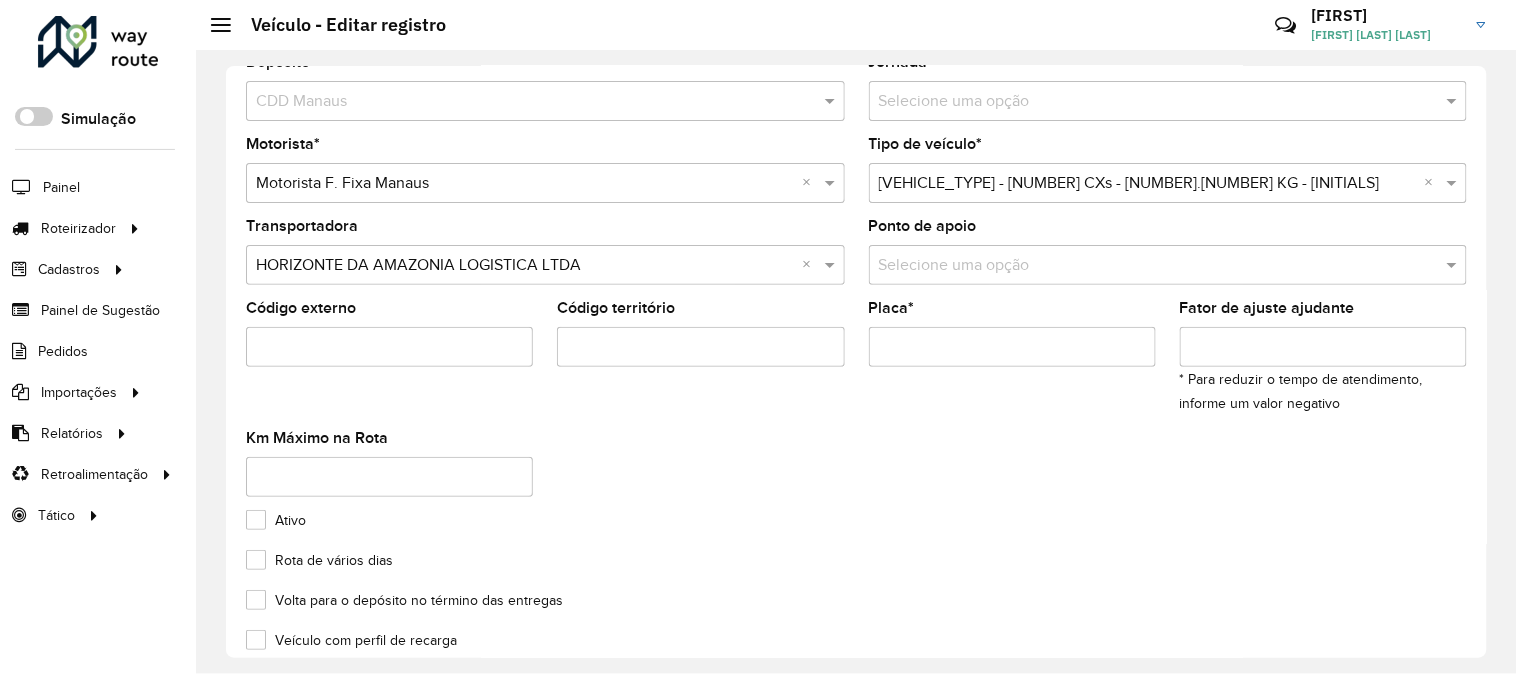 scroll, scrollTop: 283, scrollLeft: 0, axis: vertical 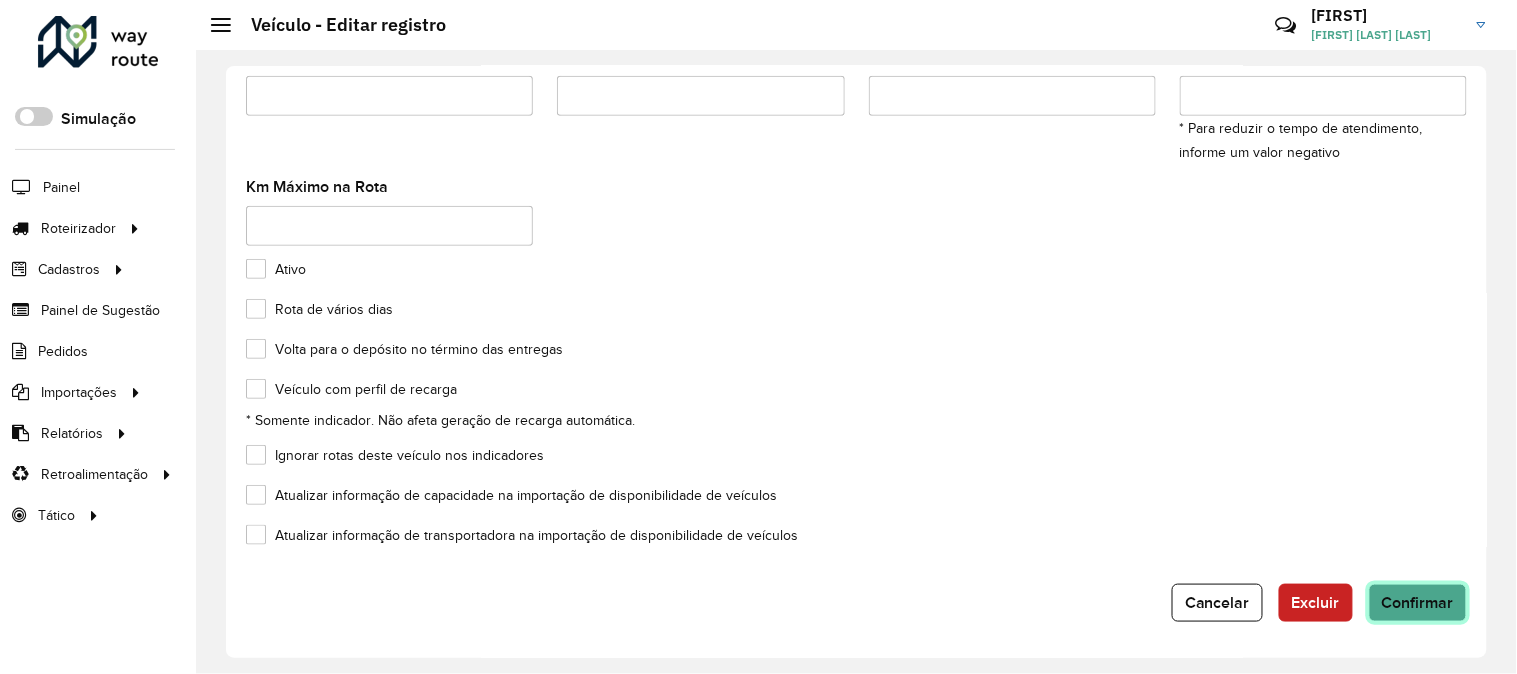 click on "Confirmar" 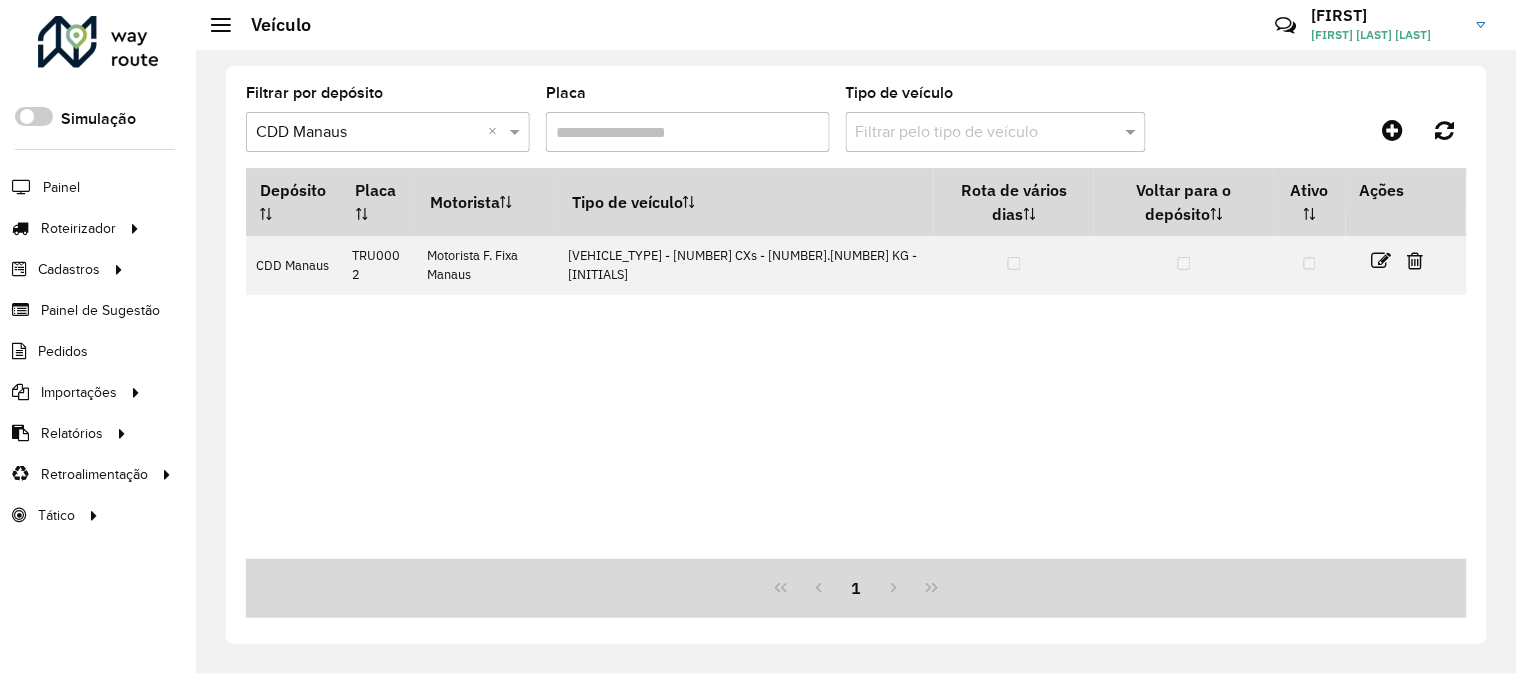 drag, startPoint x: 703, startPoint y: 137, endPoint x: 374, endPoint y: 116, distance: 329.66953 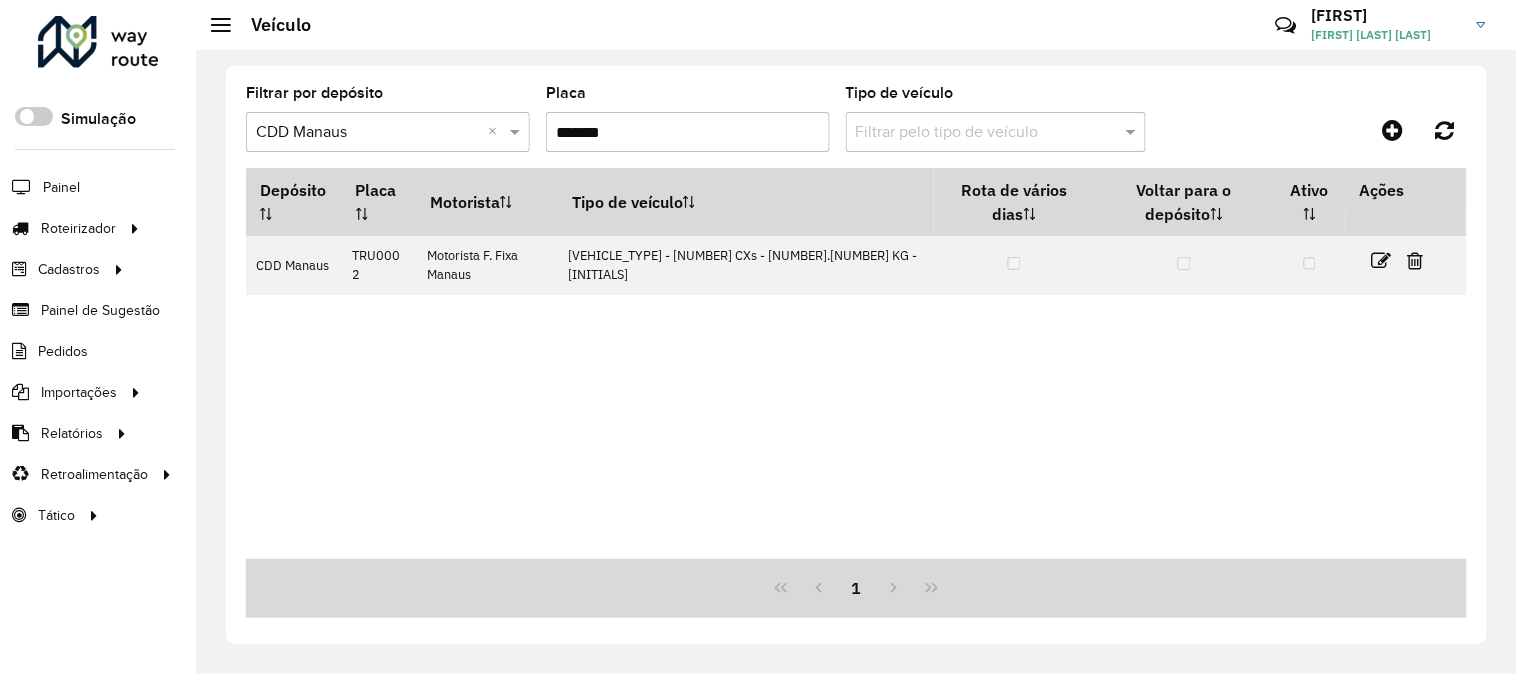 paste 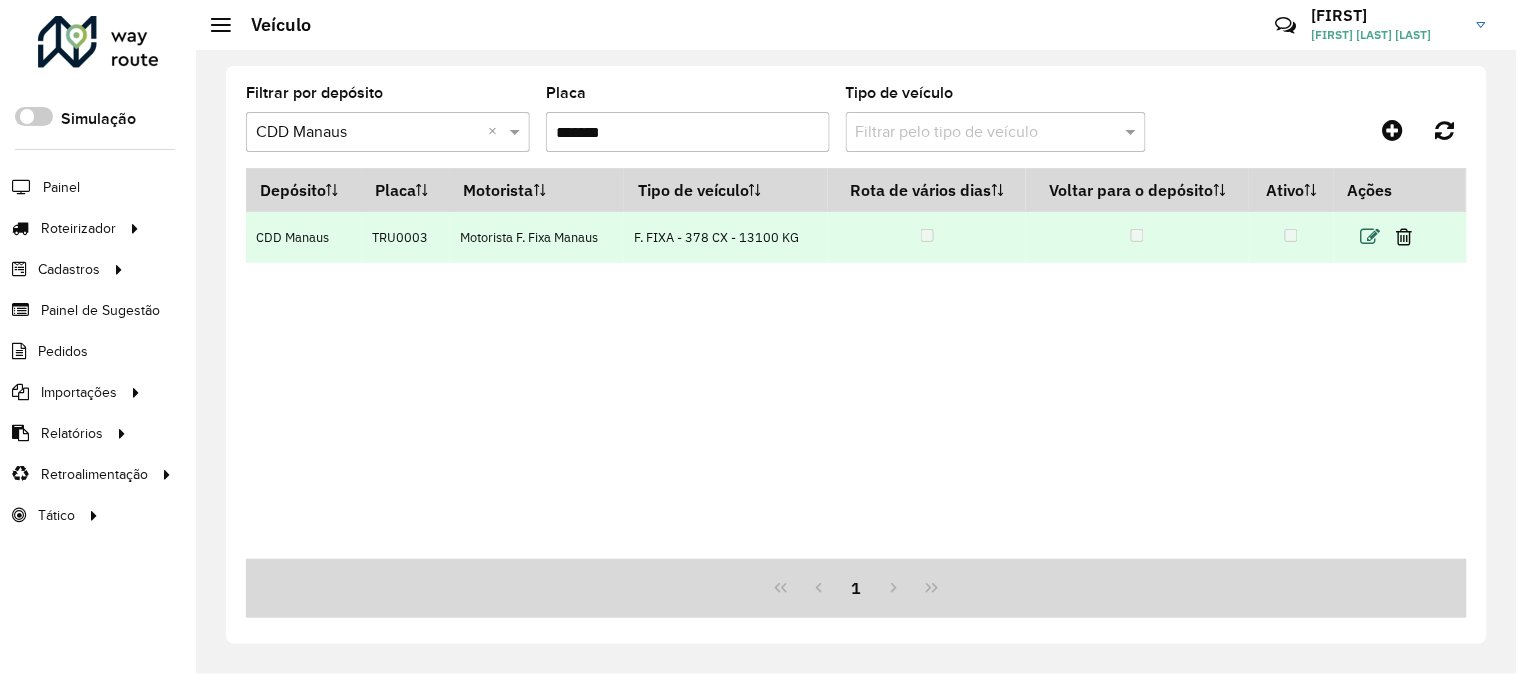 type on "*******" 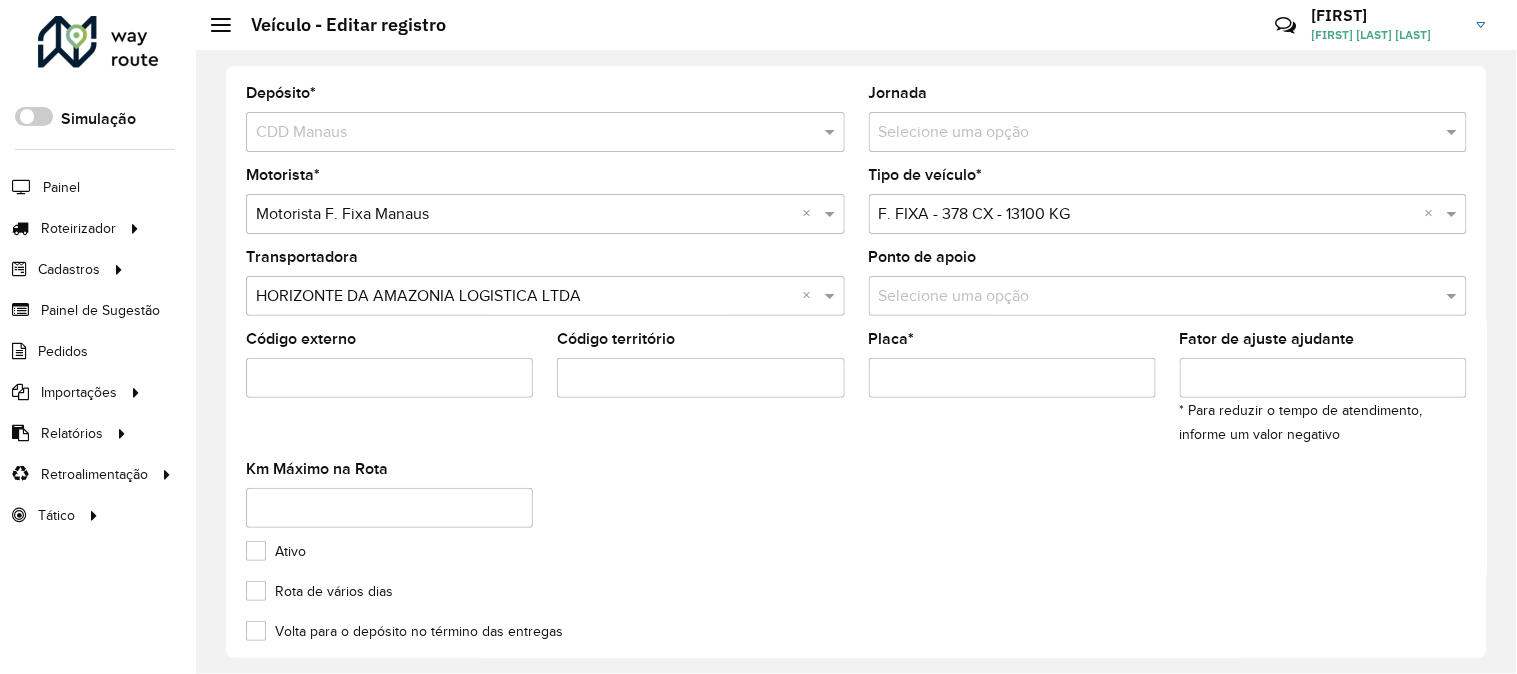 click at bounding box center [1148, 215] 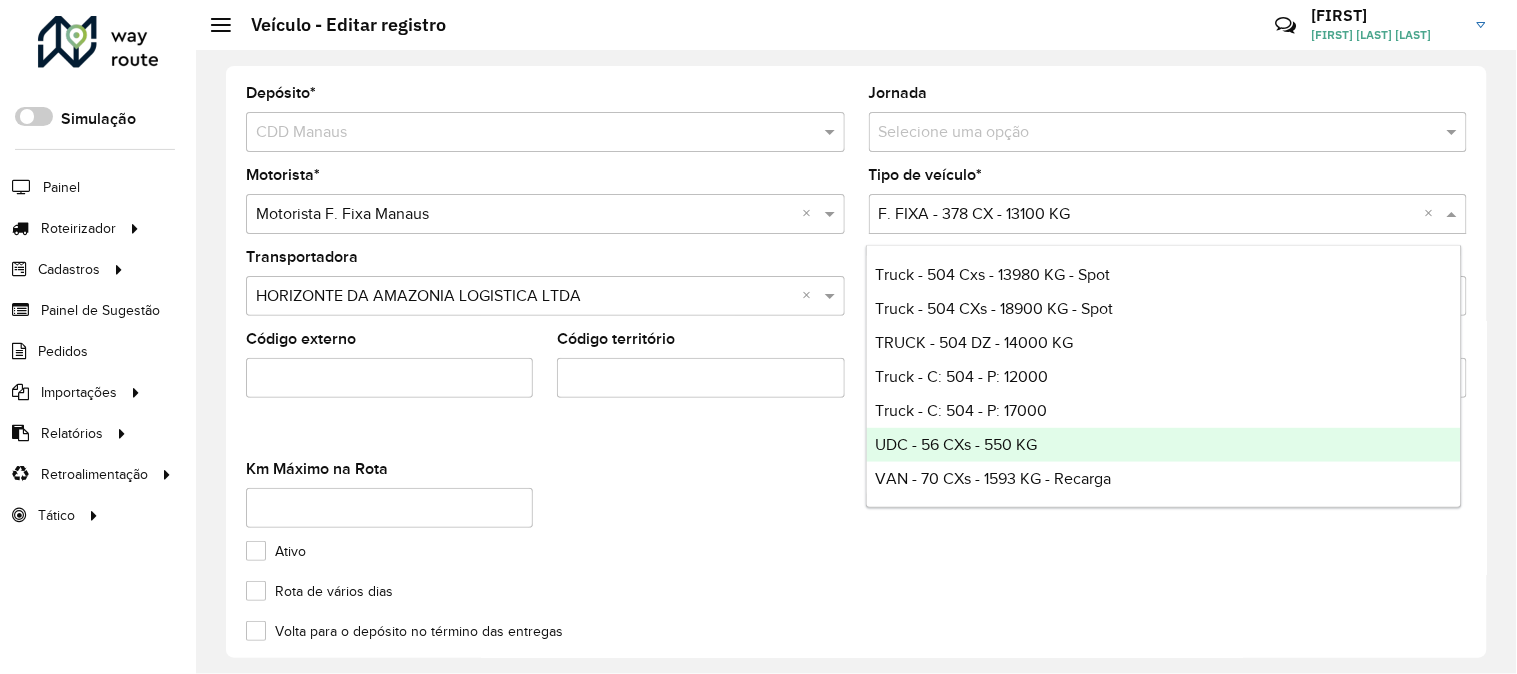 scroll, scrollTop: 7496, scrollLeft: 0, axis: vertical 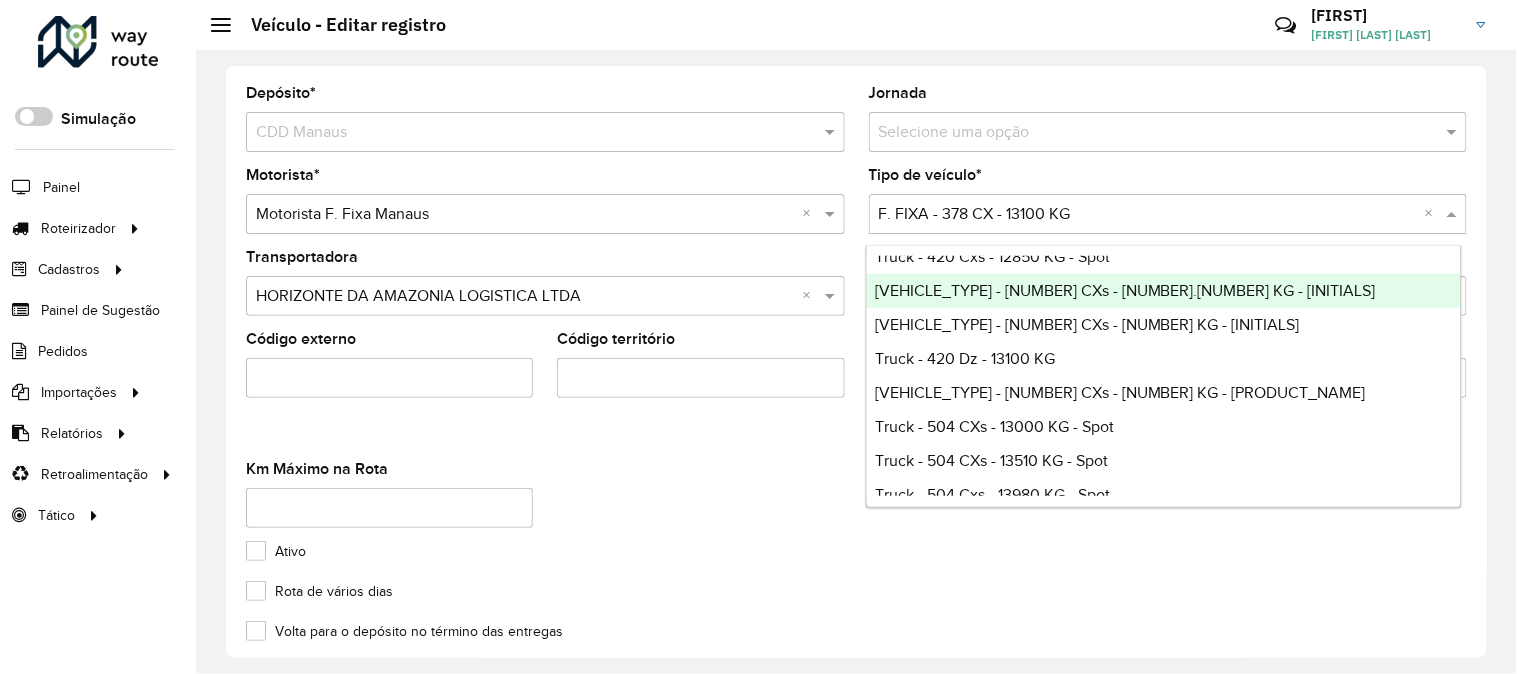 click on "Truck - 420 CXs - 13.100 KG - FF" at bounding box center (1164, 291) 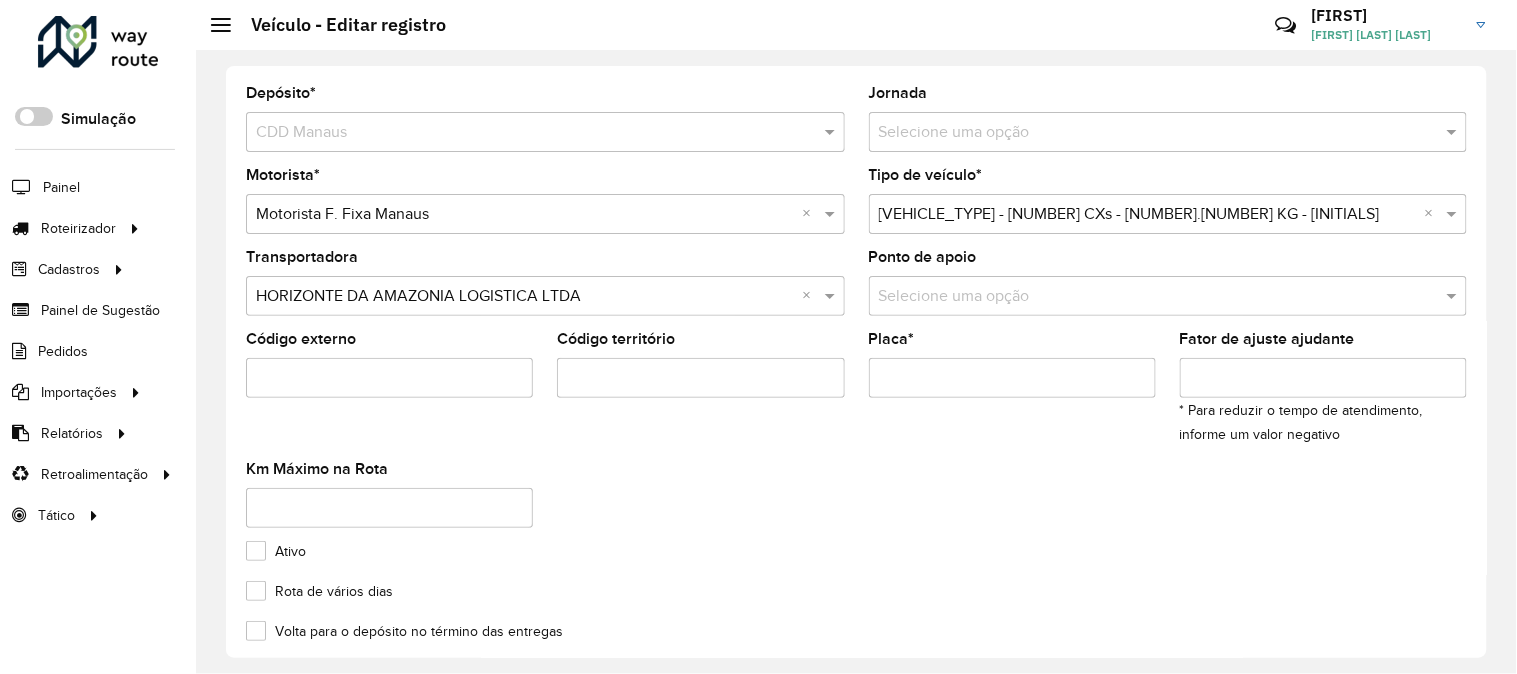 scroll, scrollTop: 283, scrollLeft: 0, axis: vertical 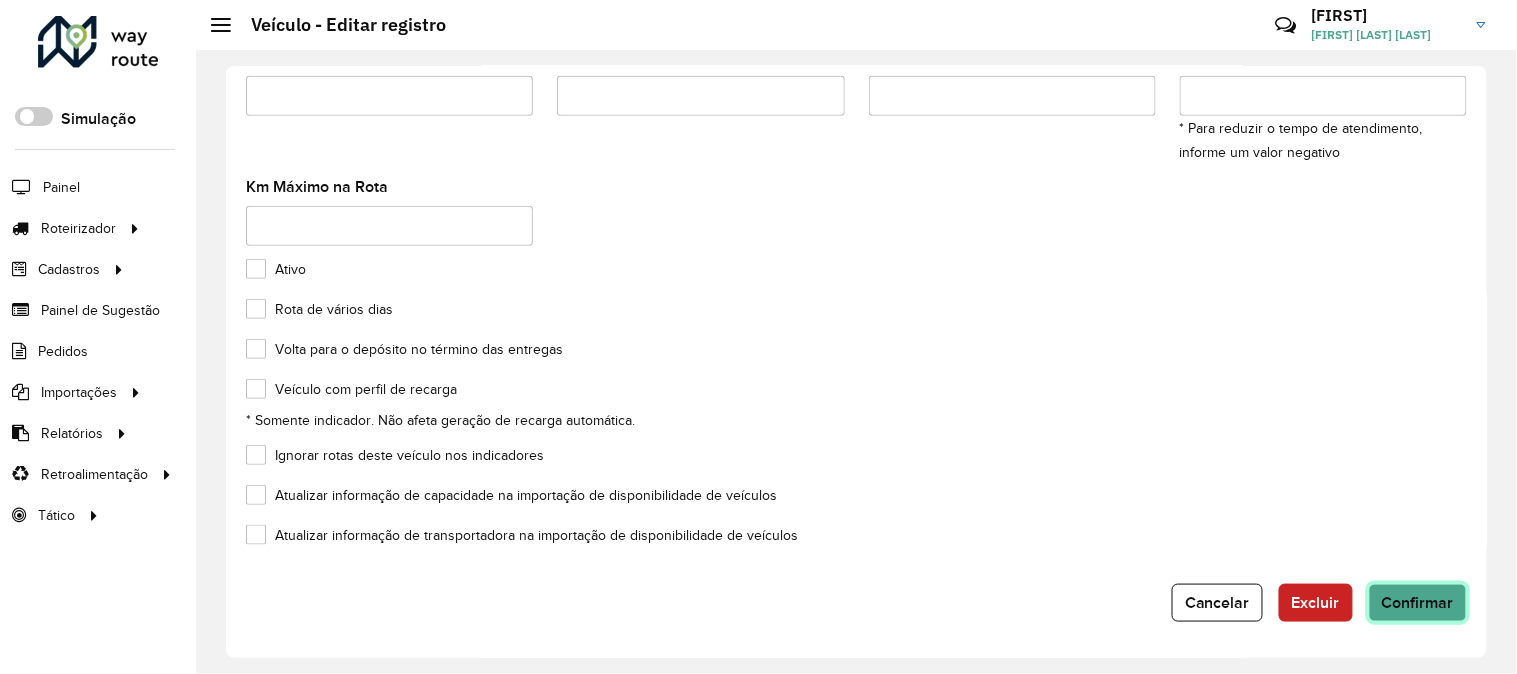 click on "Confirmar" 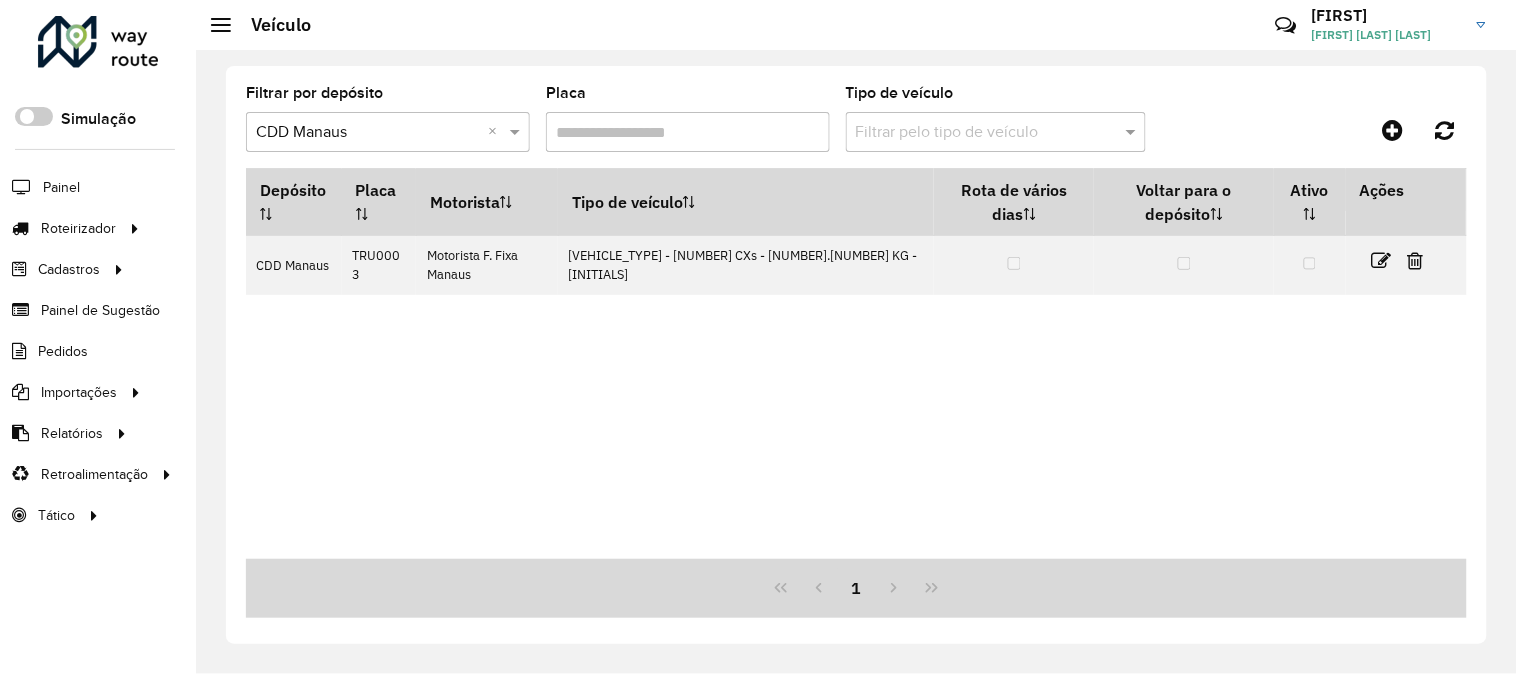click on "Filtrar por depósito  Selecione um depósito × CDD Manaus ×  Placa   Tipo de veículo  Filtrar pelo tipo de veículo" 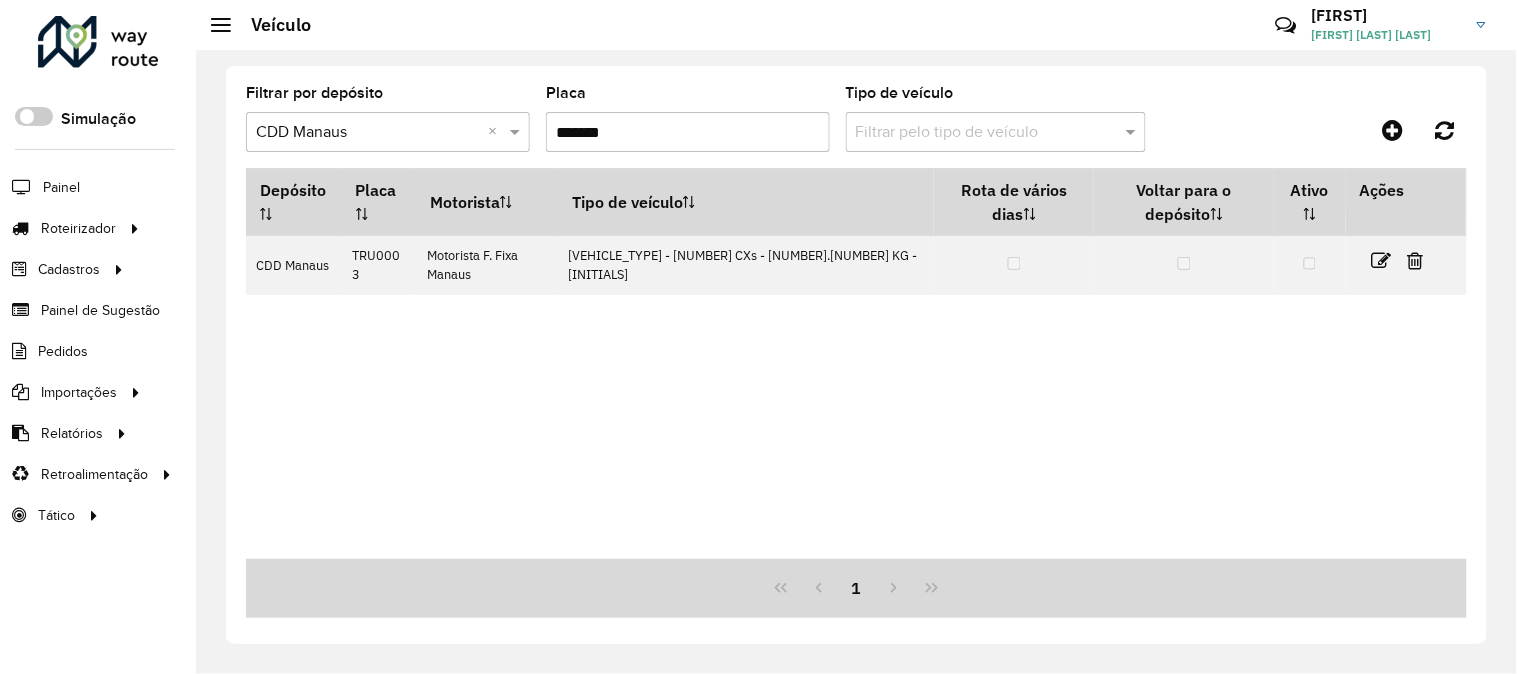 paste 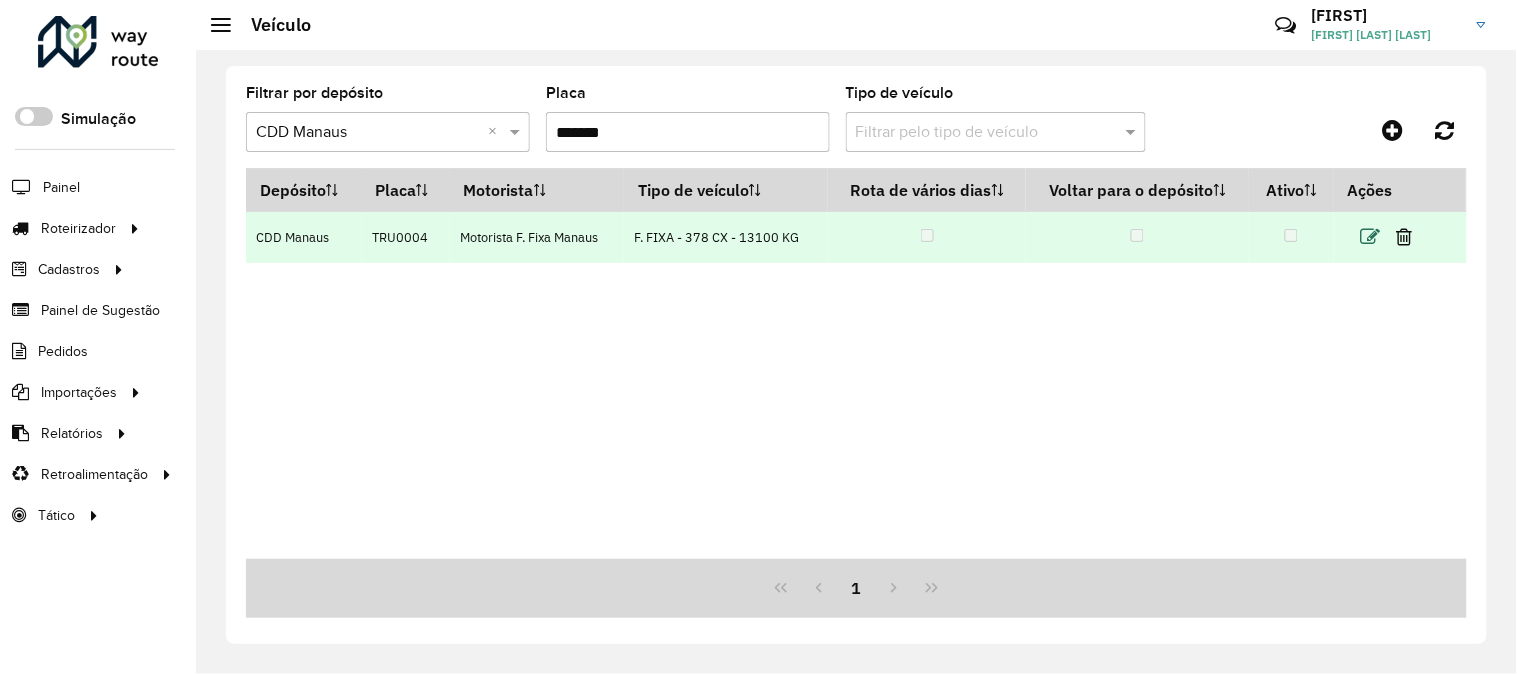 click at bounding box center [1370, 237] 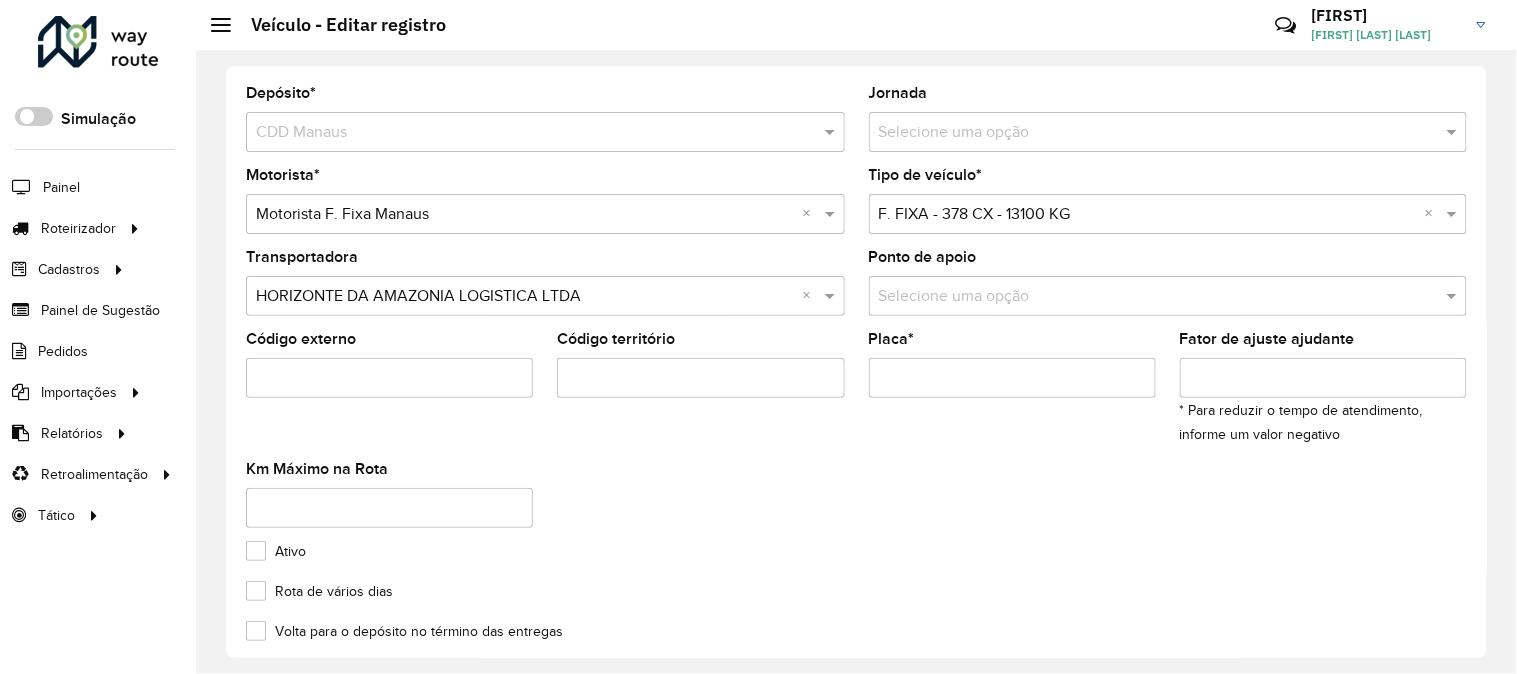 click at bounding box center [1148, 215] 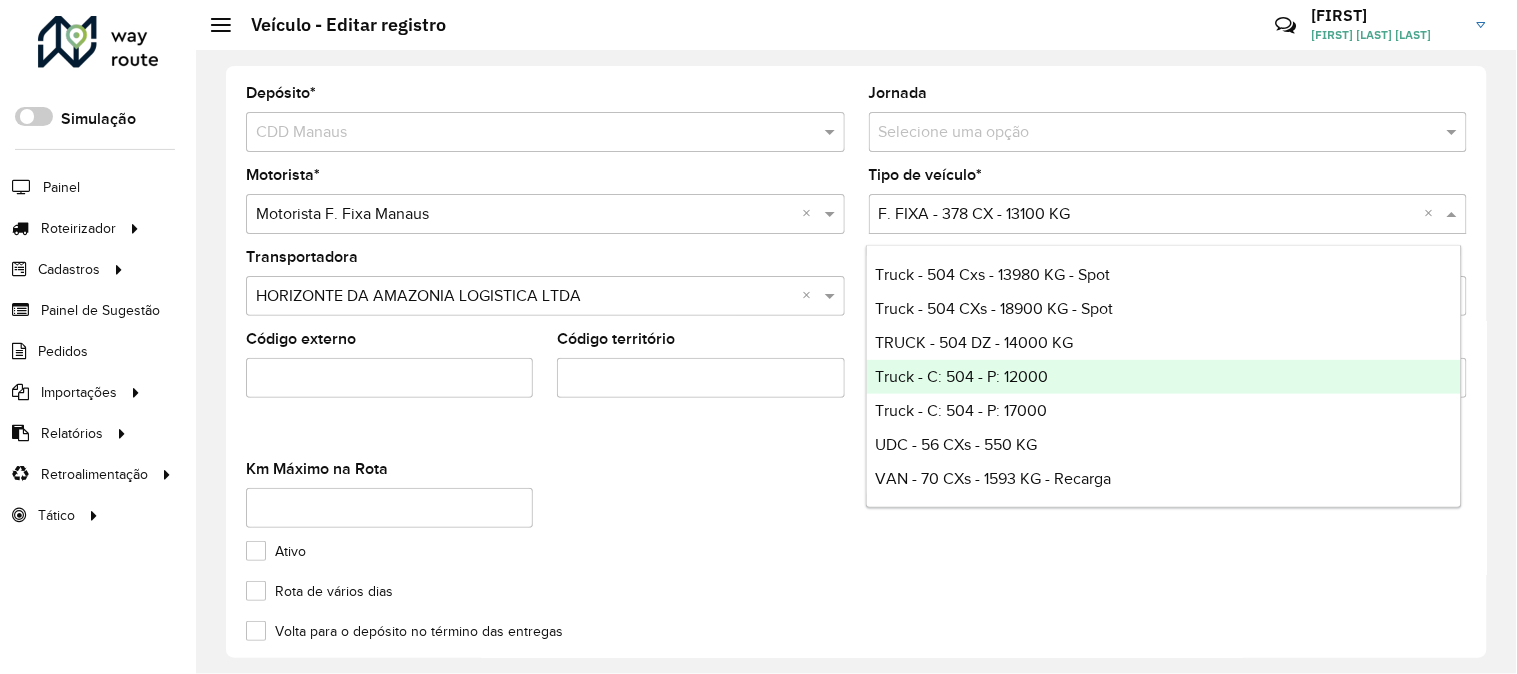 scroll, scrollTop: 7496, scrollLeft: 0, axis: vertical 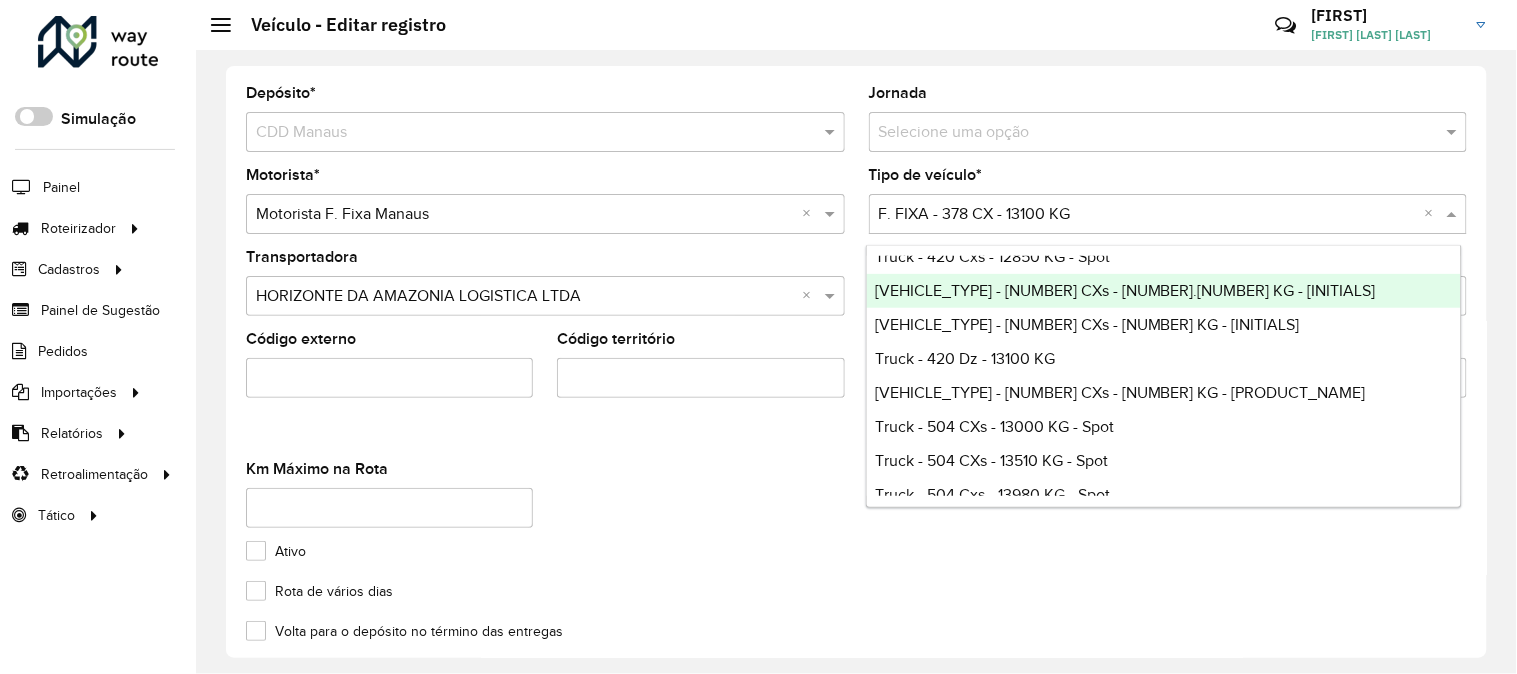 click on "Truck - 420 CXs - 13.100 KG - FF" at bounding box center [1164, 291] 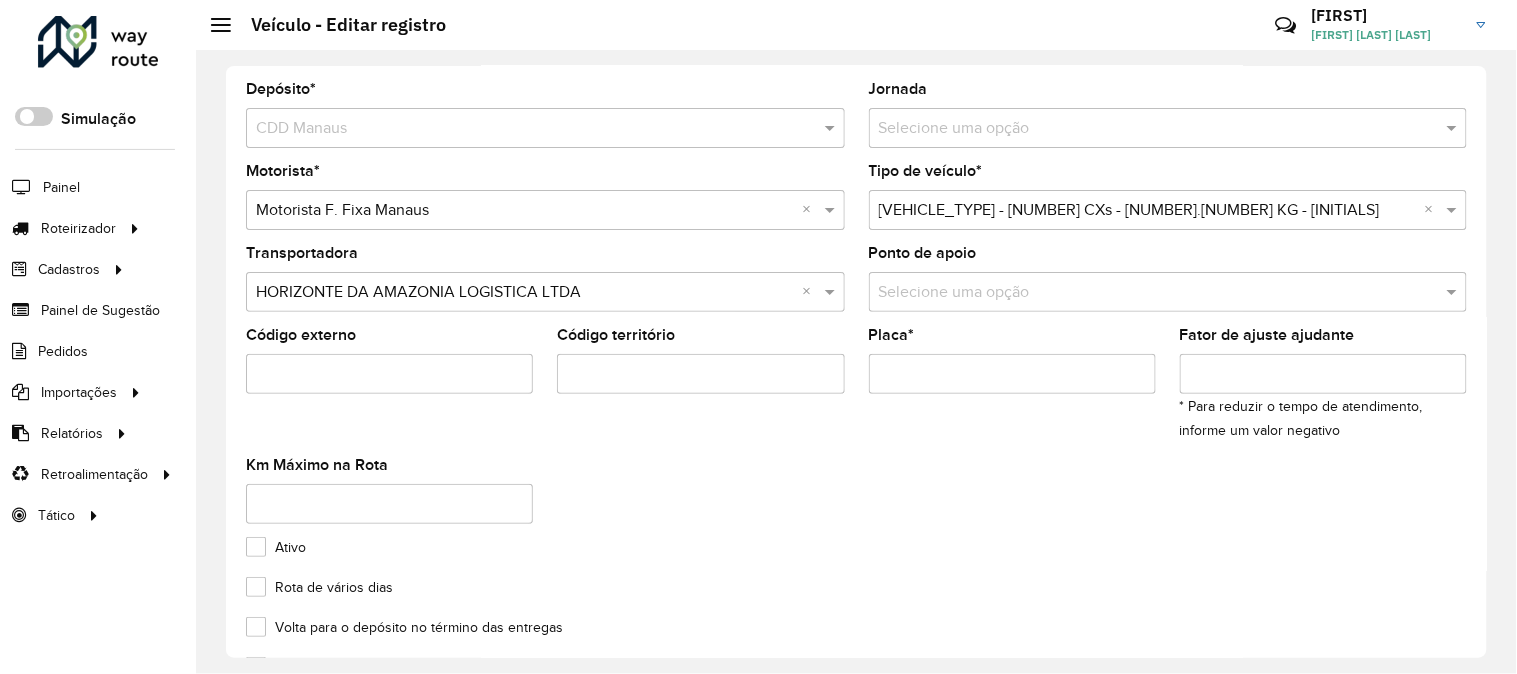 scroll, scrollTop: 283, scrollLeft: 0, axis: vertical 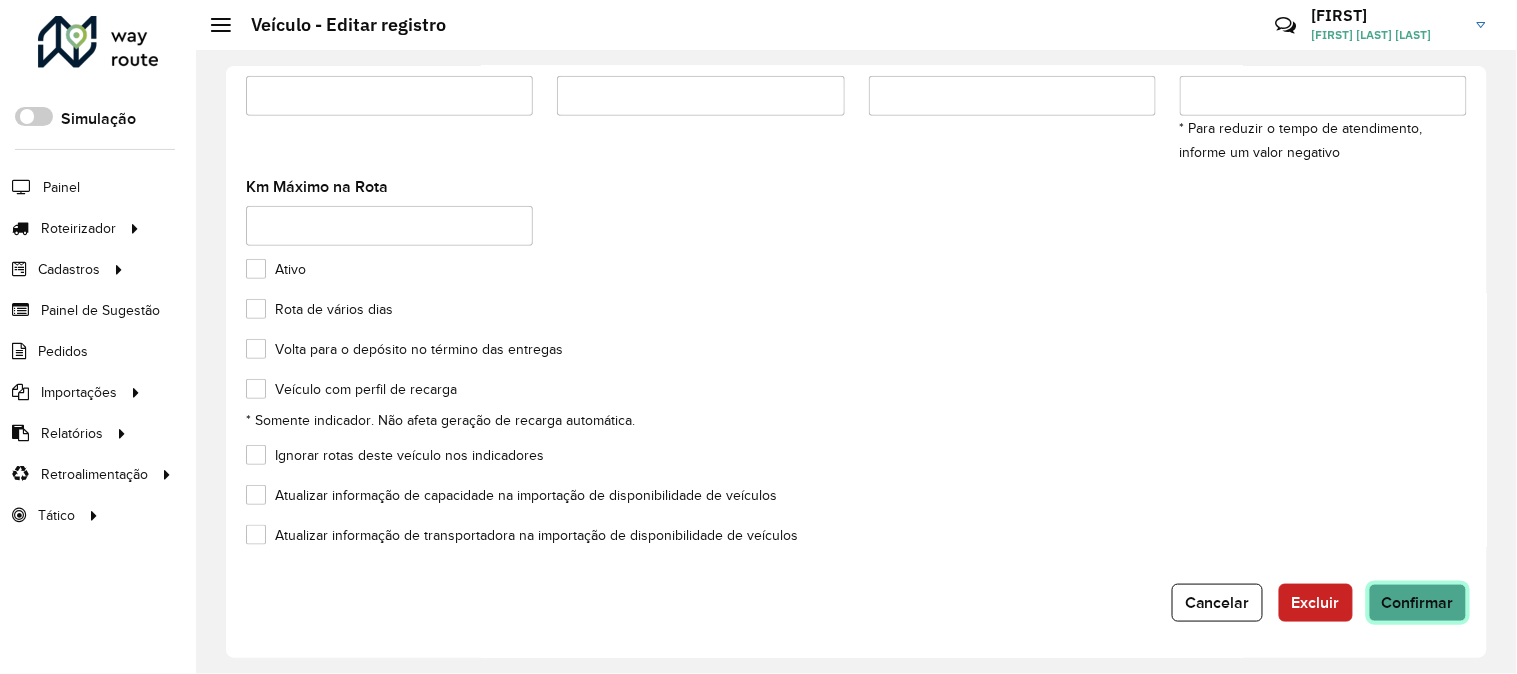 click on "Confirmar" 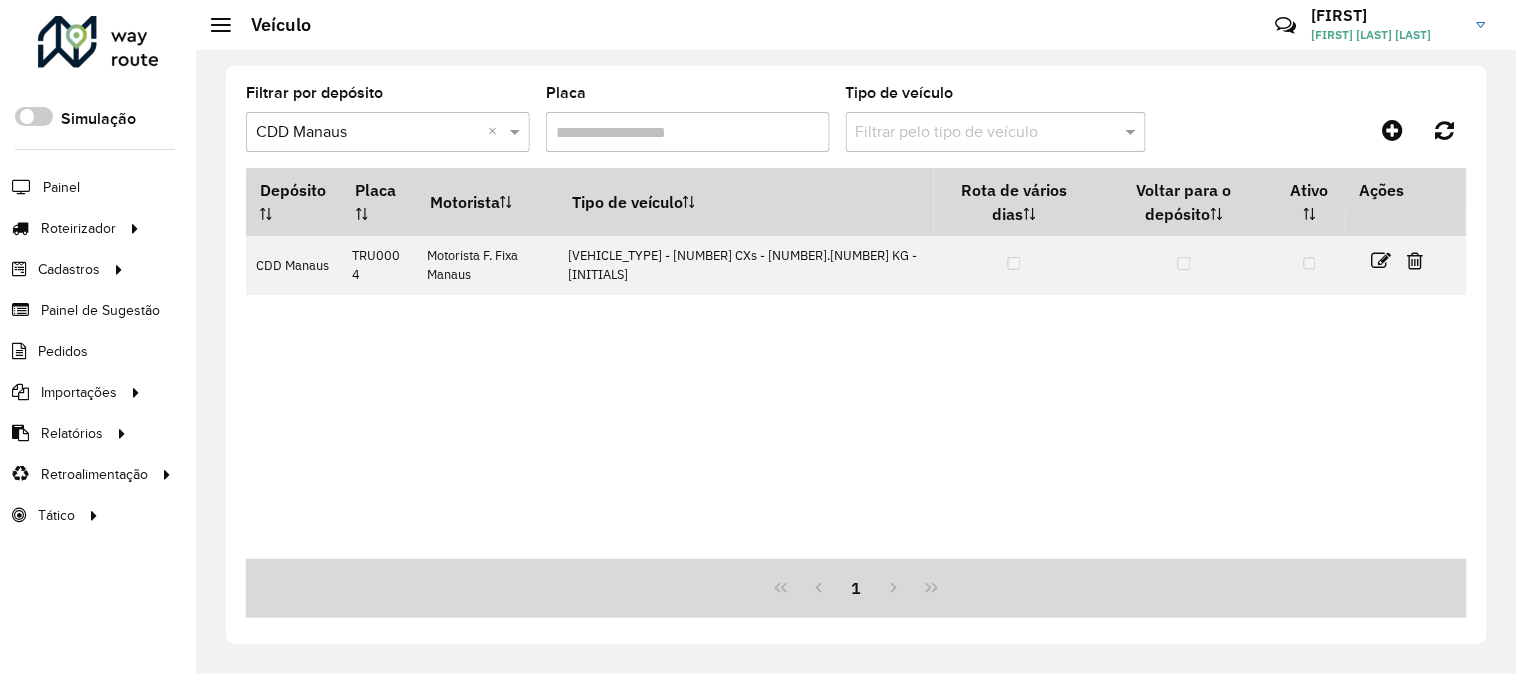drag, startPoint x: 761, startPoint y: 134, endPoint x: 390, endPoint y: 164, distance: 372.21097 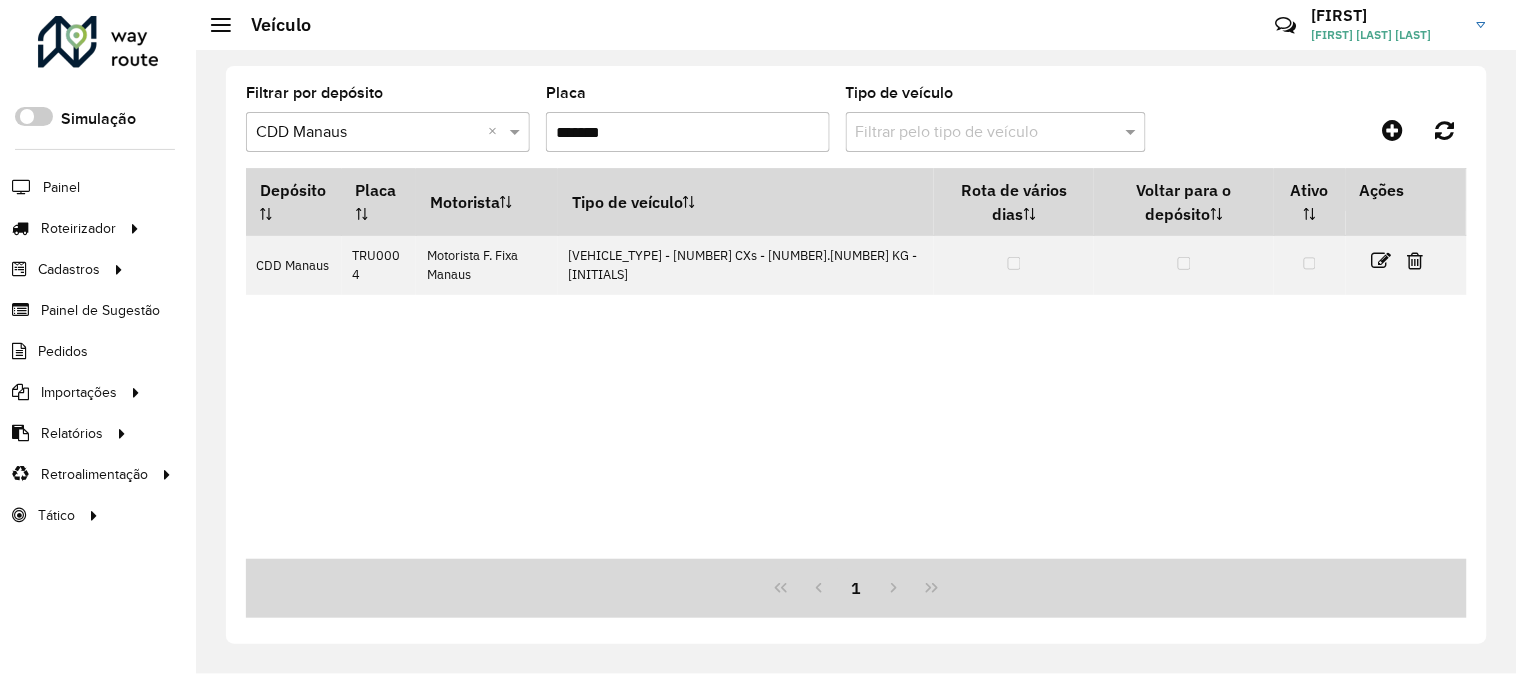 paste 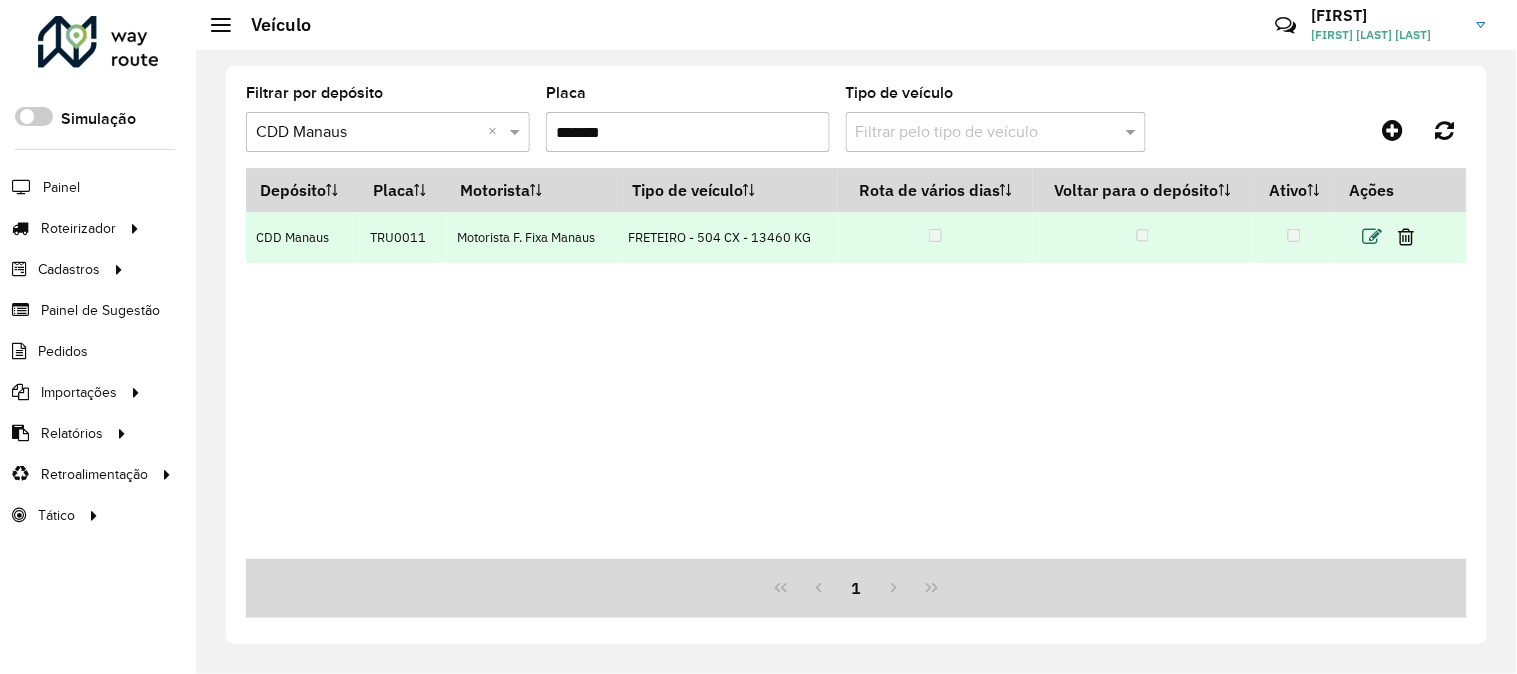 click at bounding box center [1372, 237] 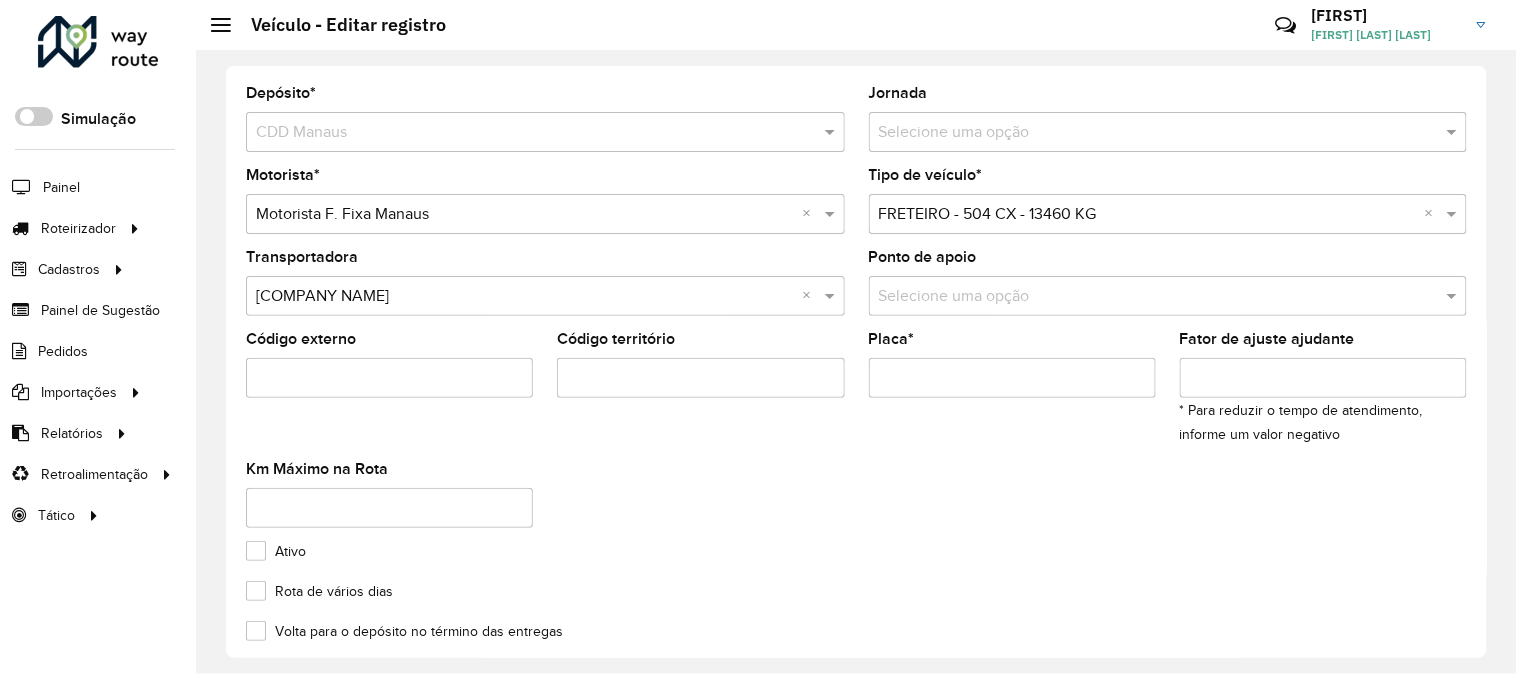 click at bounding box center (1148, 215) 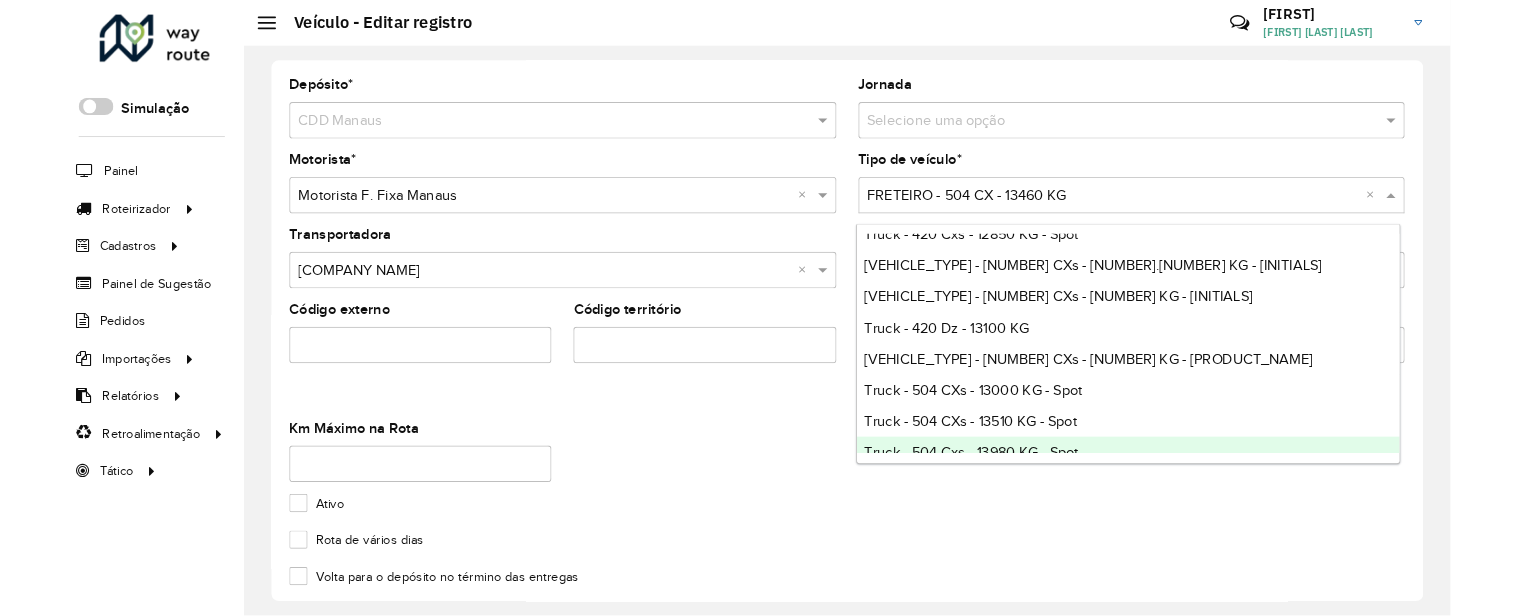 scroll, scrollTop: 7718, scrollLeft: 0, axis: vertical 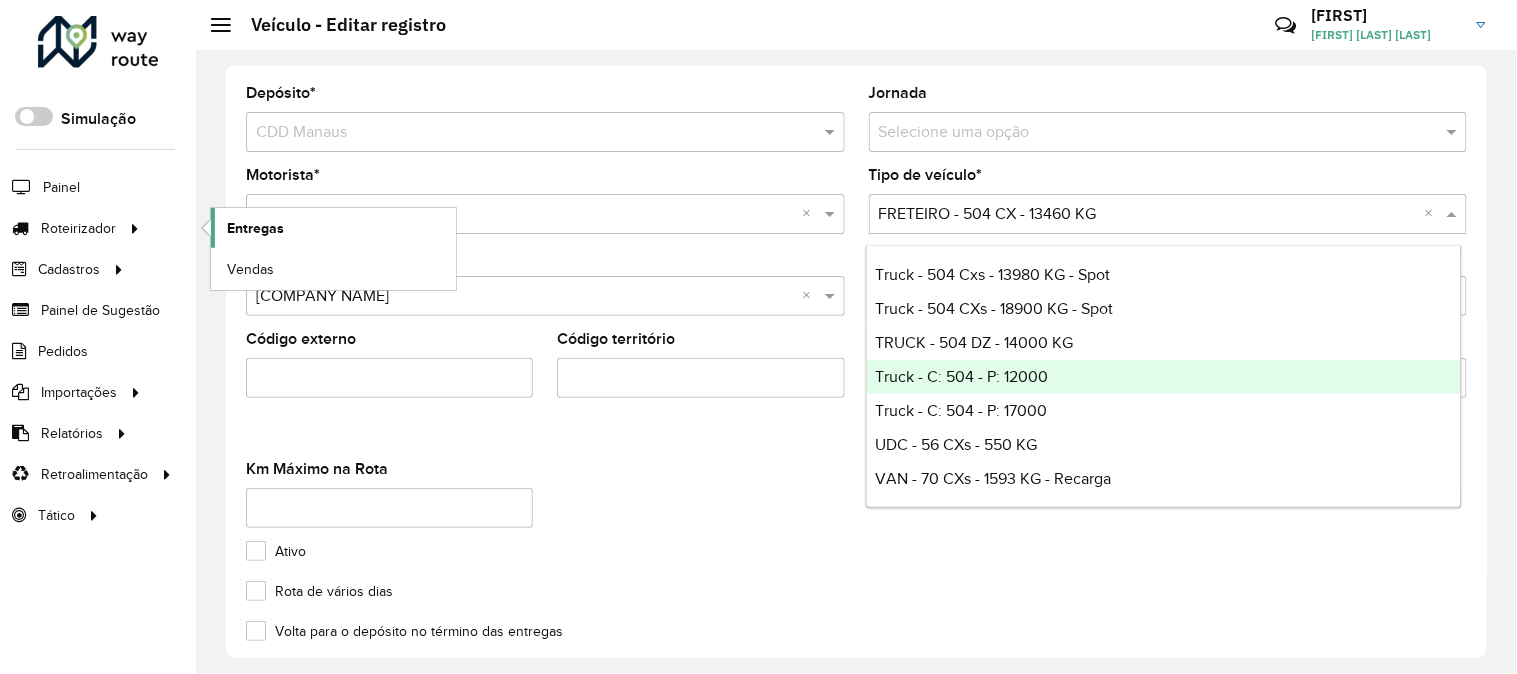 click on "Entregas" 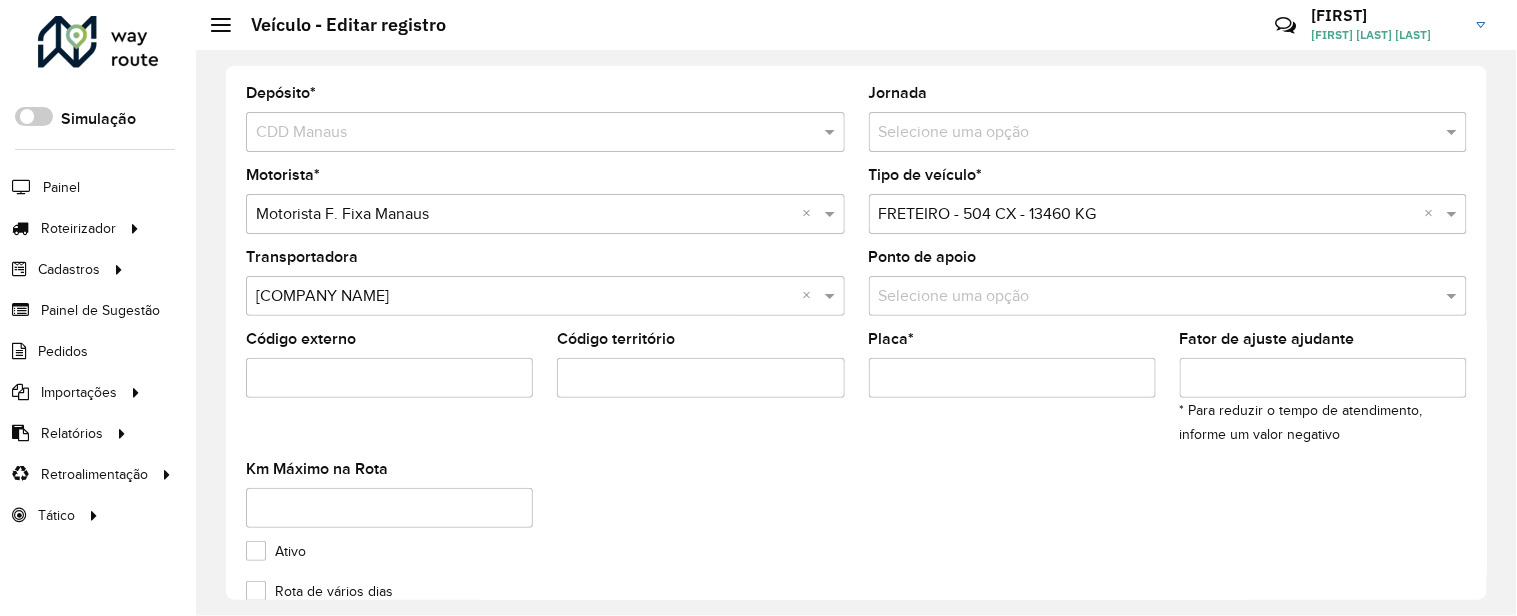 scroll, scrollTop: 341, scrollLeft: 0, axis: vertical 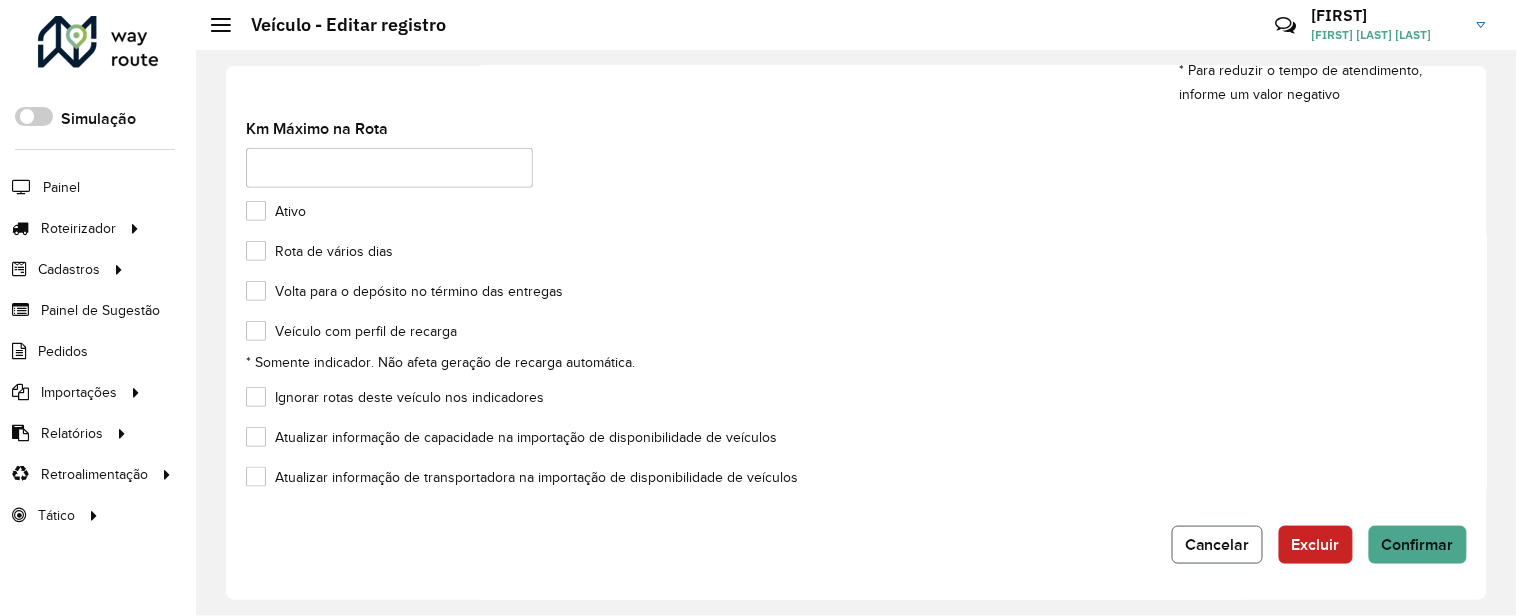 click on "Cancelar" 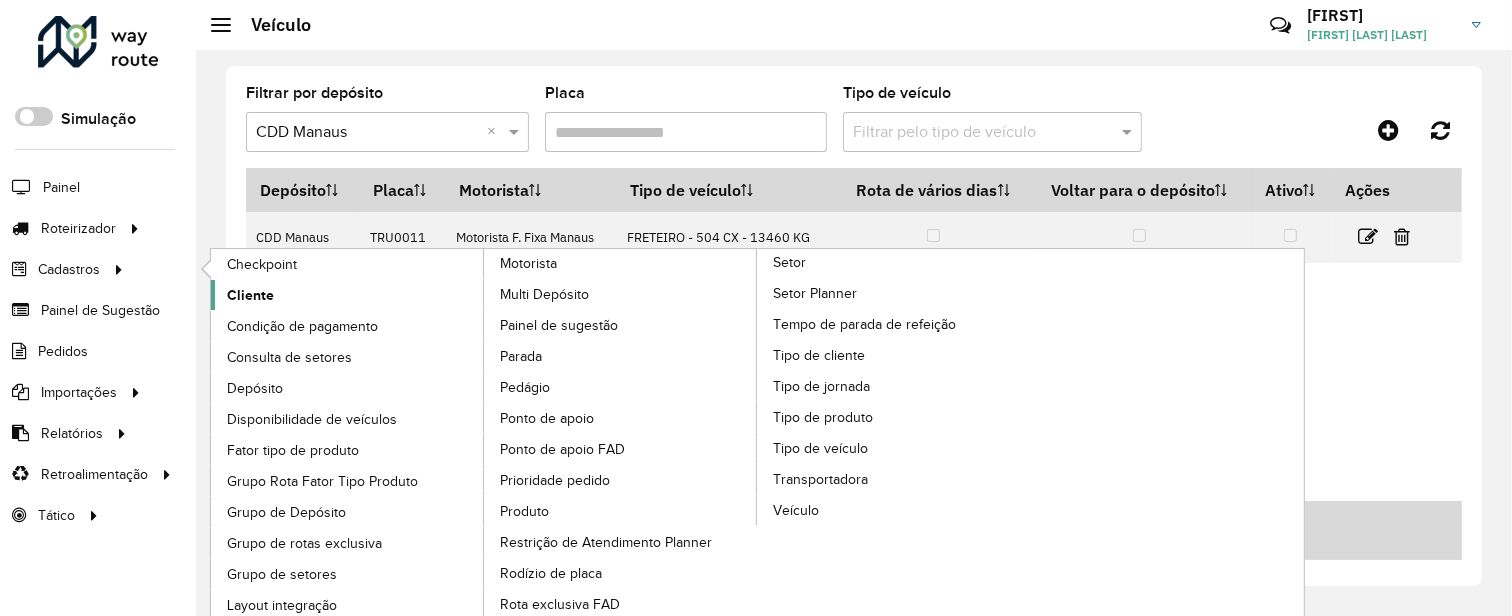 click on "Cliente" 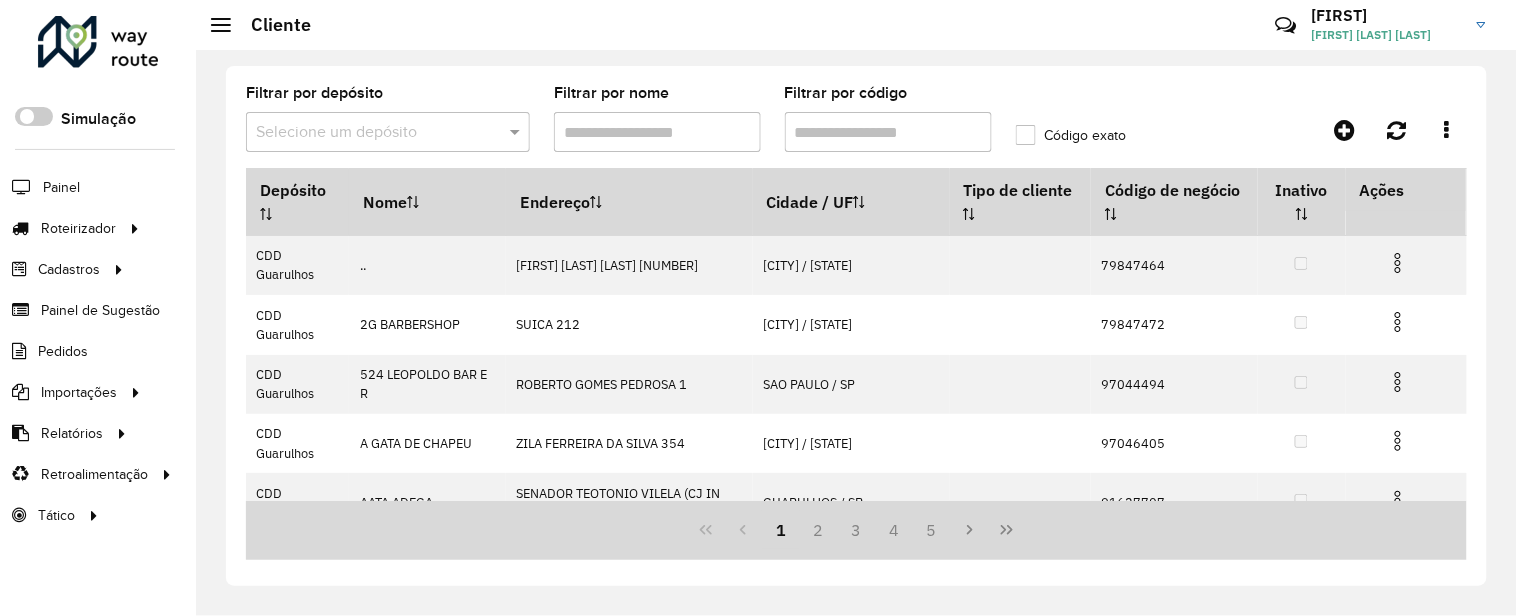 click at bounding box center [368, 133] 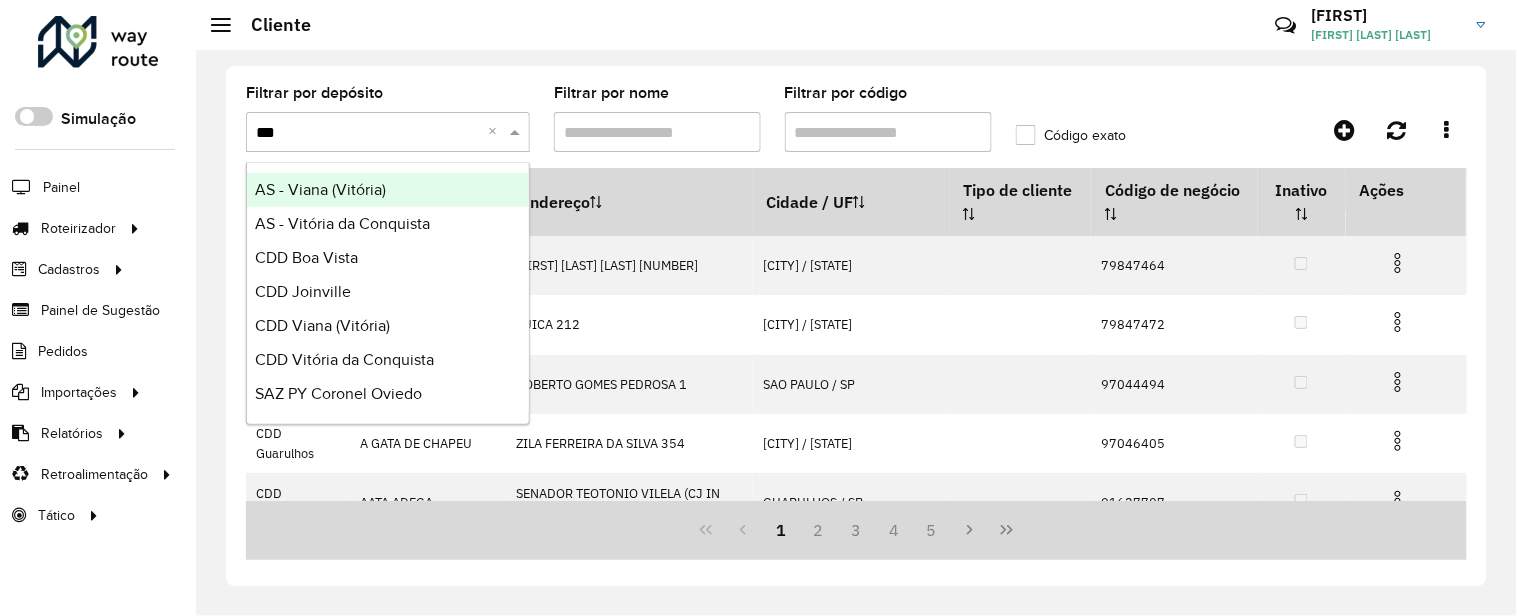 type on "****" 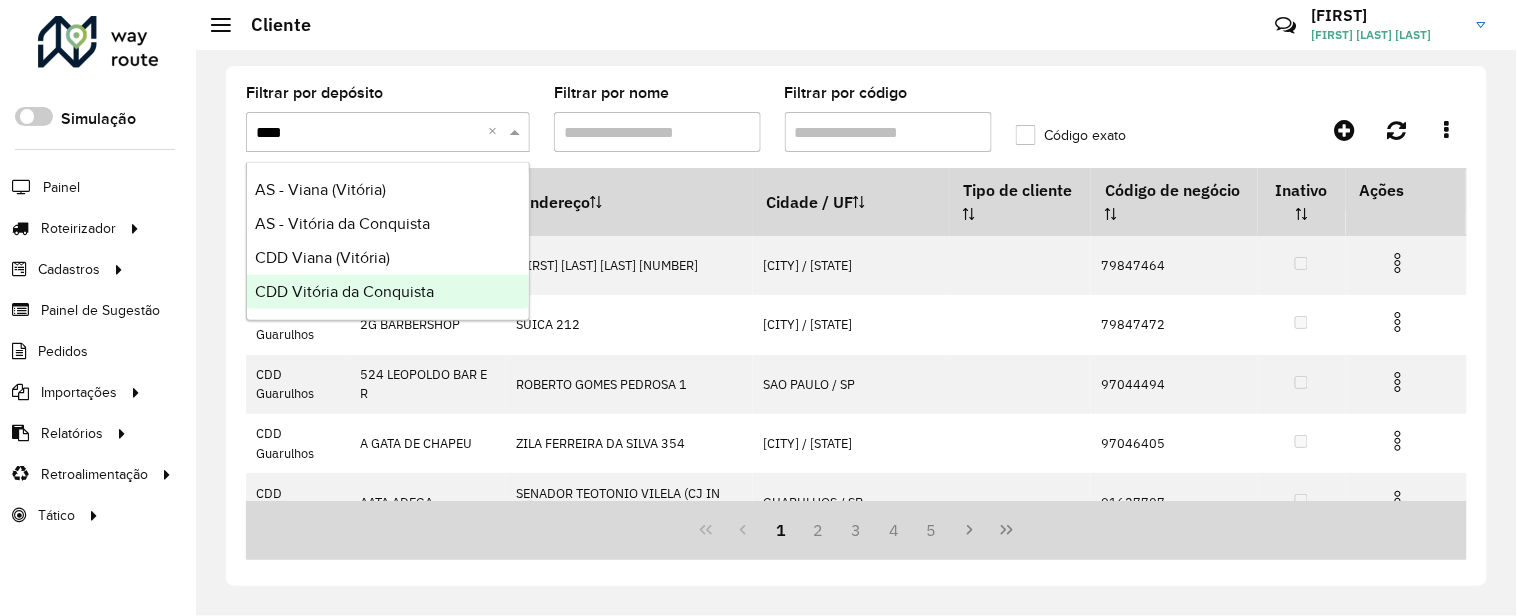 click on "CDD Vitória da Conquista" at bounding box center (344, 291) 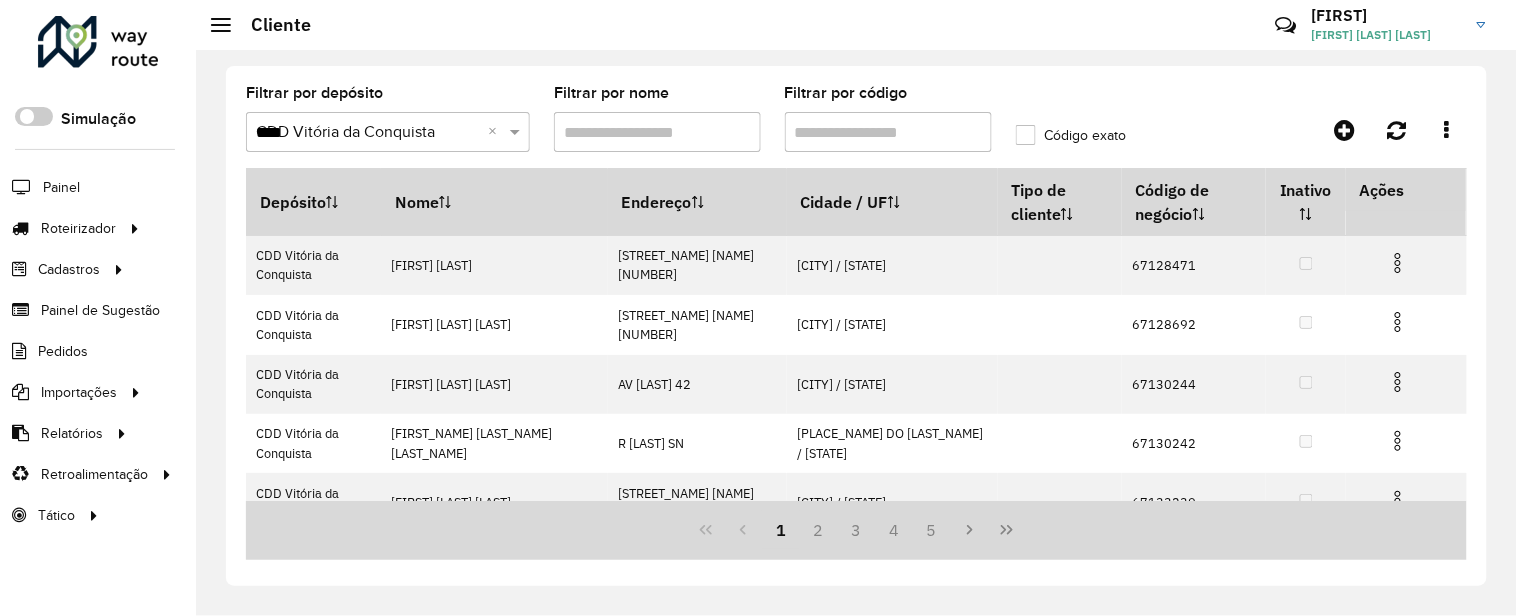 click on "Filtrar por código" at bounding box center (888, 132) 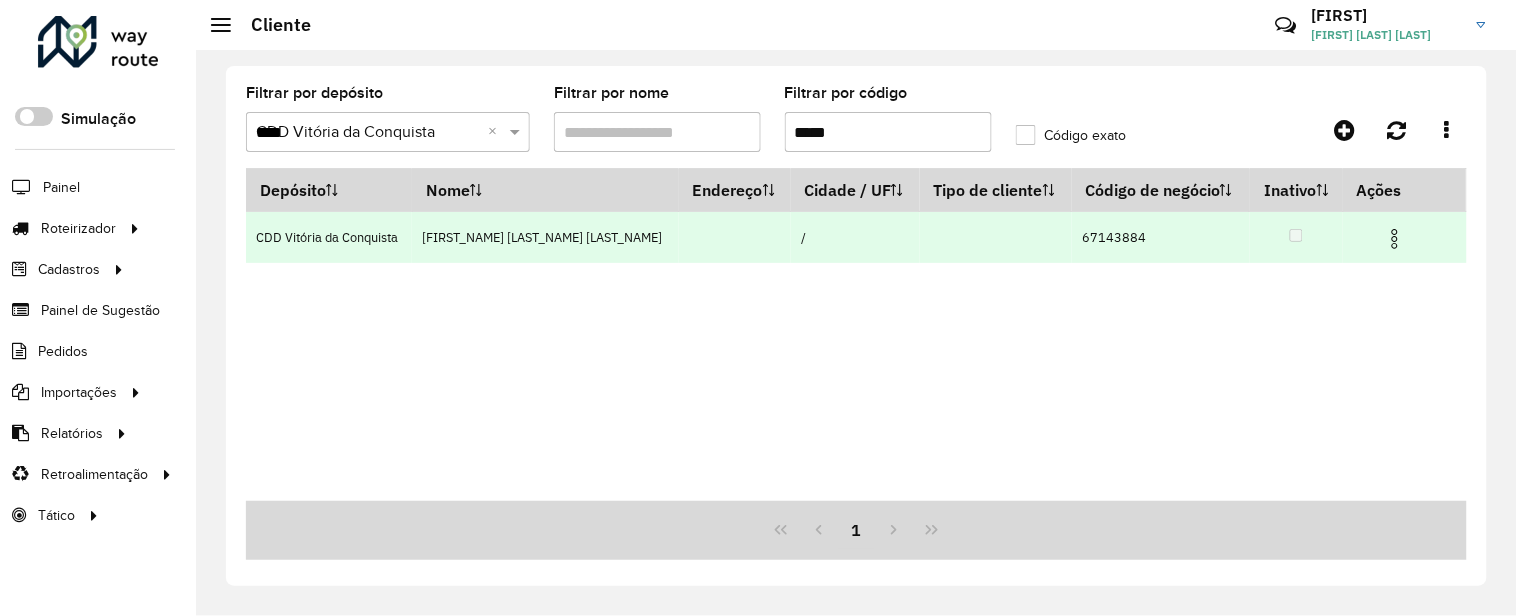type on "*****" 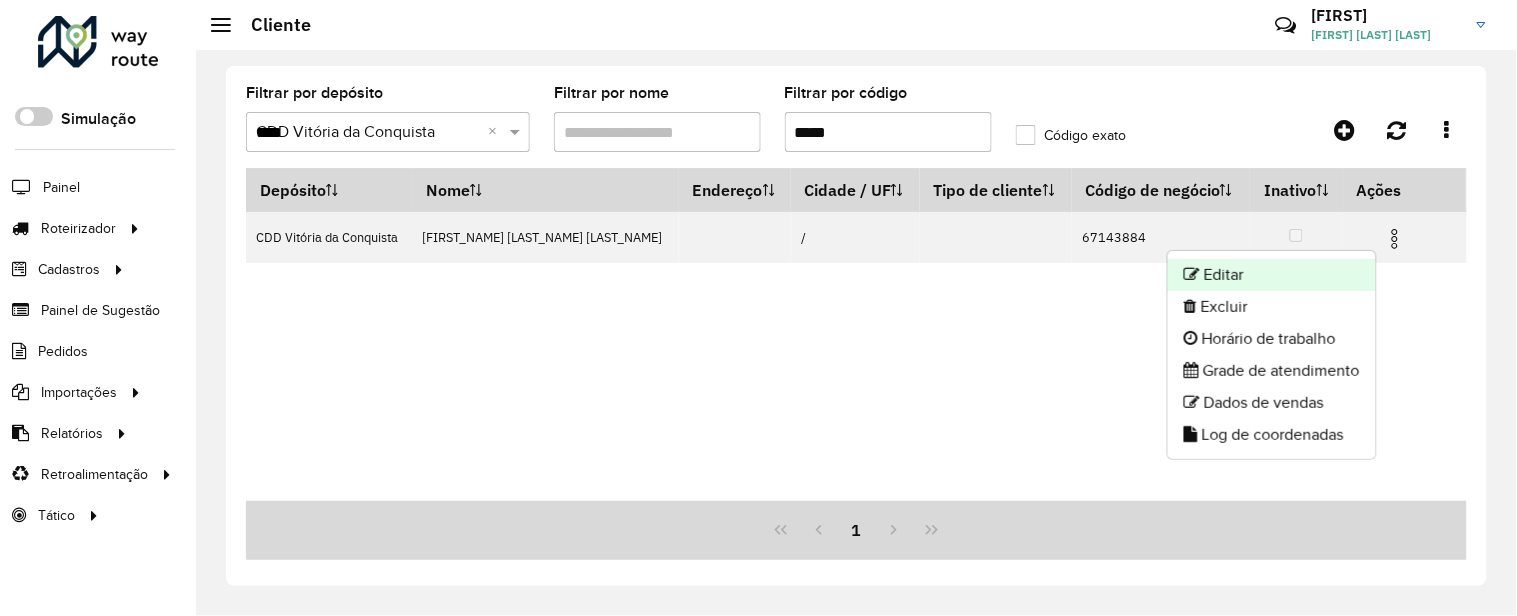 click on "Editar" 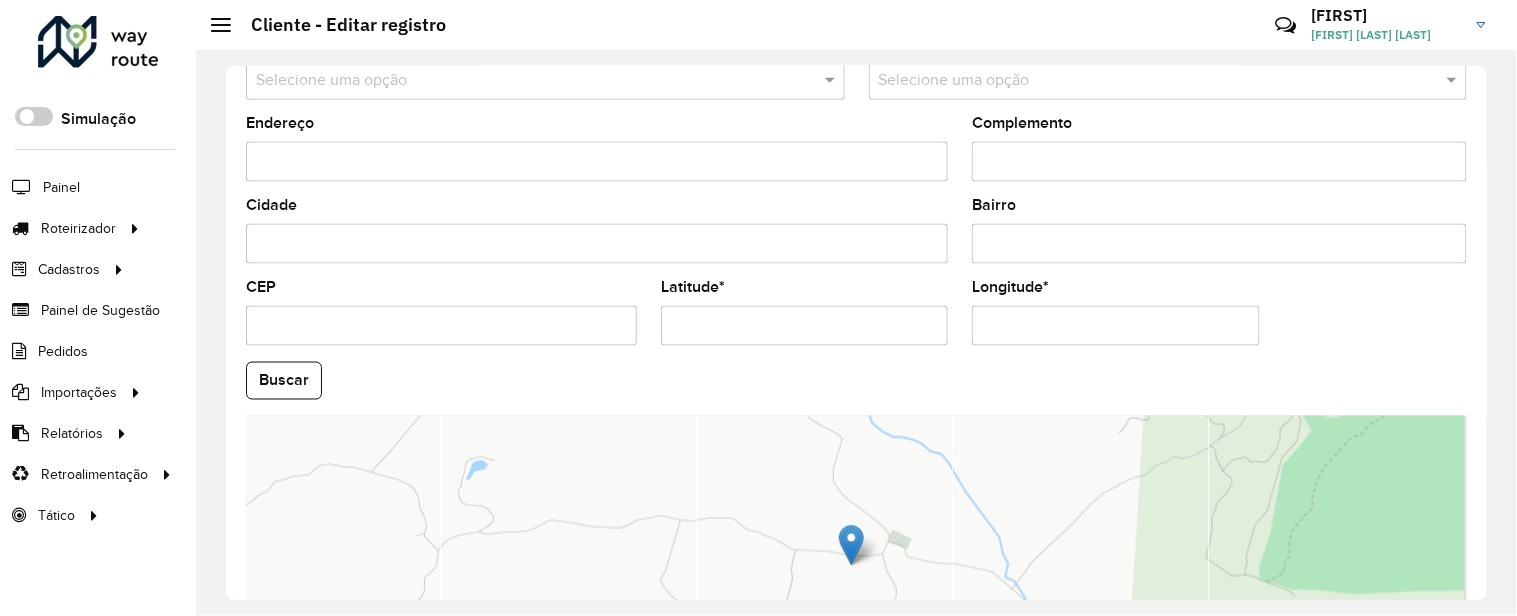 scroll, scrollTop: 777, scrollLeft: 0, axis: vertical 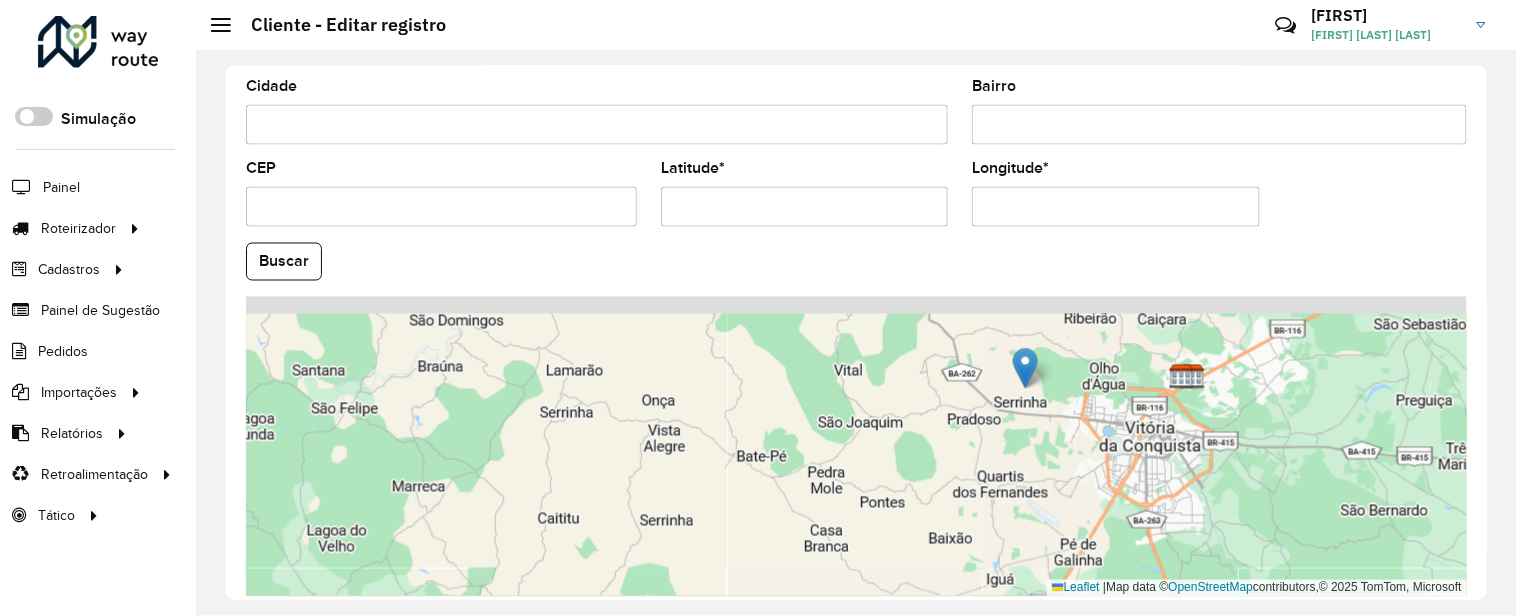 drag, startPoint x: 1051, startPoint y: 357, endPoint x: 1121, endPoint y: 411, distance: 88.40814 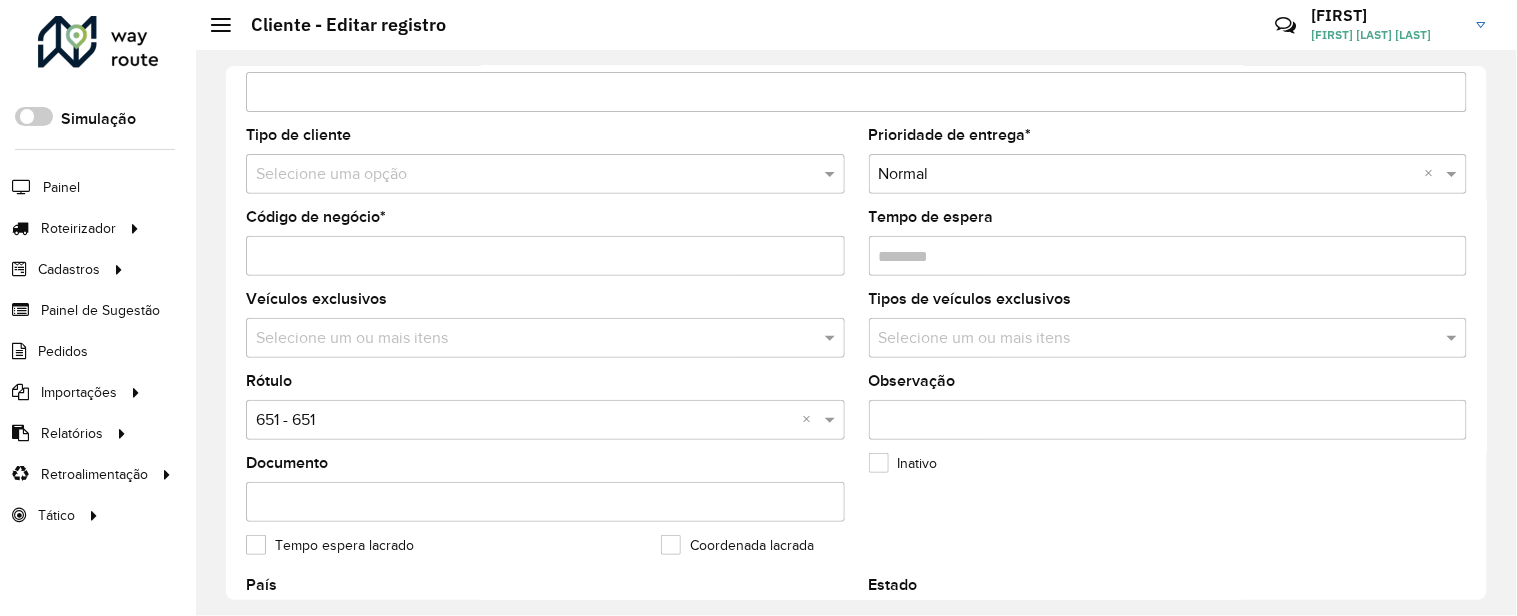 scroll, scrollTop: 96, scrollLeft: 0, axis: vertical 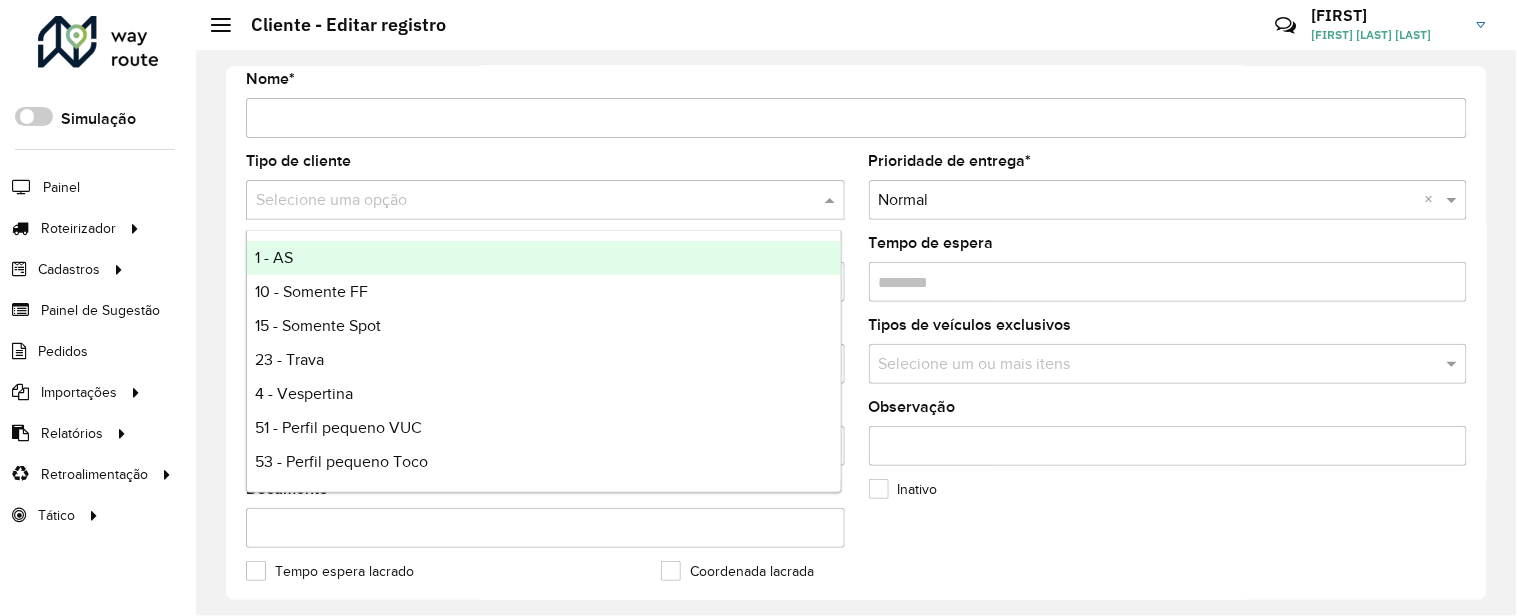 click at bounding box center [525, 201] 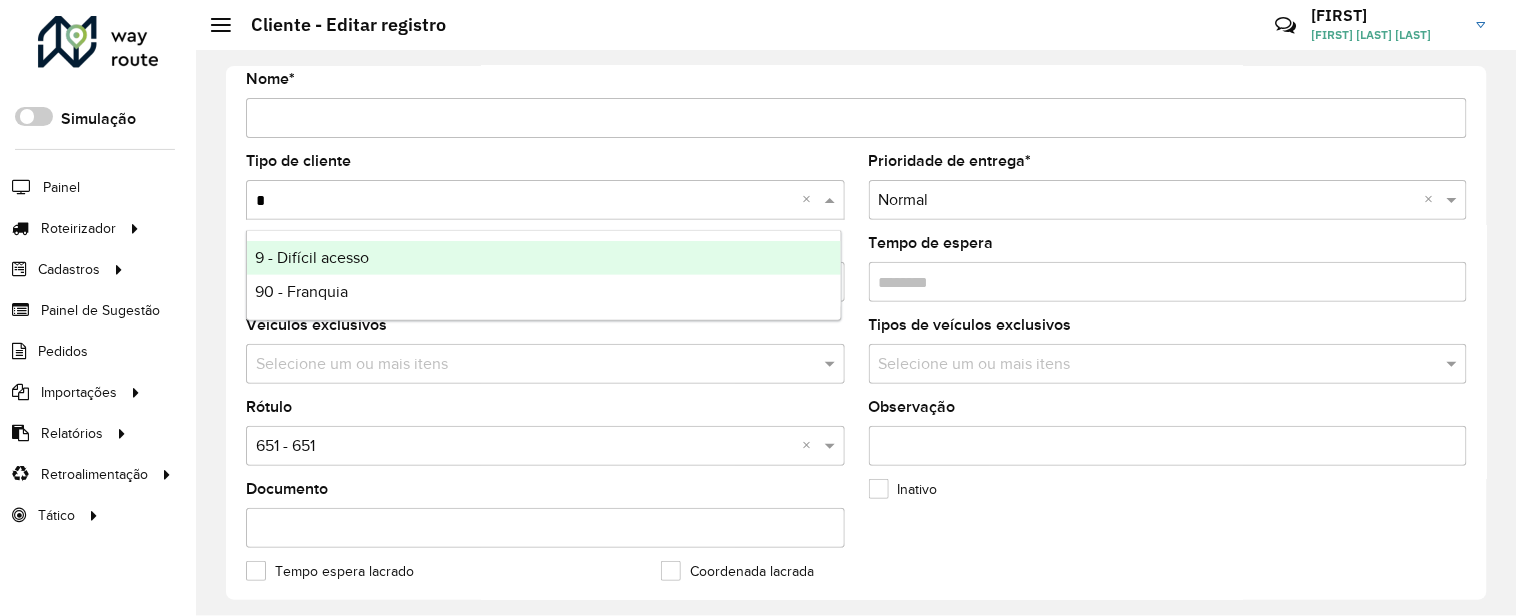 click on "9 - Difícil acesso" at bounding box center (544, 258) 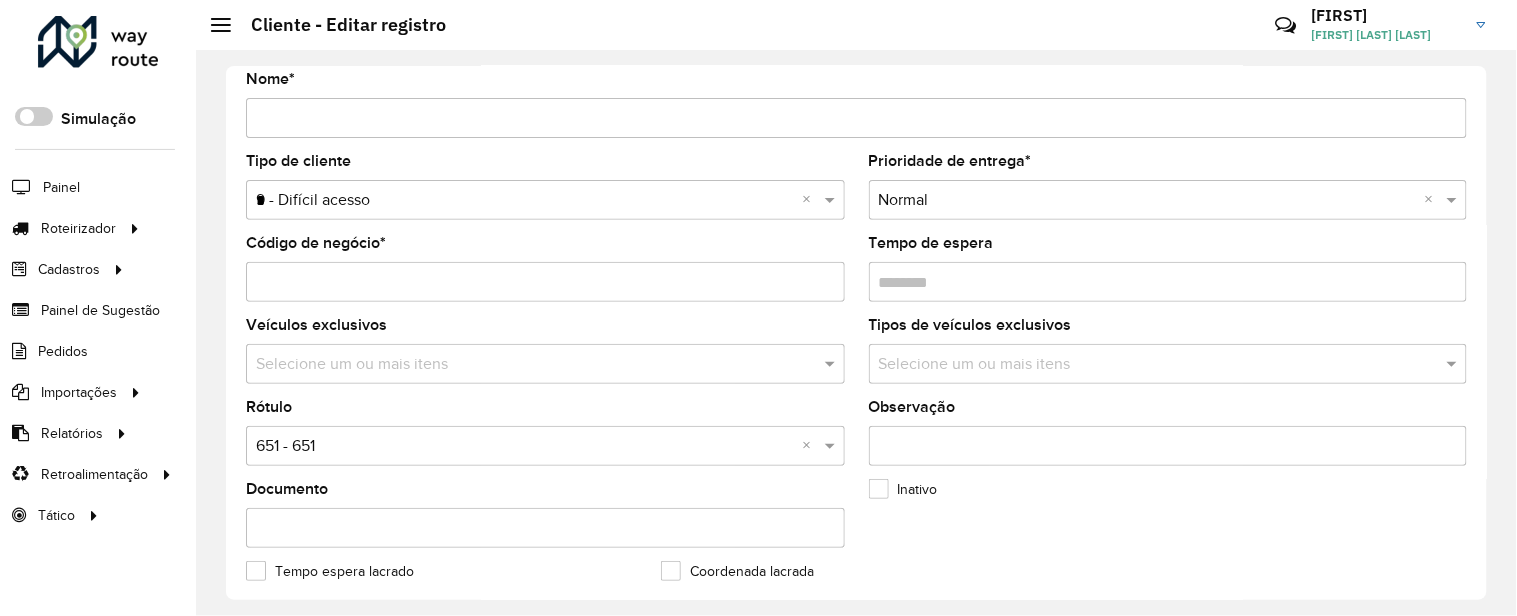 scroll, scrollTop: 318, scrollLeft: 0, axis: vertical 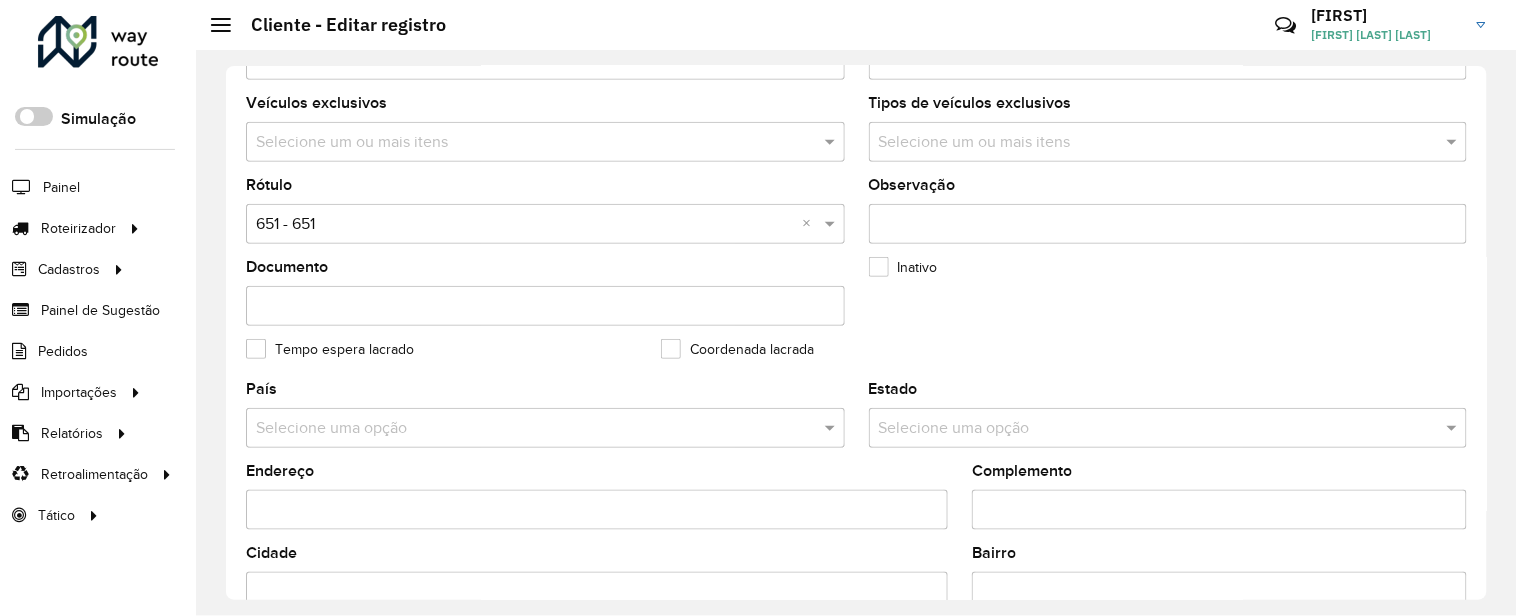 click on "Rótulo  Selecione uma opção × 651 - 651 ×" 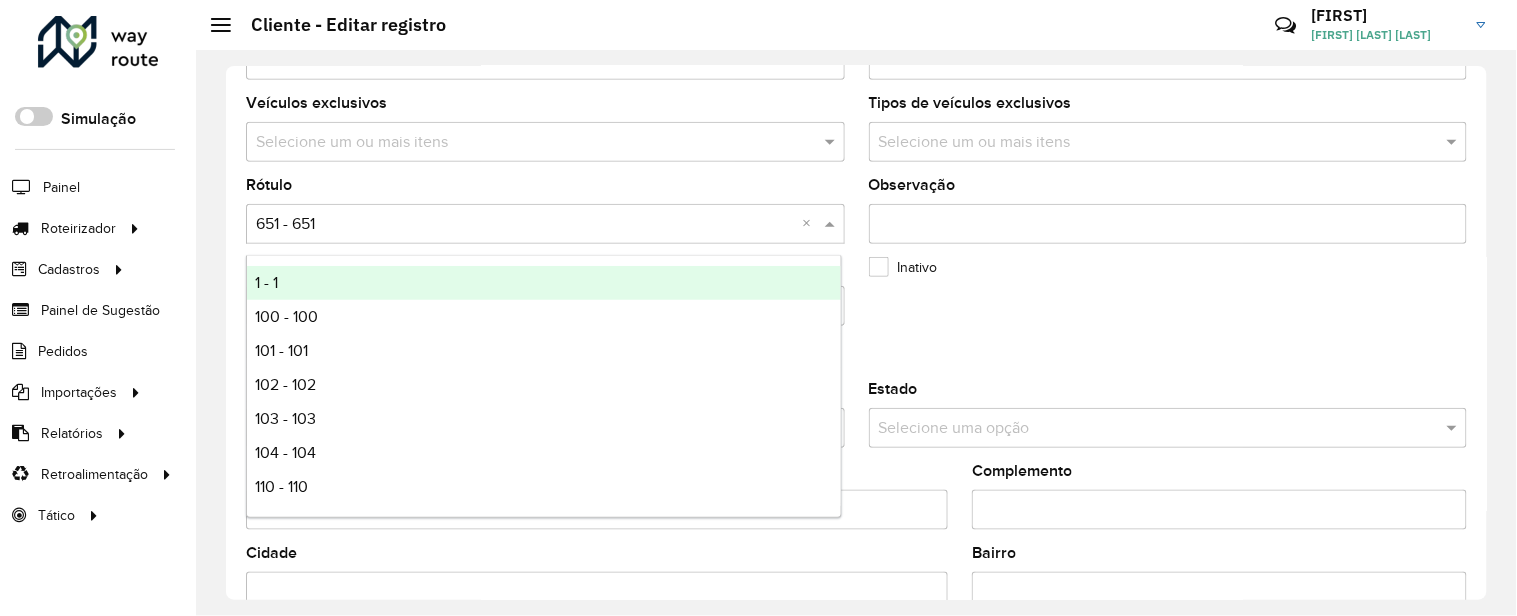 type on "*" 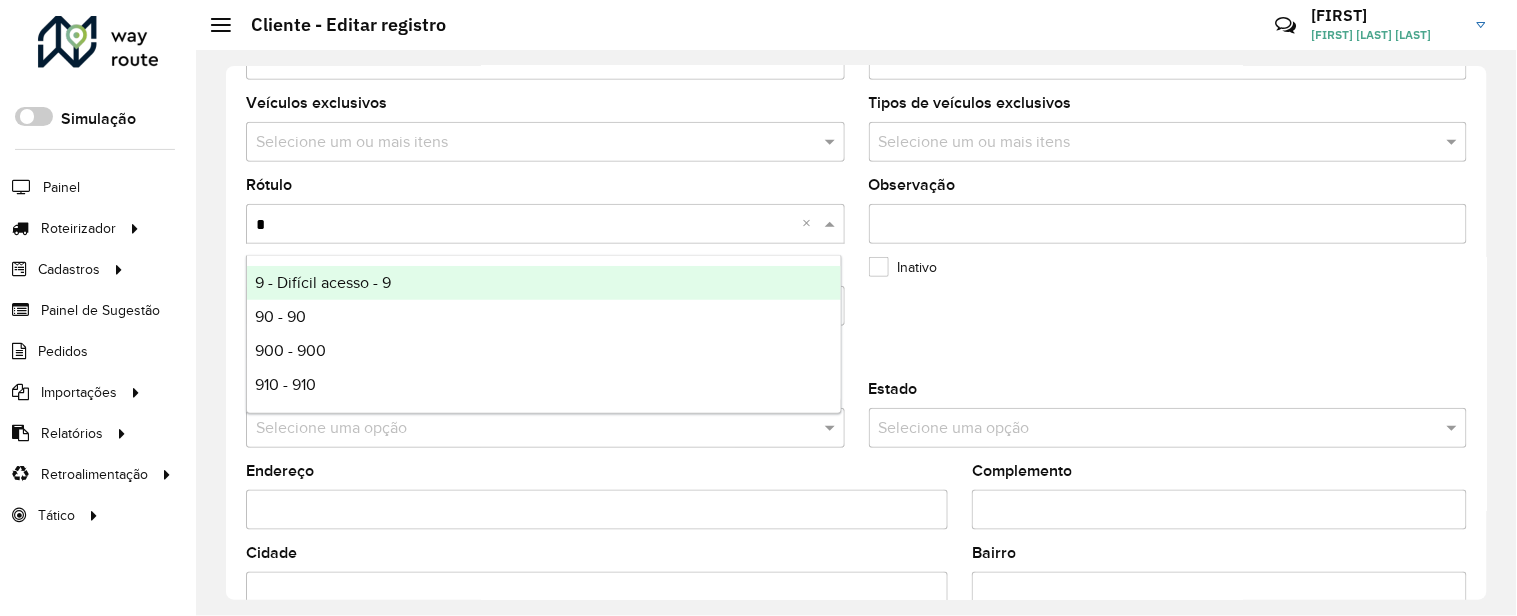 click on "9 - Difícil acesso - 9" at bounding box center [544, 283] 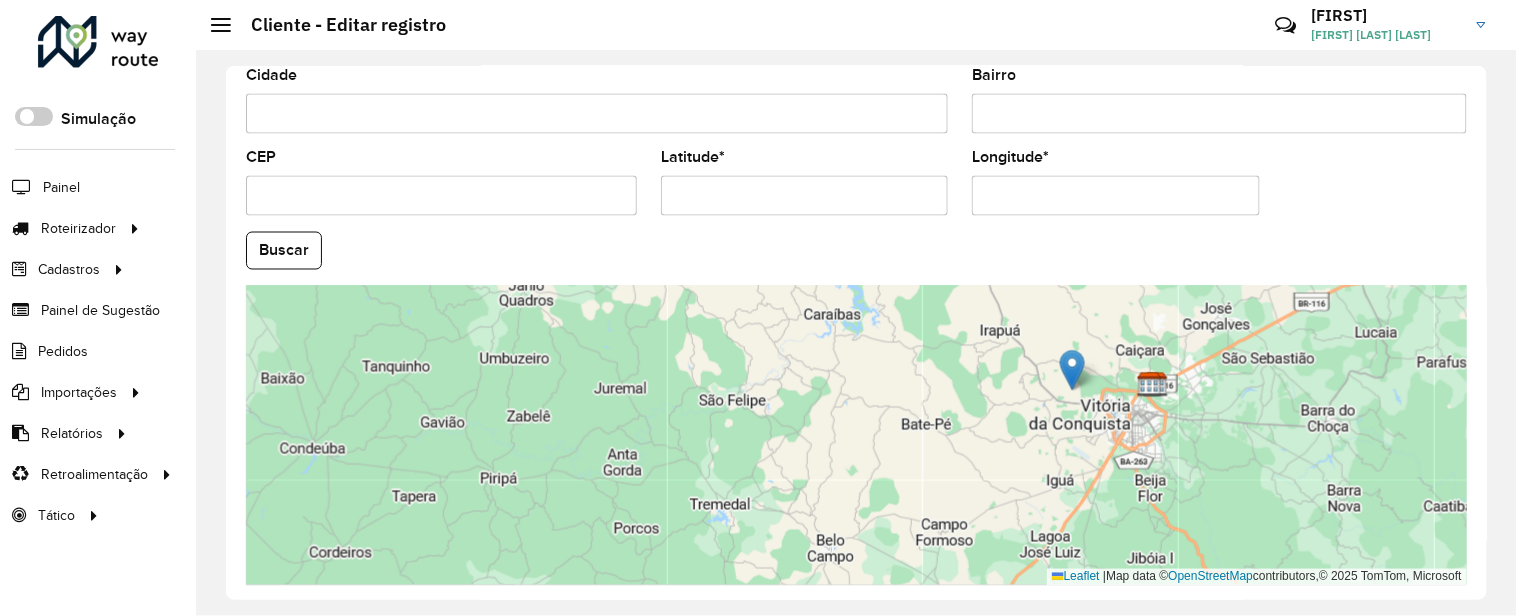 scroll, scrollTop: 875, scrollLeft: 0, axis: vertical 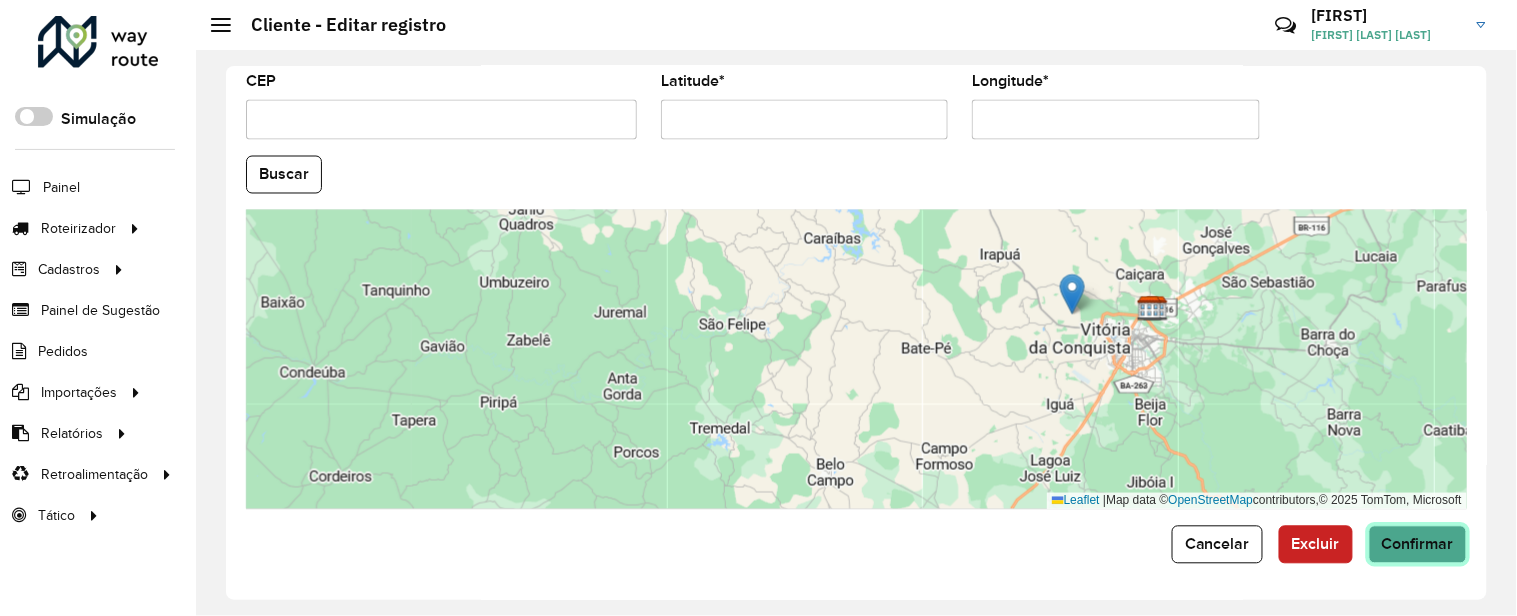 click on "Confirmar" 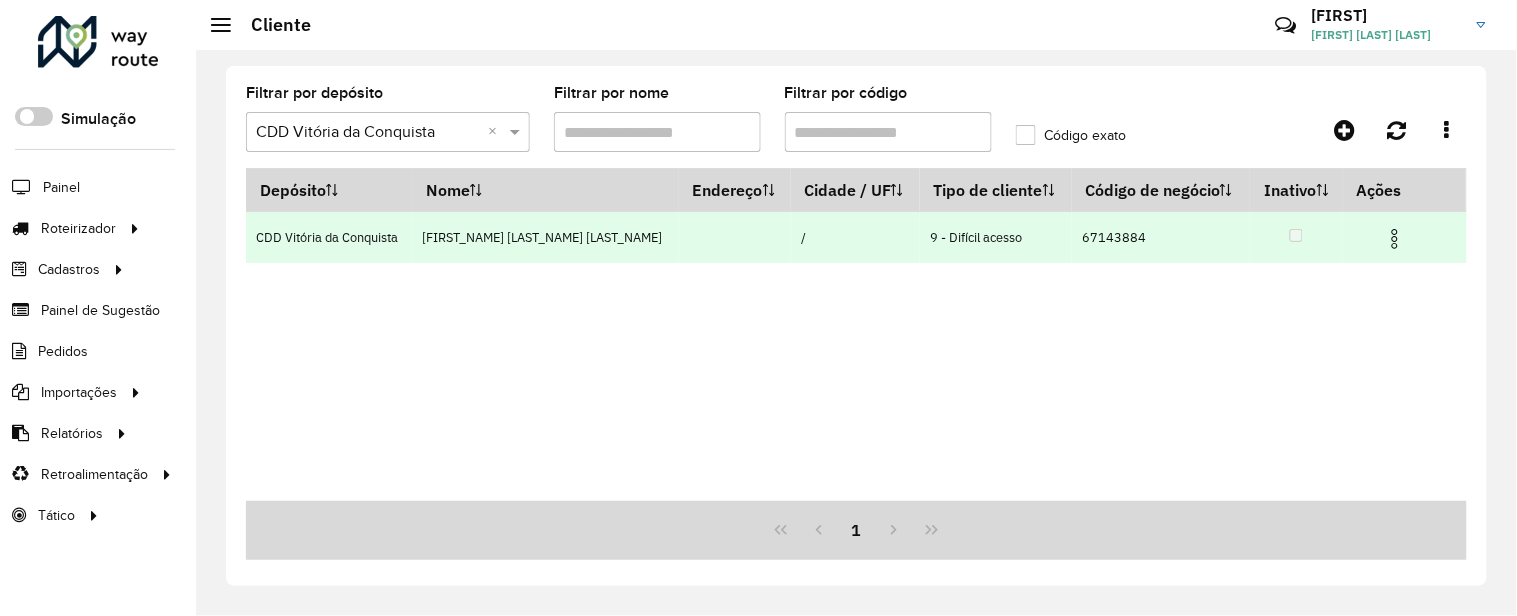 click at bounding box center [1395, 239] 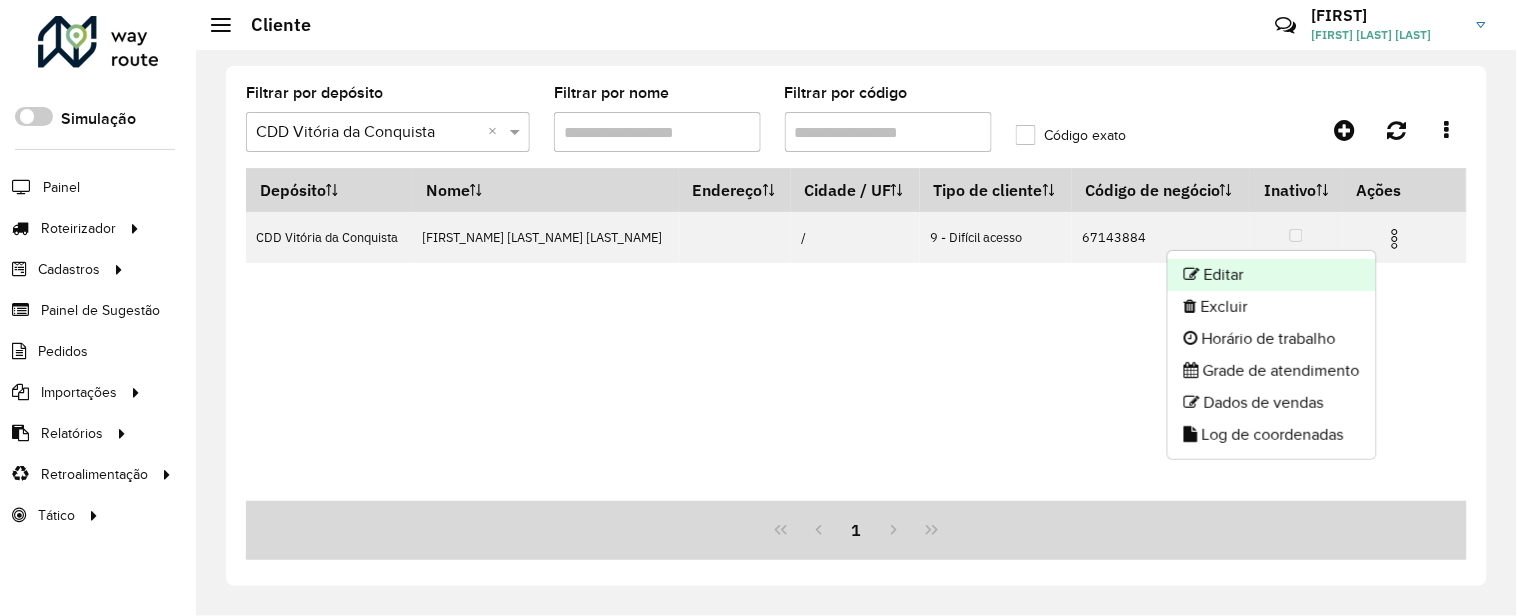 click on "Editar" 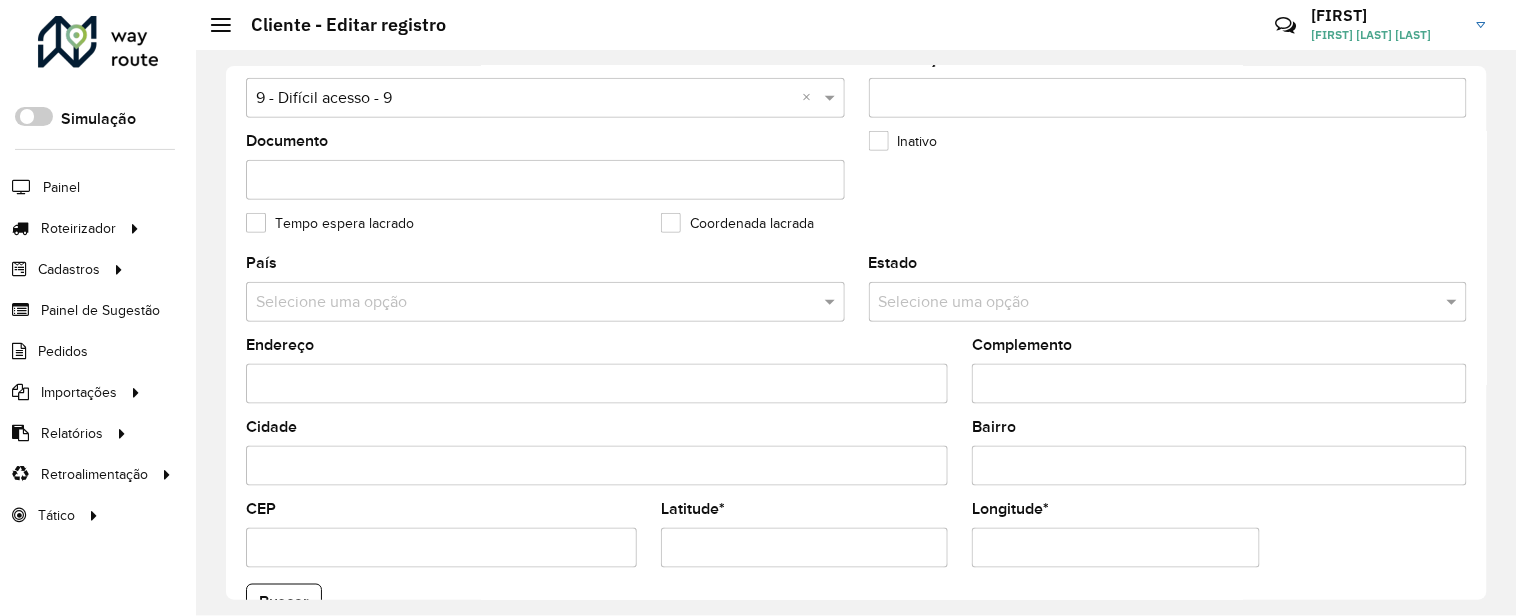scroll, scrollTop: 777, scrollLeft: 0, axis: vertical 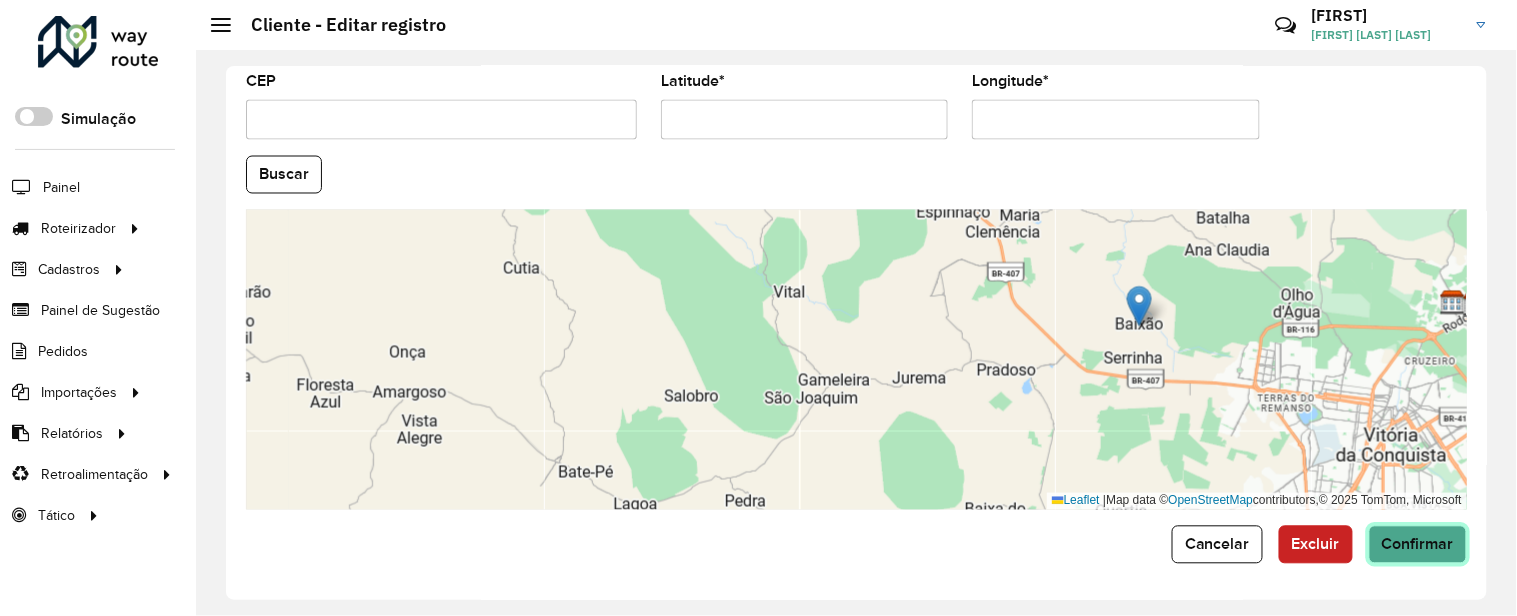 click on "Confirmar" 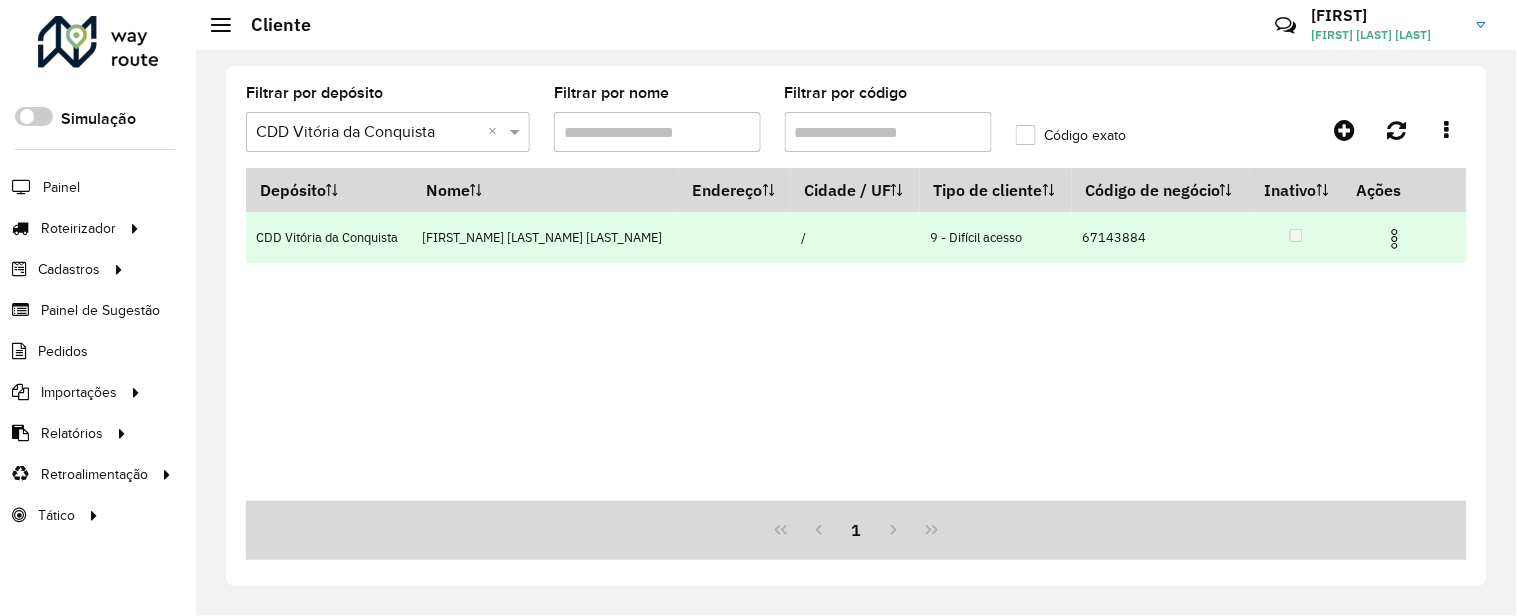 click at bounding box center (1395, 239) 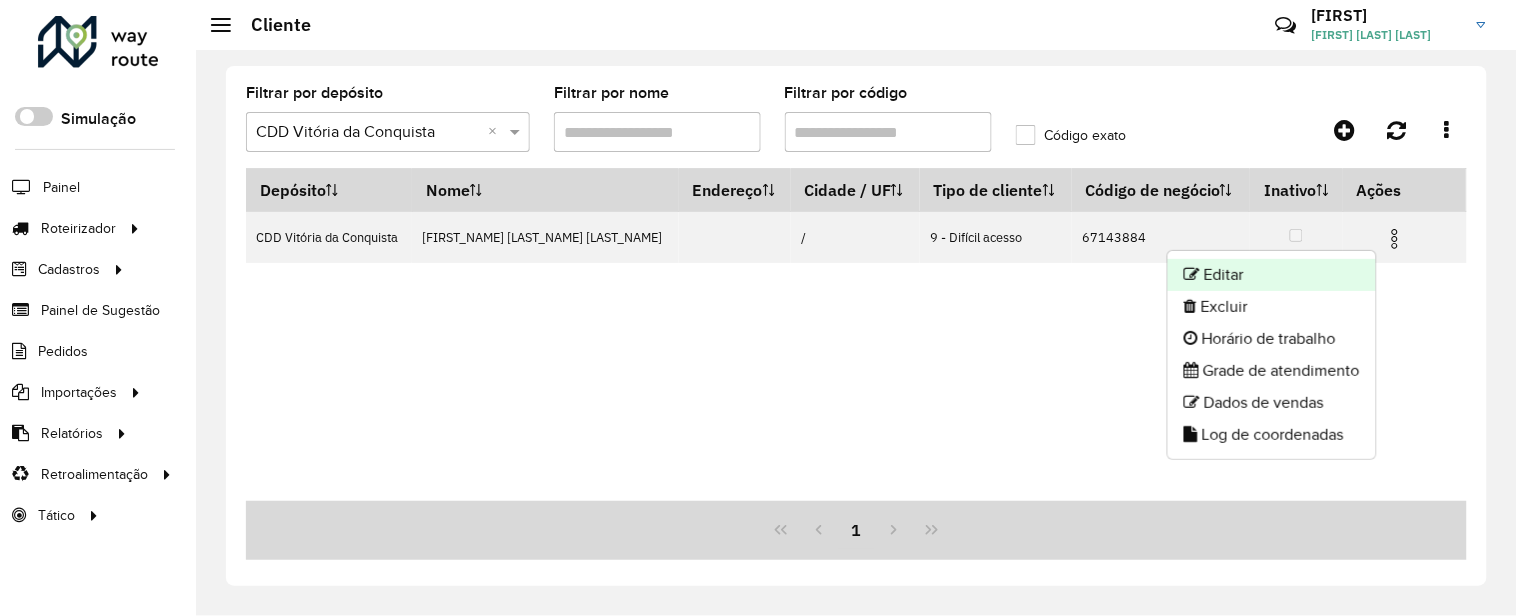 click on "Editar" 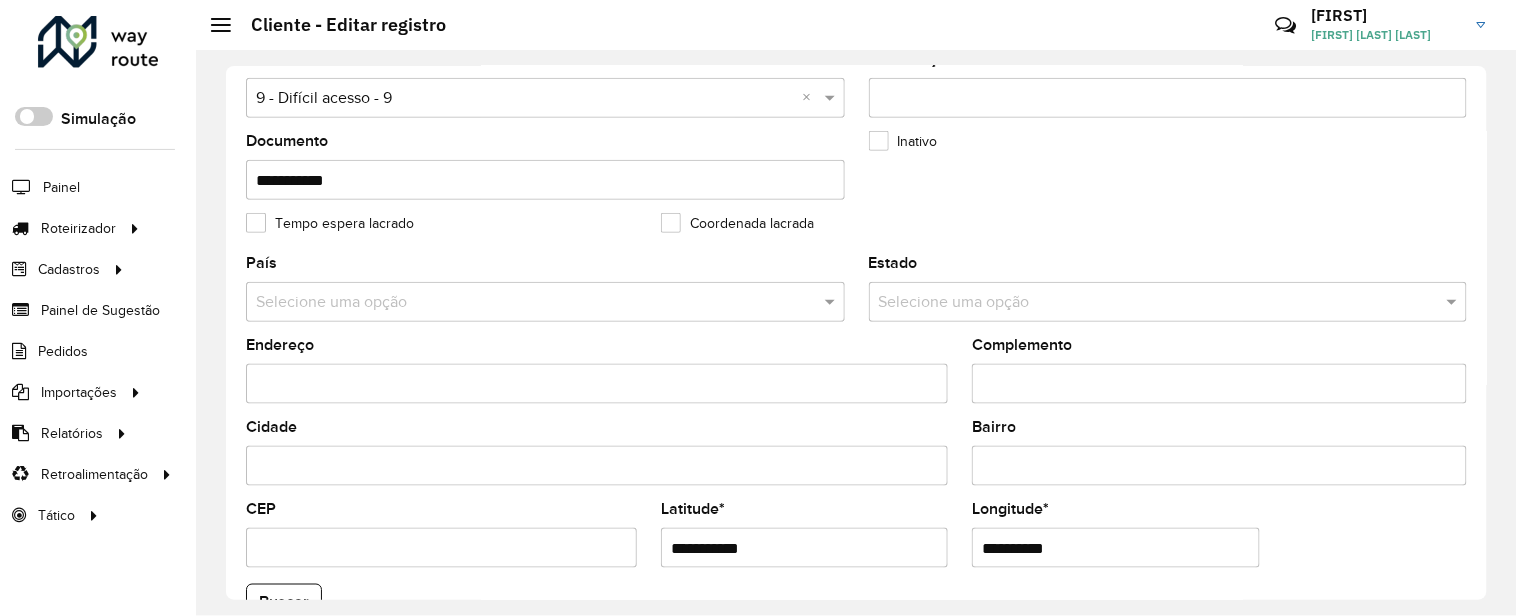 scroll, scrollTop: 777, scrollLeft: 0, axis: vertical 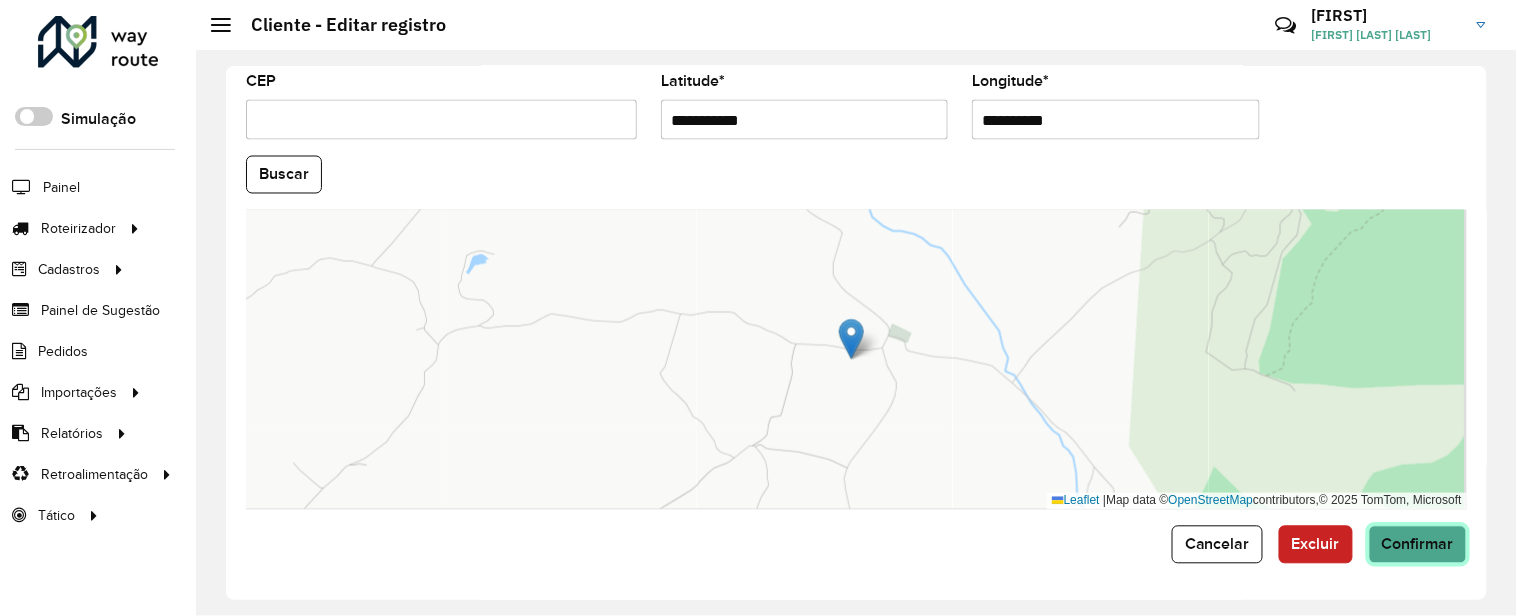 click on "Confirmar" 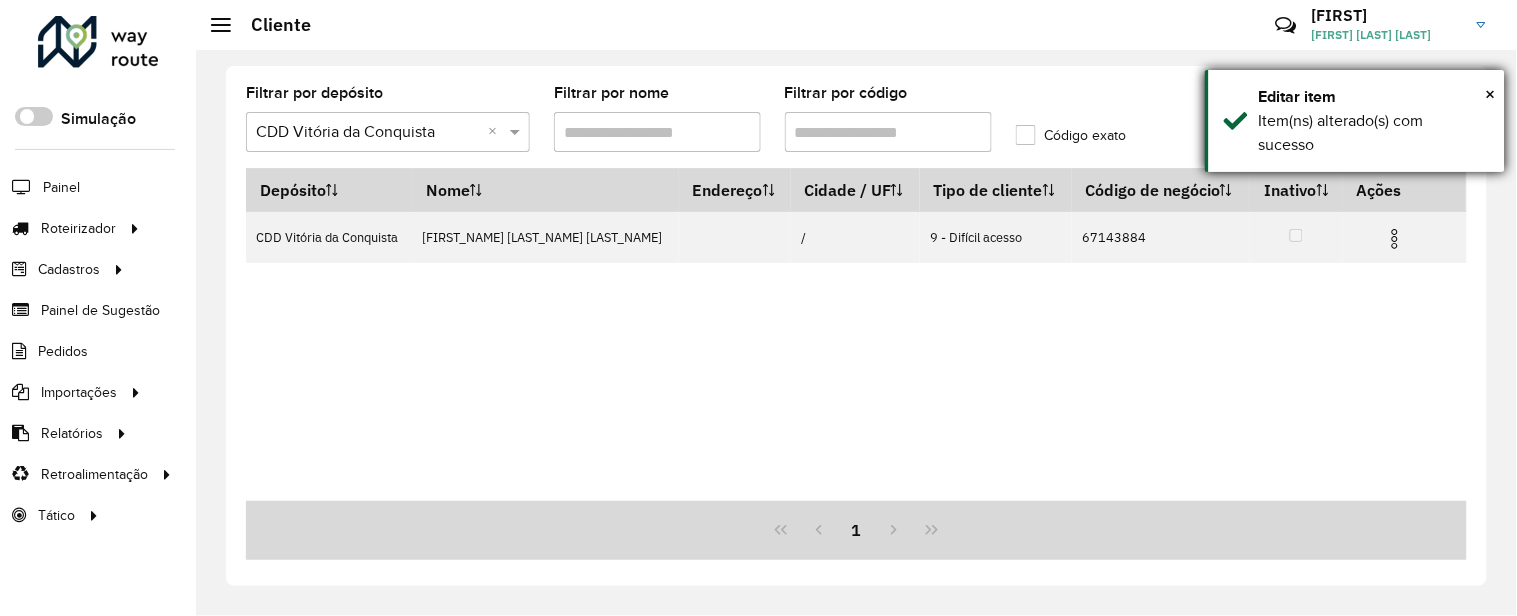 click on "×  Editar item  Item(ns) alterado(s) com sucesso" at bounding box center (1355, 121) 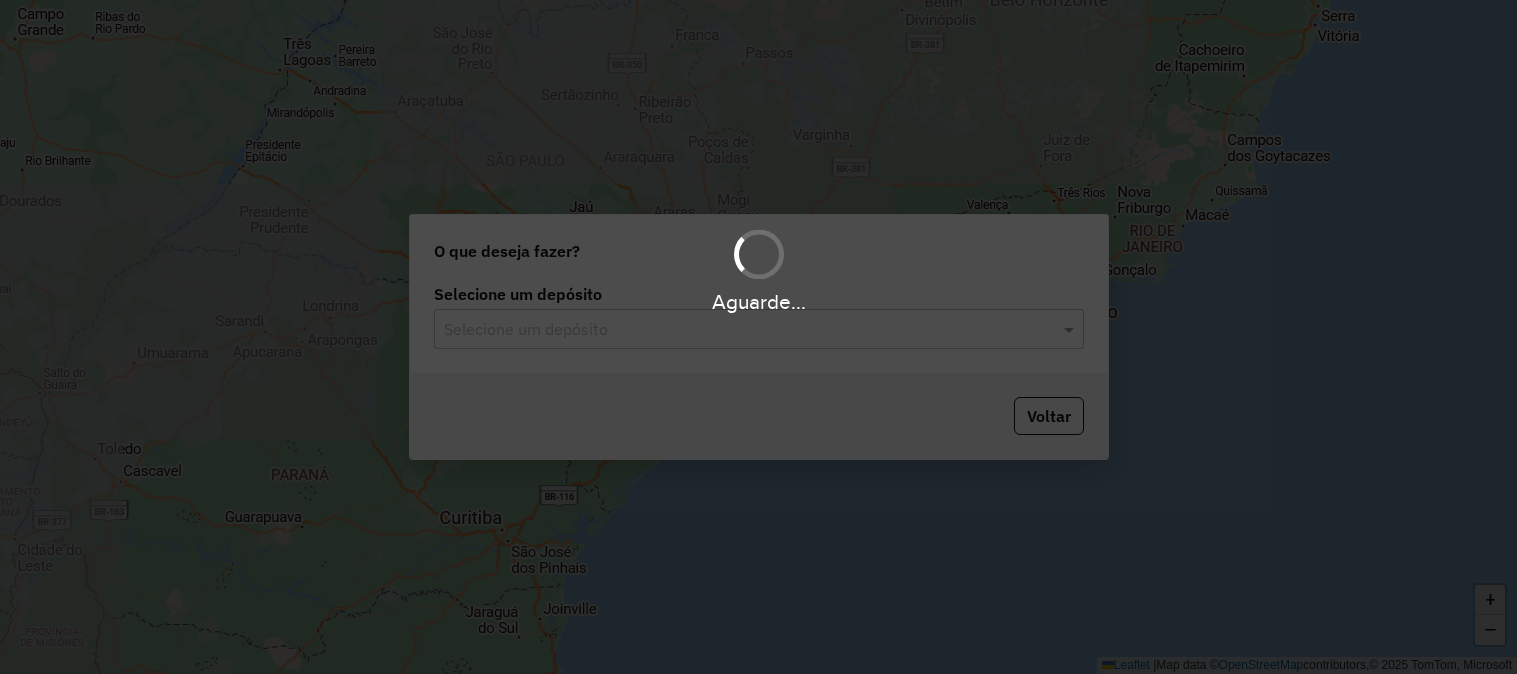 scroll, scrollTop: 0, scrollLeft: 0, axis: both 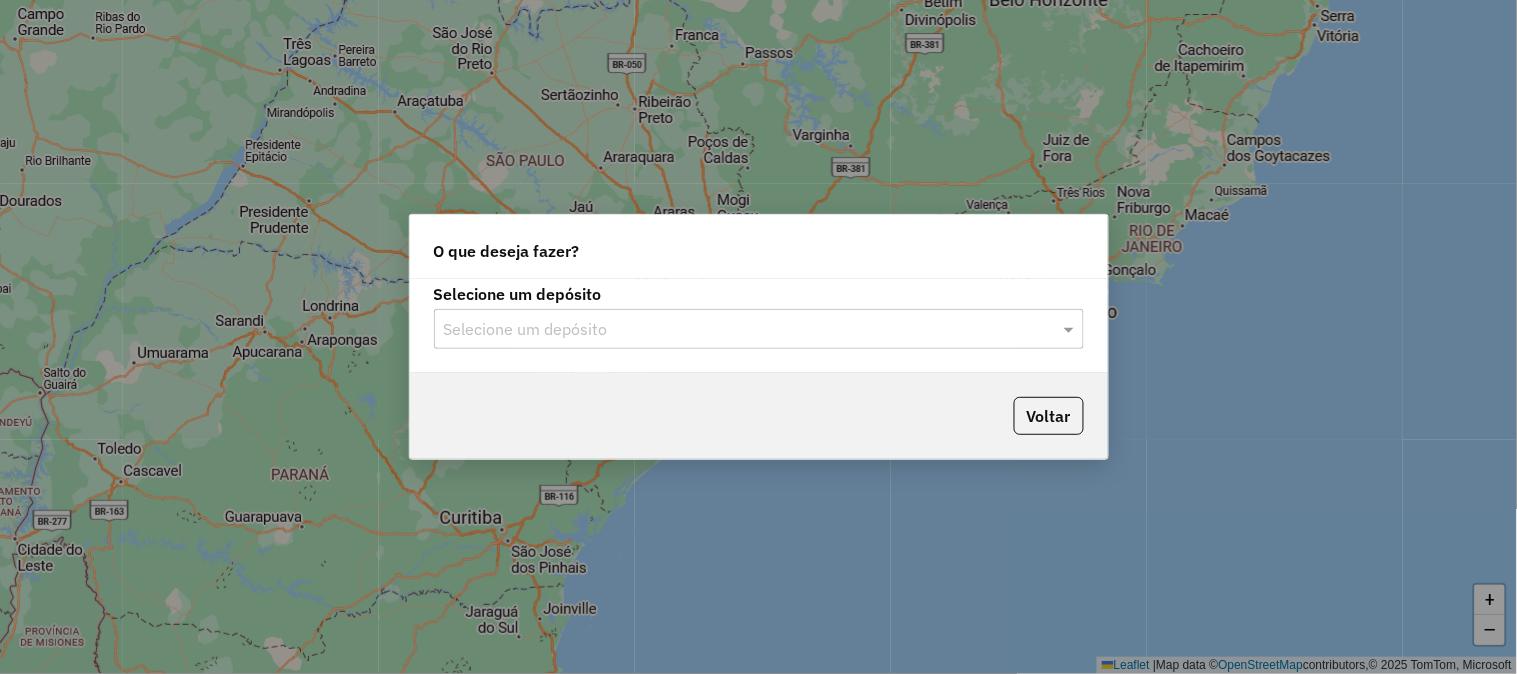 click 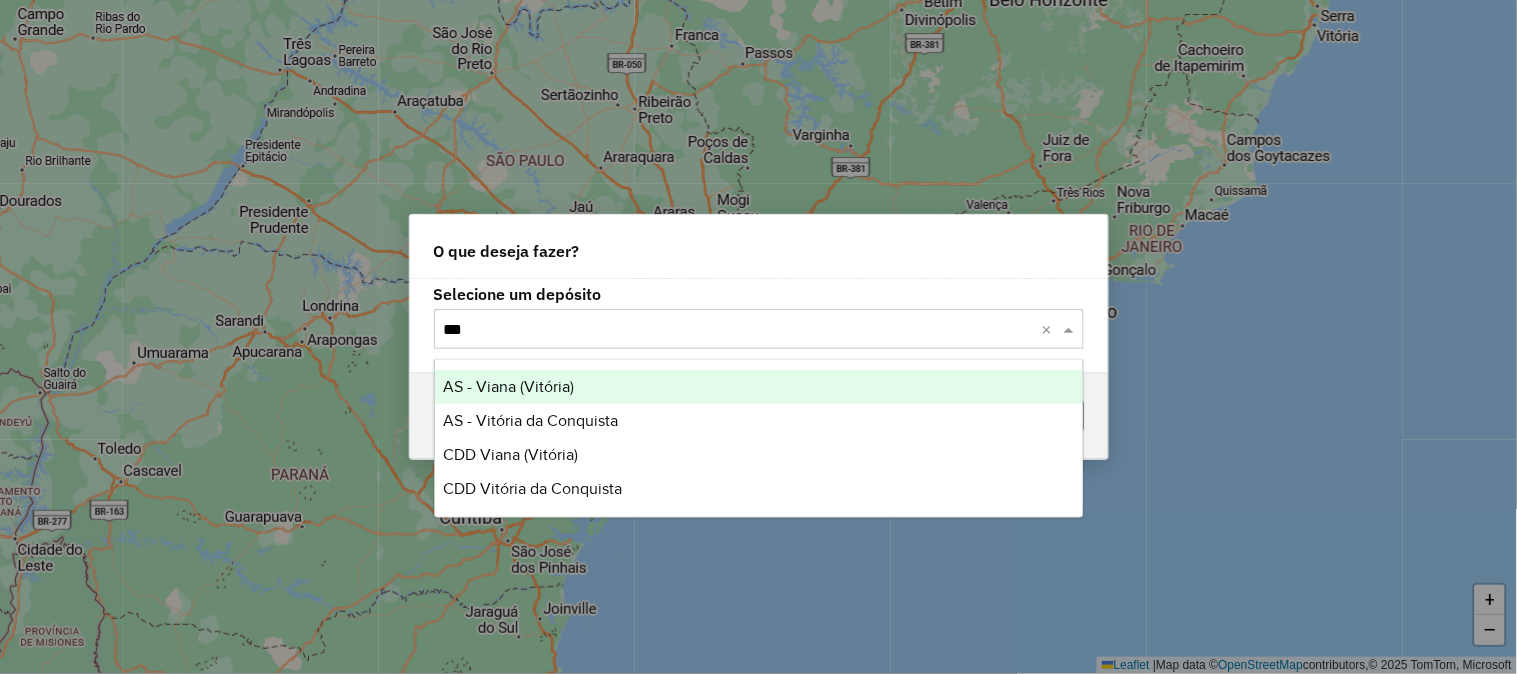 type on "****" 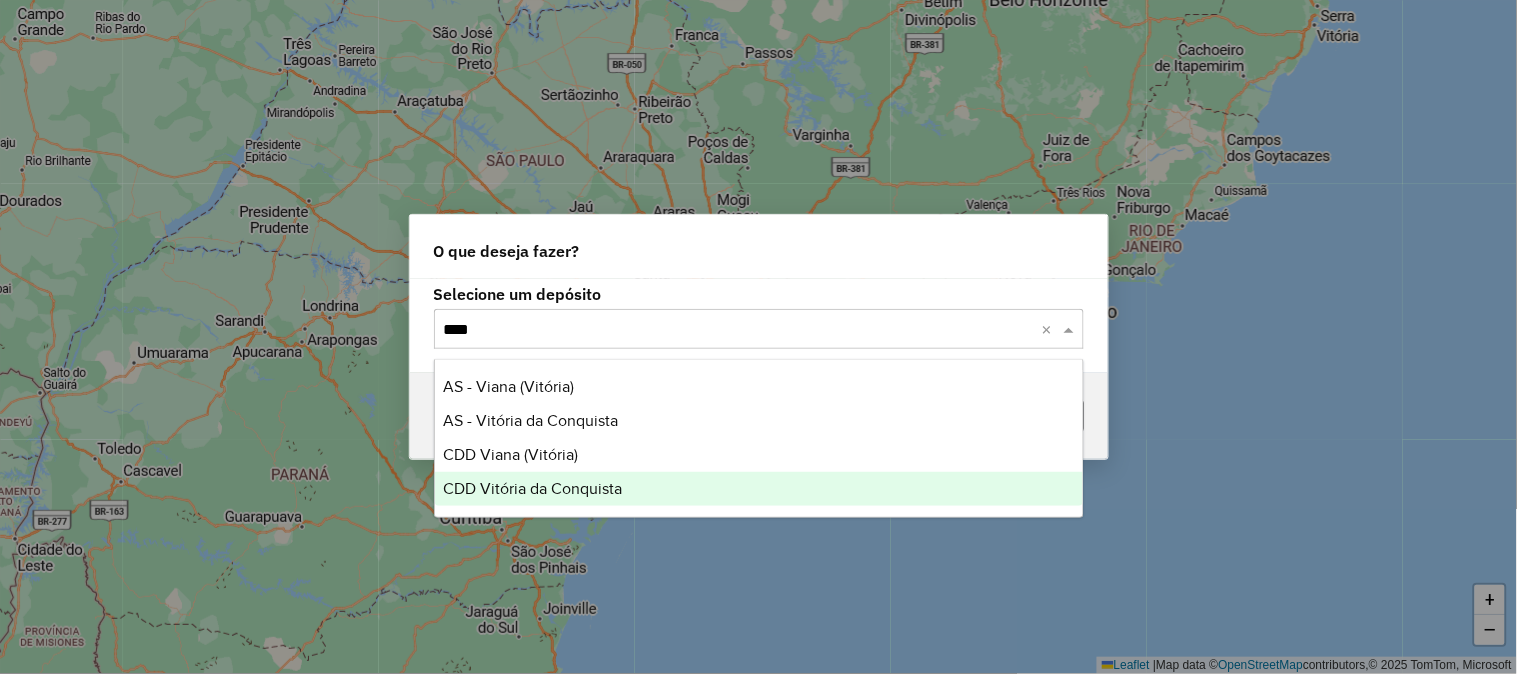 click on "CDD Vitória da Conquista" at bounding box center [532, 488] 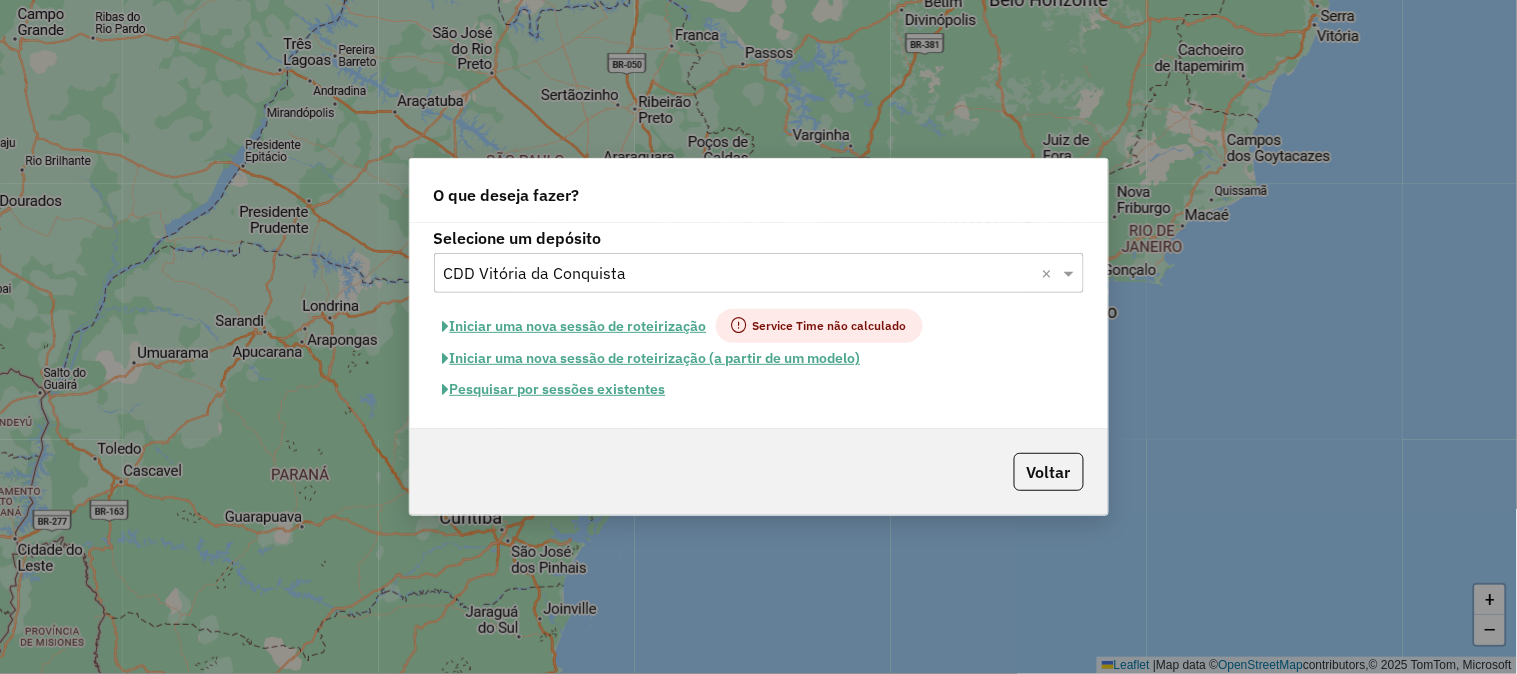 click on "Pesquisar por sessões existentes" 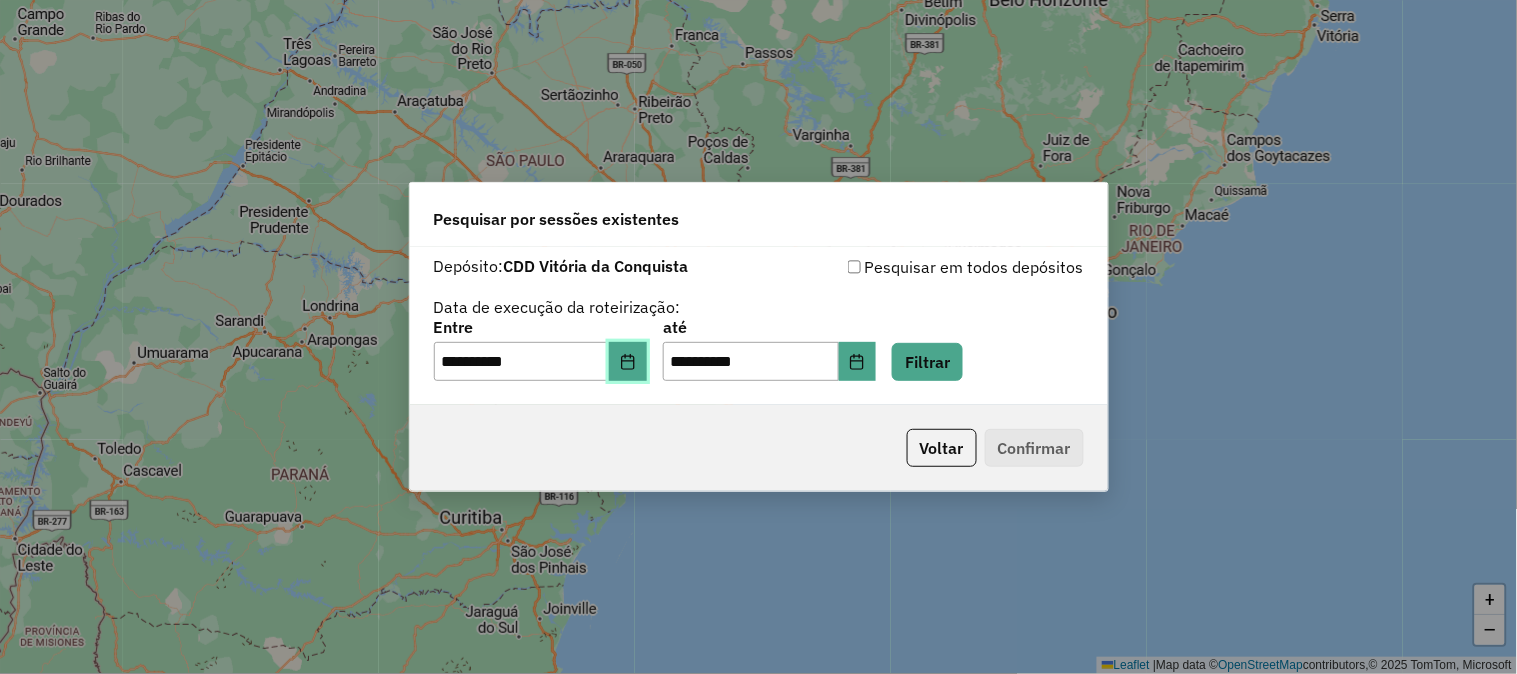 click 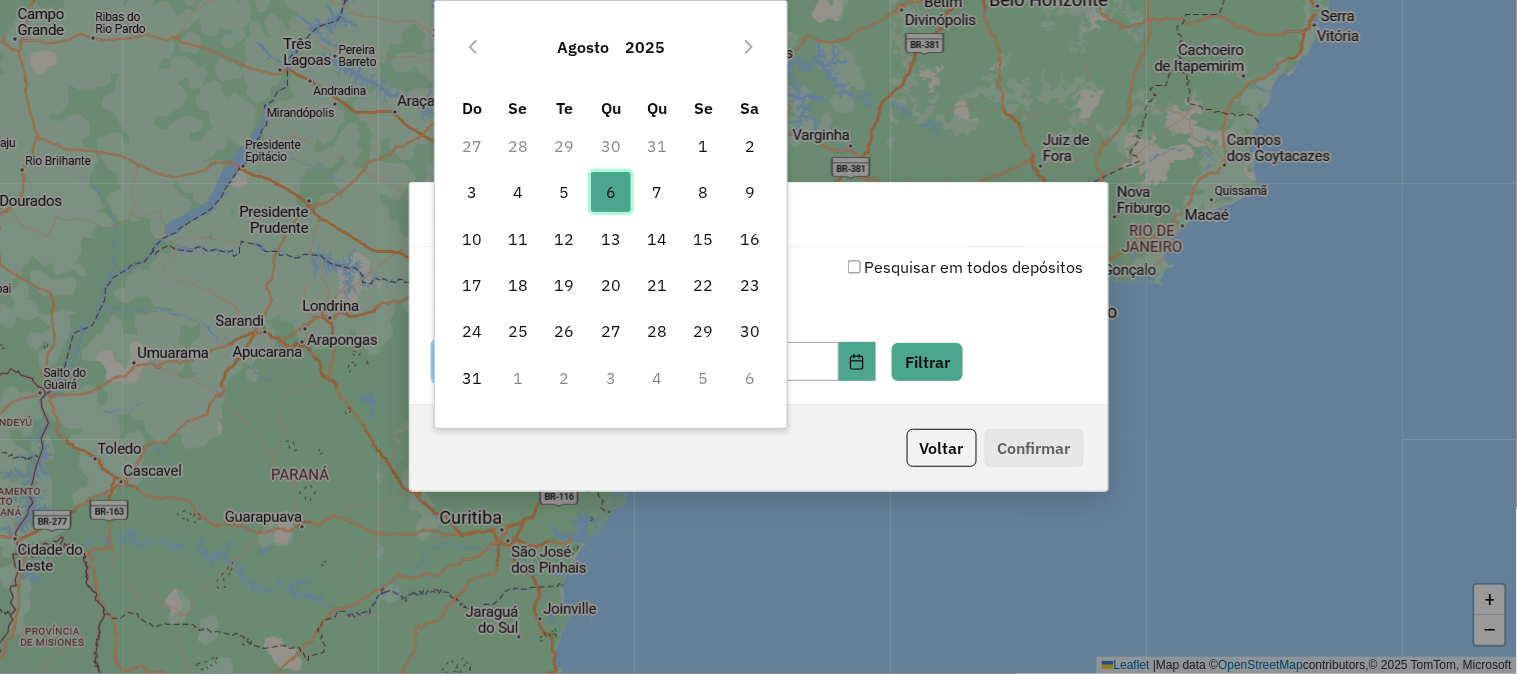 click on "6" at bounding box center [611, 192] 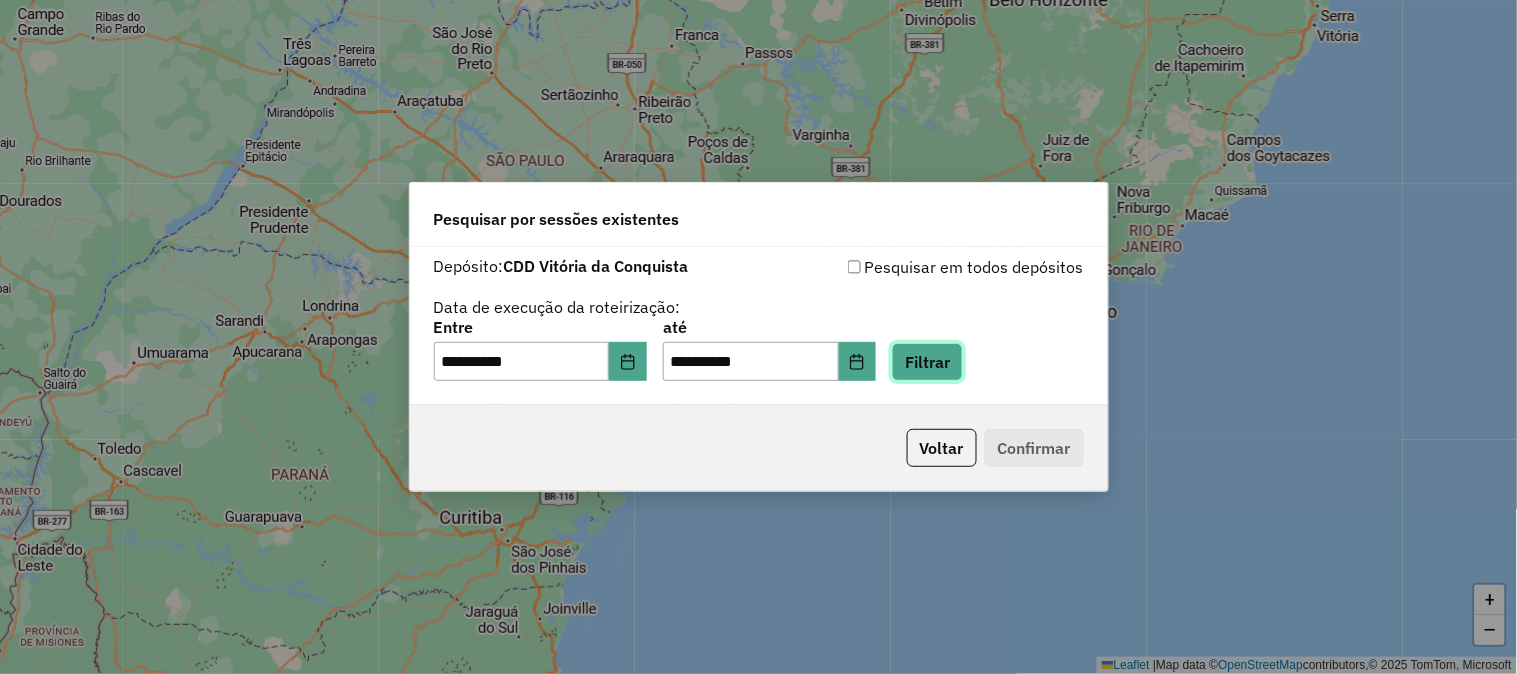 click on "Filtrar" 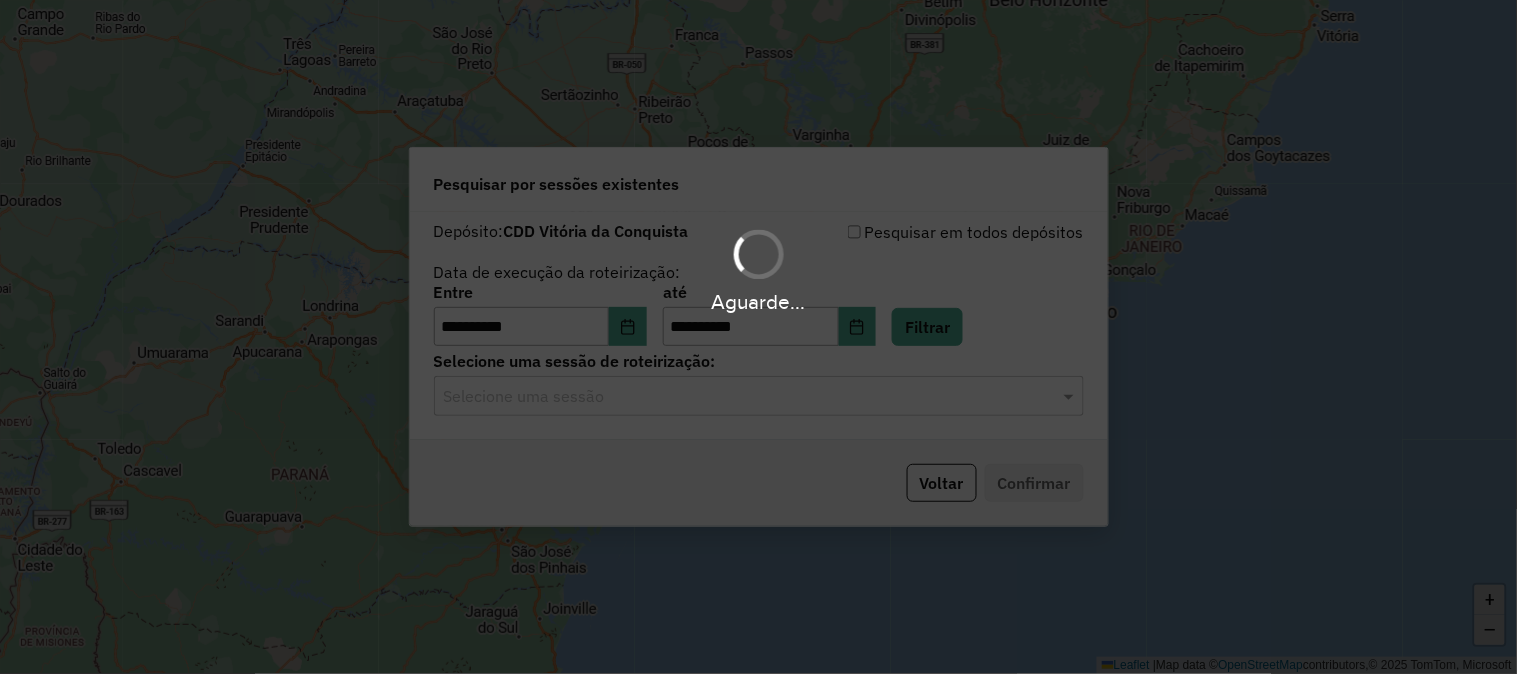 click 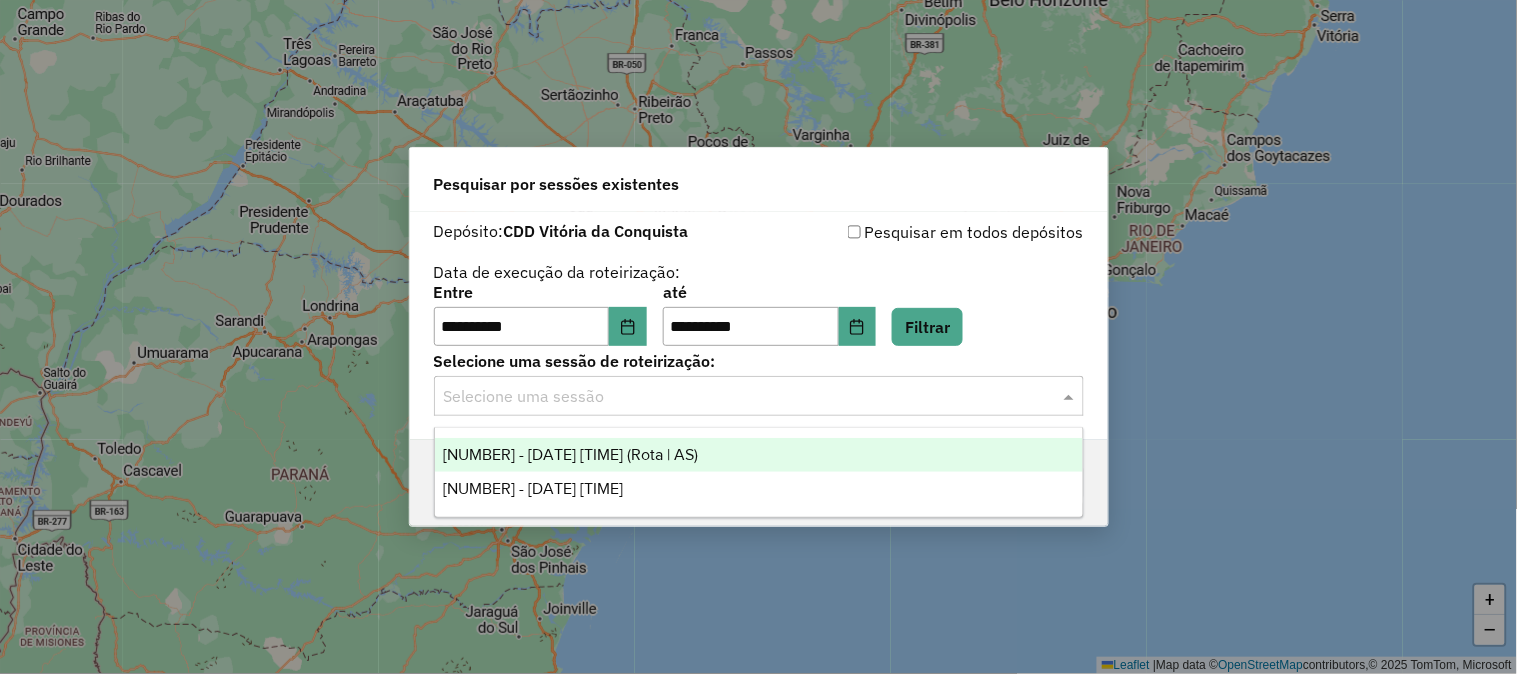 click on "1224813 - 06/08/2025 19:53 (Rota | AS)" at bounding box center (759, 455) 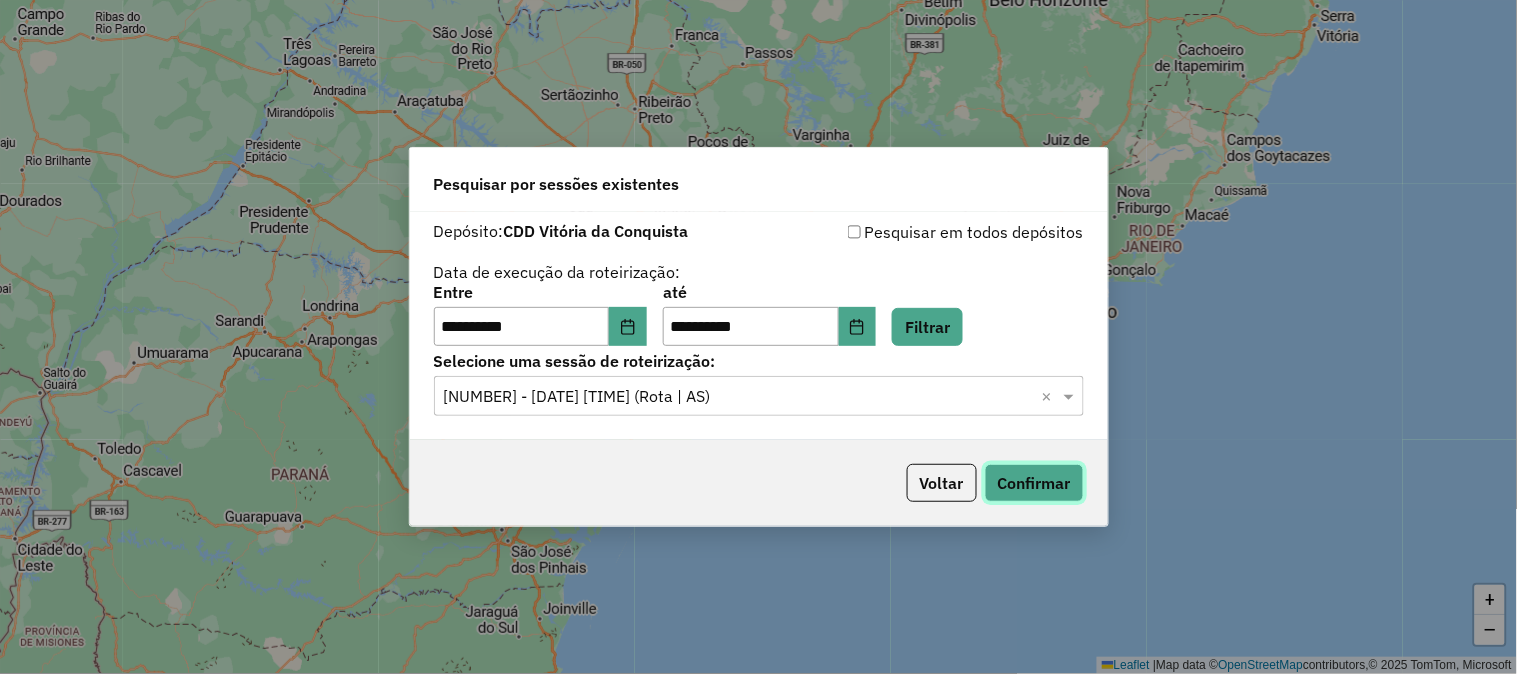 click on "Confirmar" 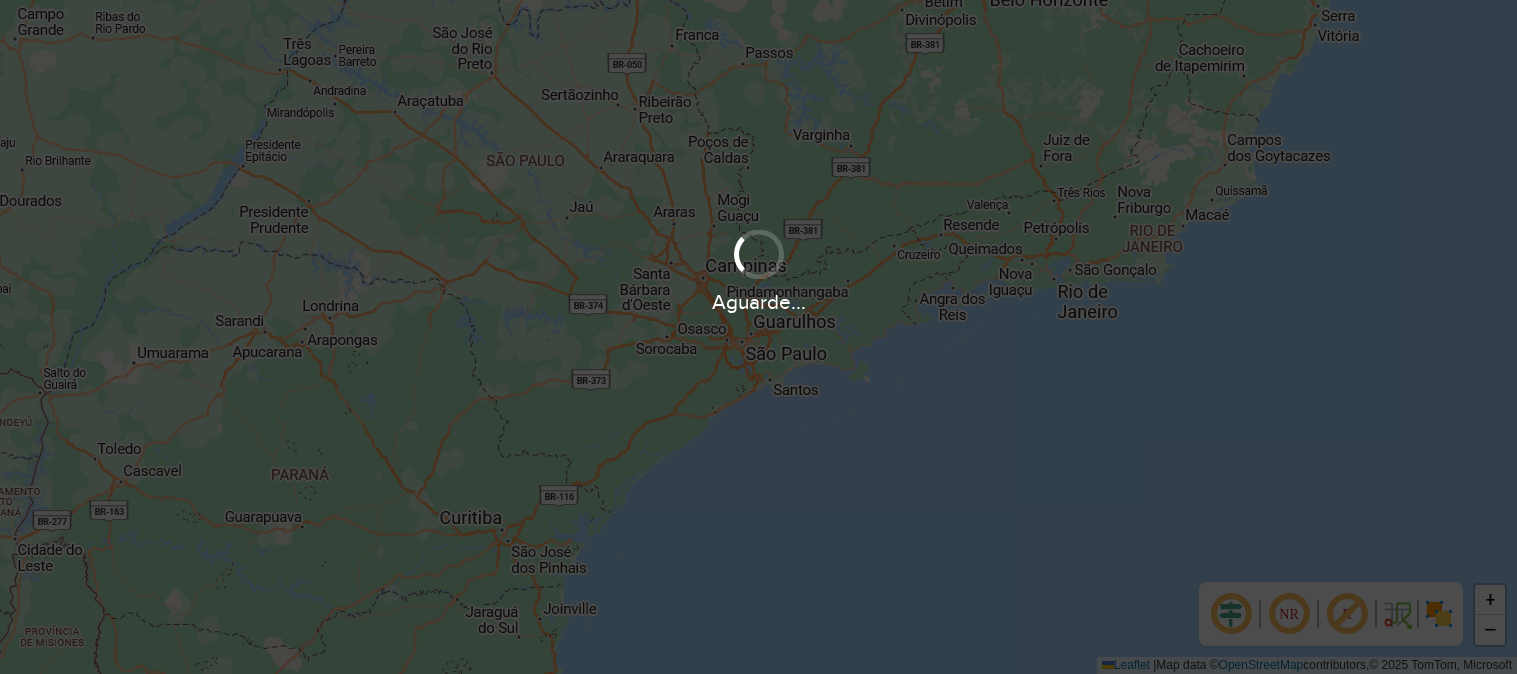 scroll, scrollTop: 0, scrollLeft: 0, axis: both 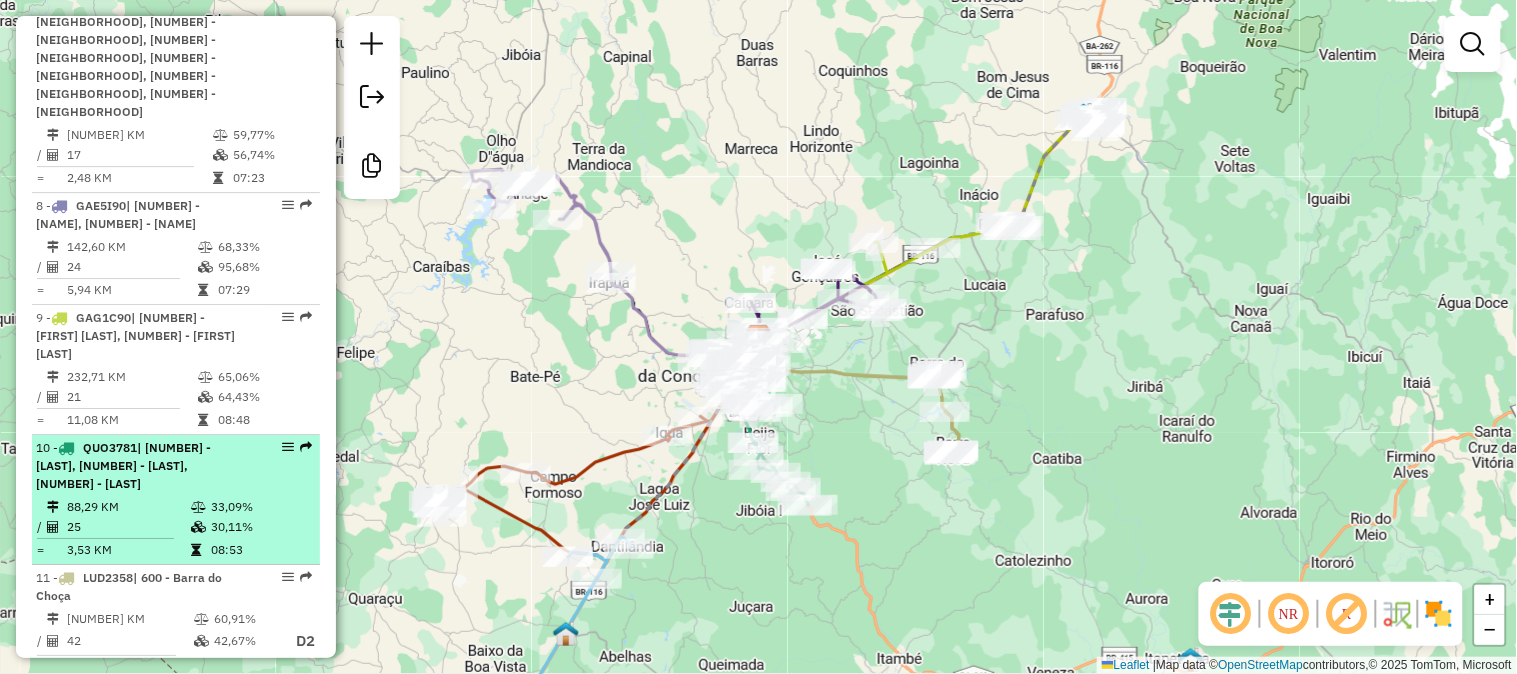 click on "| [NUMBER] - [LAST], [NUMBER] - [LAST], [NUMBER] - [LAST]" at bounding box center [123, 465] 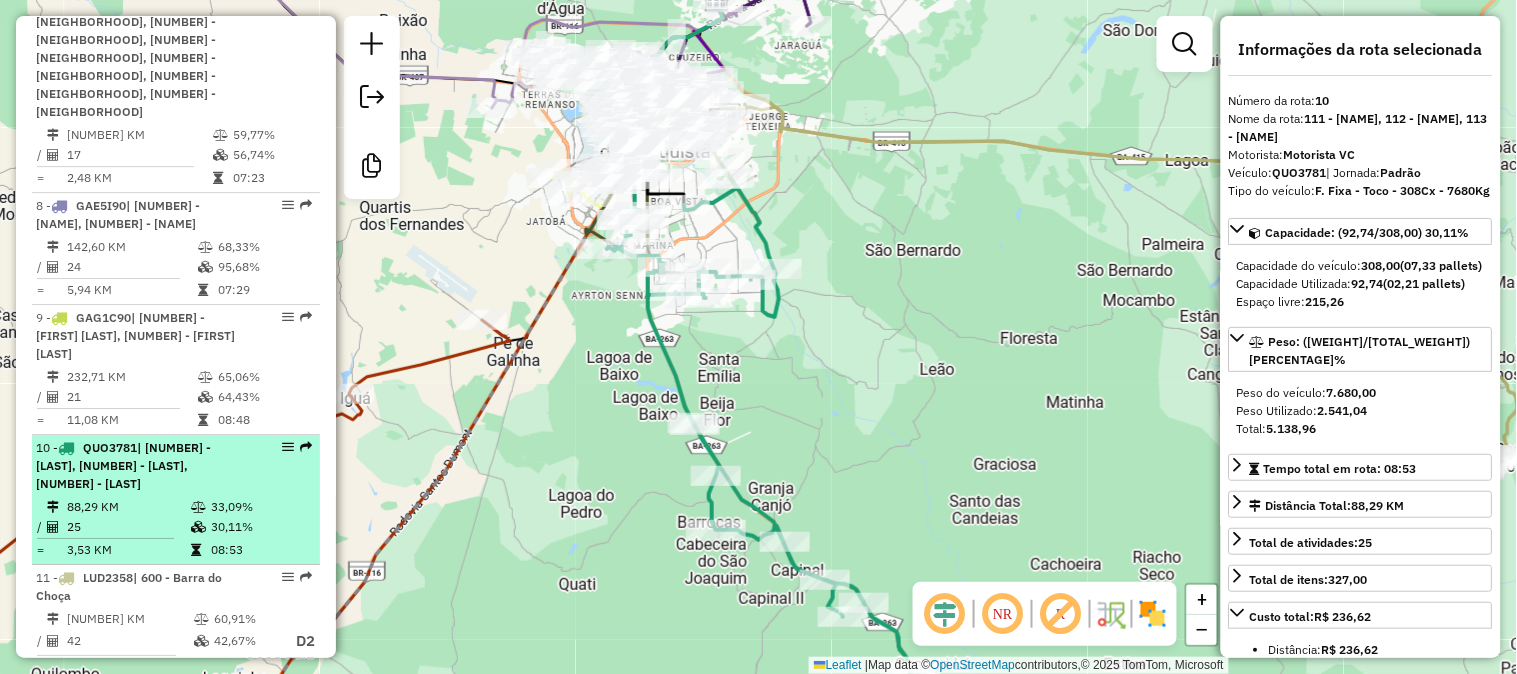click on "| [NUMBER] - [LAST], [NUMBER] - [LAST], [NUMBER] - [LAST]" at bounding box center (123, 465) 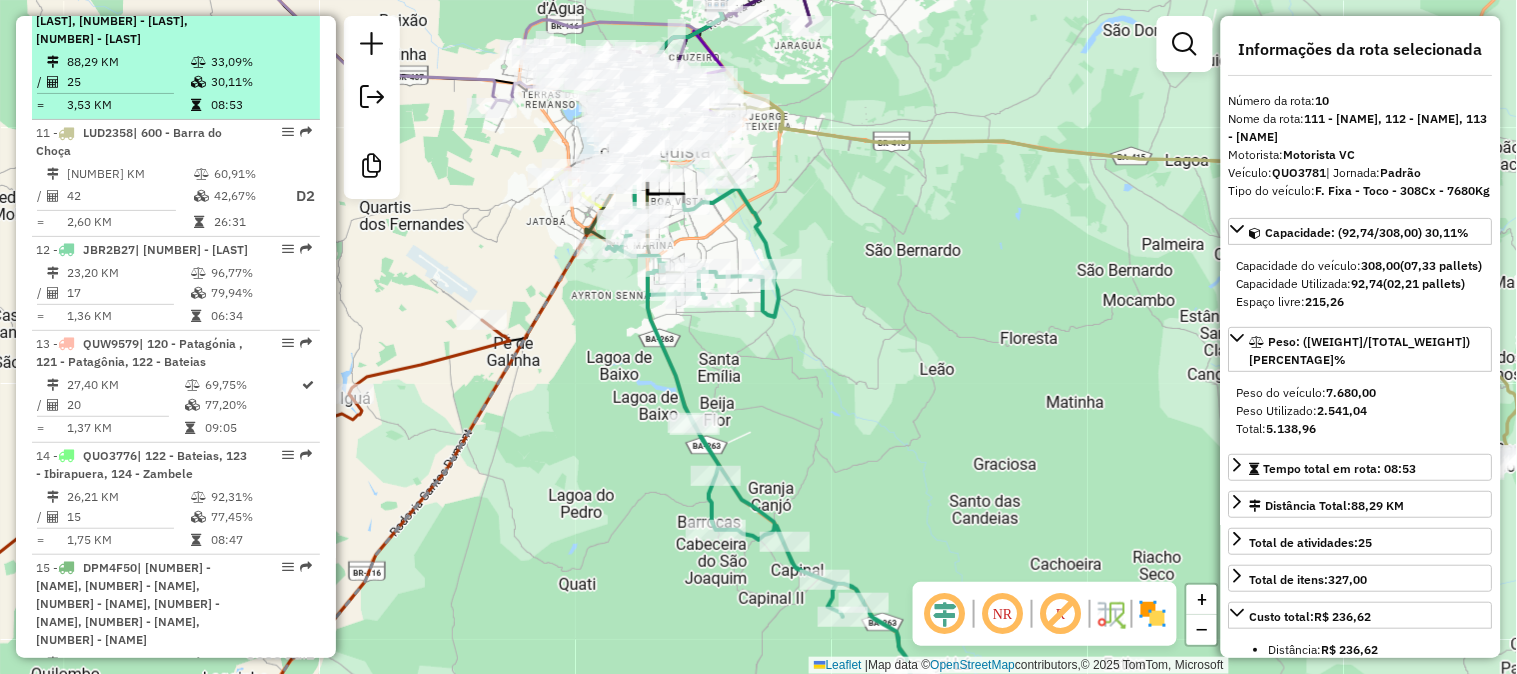 scroll, scrollTop: 2111, scrollLeft: 0, axis: vertical 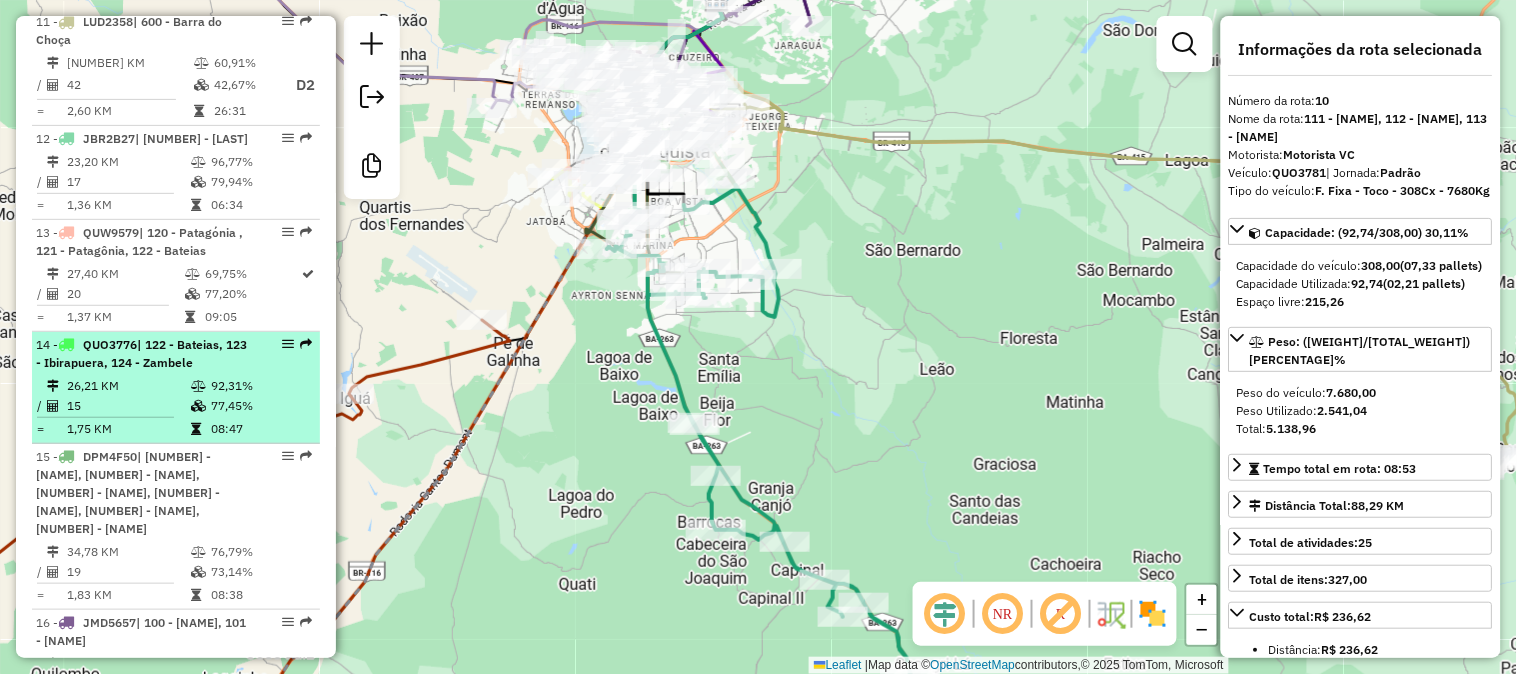 click on "| 122 - Bateias, 123 - Ibirapuera, 124 - Zambele" at bounding box center [141, 353] 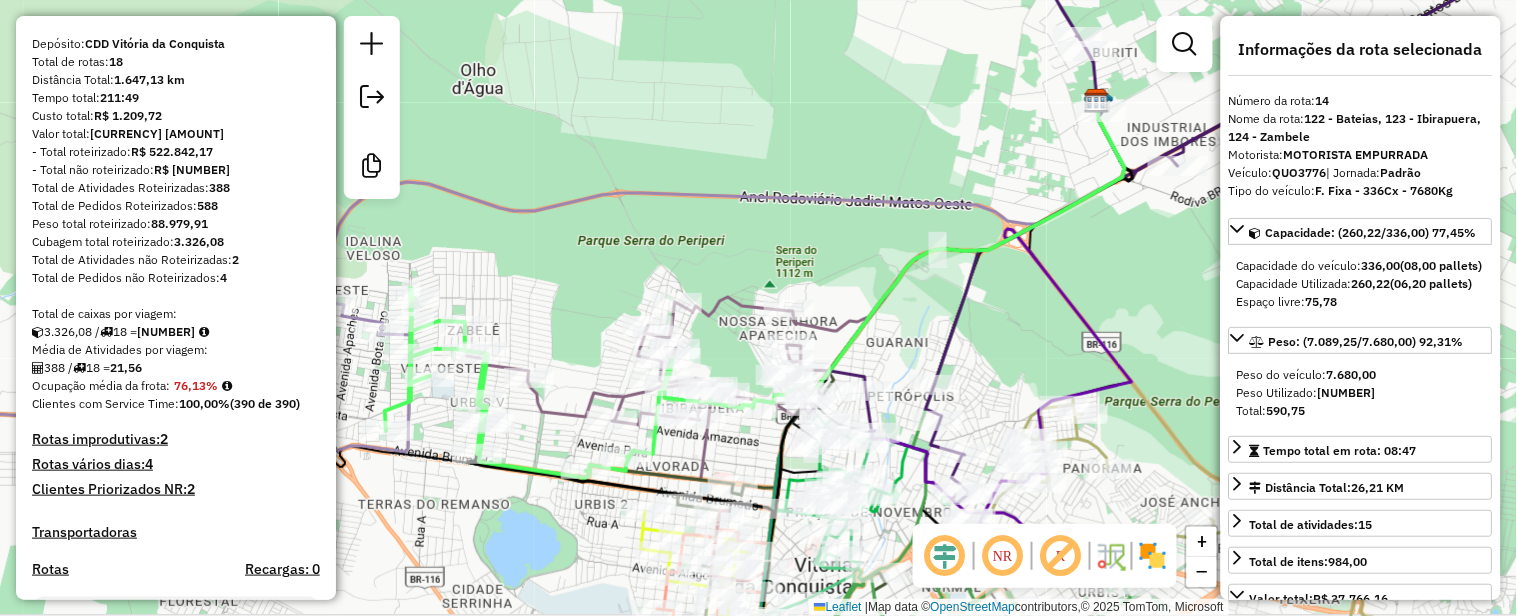 scroll, scrollTop: 0, scrollLeft: 0, axis: both 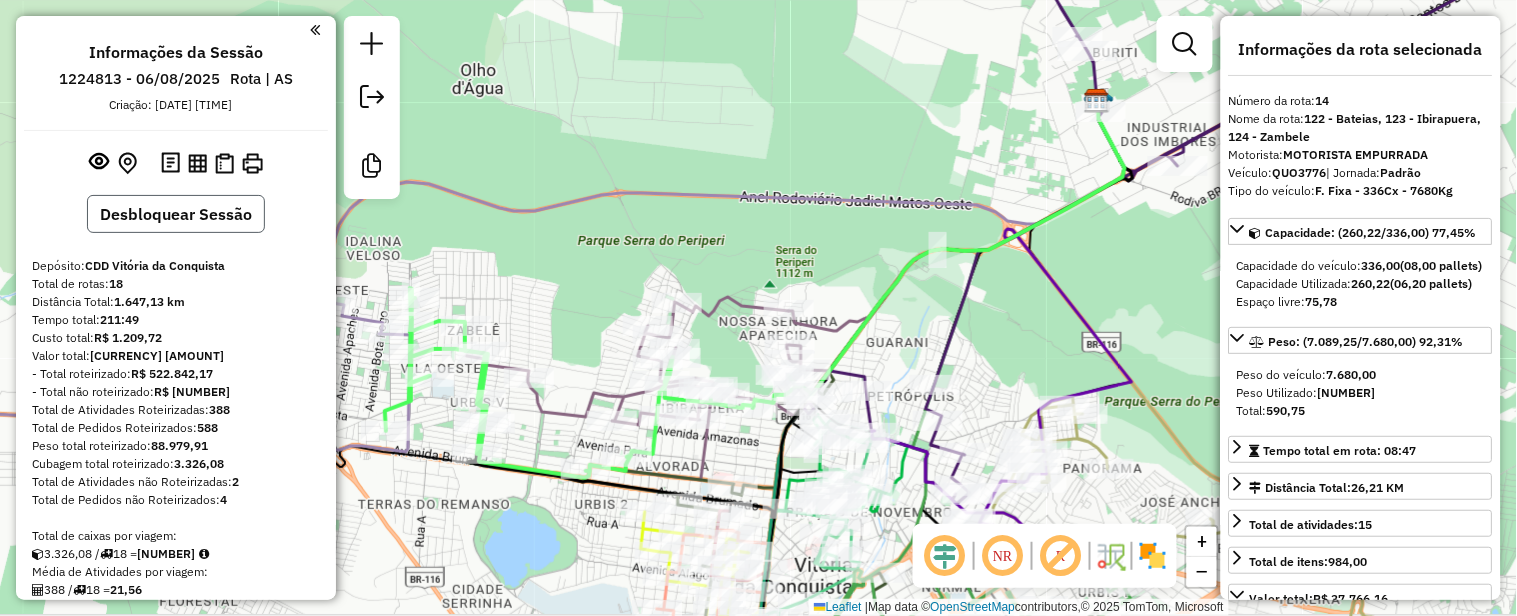 click on "Desbloquear Sessão" at bounding box center [176, 214] 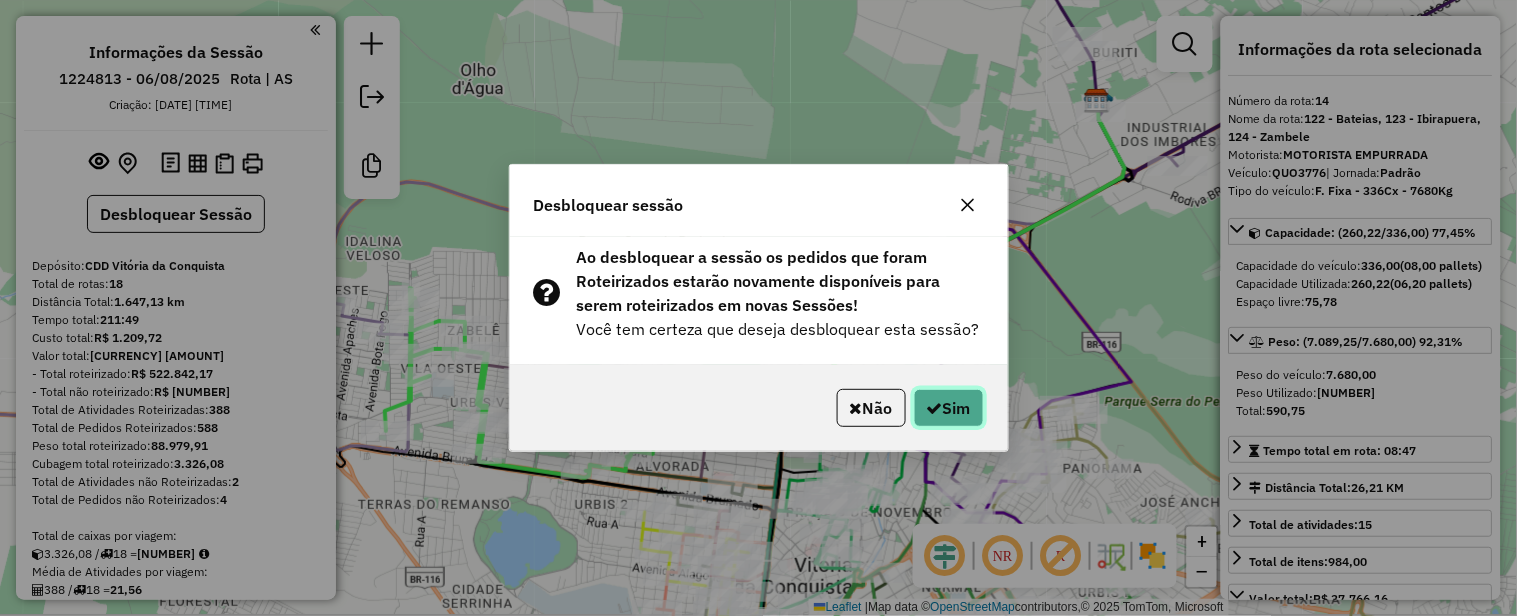 click on "Sim" 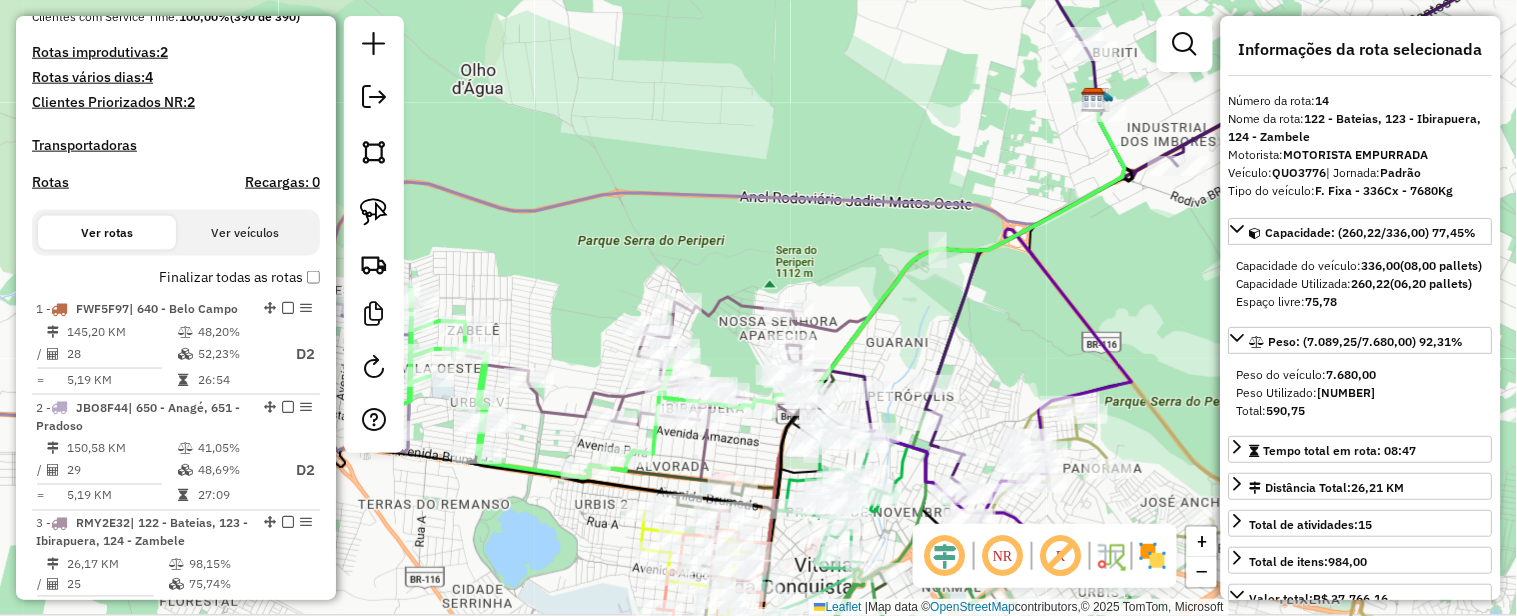 scroll, scrollTop: 777, scrollLeft: 0, axis: vertical 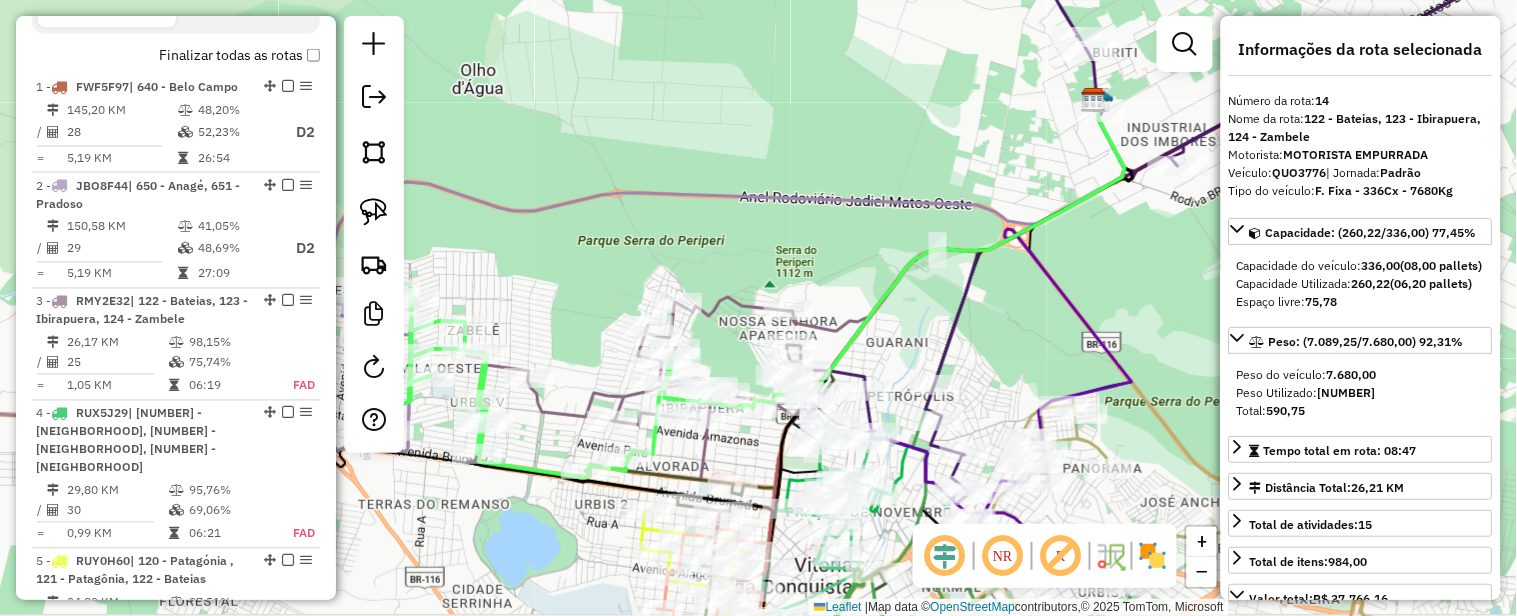 drag, startPoint x: 753, startPoint y: 166, endPoint x: 735, endPoint y: 171, distance: 18.681541 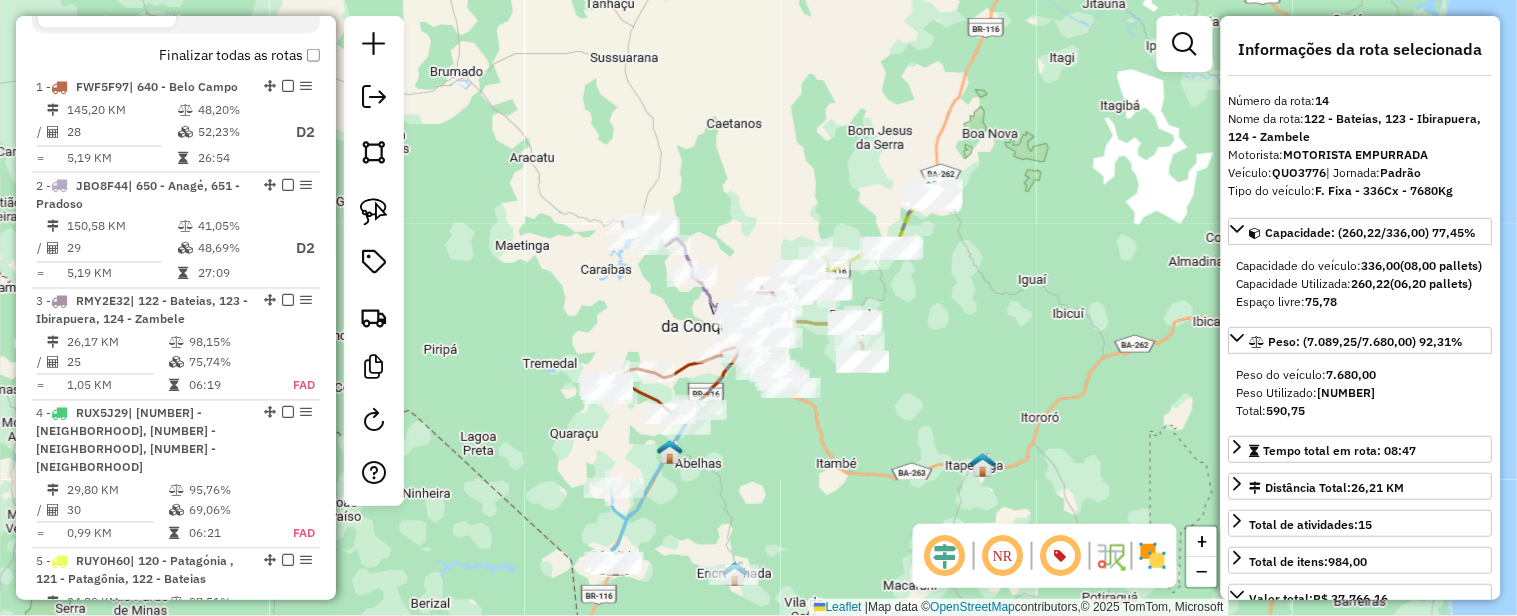 drag, startPoint x: 785, startPoint y: 163, endPoint x: 834, endPoint y: 131, distance: 58.5235 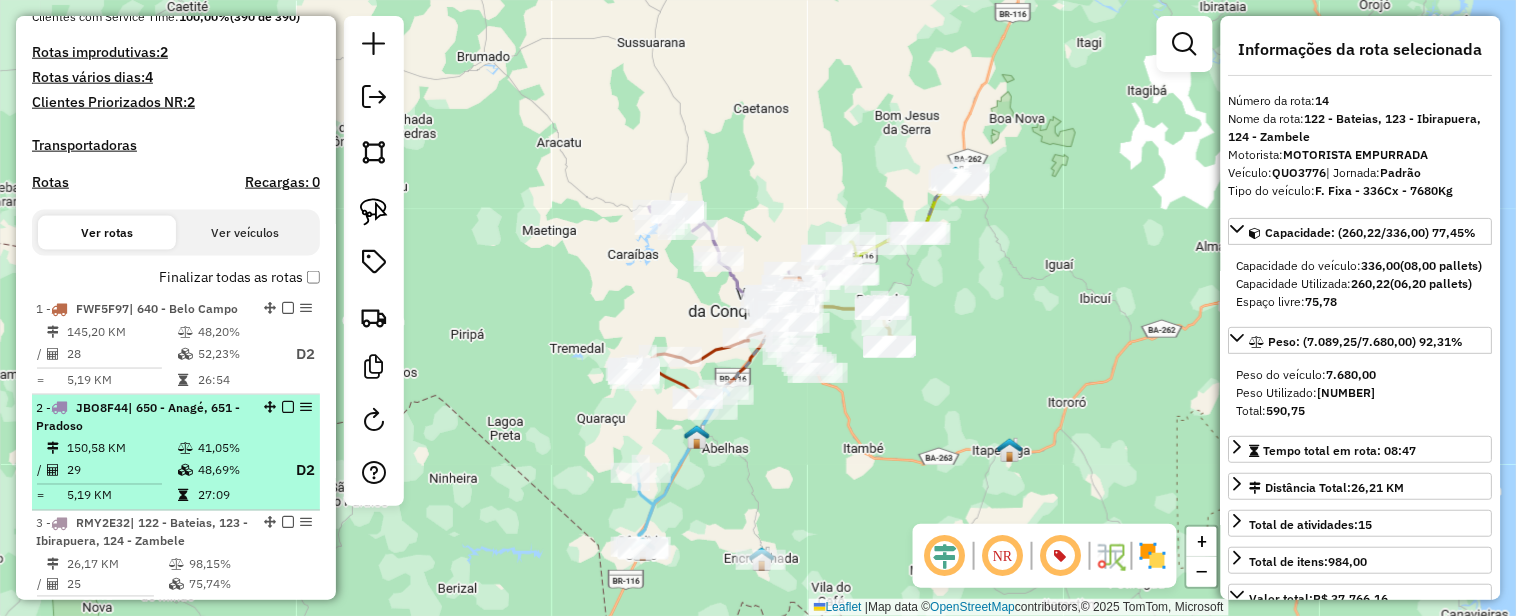 scroll, scrollTop: 0, scrollLeft: 0, axis: both 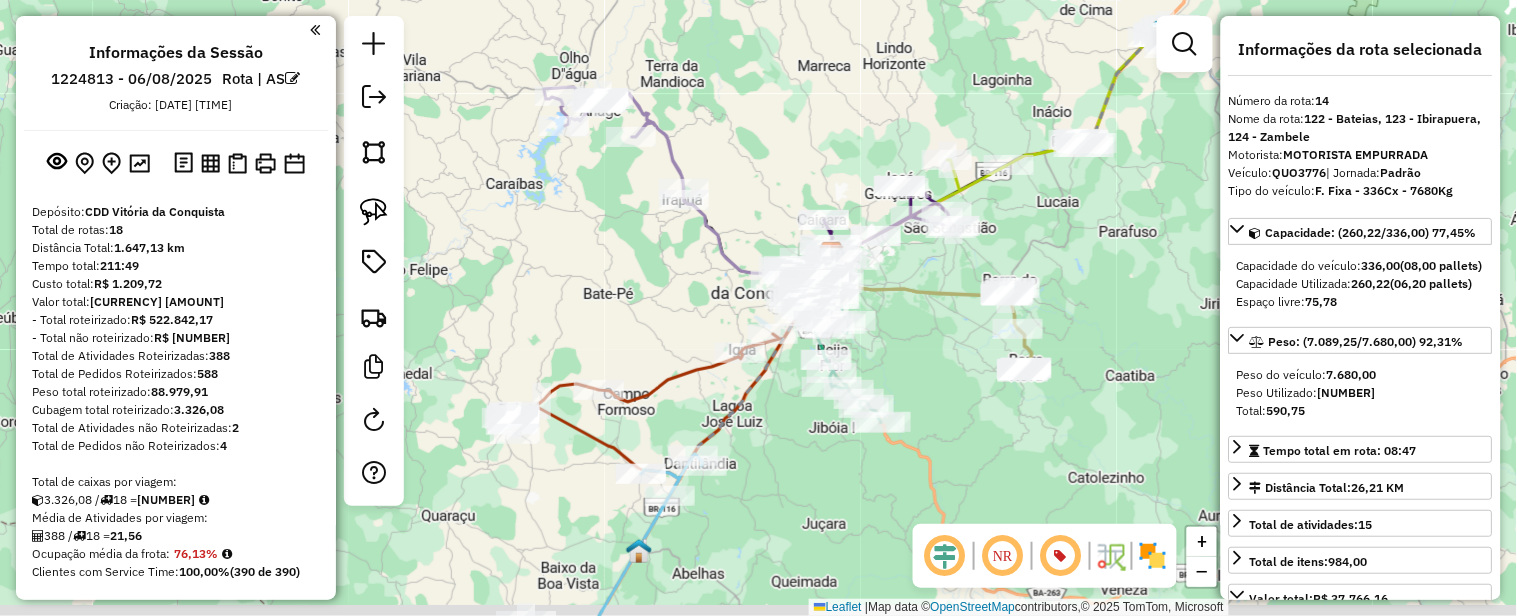 drag, startPoint x: 933, startPoint y: 272, endPoint x: 1076, endPoint y: 214, distance: 154.31462 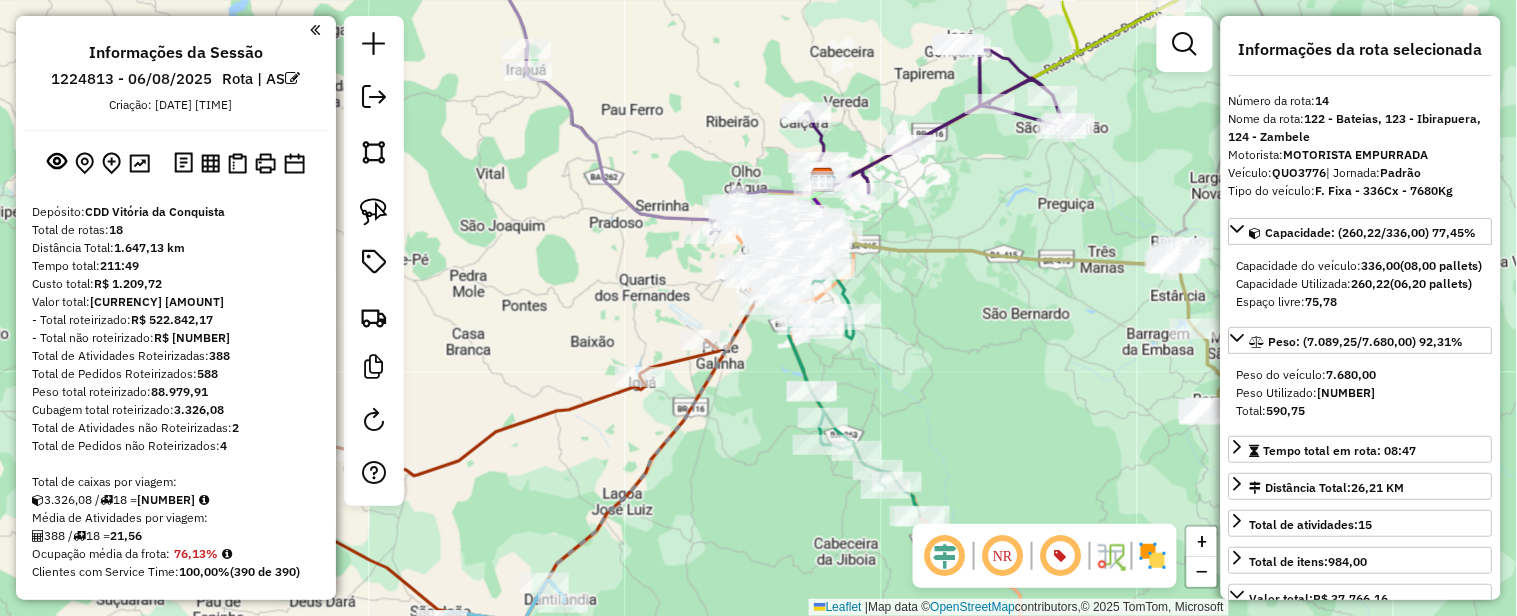 drag, startPoint x: 955, startPoint y: 358, endPoint x: 963, endPoint y: 267, distance: 91.350975 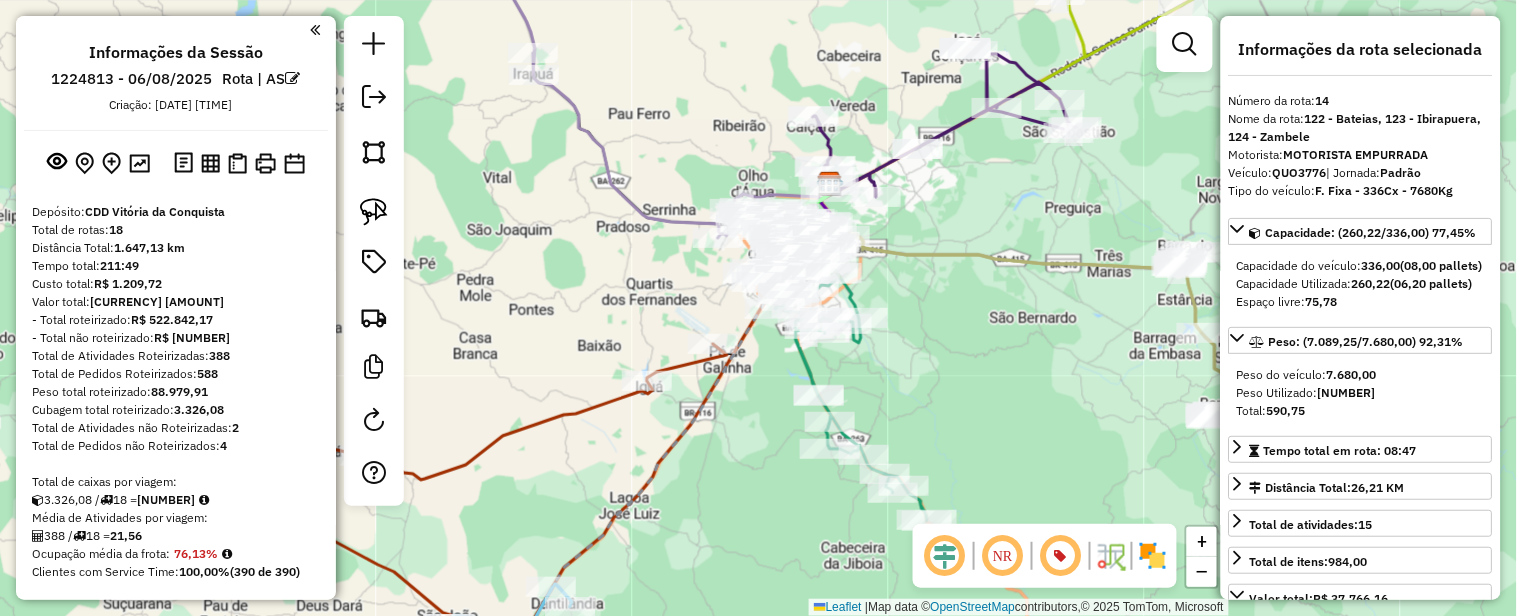 drag, startPoint x: 935, startPoint y: 173, endPoint x: 943, endPoint y: 222, distance: 49.648766 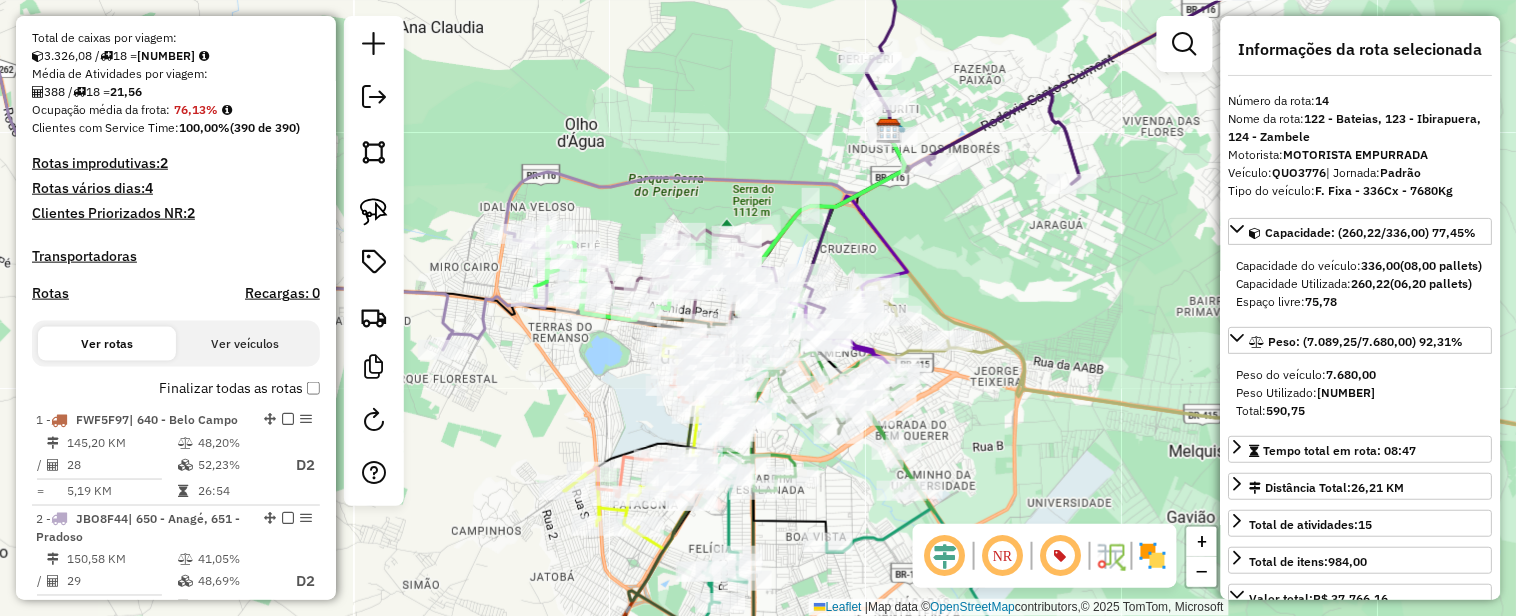 scroll, scrollTop: 666, scrollLeft: 0, axis: vertical 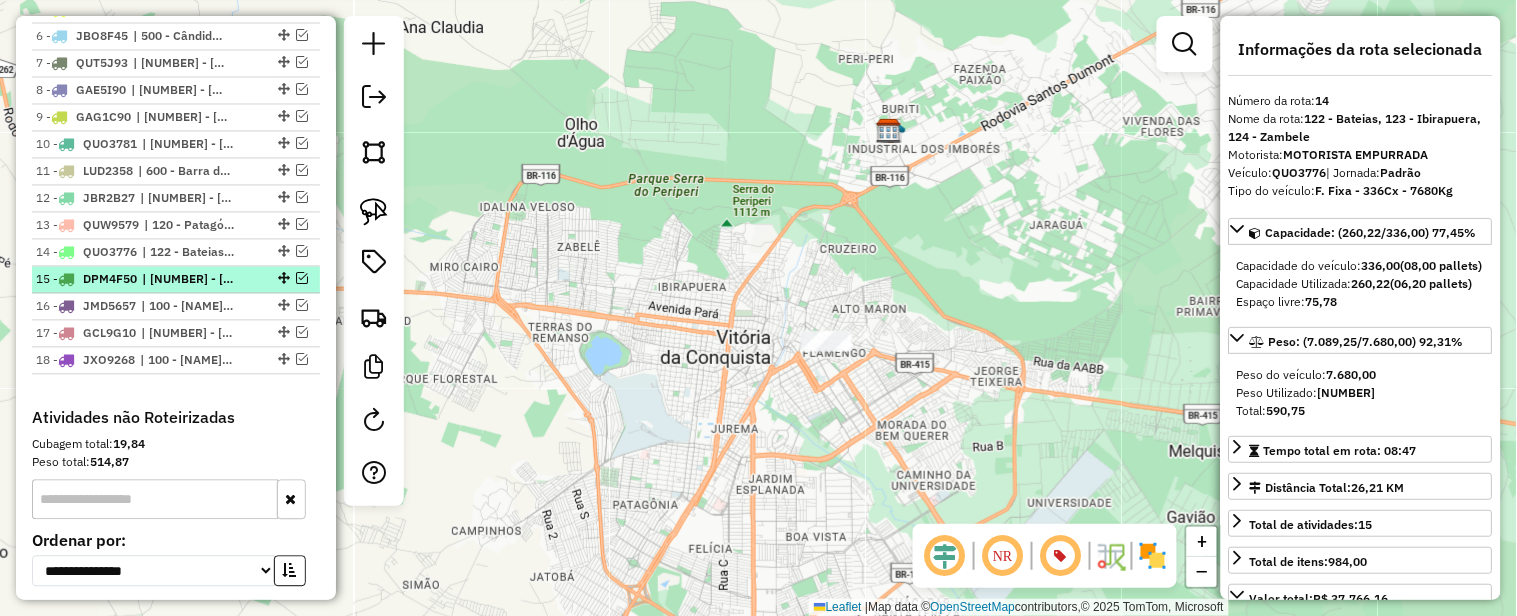 click at bounding box center [302, 279] 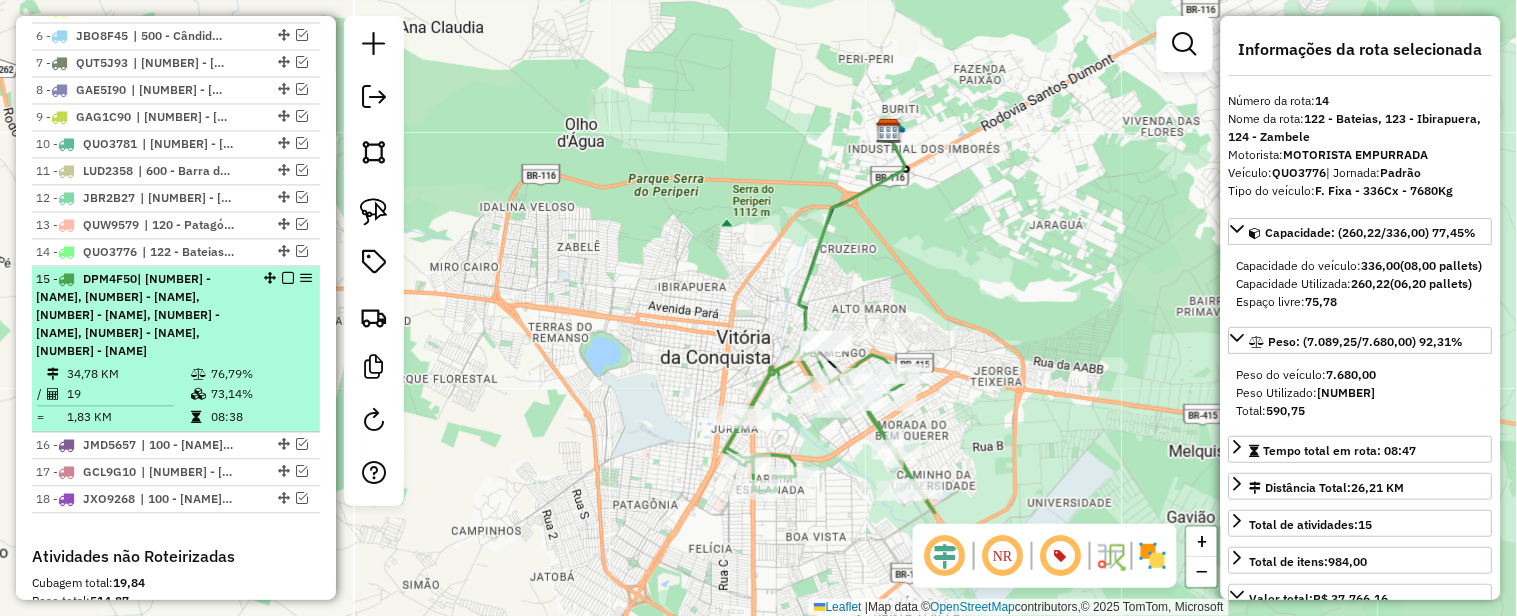 click on "| [NUMBER] - [NAME], [NUMBER] - [NAME], [NUMBER] - [NAME], [NUMBER] - [NAME], [NUMBER] - [NAME], [NUMBER] - [NAME]" at bounding box center (128, 315) 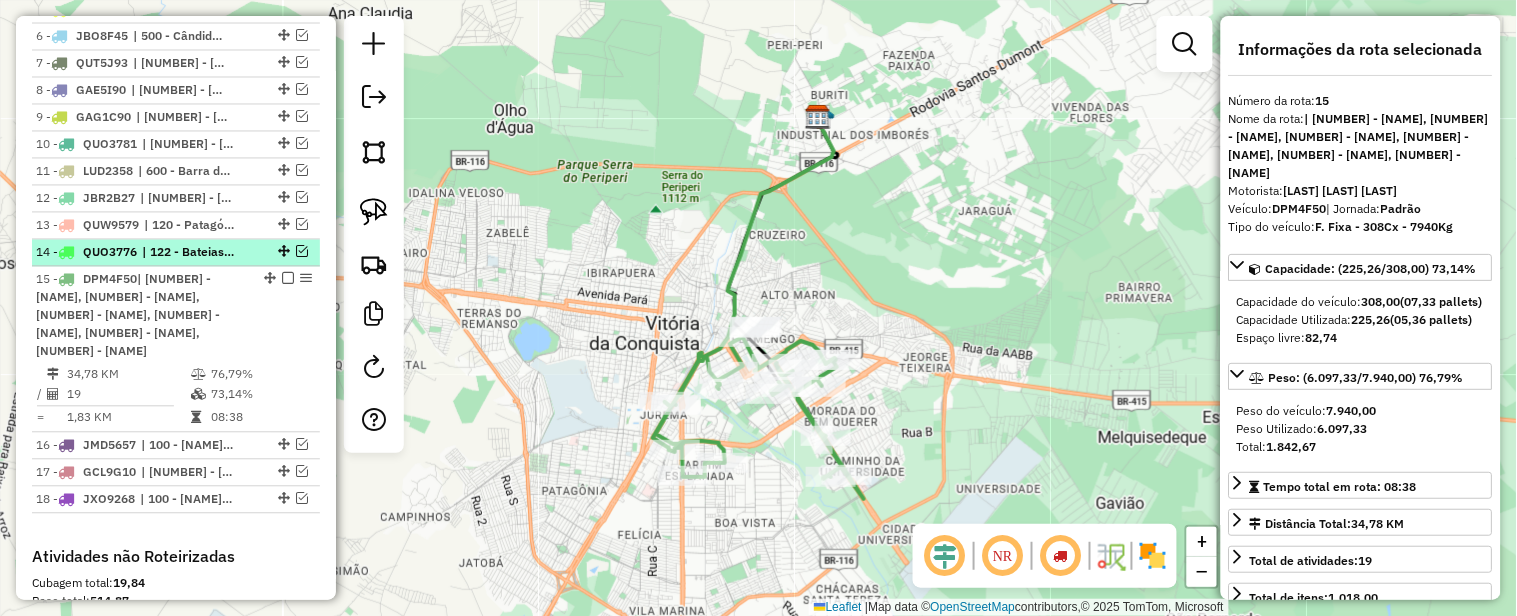 click at bounding box center [302, 252] 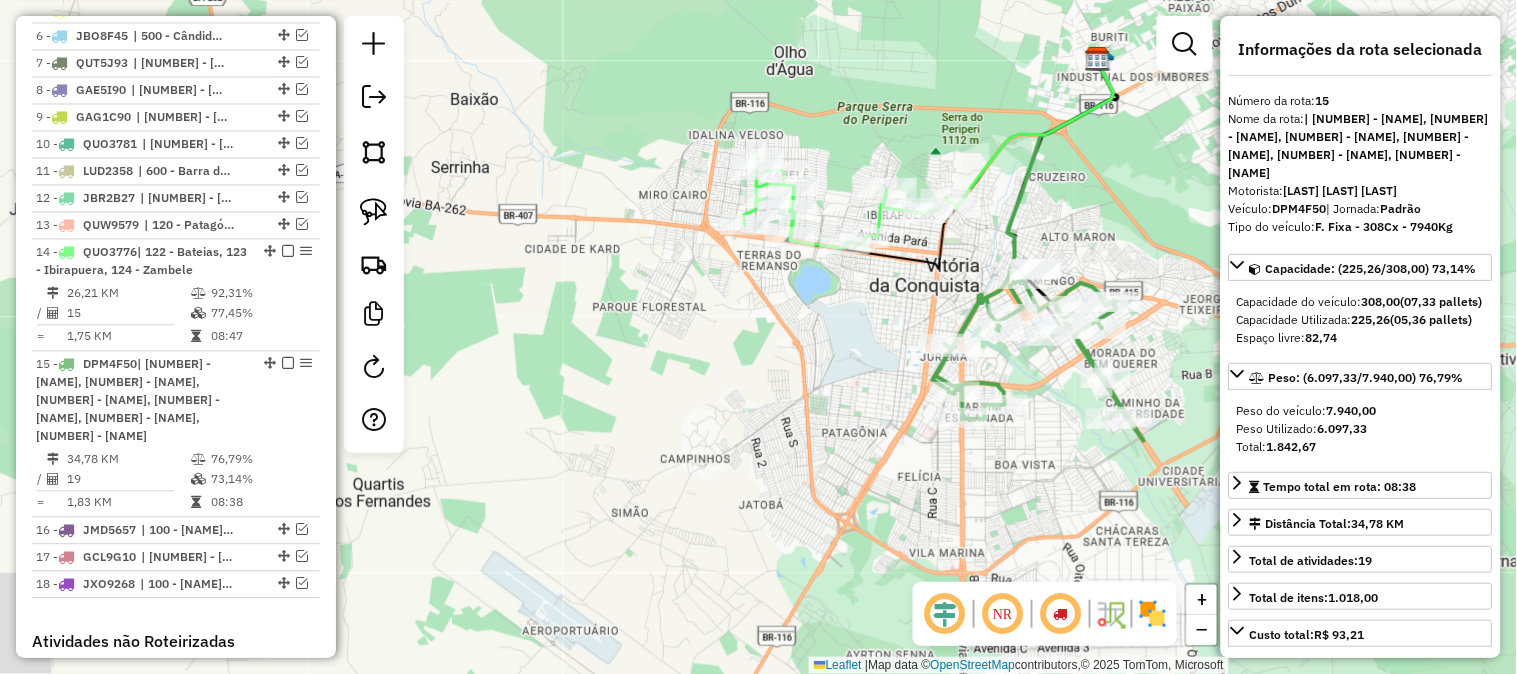 click on "Janela de atendimento Grade de atendimento Capacidade Transportadoras Veículos Cliente Pedidos  Rotas Selecione os dias de semana para filtrar as janelas de atendimento  Seg   Ter   Qua   Qui   Sex   Sáb   Dom  Informe o período da janela de atendimento: De: Até:  Filtrar exatamente a janela do cliente  Considerar janela de atendimento padrão  Selecione os dias de semana para filtrar as grades de atendimento  Seg   Ter   Qua   Qui   Sex   Sáb   Dom   Considerar clientes sem dia de atendimento cadastrado  Clientes fora do dia de atendimento selecionado Filtrar as atividades entre os valores definidos abaixo:  Peso mínimo:   Peso máximo:   Cubagem mínima:   Cubagem máxima:   De:   Até:  Filtrar as atividades entre o tempo de atendimento definido abaixo:  De:   Até:   Considerar capacidade total dos clientes não roteirizados Transportadora: Selecione um ou mais itens Tipo de veículo: Selecione um ou mais itens Veículo: Selecione um ou mais itens Motorista: Selecione um ou mais itens Nome: Rótulo:" 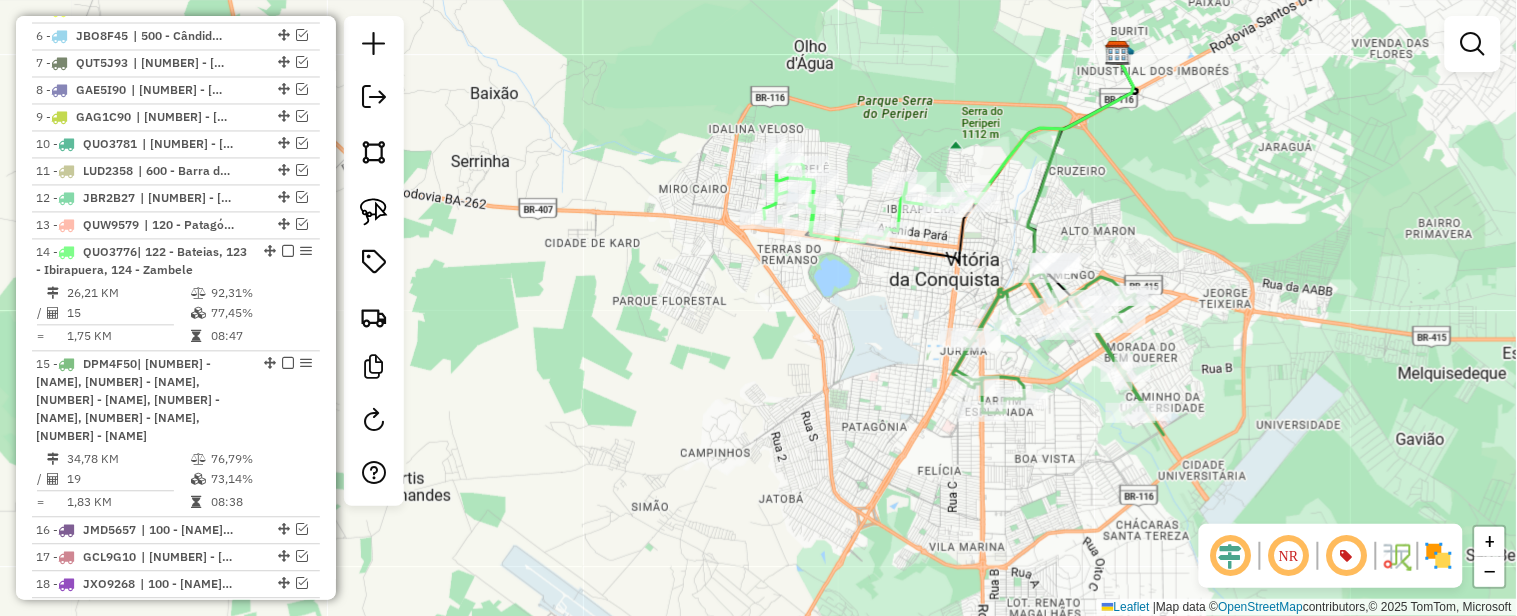 drag, startPoint x: 1206, startPoint y: 175, endPoint x: 1193, endPoint y: 177, distance: 13.152946 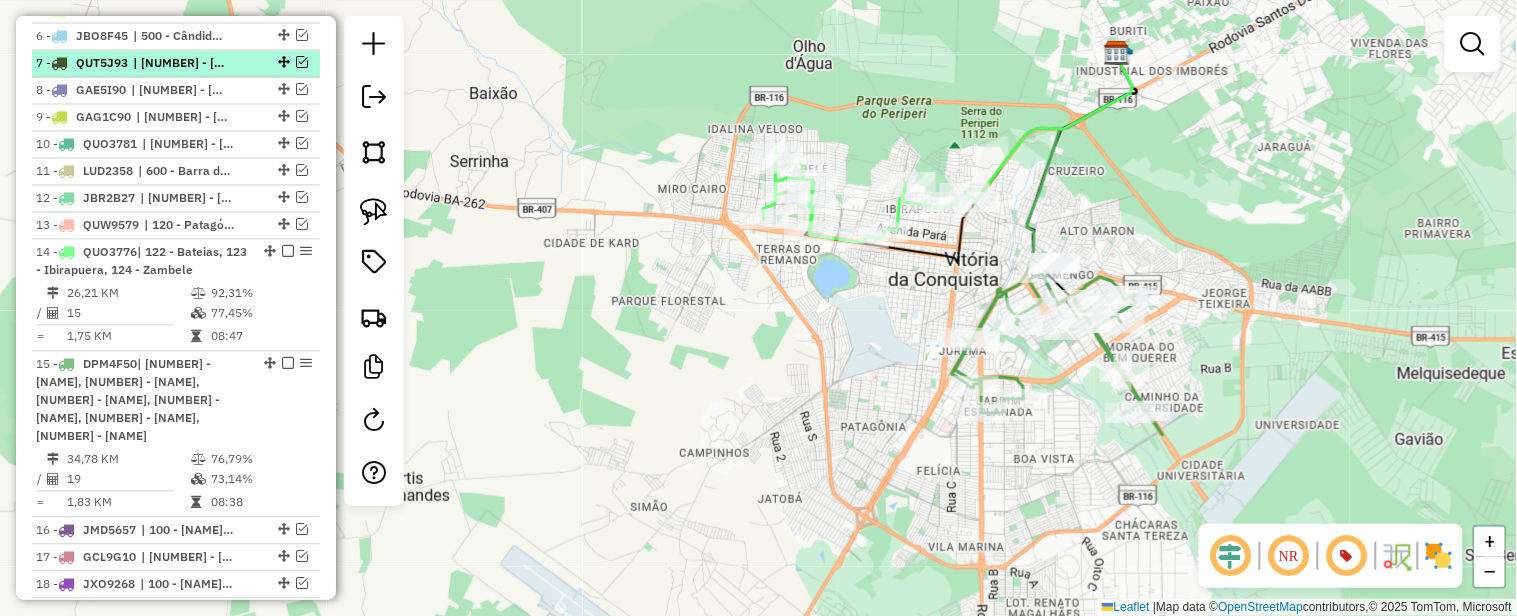 click at bounding box center [302, 63] 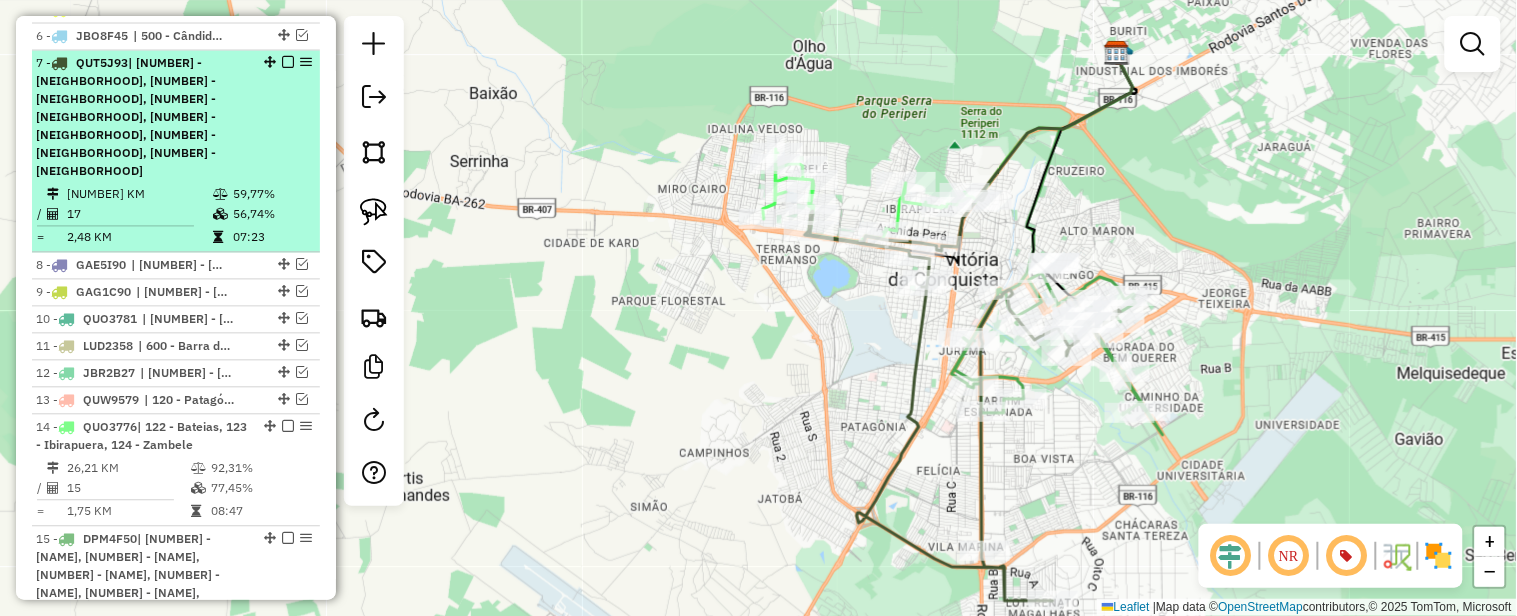 click on "59,77%" at bounding box center (272, 195) 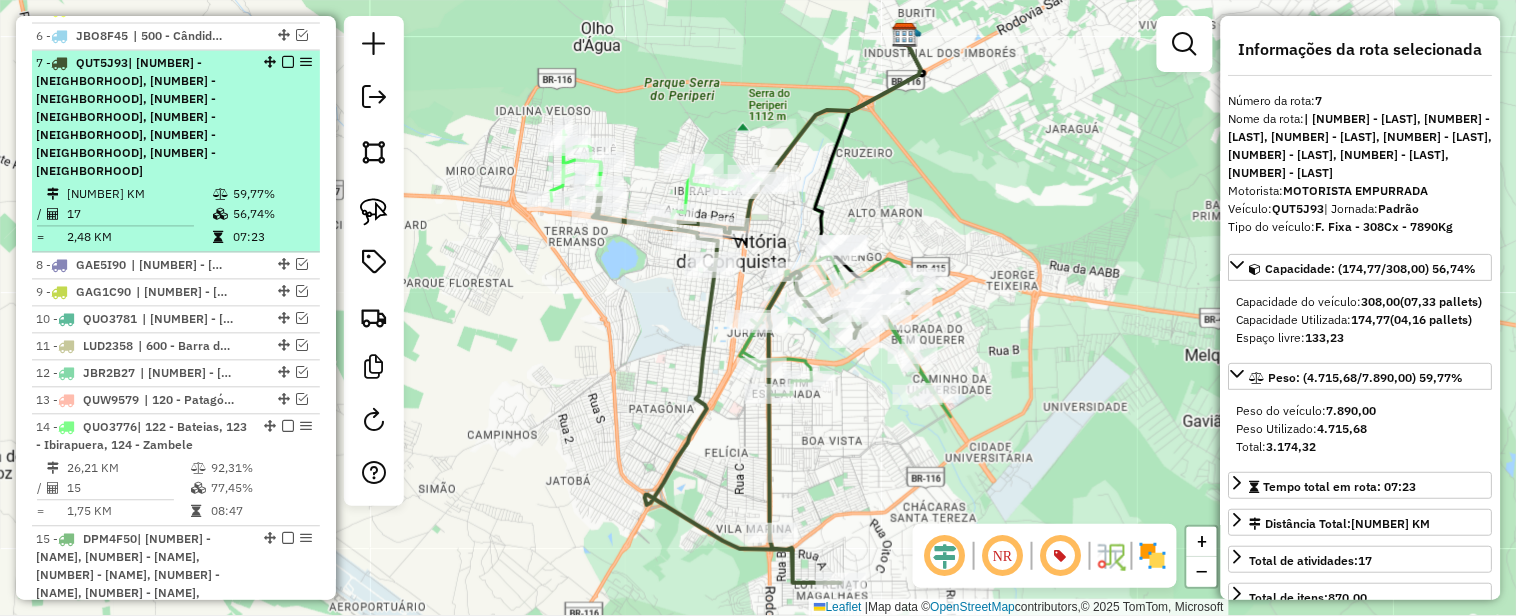 click on "| [NUMBER] - [NEIGHBORHOOD], [NUMBER] - [NEIGHBORHOOD], [NUMBER] - [NEIGHBORHOOD], [NUMBER] - [NEIGHBORHOOD], [NUMBER] - [NEIGHBORHOOD], [NUMBER] - [NEIGHBORHOOD]" at bounding box center (126, 117) 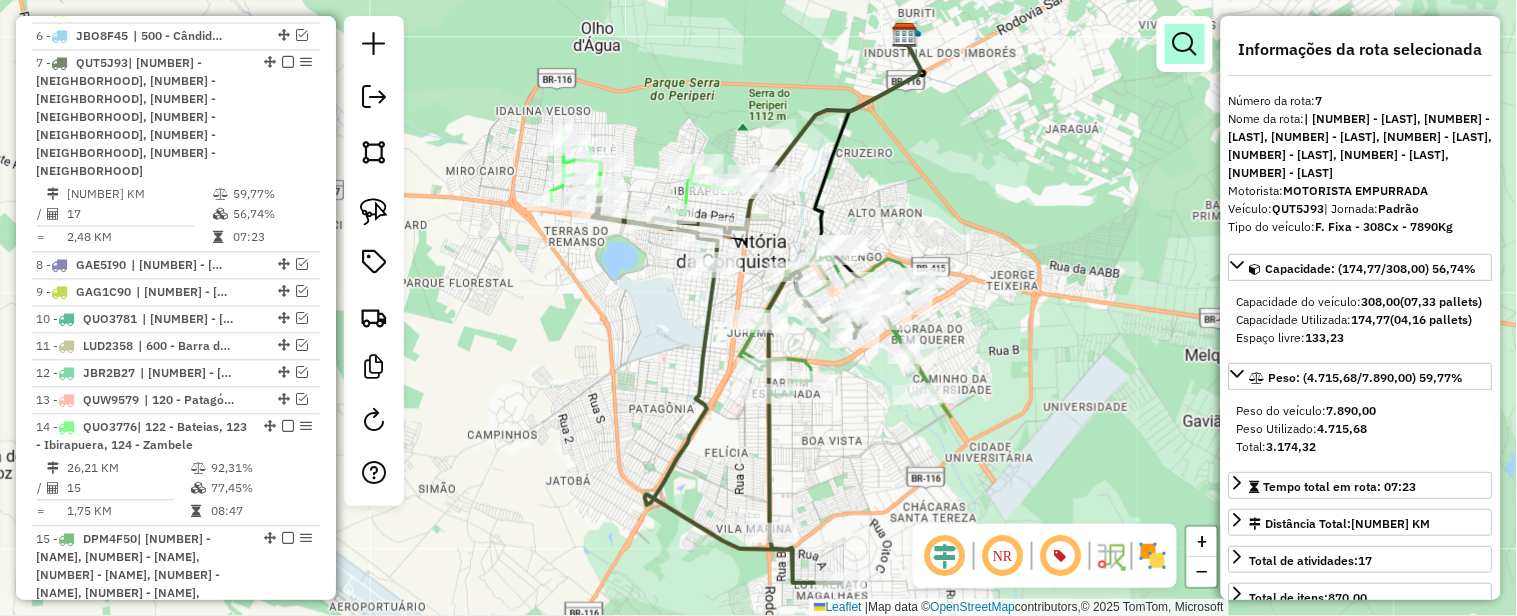 click at bounding box center [1185, 44] 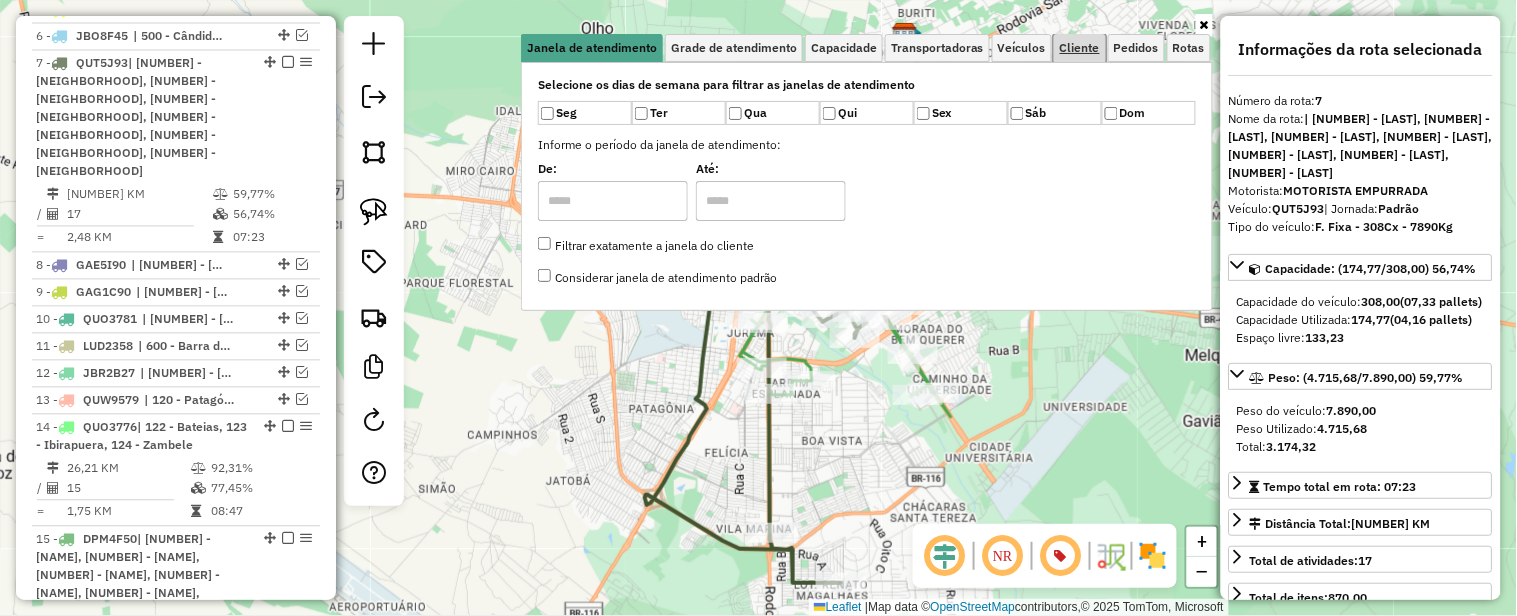 click on "Cliente" at bounding box center [1080, 48] 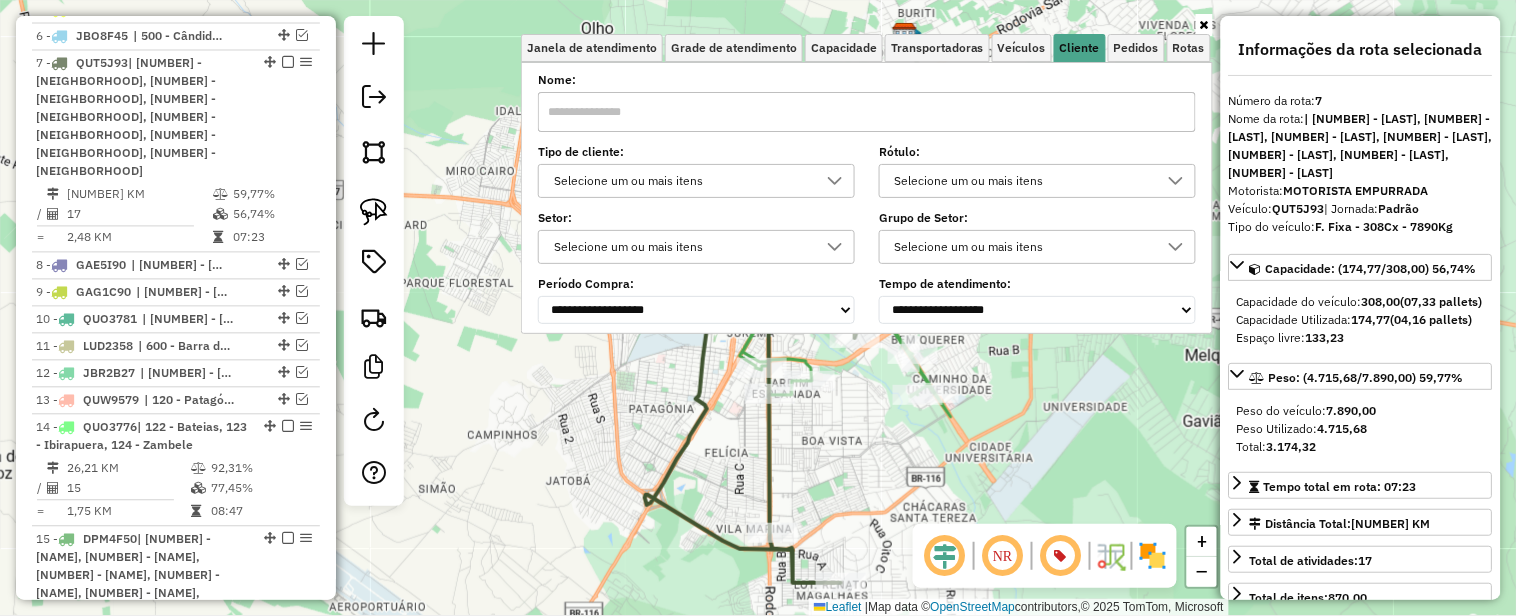 click on "Selecione um ou mais itens" at bounding box center (681, 181) 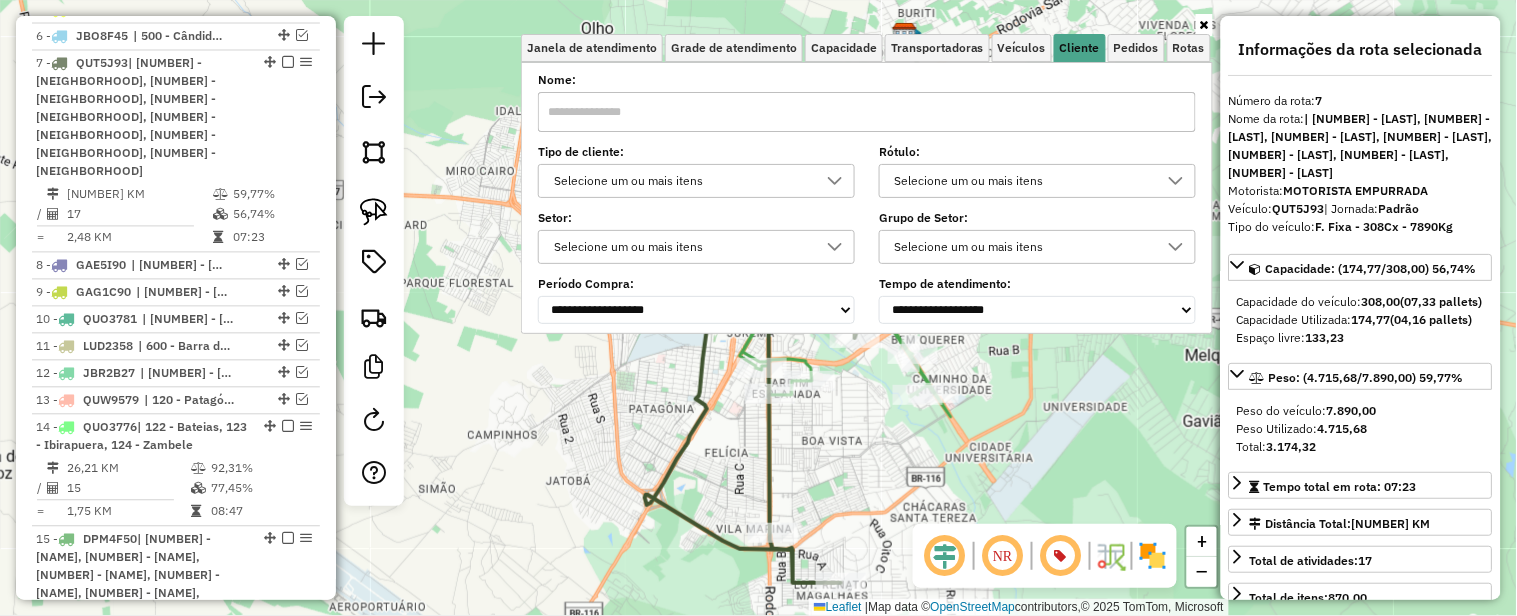 scroll, scrollTop: 11, scrollLeft: 67, axis: both 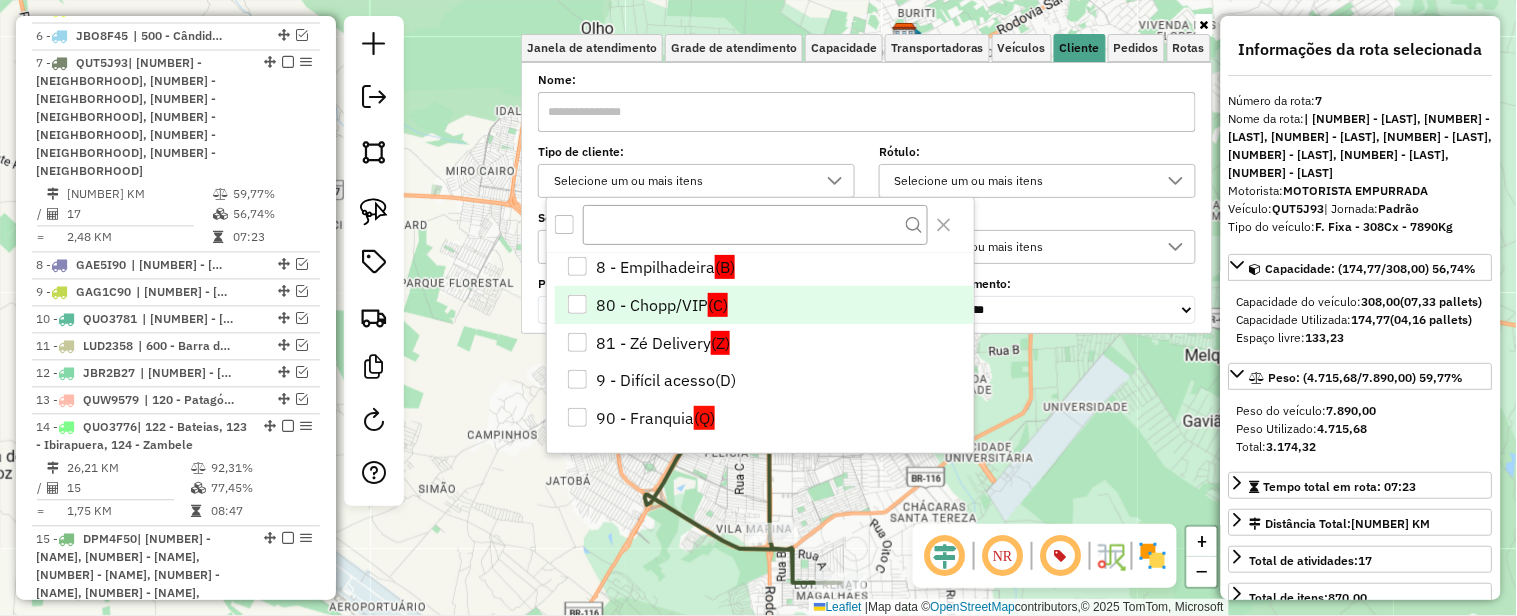 click on "80 - Chopp/VIP  (C)" at bounding box center [764, 305] 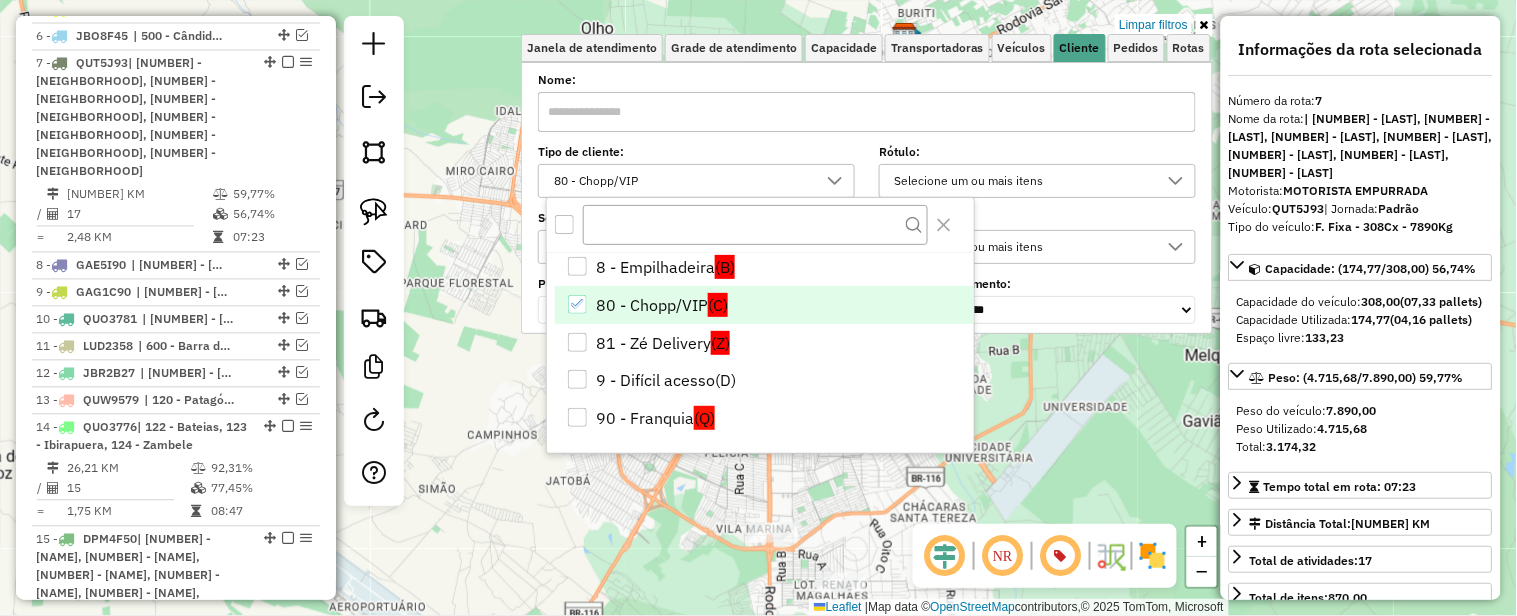 click on "Limpar filtros Janela de atendimento Grade de atendimento Capacidade Transportadoras Veículos Cliente Pedidos  Rotas Selecione os dias de semana para filtrar as janelas de atendimento  Seg   Ter   Qua   Qui   Sex   Sáb   Dom  Informe o período da janela de atendimento: De: Até:  Filtrar exatamente a janela do cliente  Considerar janela de atendimento padrão  Selecione os dias de semana para filtrar as grades de atendimento  Seg   Ter   Qua   Qui   Sex   Sáb   Dom   Considerar clientes sem dia de atendimento cadastrado  Clientes fora do dia de atendimento selecionado Filtrar as atividades entre os valores definidos abaixo:  Peso mínimo:   Peso máximo:   Cubagem mínima:   Cubagem máxima:   De:   Até:  Filtrar as atividades entre o tempo de atendimento definido abaixo:  De:   Até:   Considerar capacidade total dos clientes não roteirizados Transportadora: Selecione um ou mais itens Tipo de veículo: Selecione um ou mais itens Veículo: Selecione um ou mais itens Motorista: Selecione um ou mais itens" 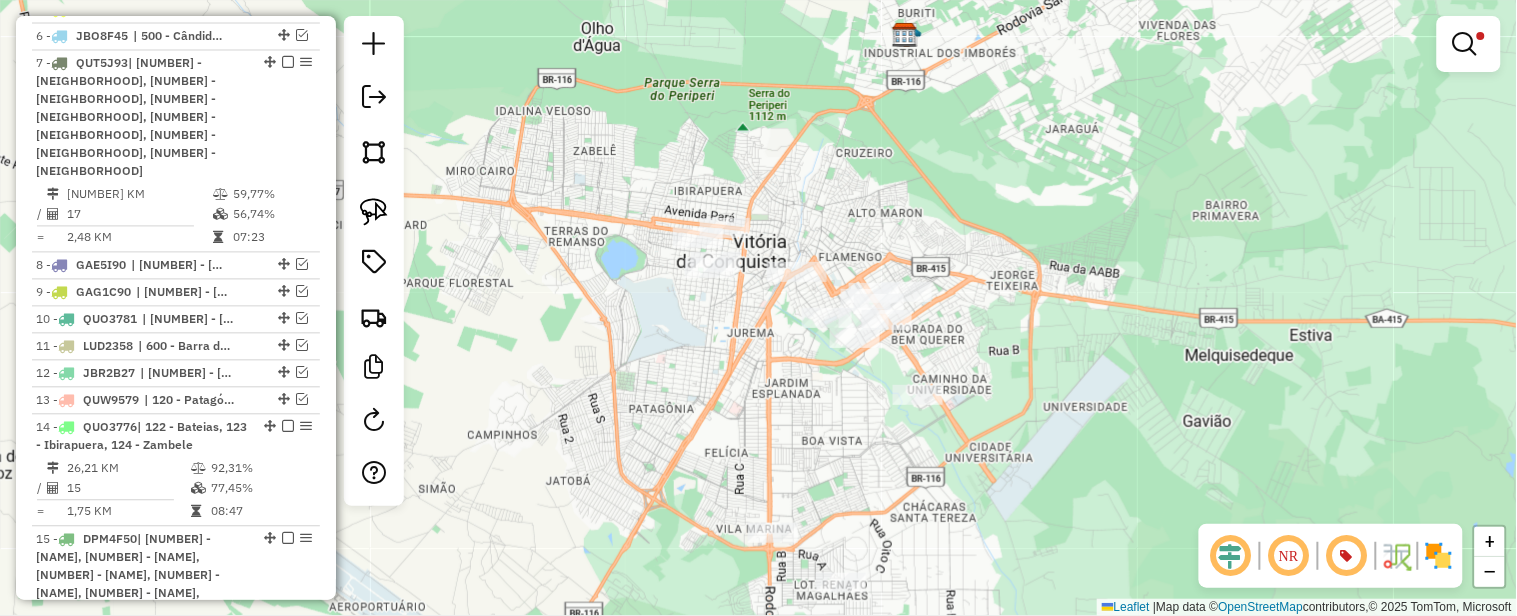 drag, startPoint x: 965, startPoint y: 186, endPoint x: 960, endPoint y: 163, distance: 23.537205 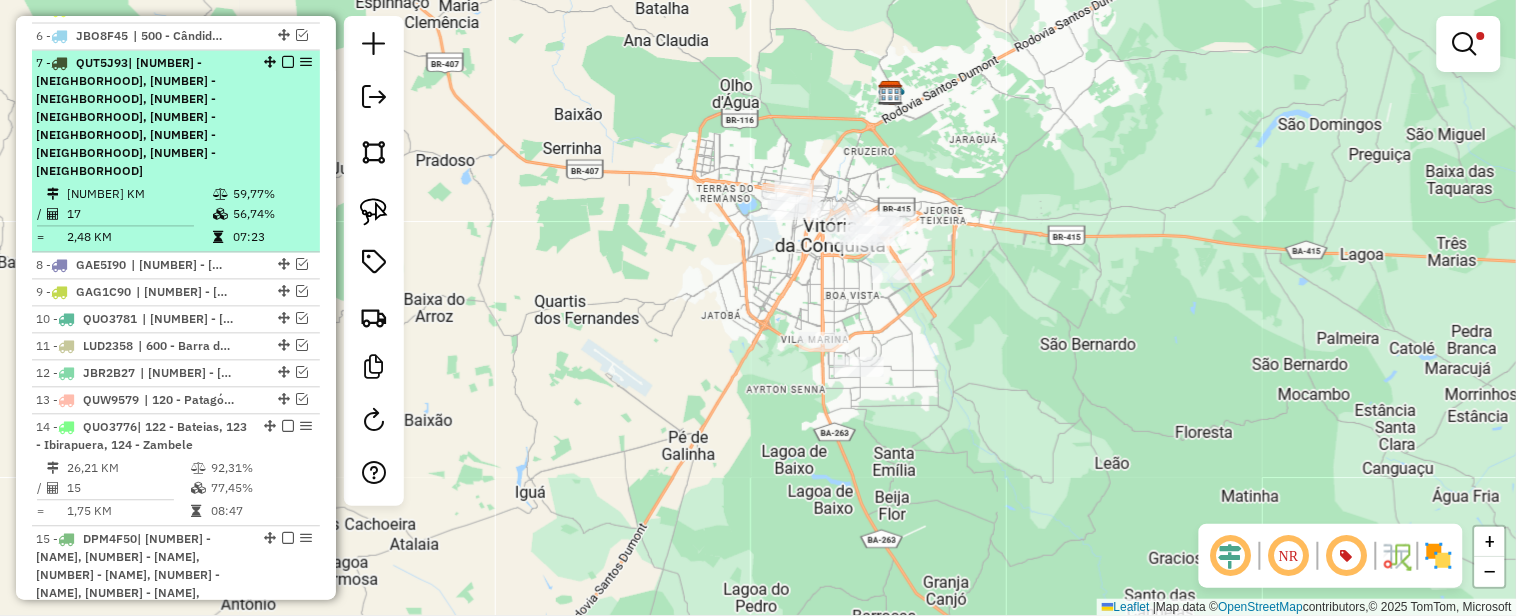 click on "[NUMBER] KM" at bounding box center (139, 195) 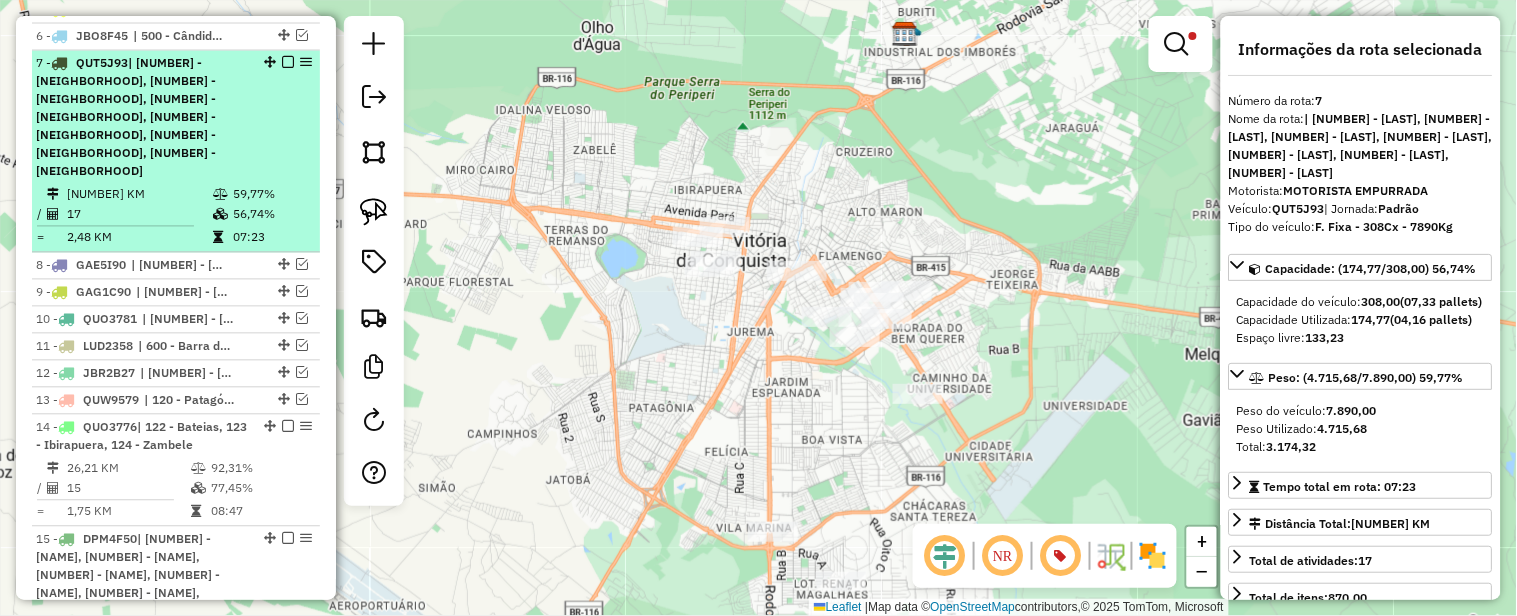 click on "[NUMBER] KM" at bounding box center [139, 195] 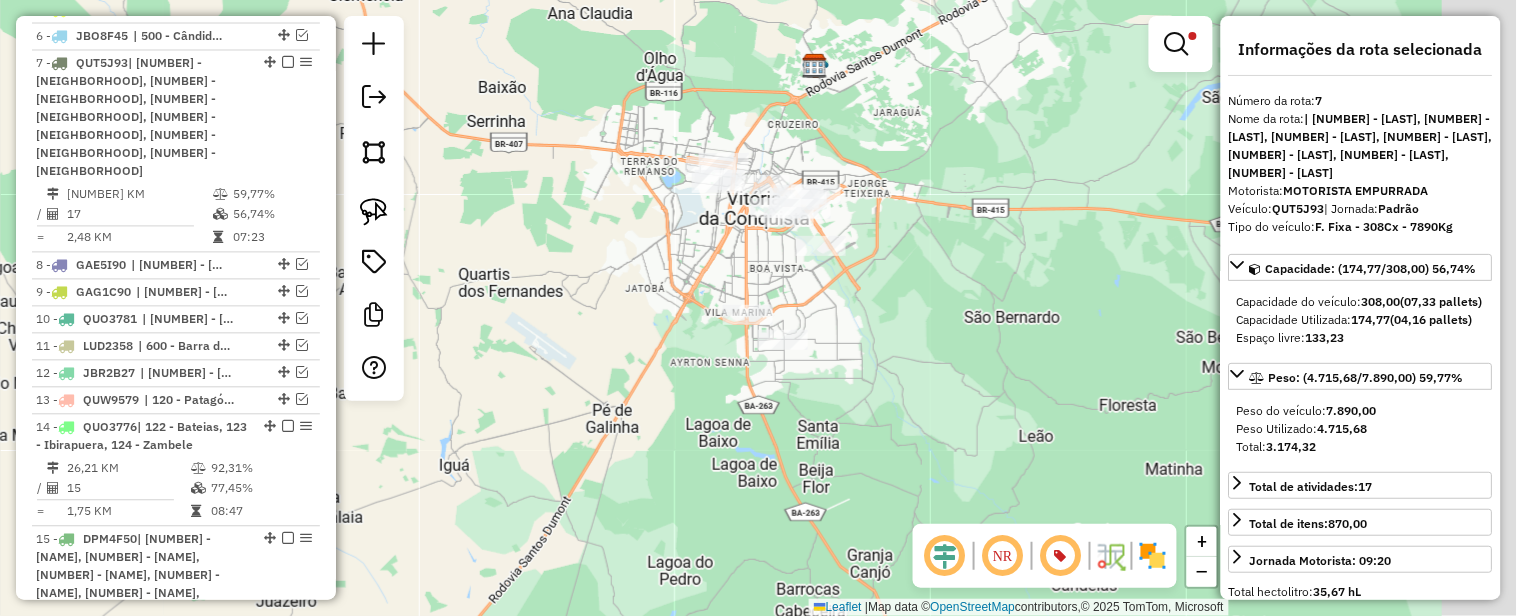 drag, startPoint x: 1025, startPoint y: 255, endPoint x: 914, endPoint y: 158, distance: 147.411 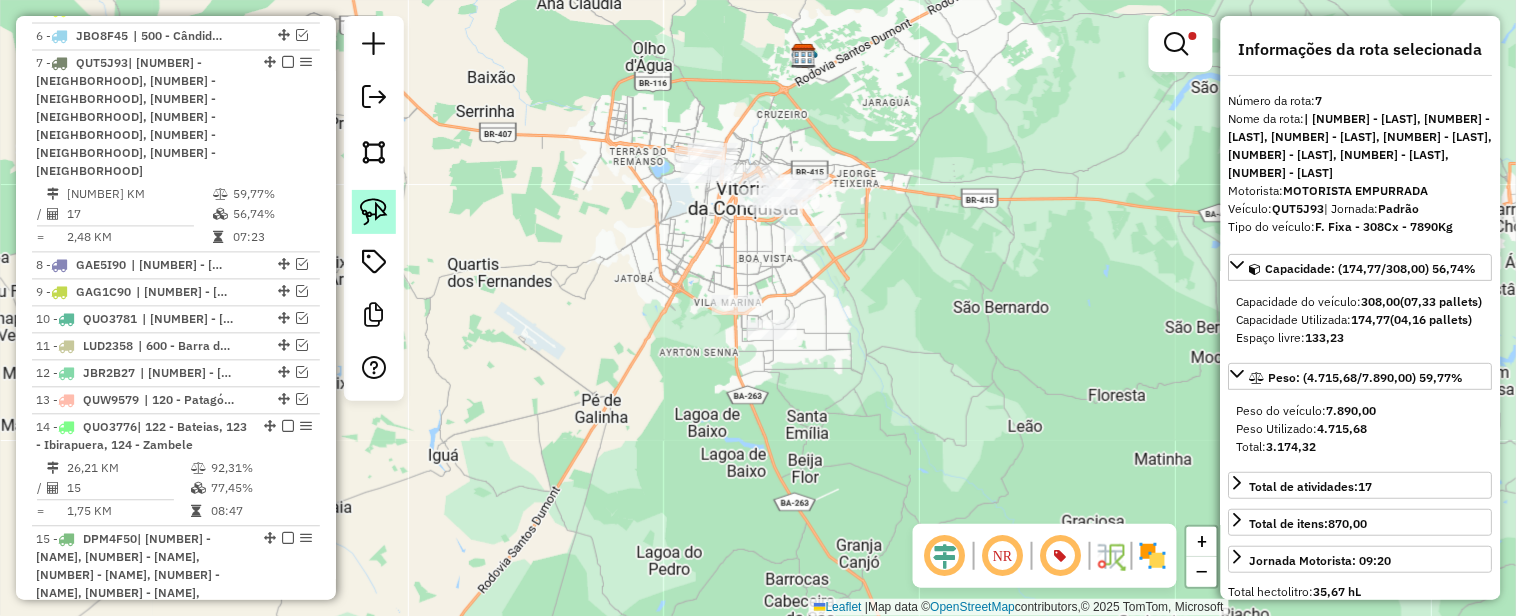 click 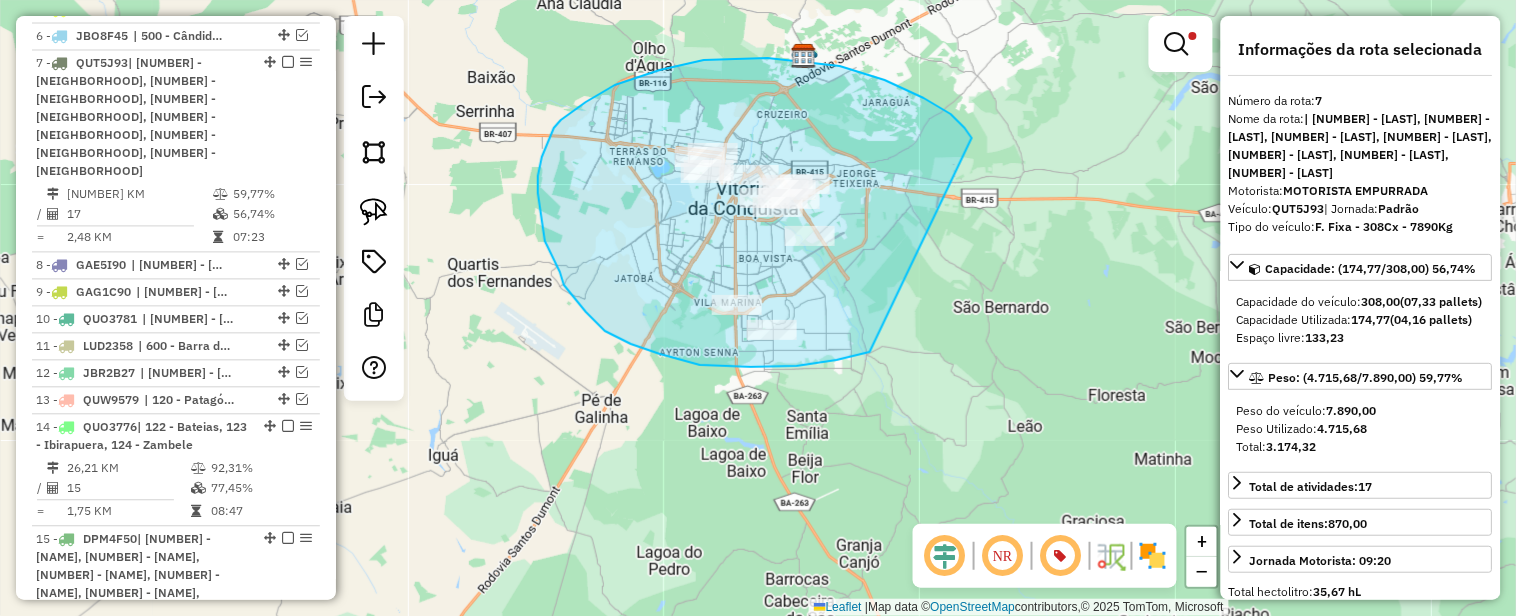 drag, startPoint x: 957, startPoint y: 120, endPoint x: 884, endPoint y: 346, distance: 237.49738 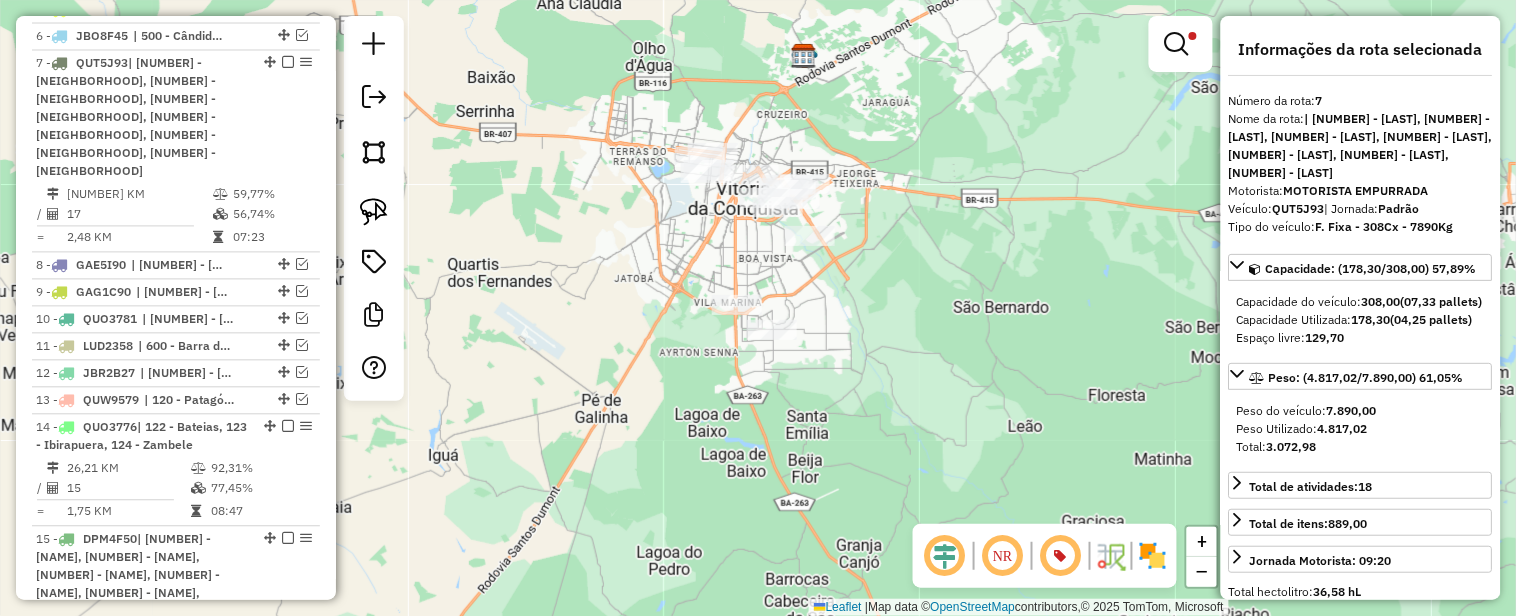 scroll, scrollTop: 207, scrollLeft: 0, axis: vertical 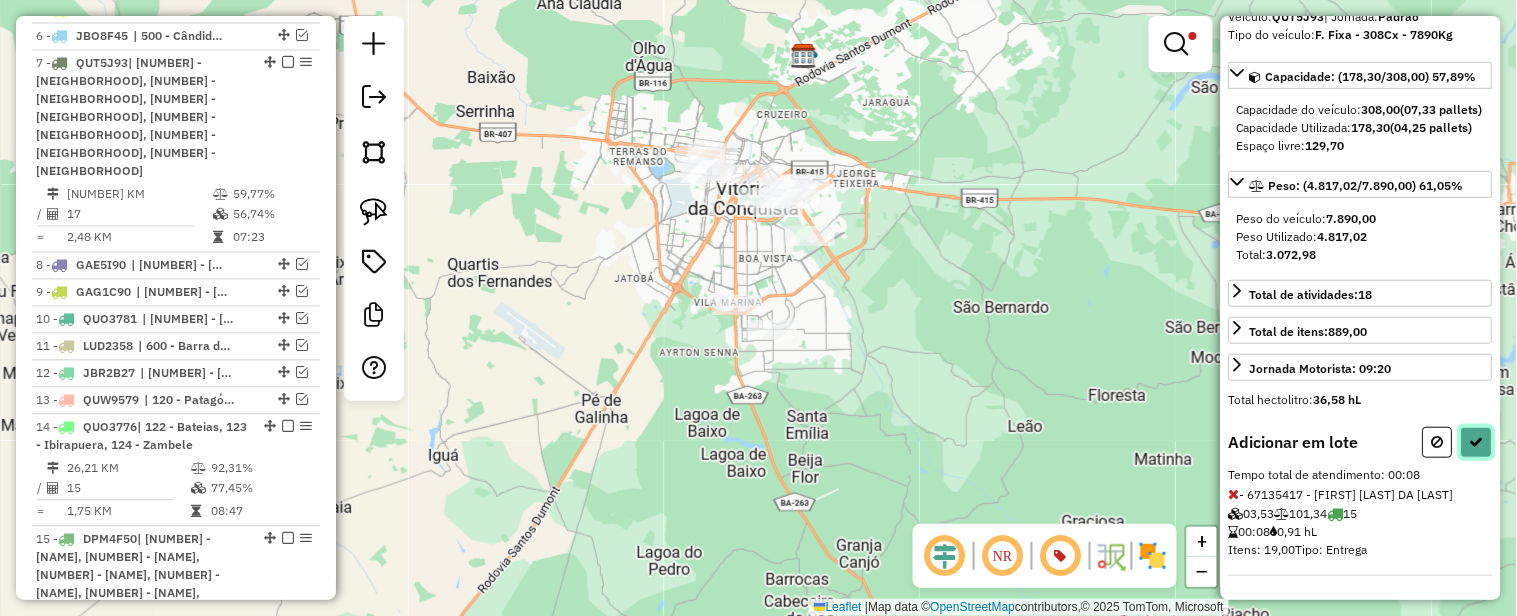 click at bounding box center [1477, 442] 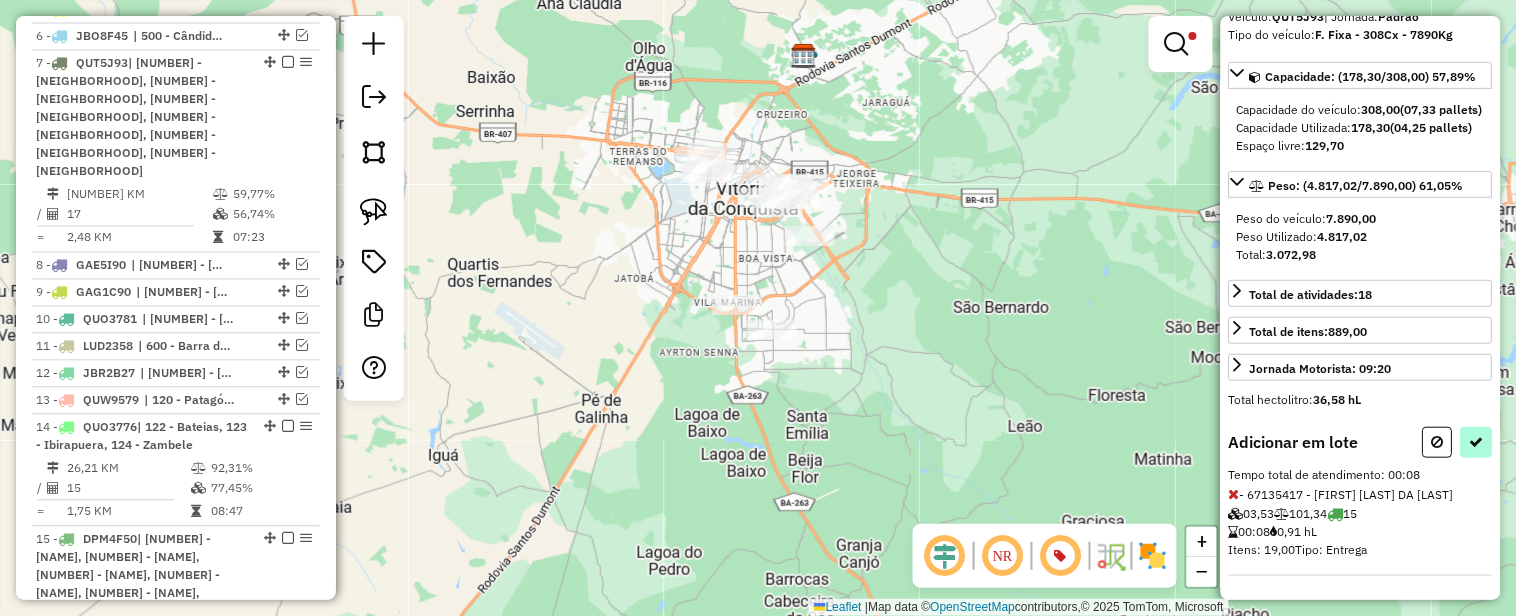 select on "**********" 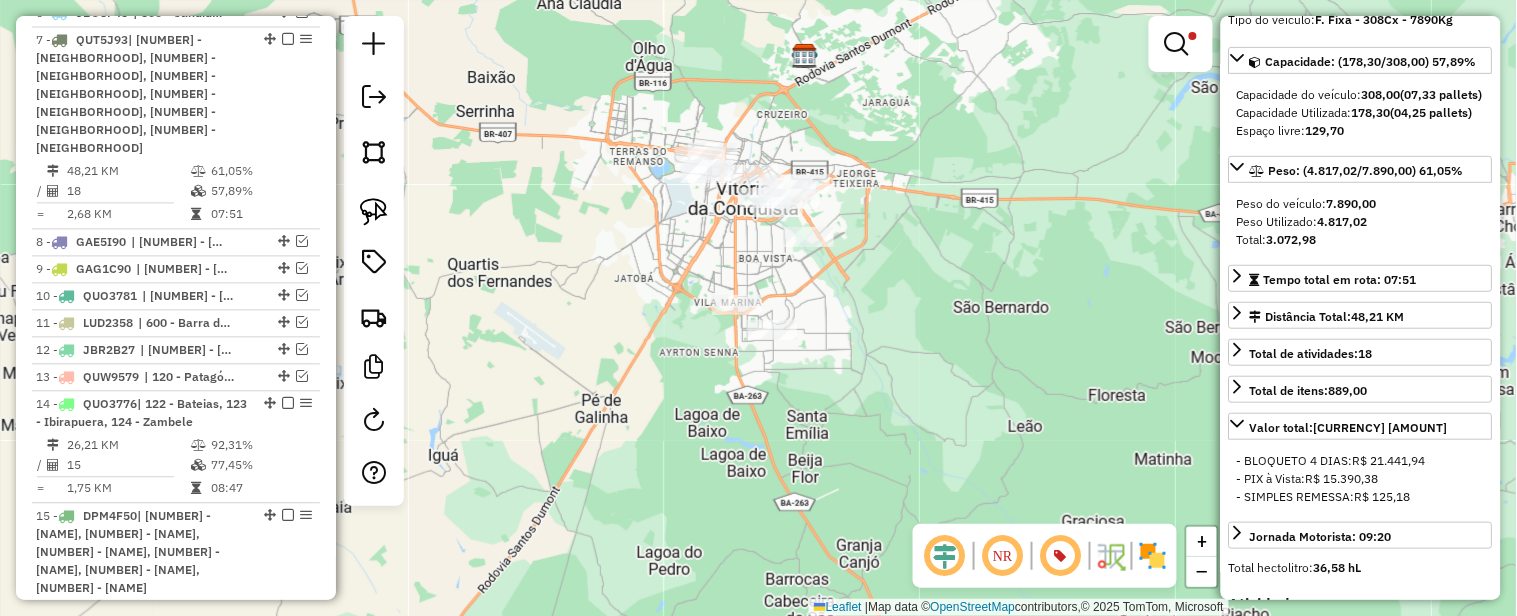 scroll, scrollTop: 996, scrollLeft: 0, axis: vertical 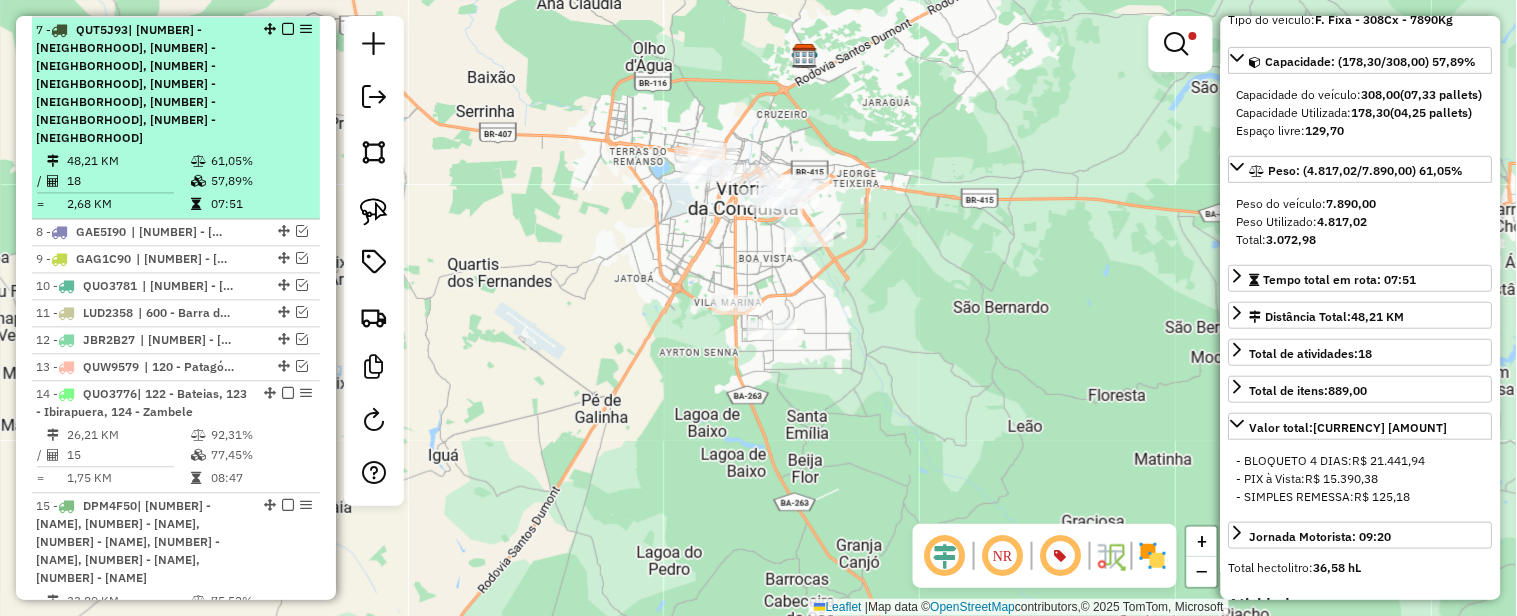 click on "61,05%" at bounding box center [260, 161] 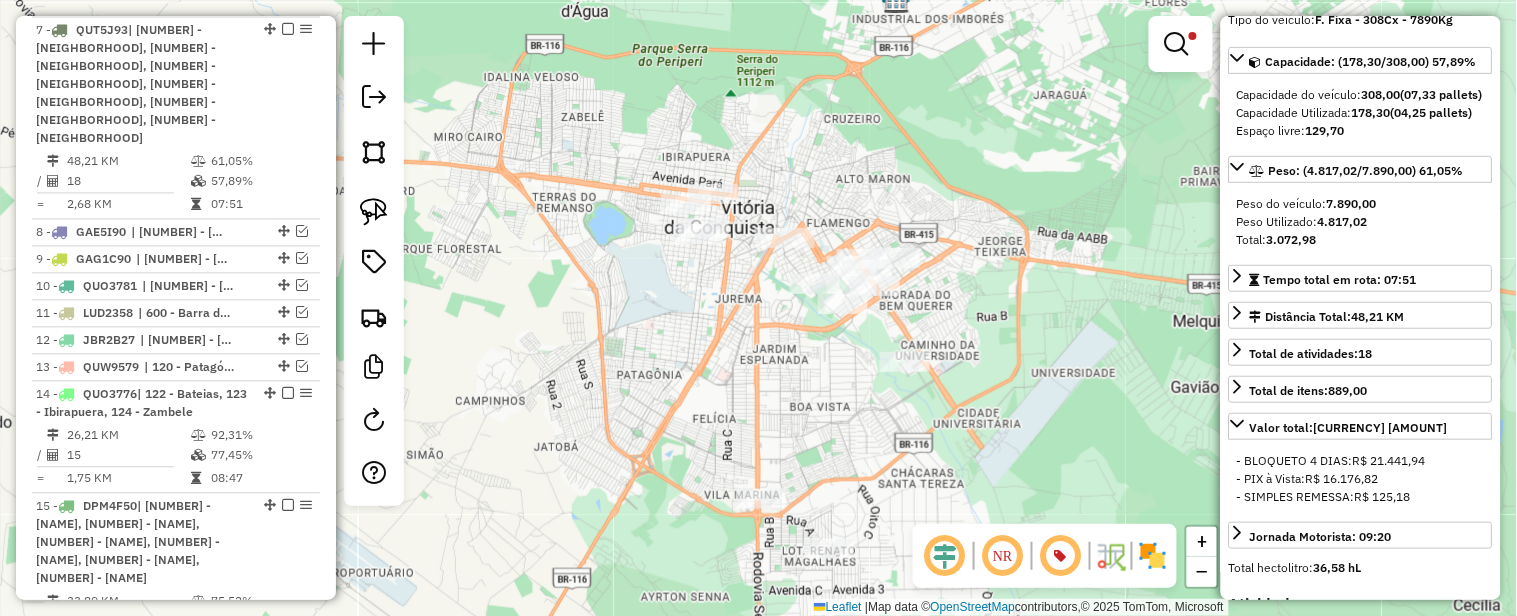 drag, startPoint x: 1054, startPoint y: 292, endPoint x: 1028, endPoint y: 145, distance: 149.28162 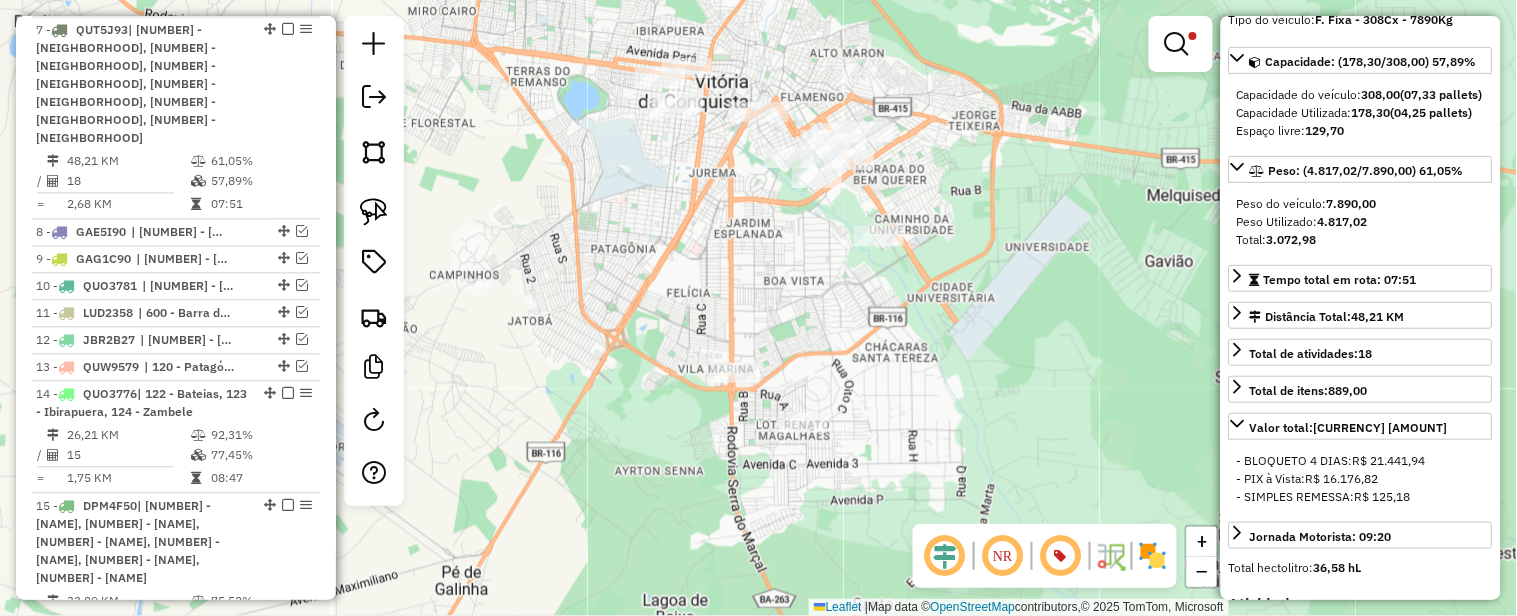 drag, startPoint x: 981, startPoint y: 118, endPoint x: 987, endPoint y: 210, distance: 92.19544 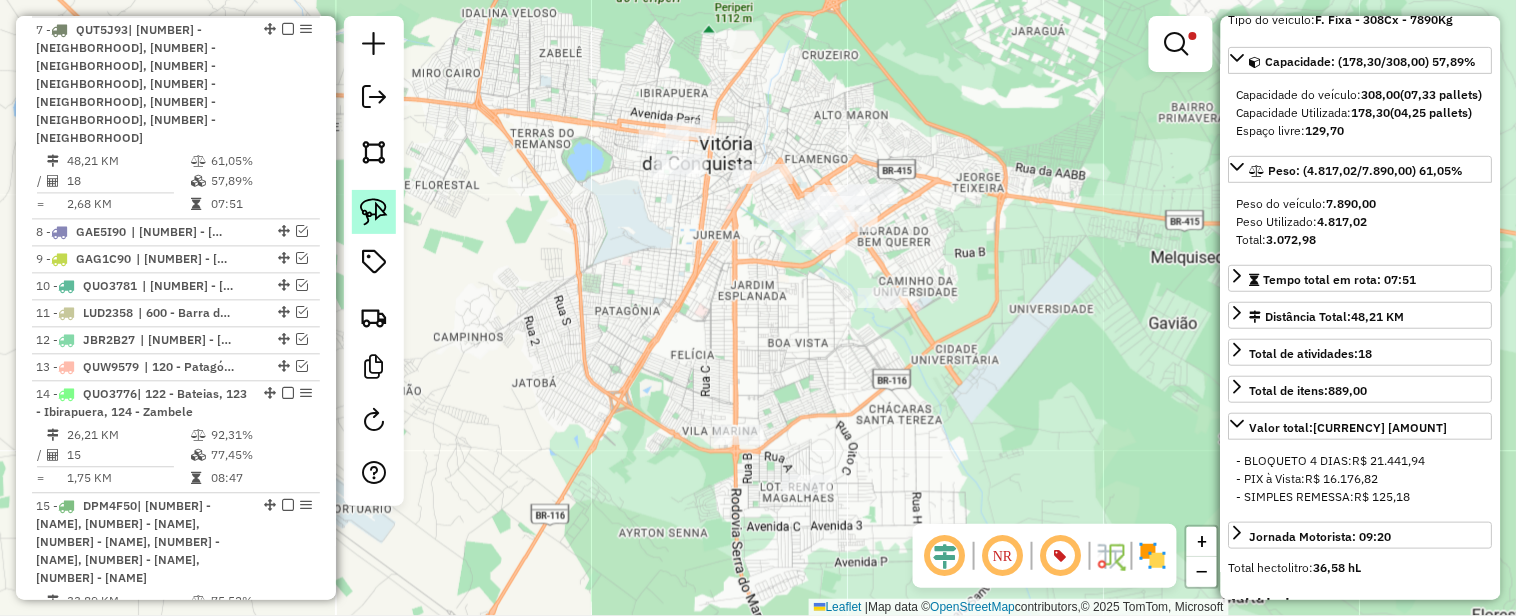 click 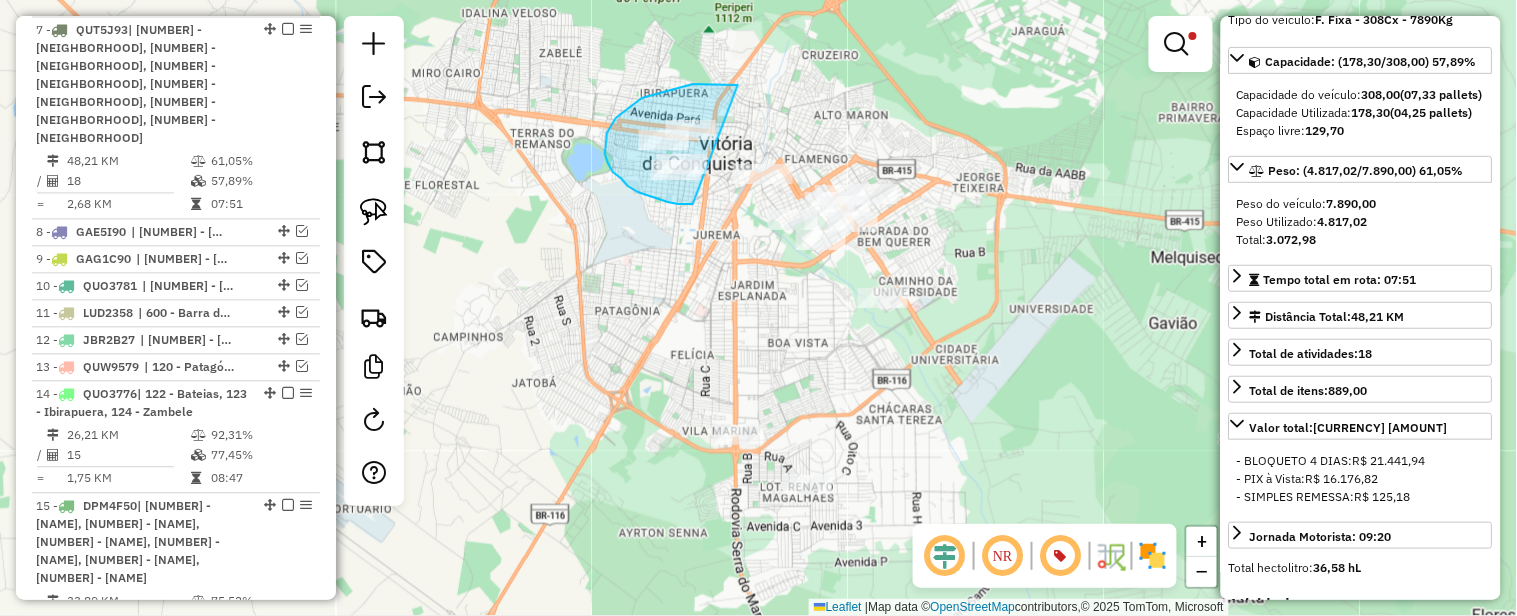 drag, startPoint x: 738, startPoint y: 85, endPoint x: 693, endPoint y: 204, distance: 127.22421 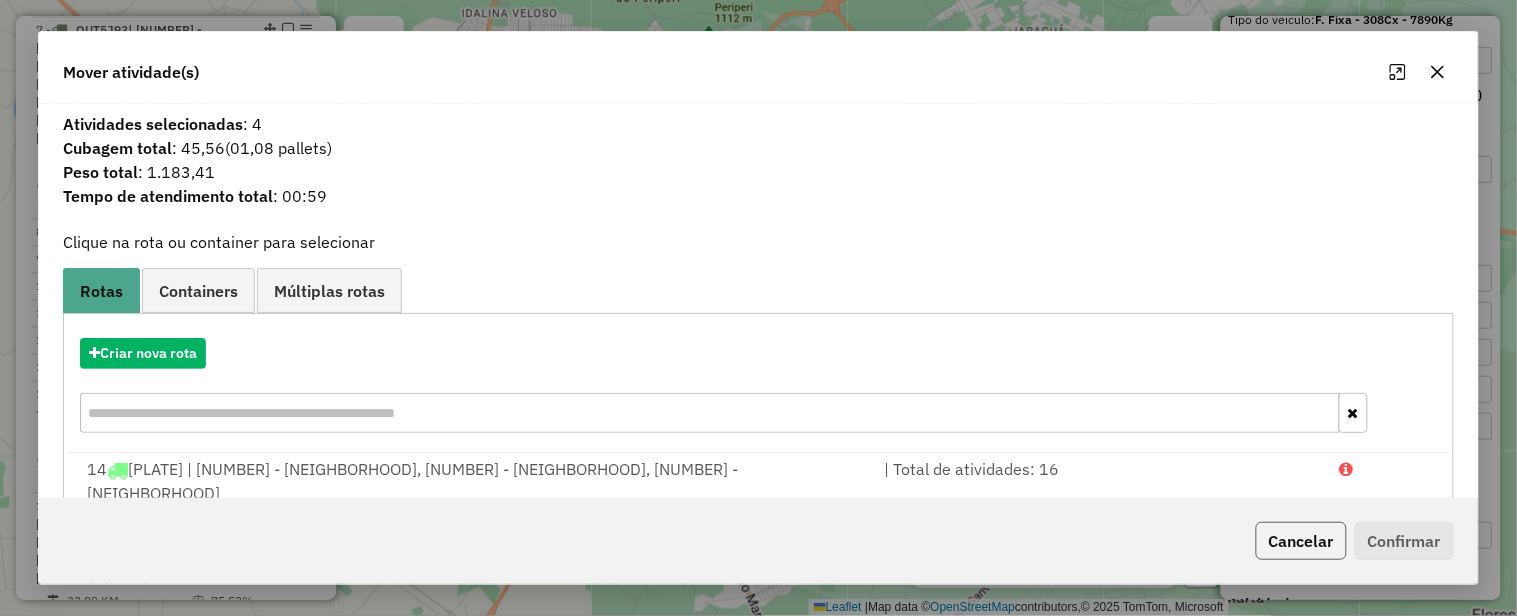 click on "Cancelar" 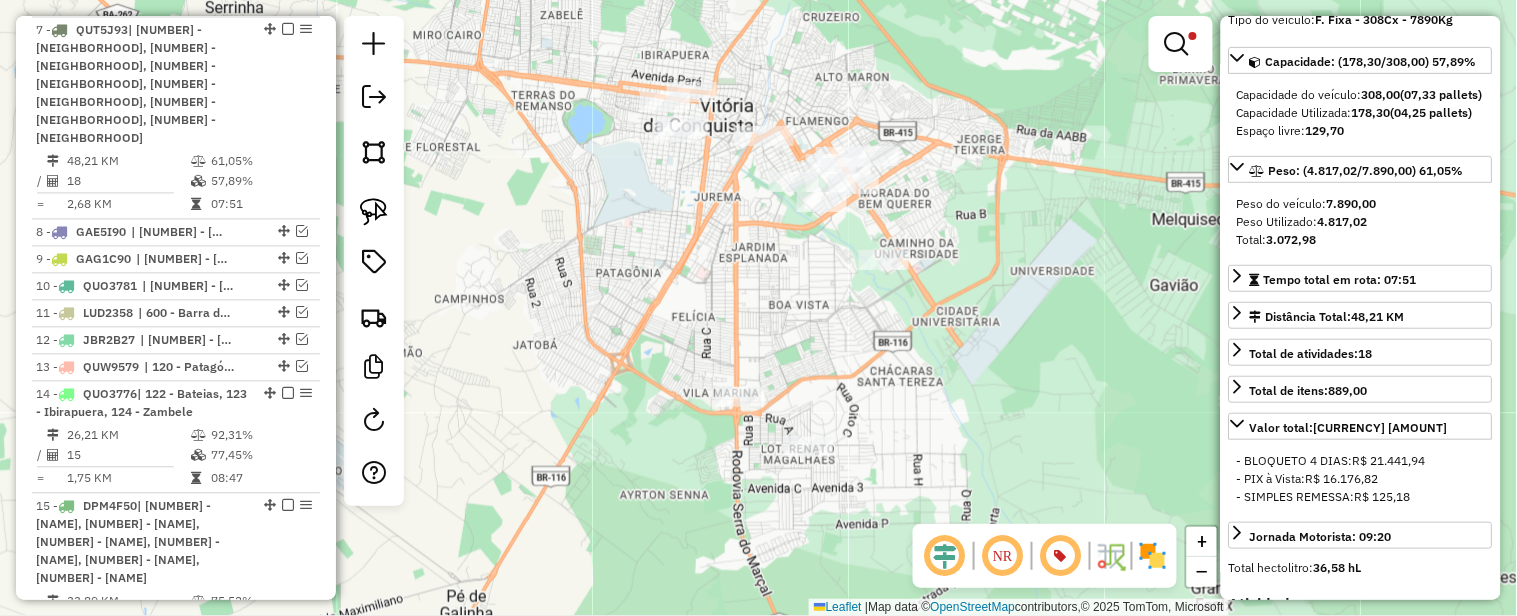 drag, startPoint x: 1066, startPoint y: 336, endPoint x: 1048, endPoint y: 266, distance: 72.277245 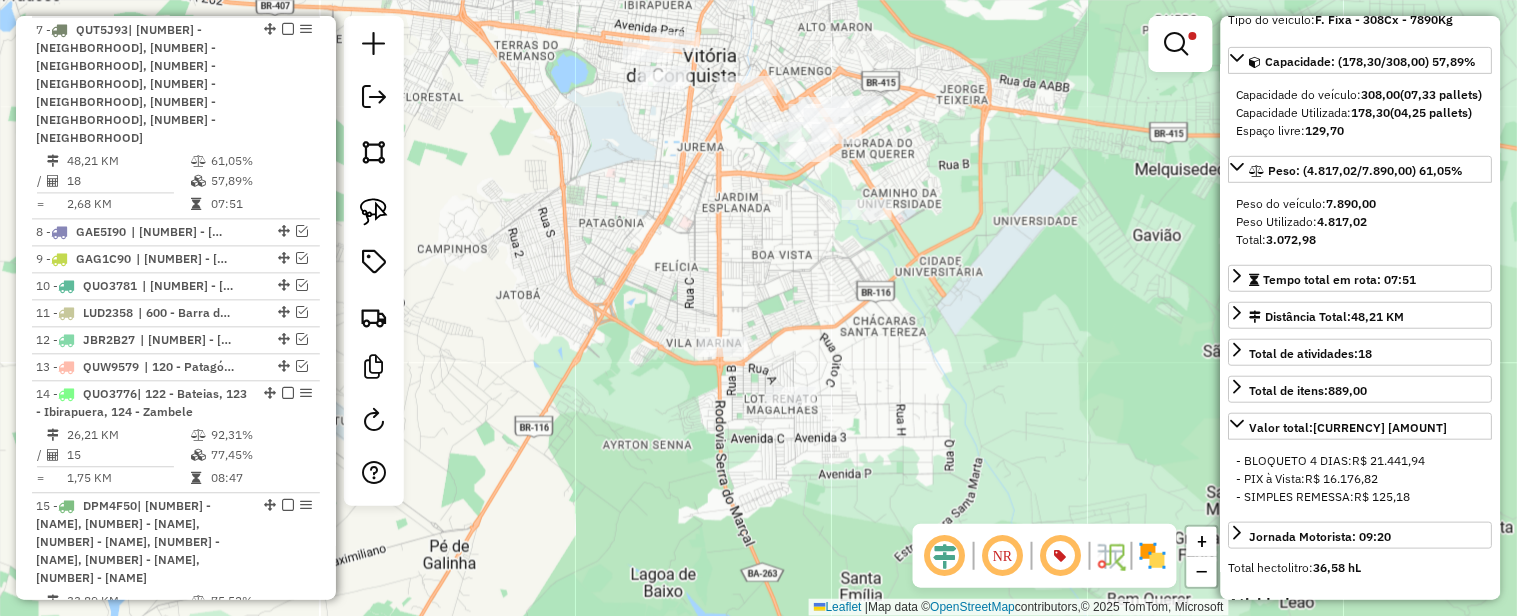 click 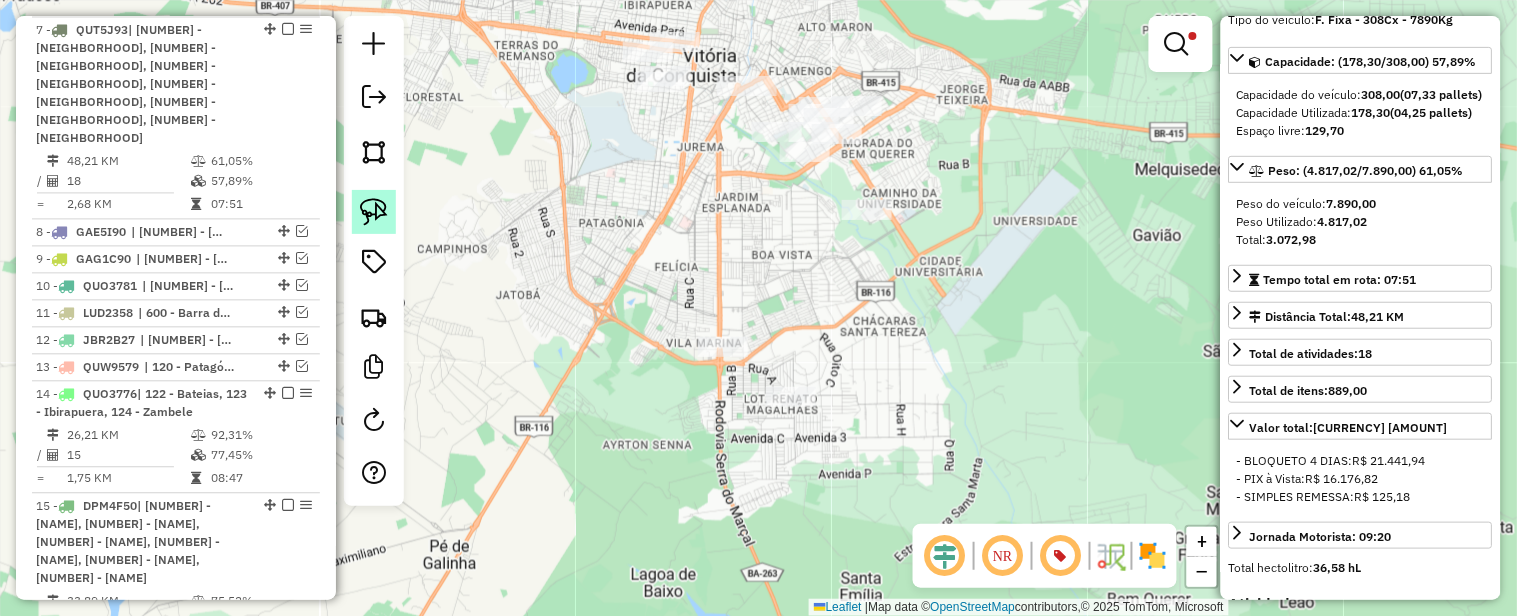 click 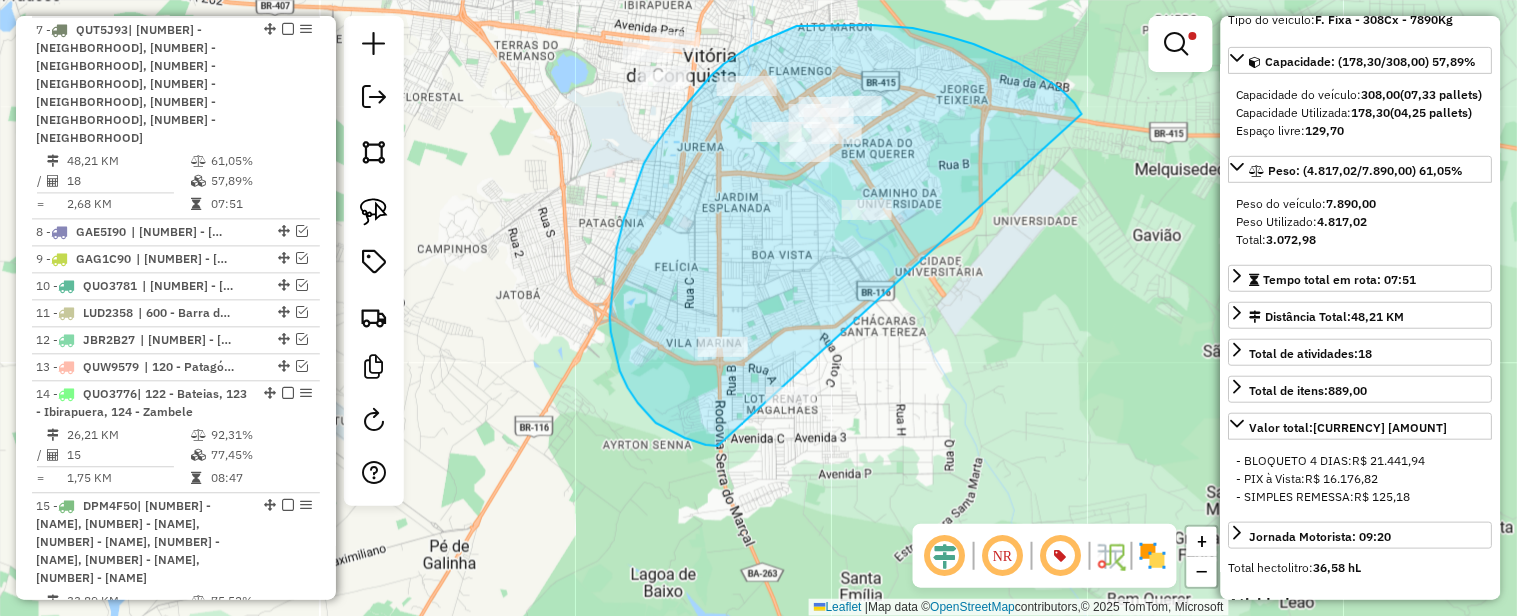 drag, startPoint x: 1078, startPoint y: 107, endPoint x: 896, endPoint y: 436, distance: 375.98538 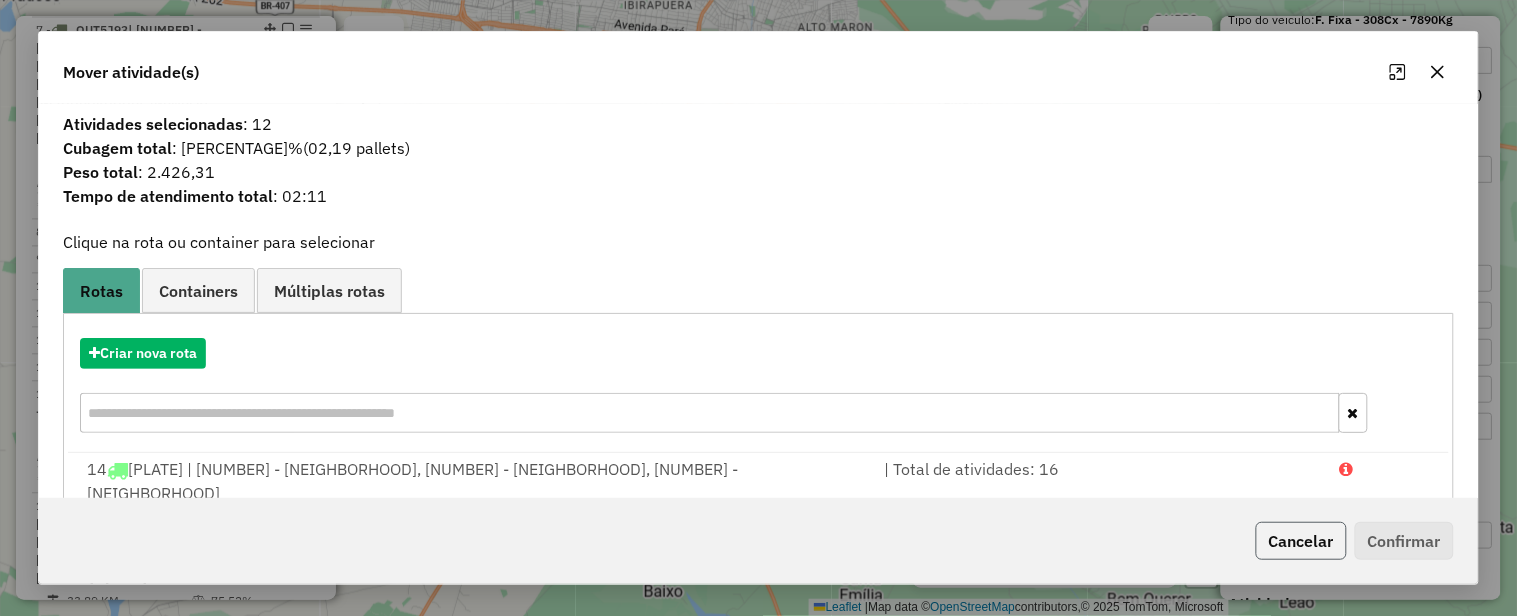 click on "Cancelar" 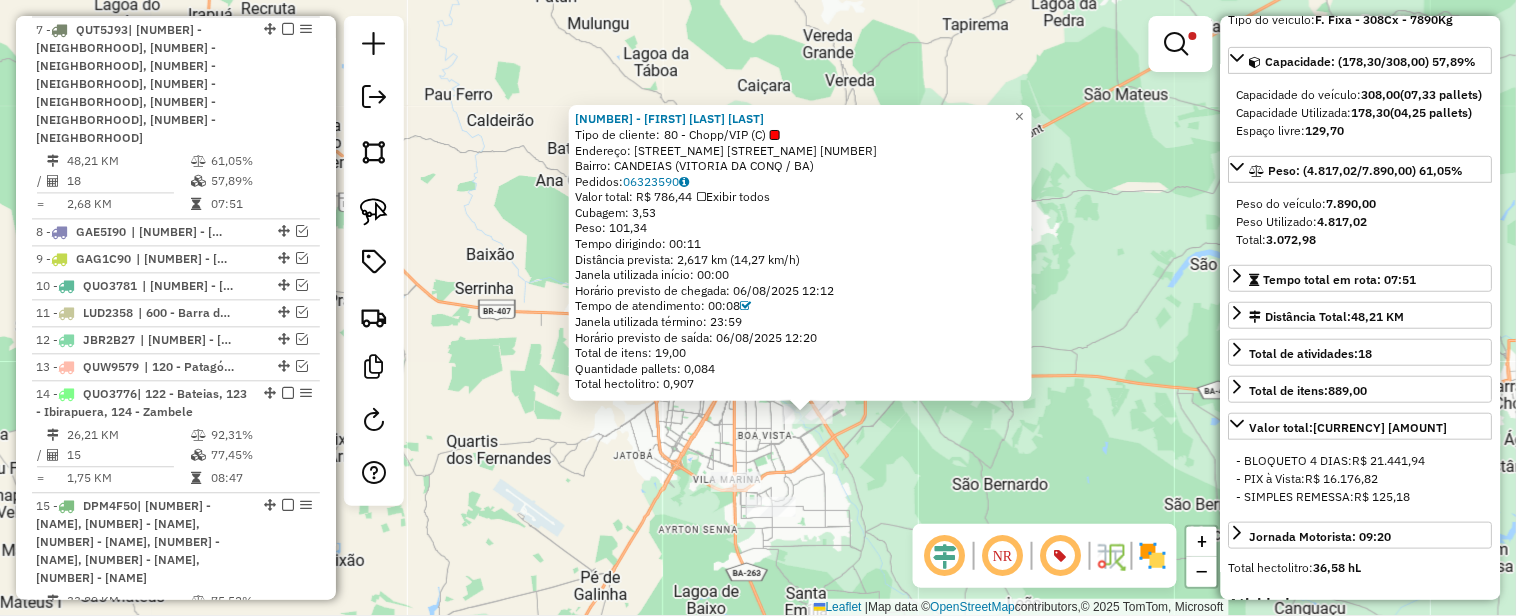 drag, startPoint x: 1010, startPoint y: 187, endPoint x: 1060, endPoint y: 295, distance: 119.0126 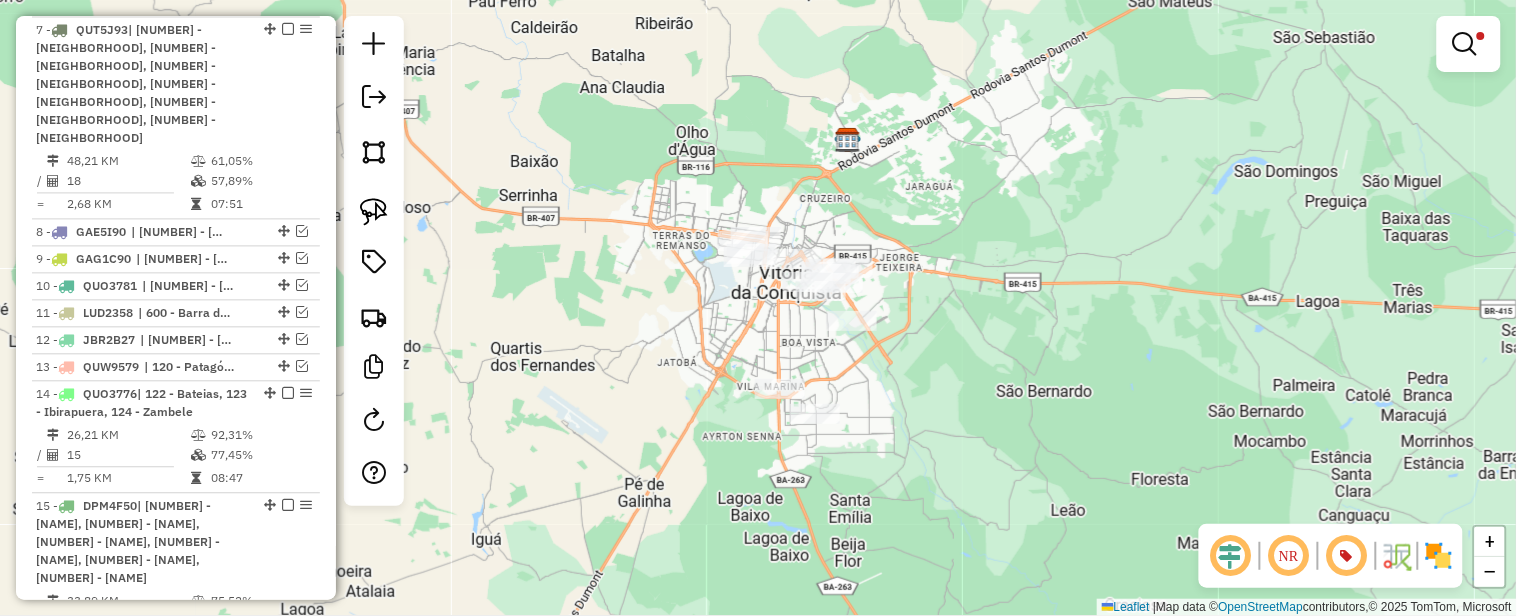 drag, startPoint x: 1076, startPoint y: 247, endPoint x: 1091, endPoint y: 243, distance: 15.524175 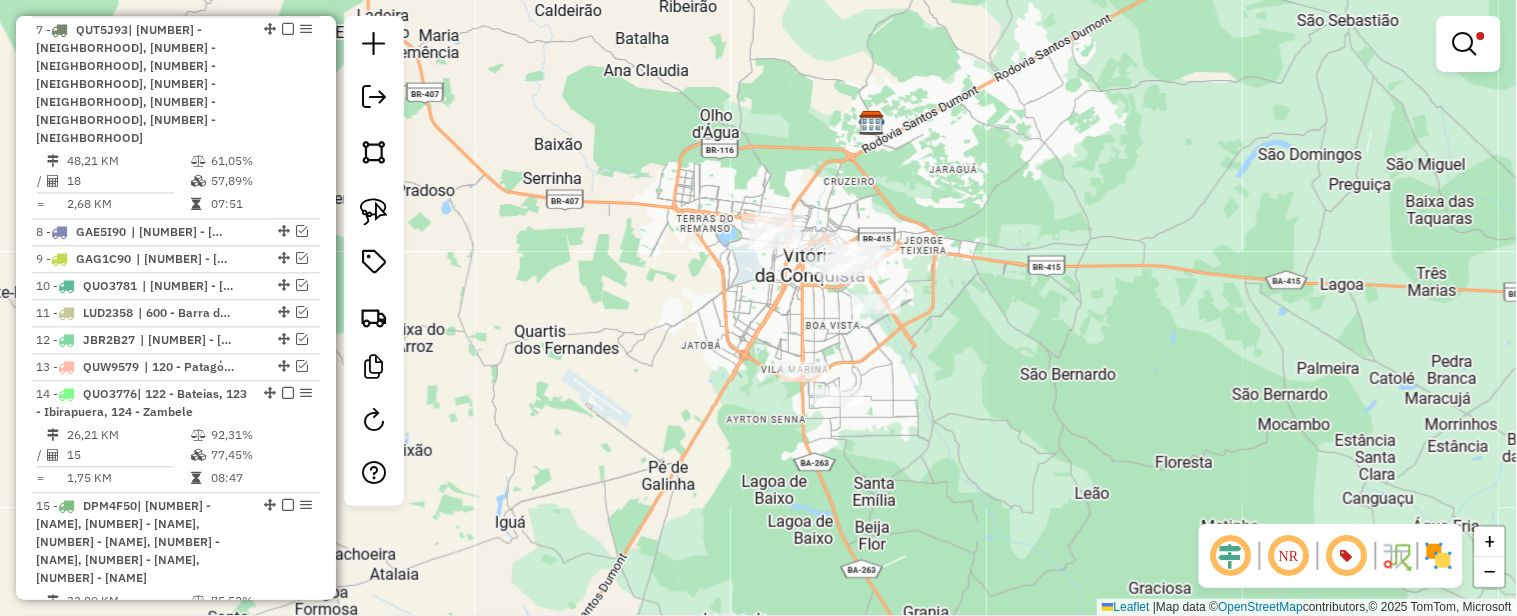 select on "**********" 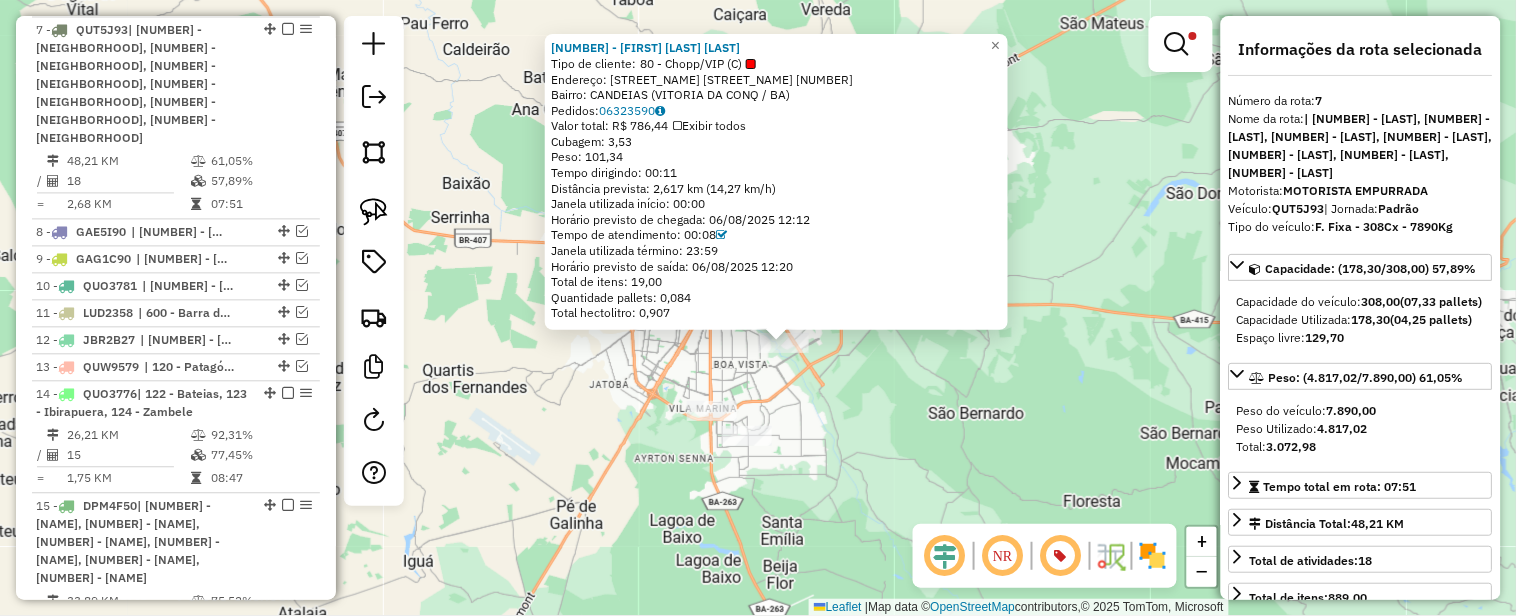 drag, startPoint x: 887, startPoint y: 333, endPoint x: 924, endPoint y: 382, distance: 61.400326 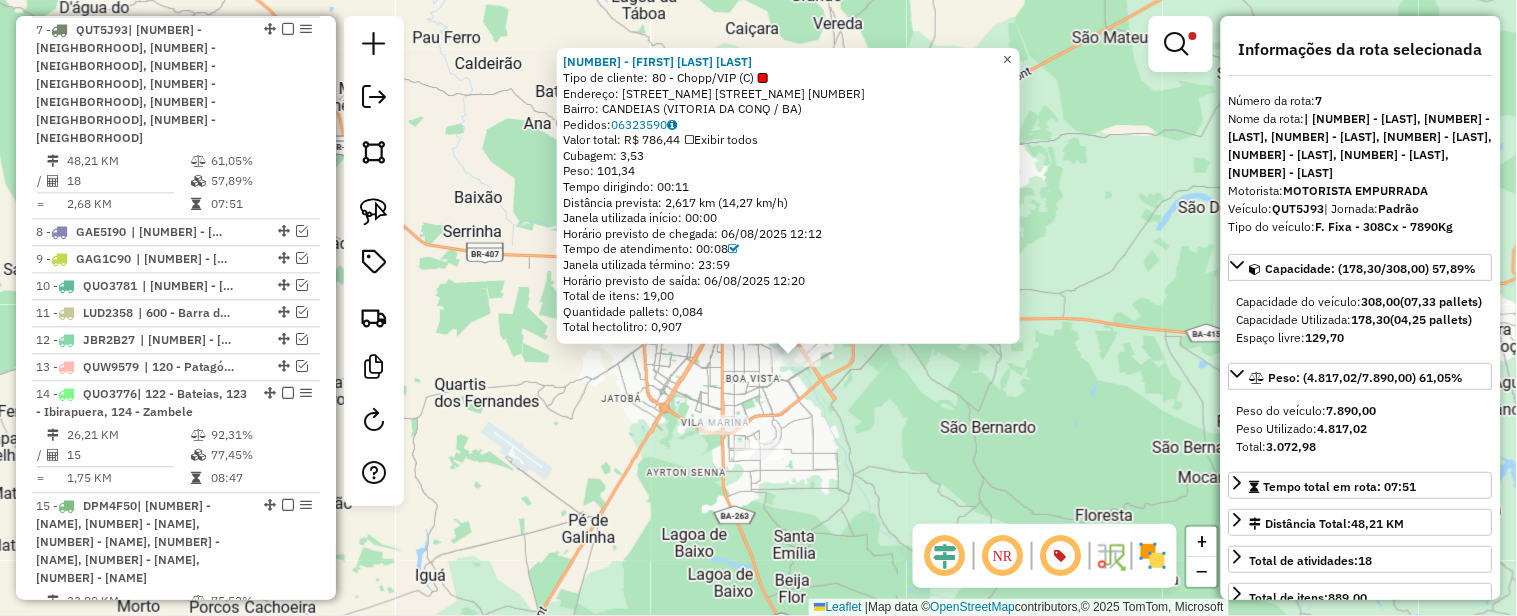 click on "×" 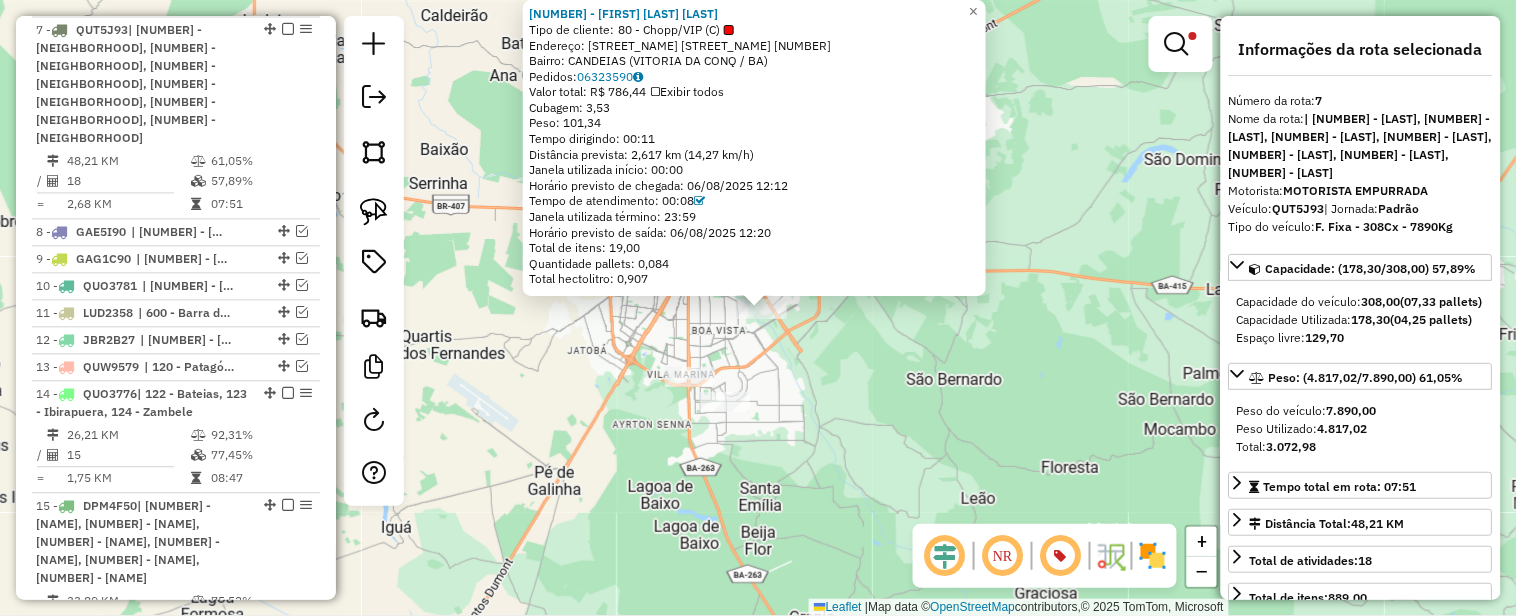 drag, startPoint x: 904, startPoint y: 360, endPoint x: 965, endPoint y: 408, distance: 77.62087 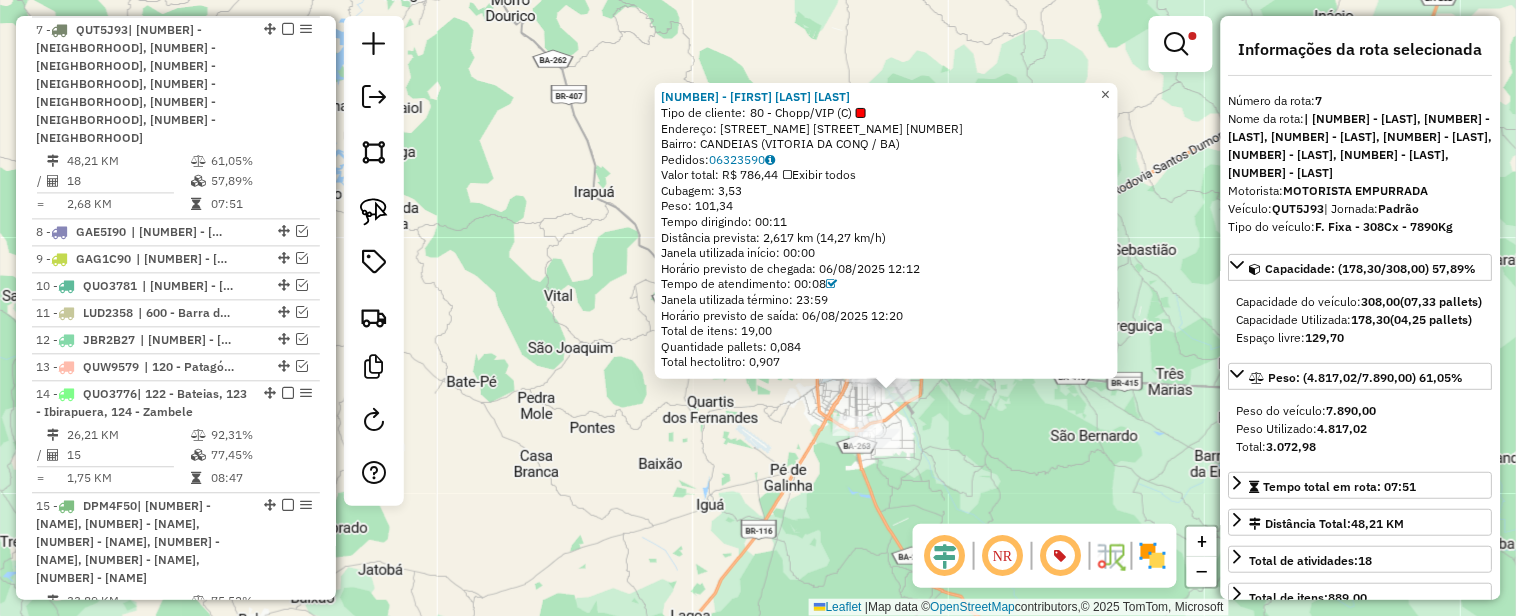 click on "×" 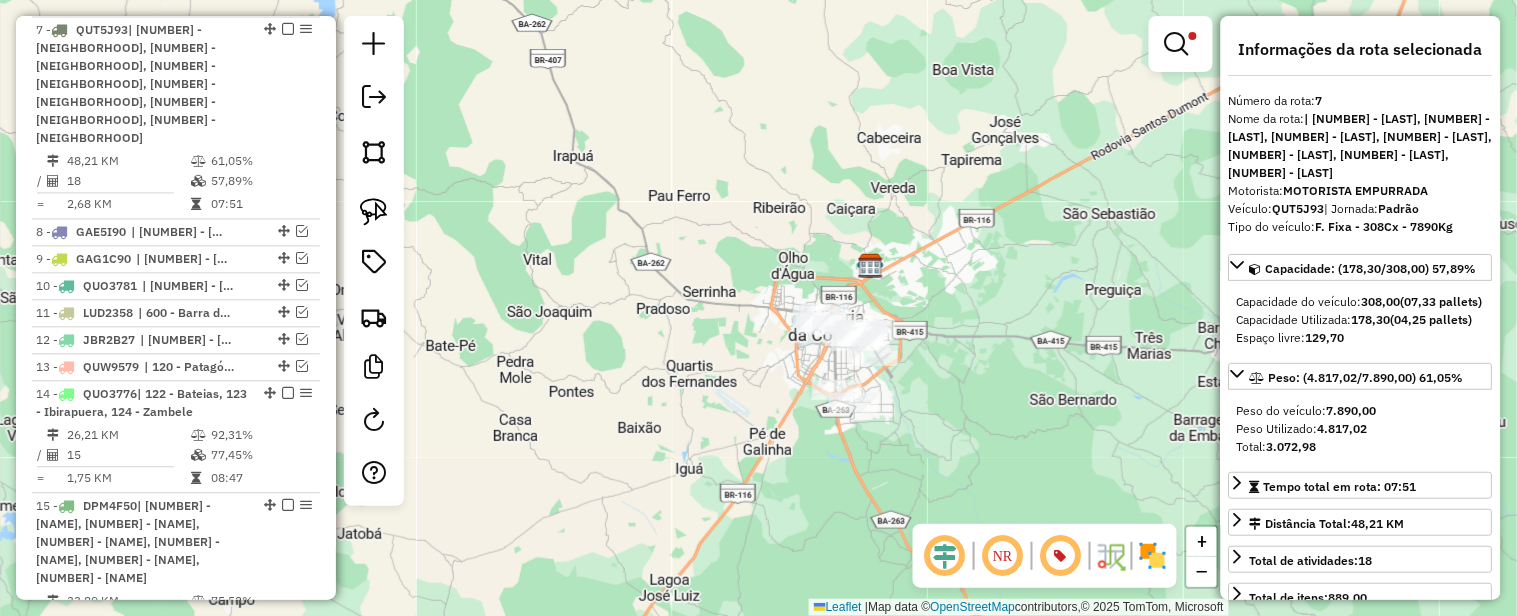 drag, startPoint x: 1002, startPoint y: 275, endPoint x: 967, endPoint y: 216, distance: 68.60029 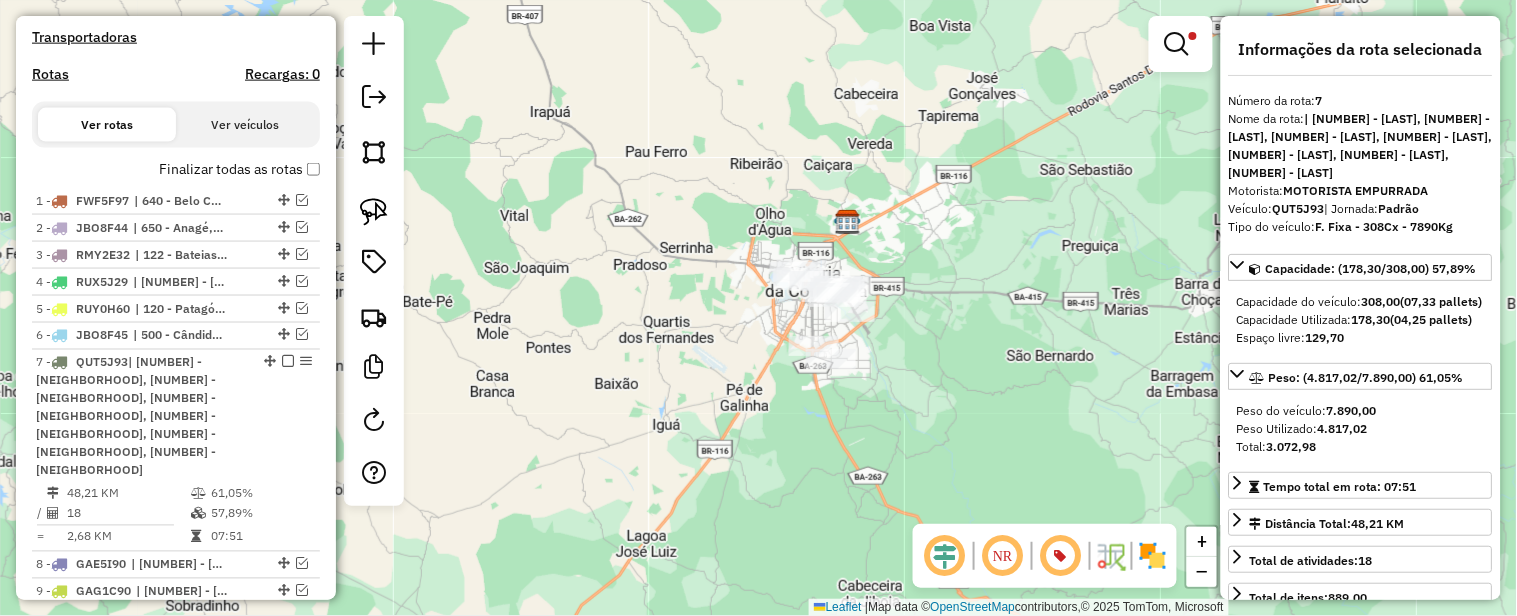 scroll, scrollTop: 330, scrollLeft: 0, axis: vertical 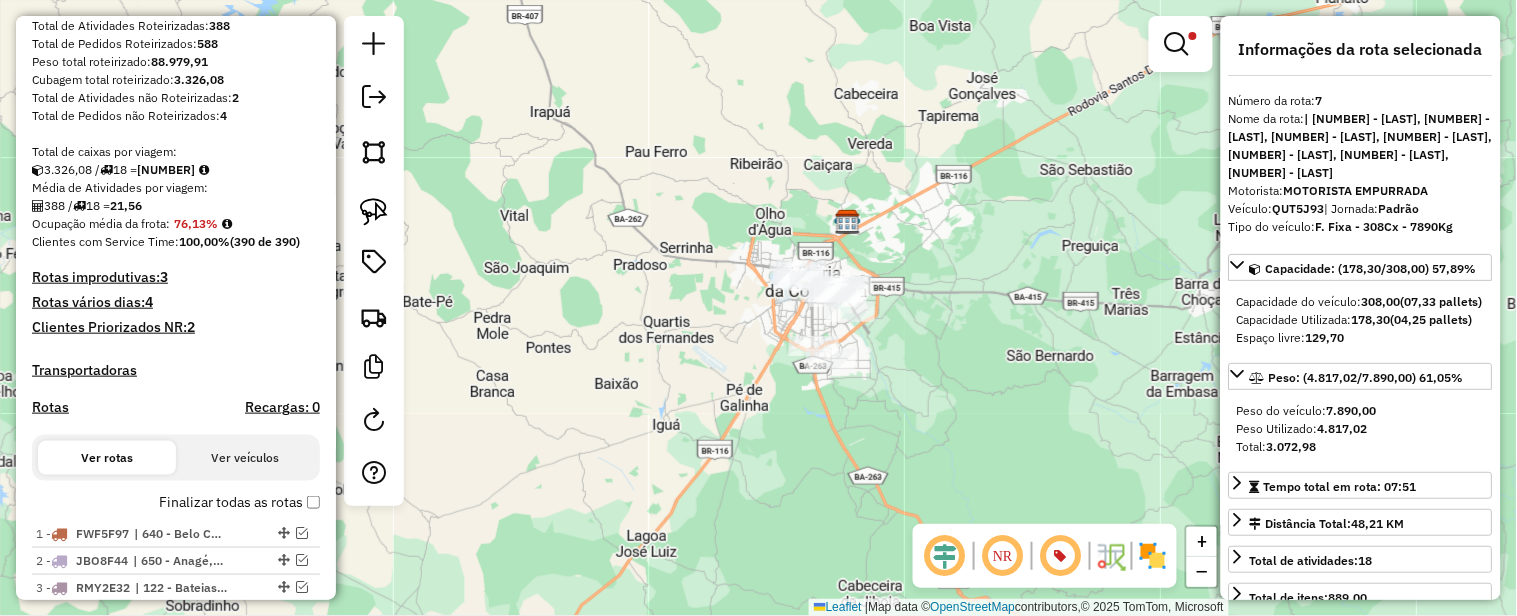 drag, startPoint x: 918, startPoint y: 234, endPoint x: 913, endPoint y: 191, distance: 43.289722 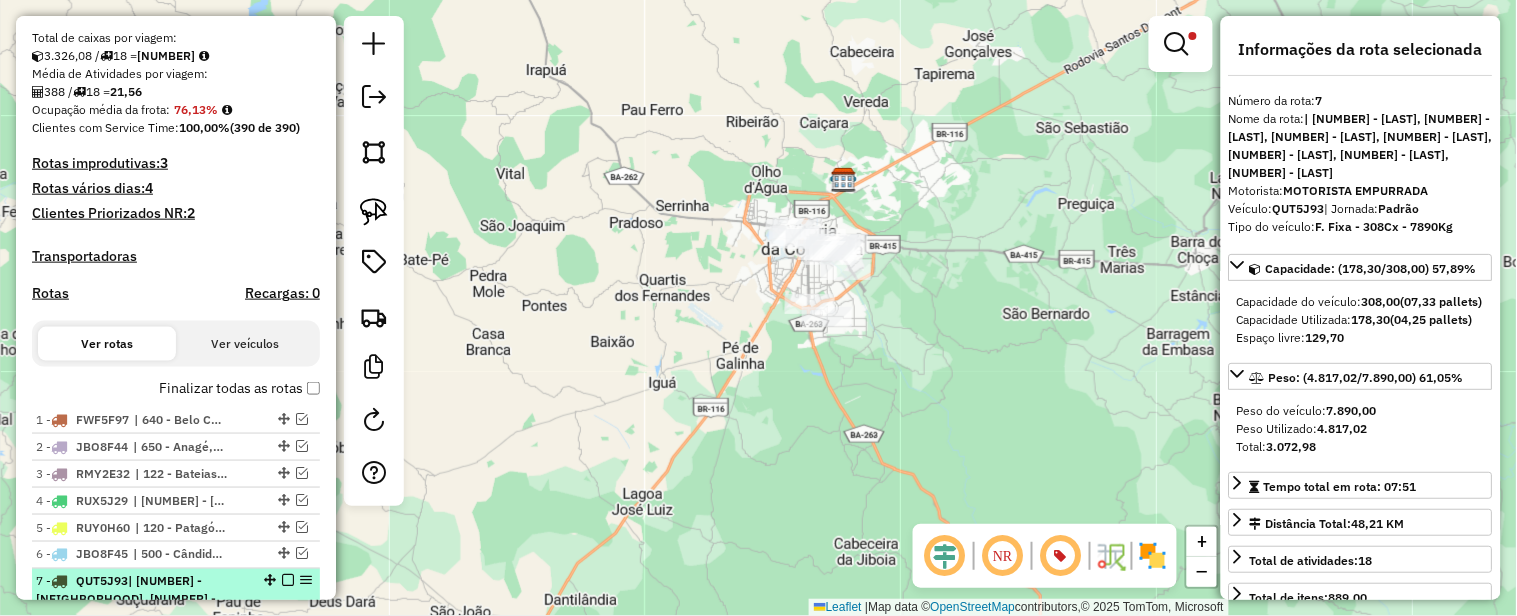 scroll, scrollTop: 777, scrollLeft: 0, axis: vertical 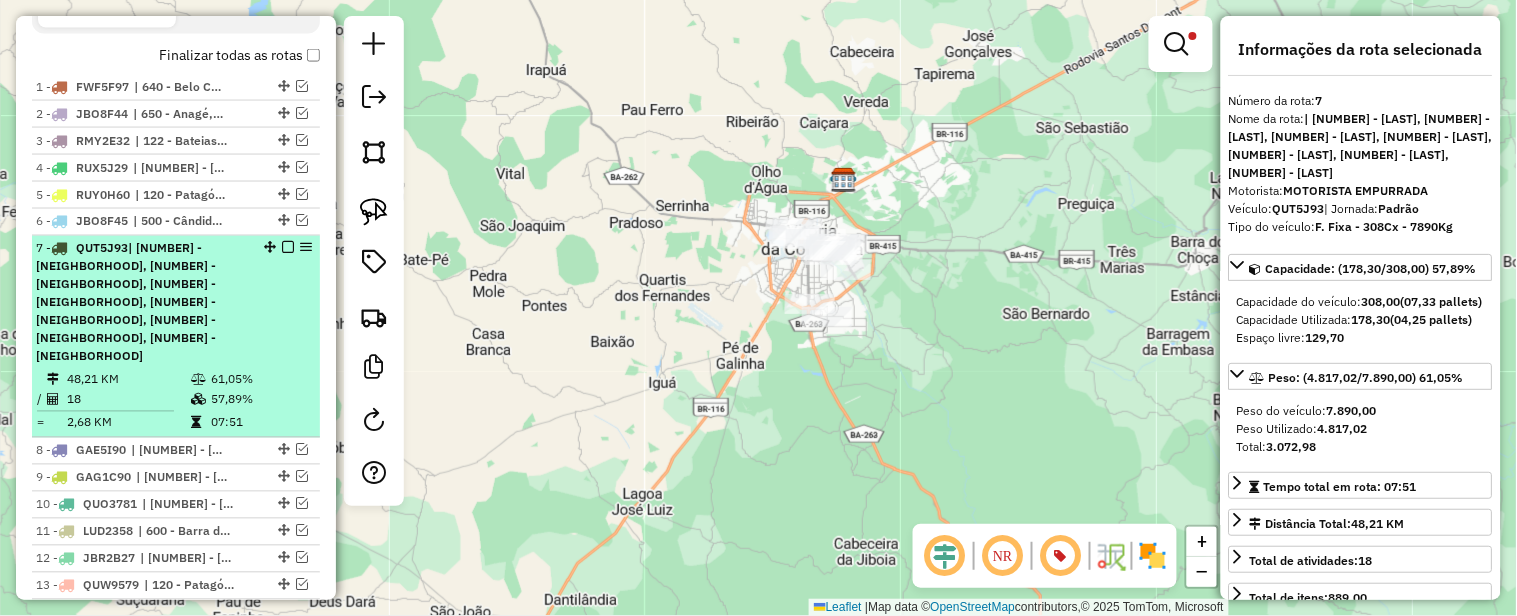 click on "| [NUMBER] - [NEIGHBORHOOD], [NUMBER] - [NEIGHBORHOOD], [NUMBER] - [NEIGHBORHOOD], [NUMBER] - [NEIGHBORHOOD], [NUMBER] - [NEIGHBORHOOD], [NUMBER] - [NEIGHBORHOOD]" at bounding box center (126, 302) 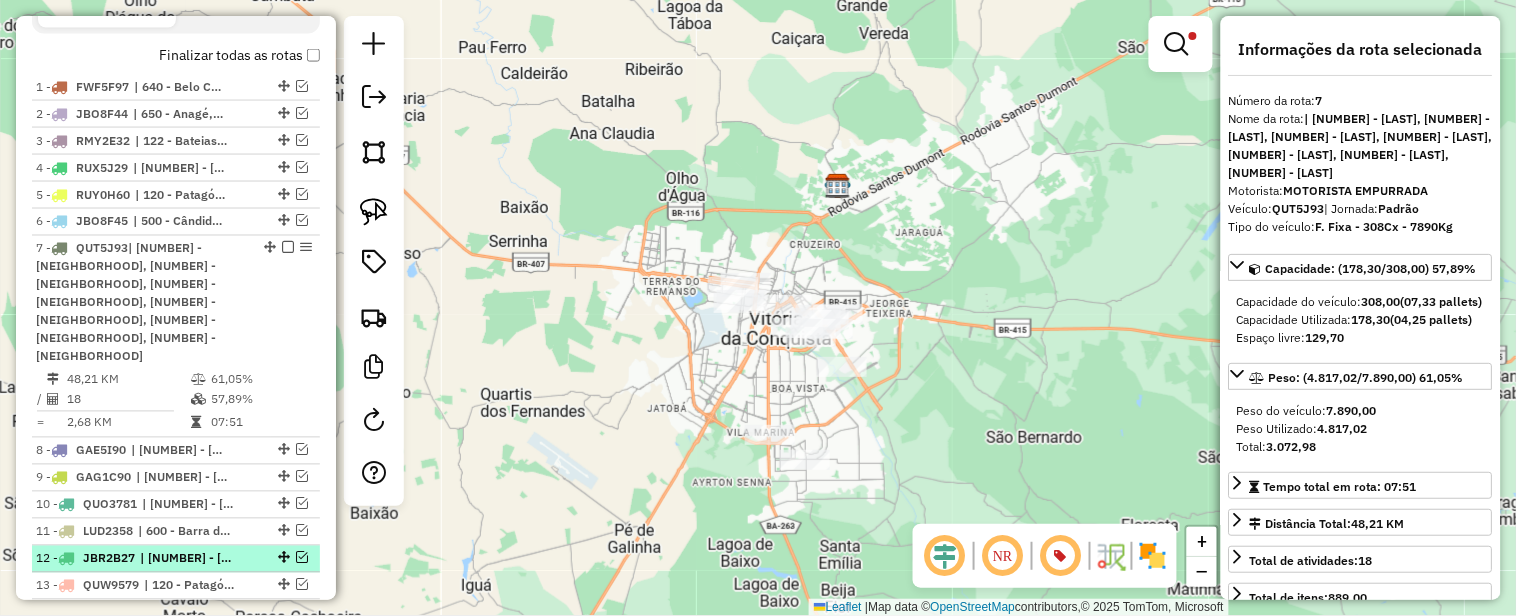 scroll, scrollTop: 1000, scrollLeft: 0, axis: vertical 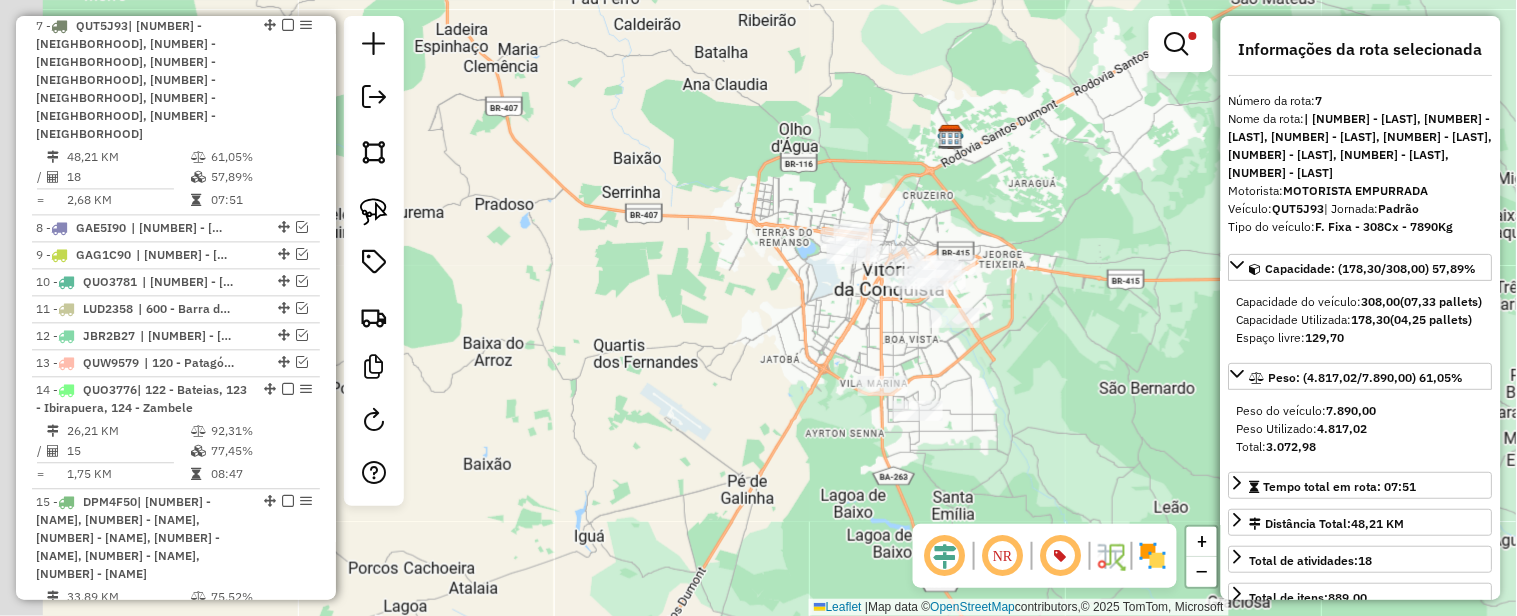 drag, startPoint x: 981, startPoint y: 343, endPoint x: 1014, endPoint y: 330, distance: 35.468296 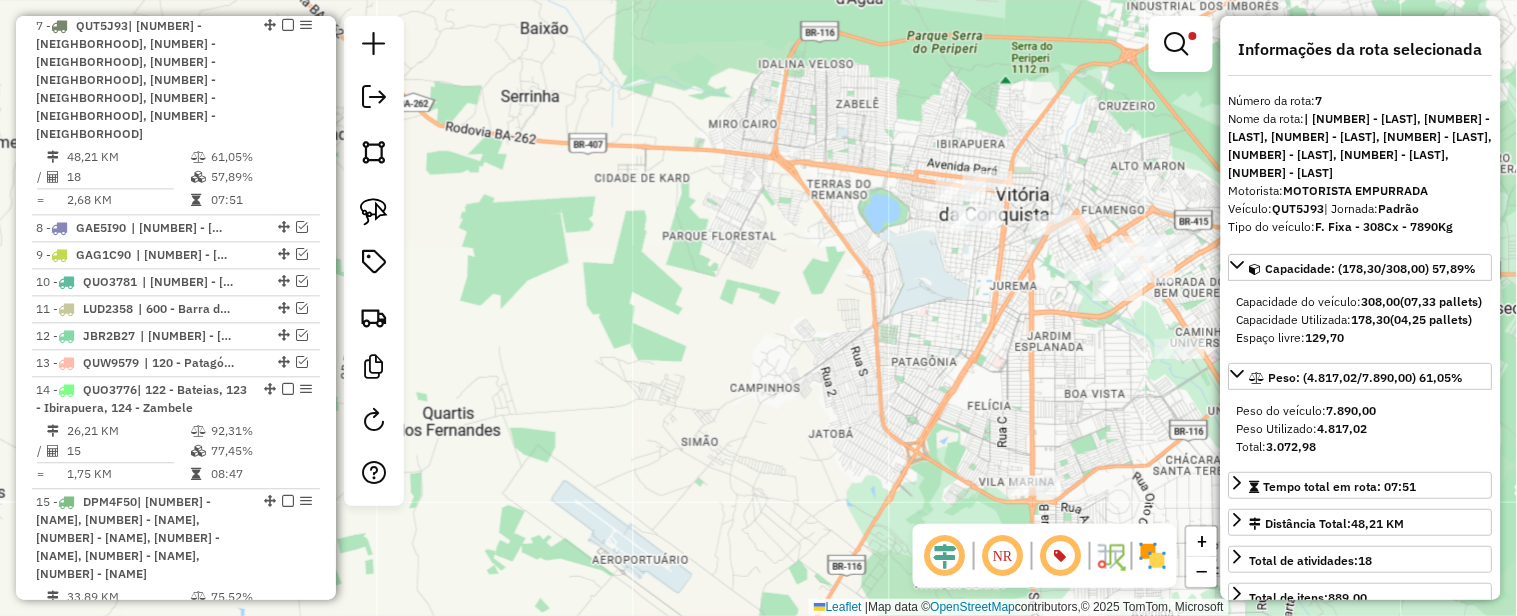 click at bounding box center [1177, 44] 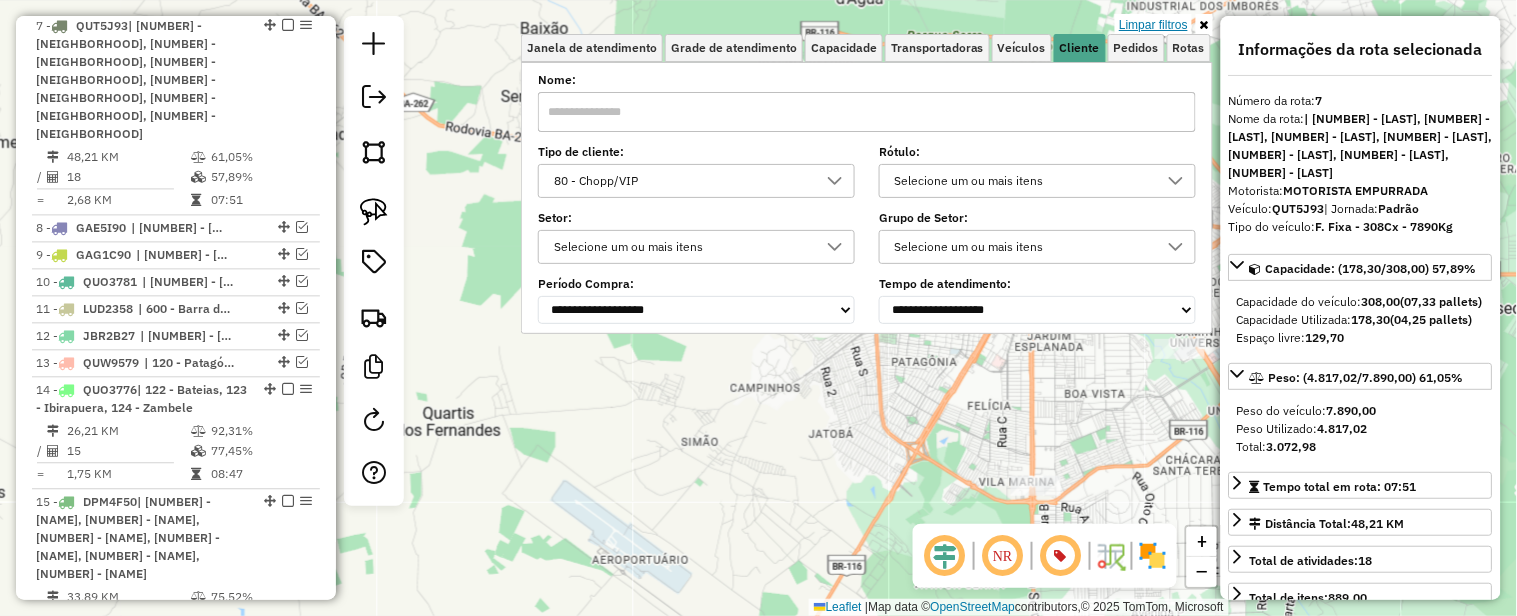 click on "Limpar filtros" at bounding box center [1153, 25] 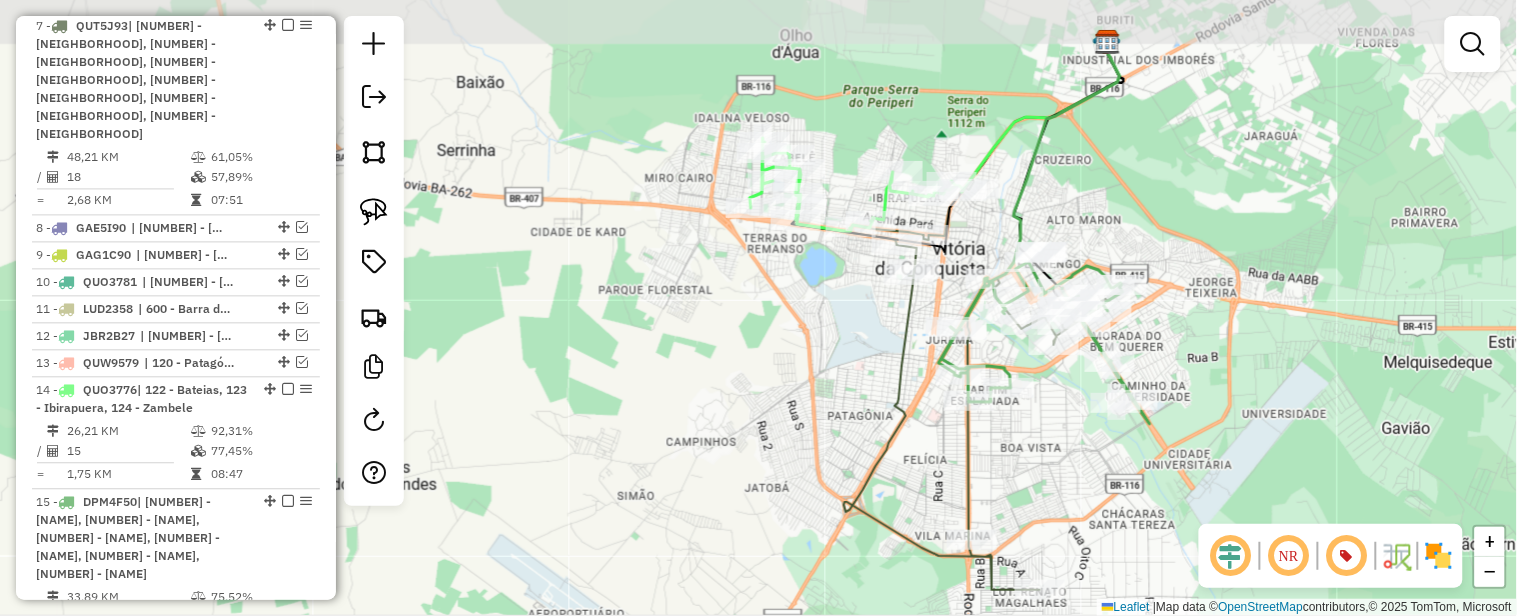 drag, startPoint x: 1174, startPoint y: 134, endPoint x: 1140, endPoint y: 170, distance: 49.517673 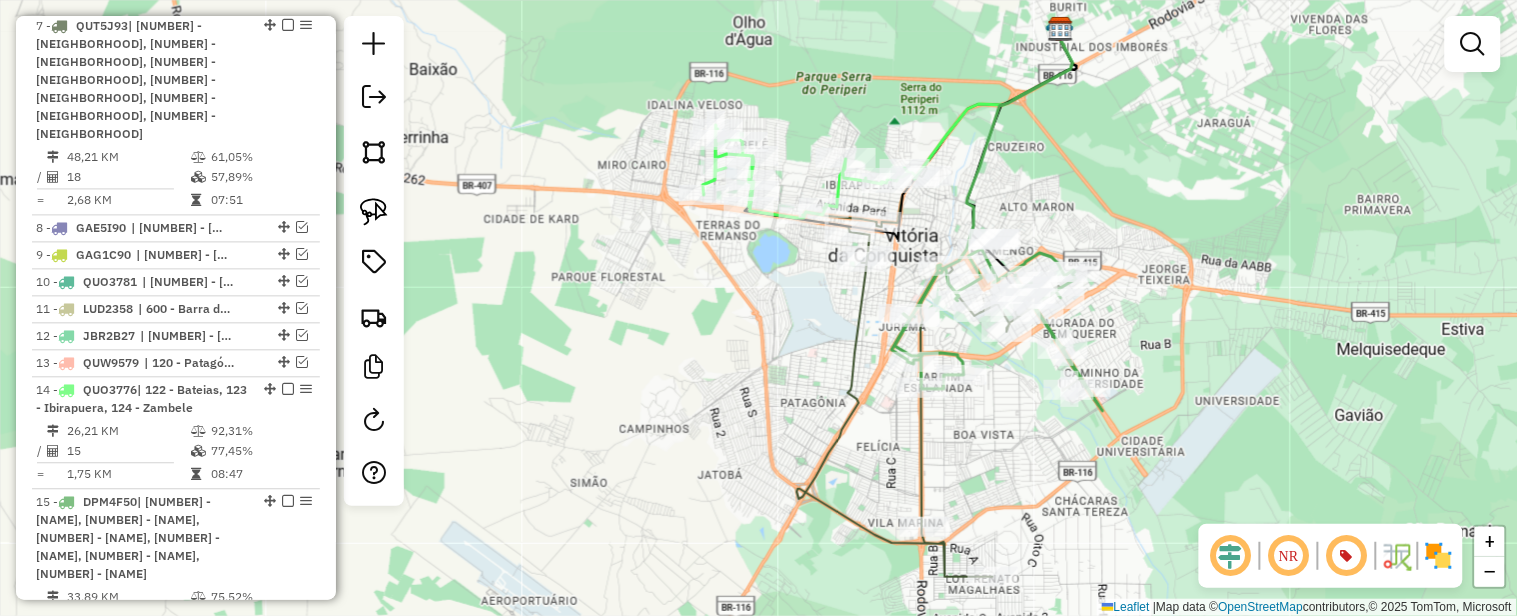 drag, startPoint x: 1095, startPoint y: 190, endPoint x: 1031, endPoint y: 103, distance: 108.00463 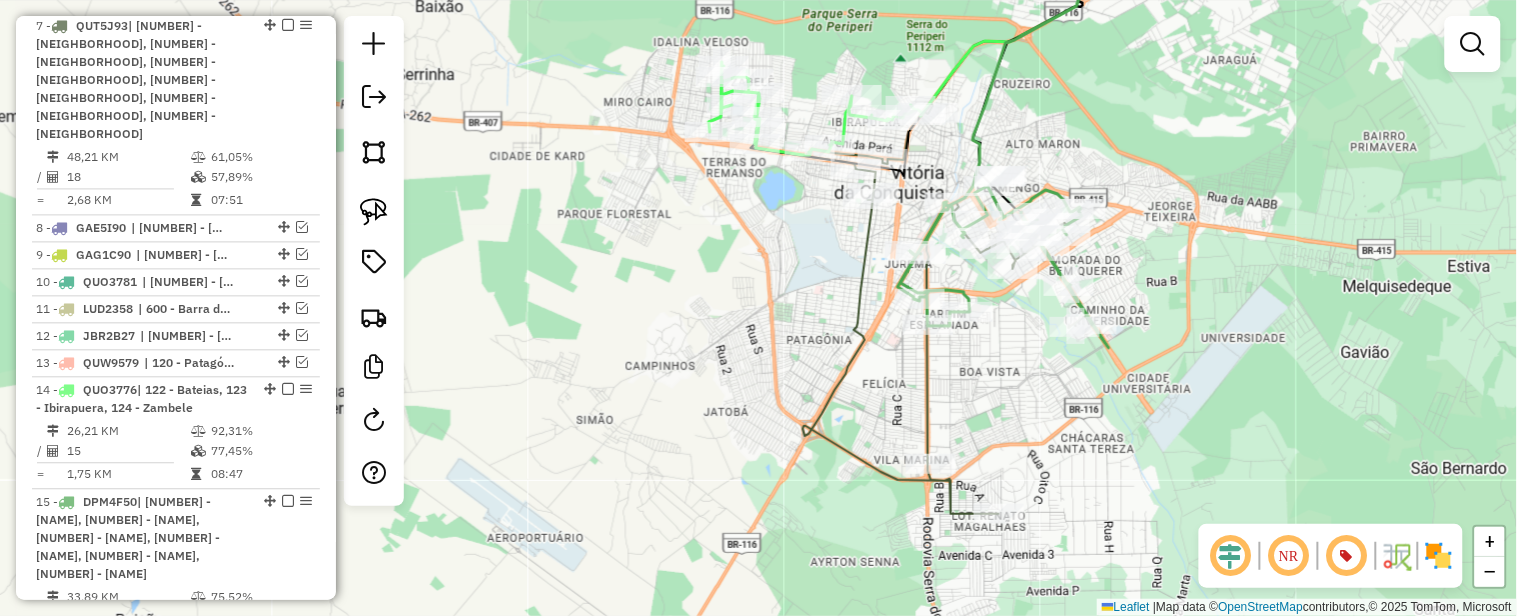 drag, startPoint x: 1150, startPoint y: 266, endPoint x: 1230, endPoint y: 194, distance: 107.62899 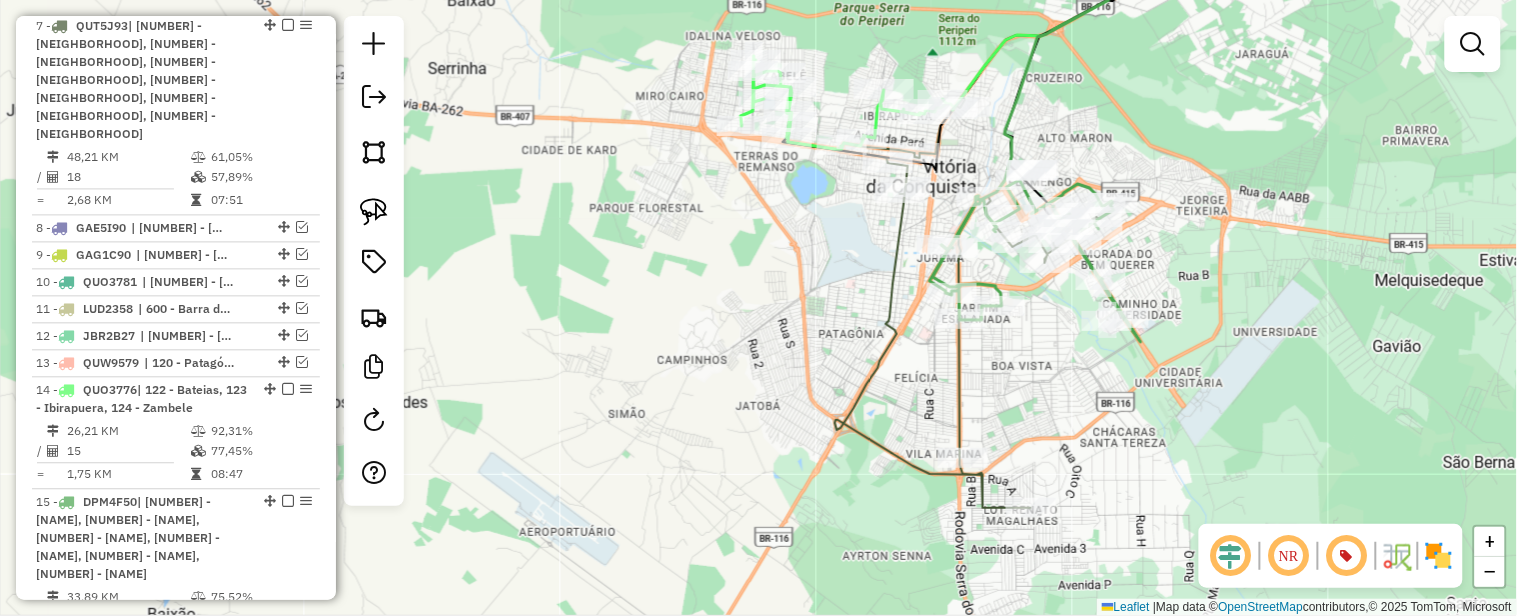 drag, startPoint x: 788, startPoint y: 233, endPoint x: 796, endPoint y: 261, distance: 29.12044 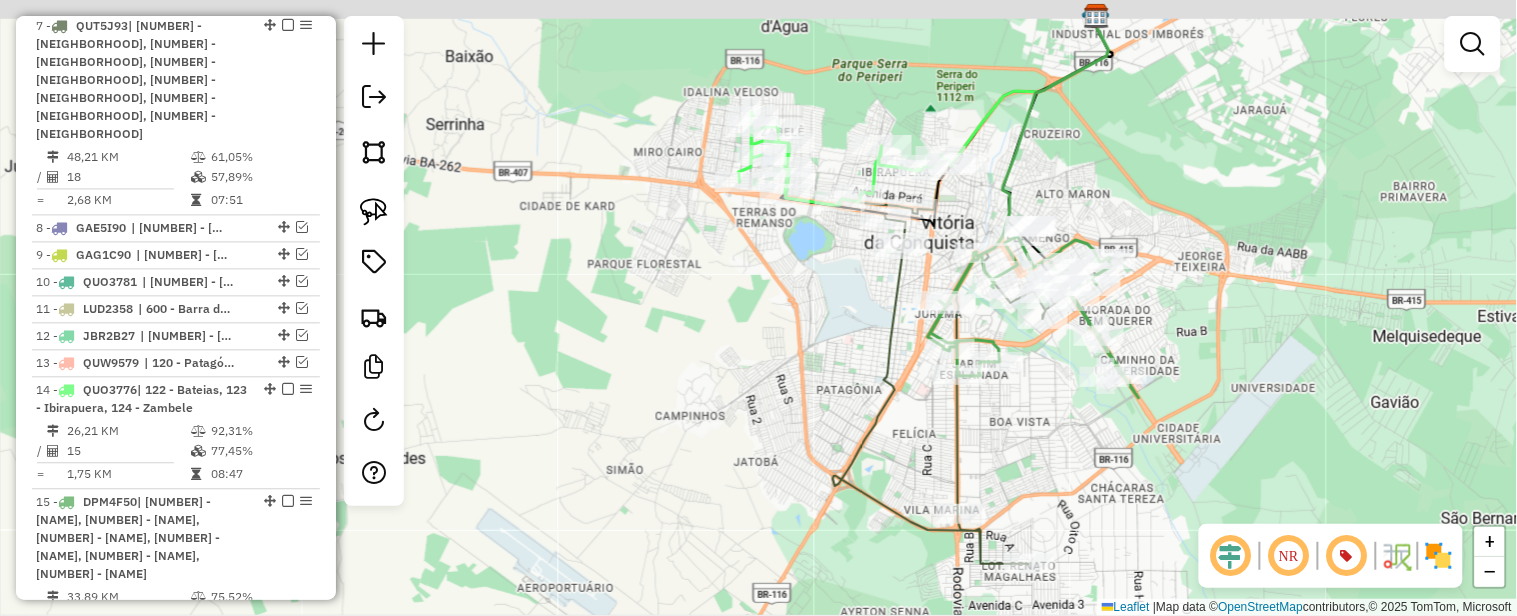 drag, startPoint x: 541, startPoint y: 274, endPoint x: 512, endPoint y: 344, distance: 75.76939 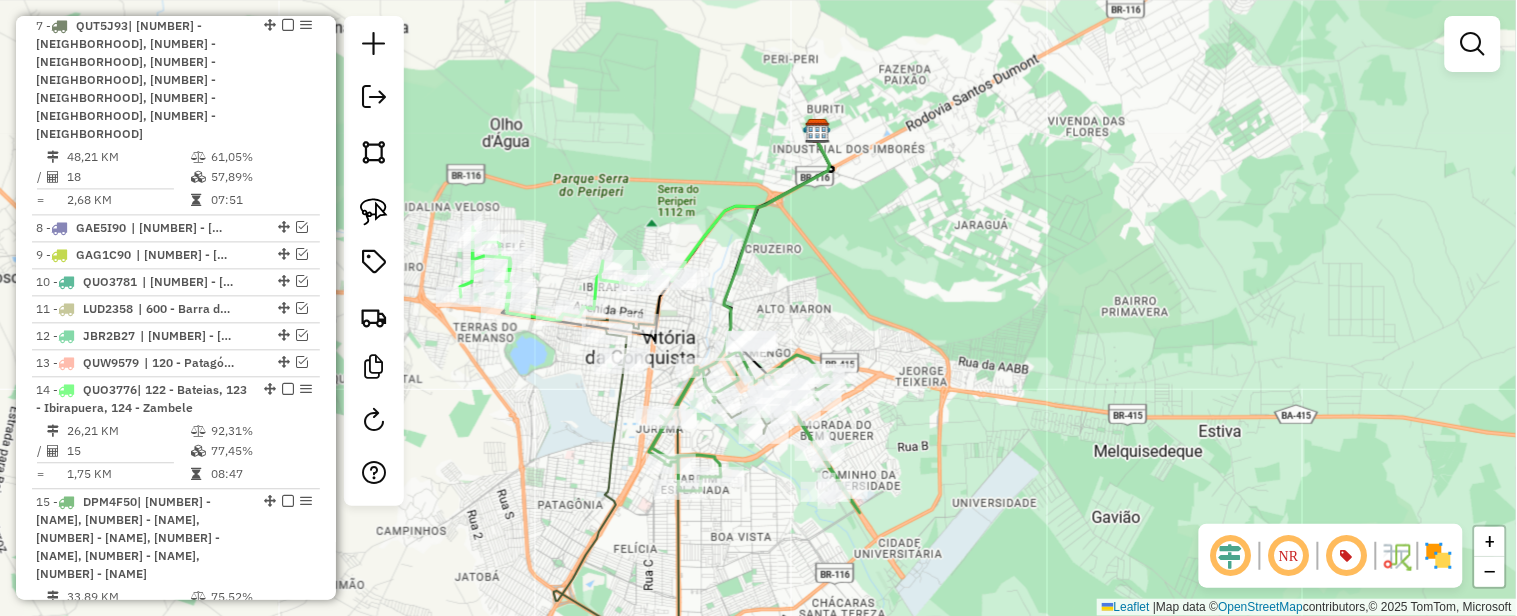 drag, startPoint x: 810, startPoint y: 273, endPoint x: 1074, endPoint y: 246, distance: 265.37708 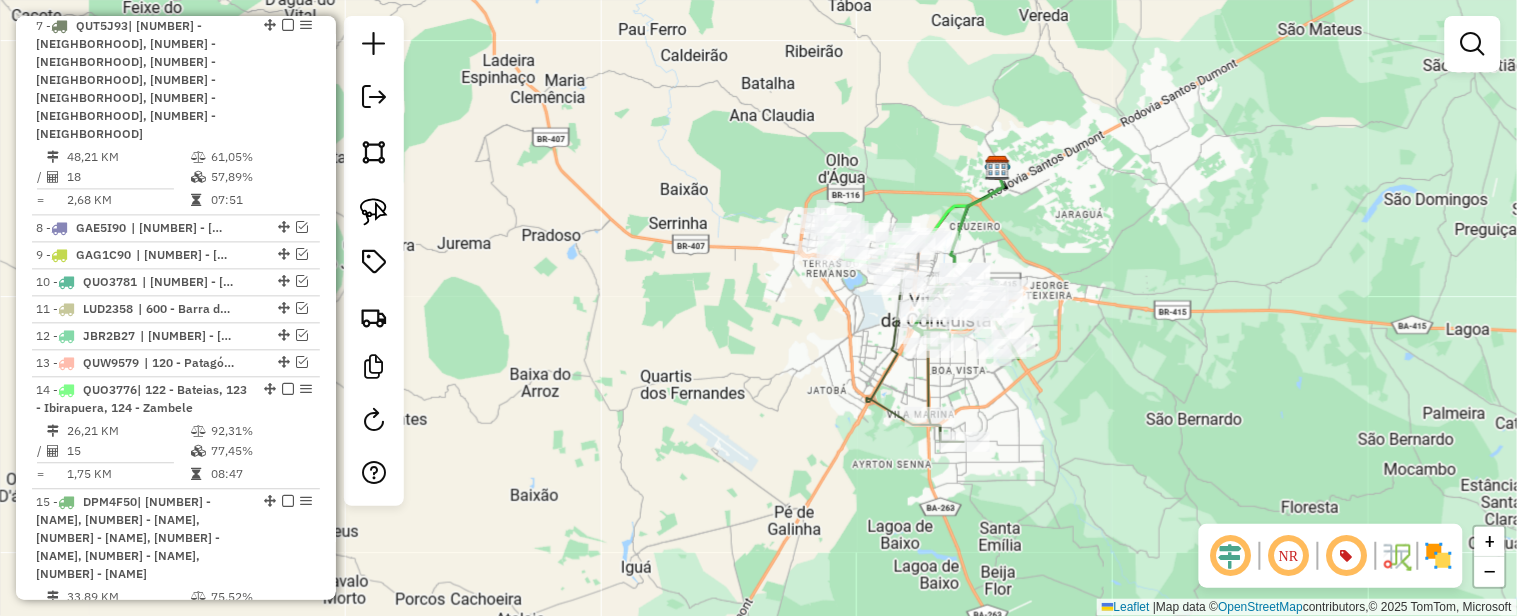 drag, startPoint x: 1128, startPoint y: 276, endPoint x: 1080, endPoint y: 207, distance: 84.05355 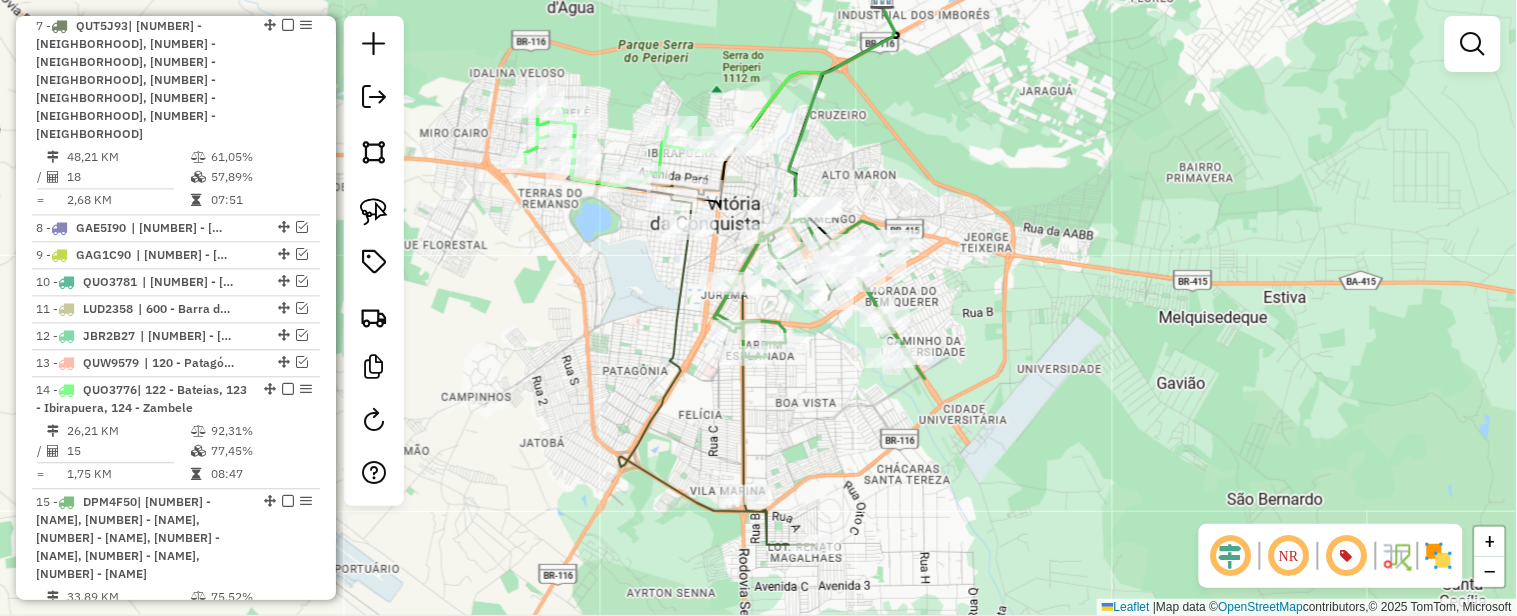 drag, startPoint x: 1078, startPoint y: 251, endPoint x: 1174, endPoint y: 253, distance: 96.02083 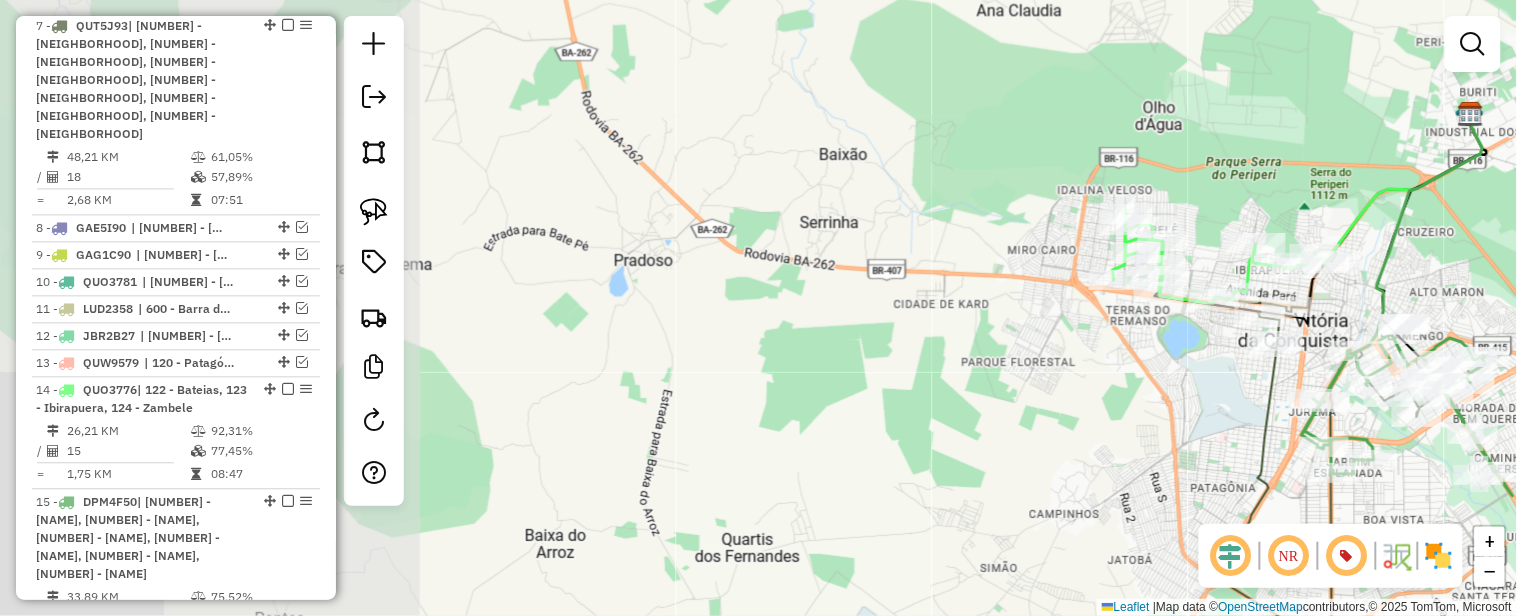 drag, startPoint x: 702, startPoint y: 322, endPoint x: 1144, endPoint y: 412, distance: 451.06982 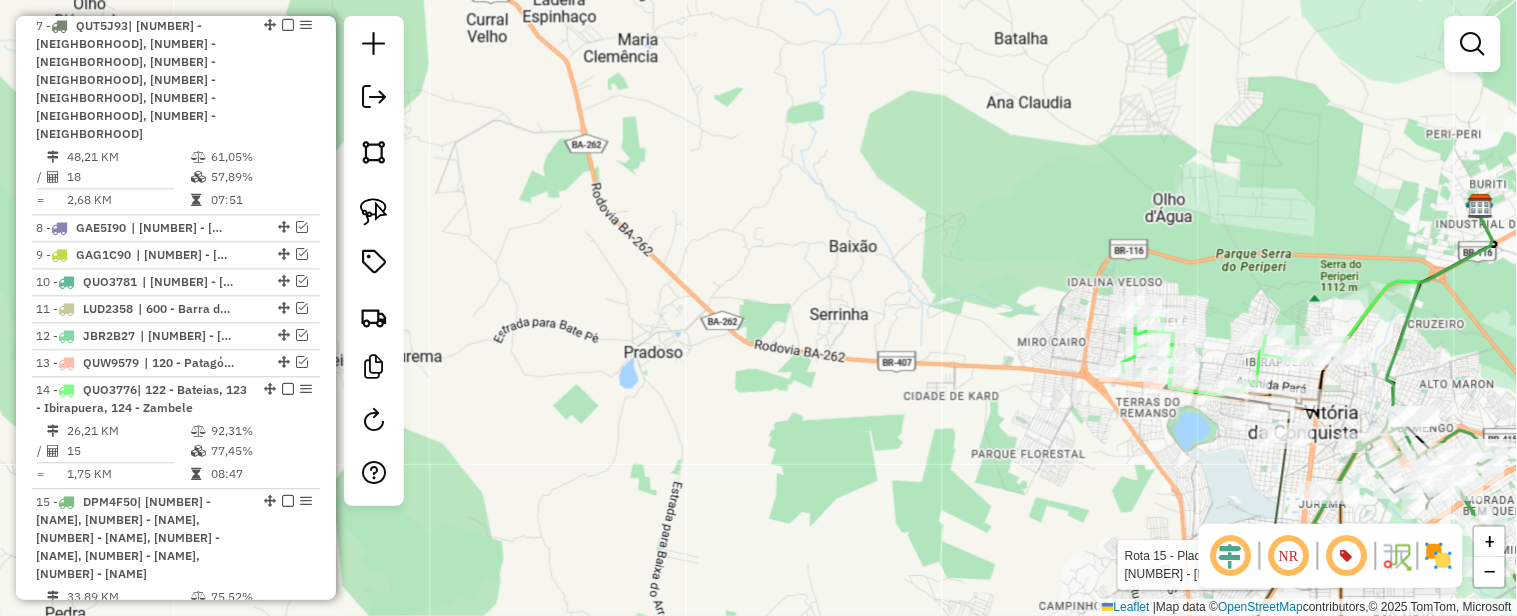 drag, startPoint x: 888, startPoint y: 167, endPoint x: 864, endPoint y: 237, distance: 74 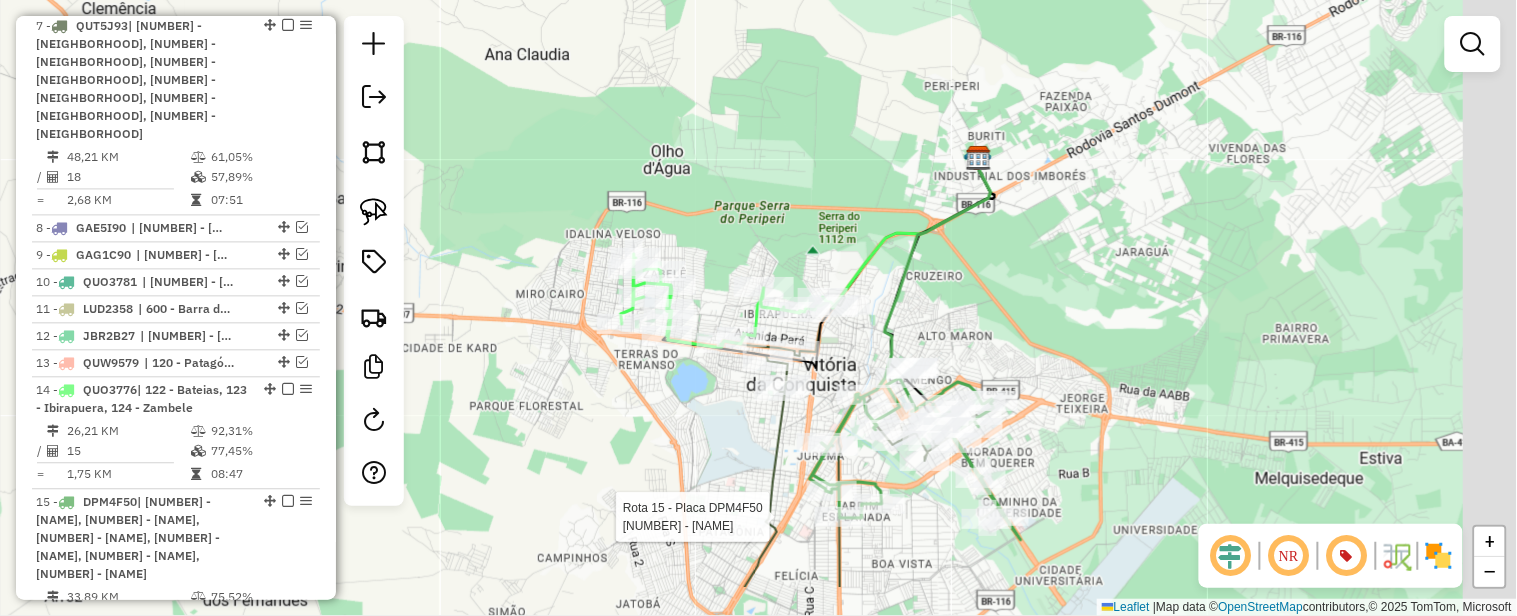 drag, startPoint x: 1117, startPoint y: 202, endPoint x: 615, endPoint y: 111, distance: 510.18134 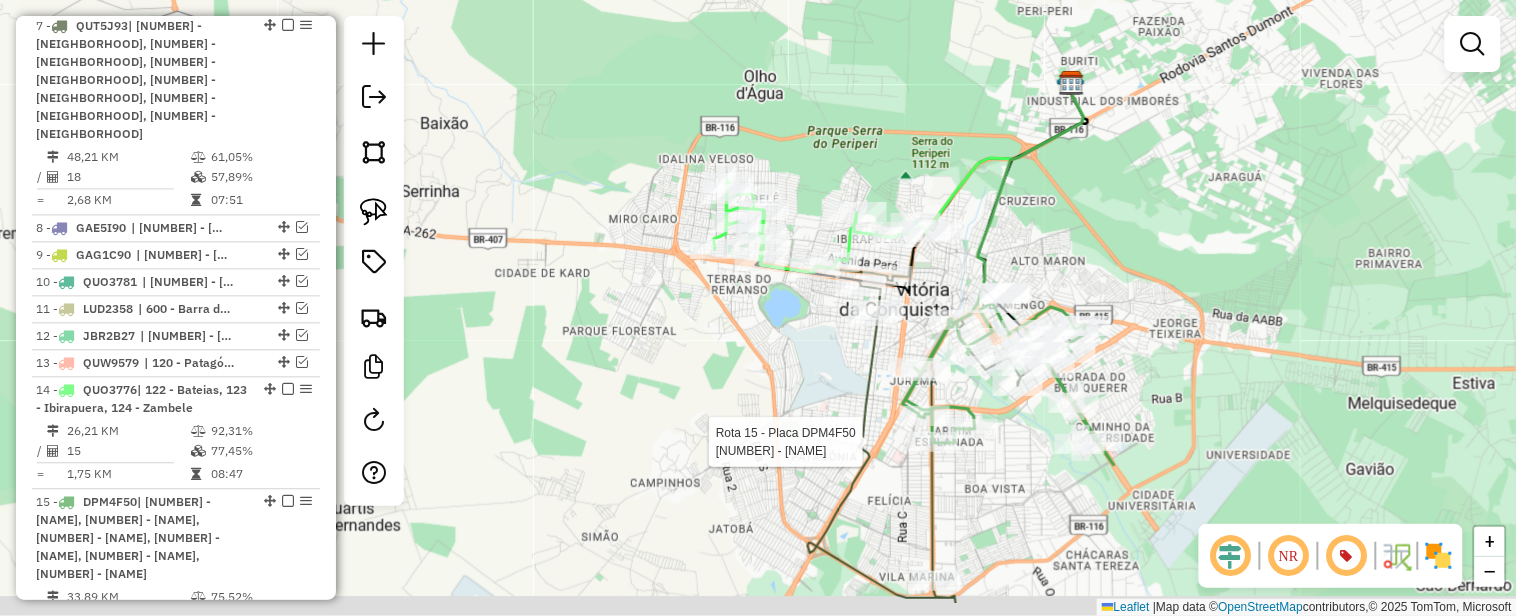 drag, startPoint x: 968, startPoint y: 260, endPoint x: 1080, endPoint y: 170, distance: 143.6802 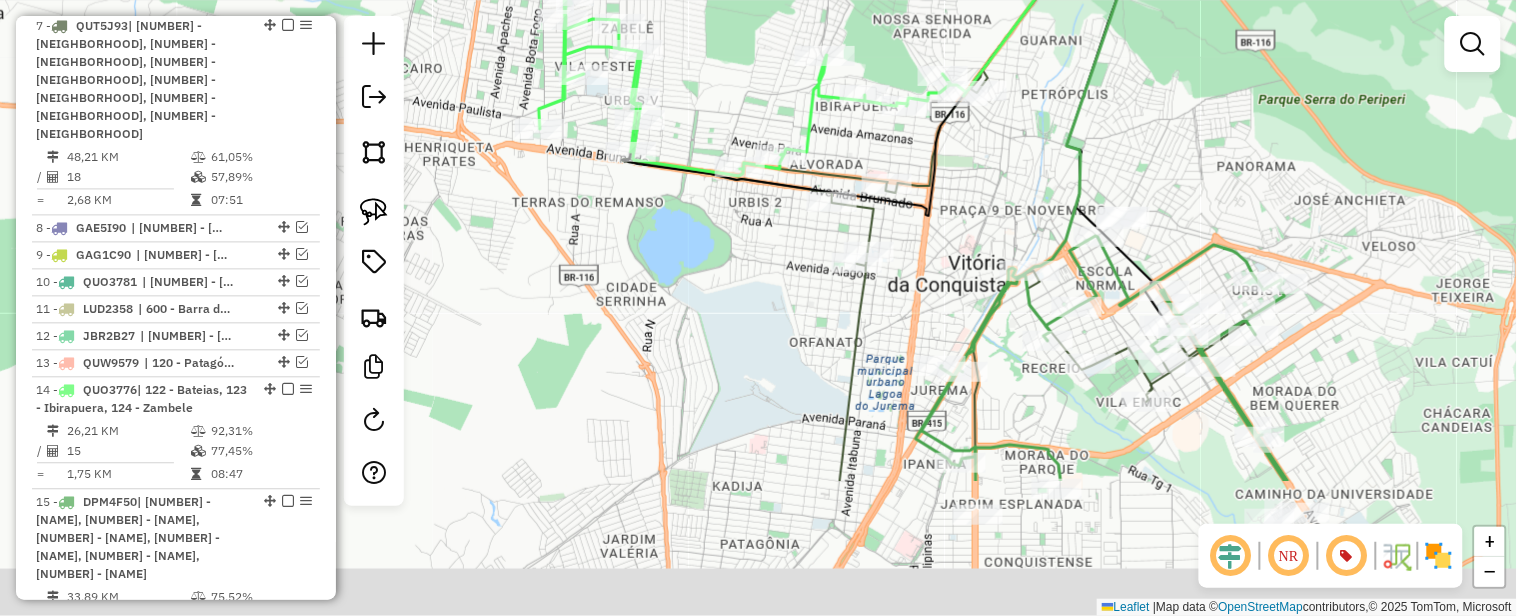 drag, startPoint x: 1175, startPoint y: 307, endPoint x: 1138, endPoint y: 84, distance: 226.04866 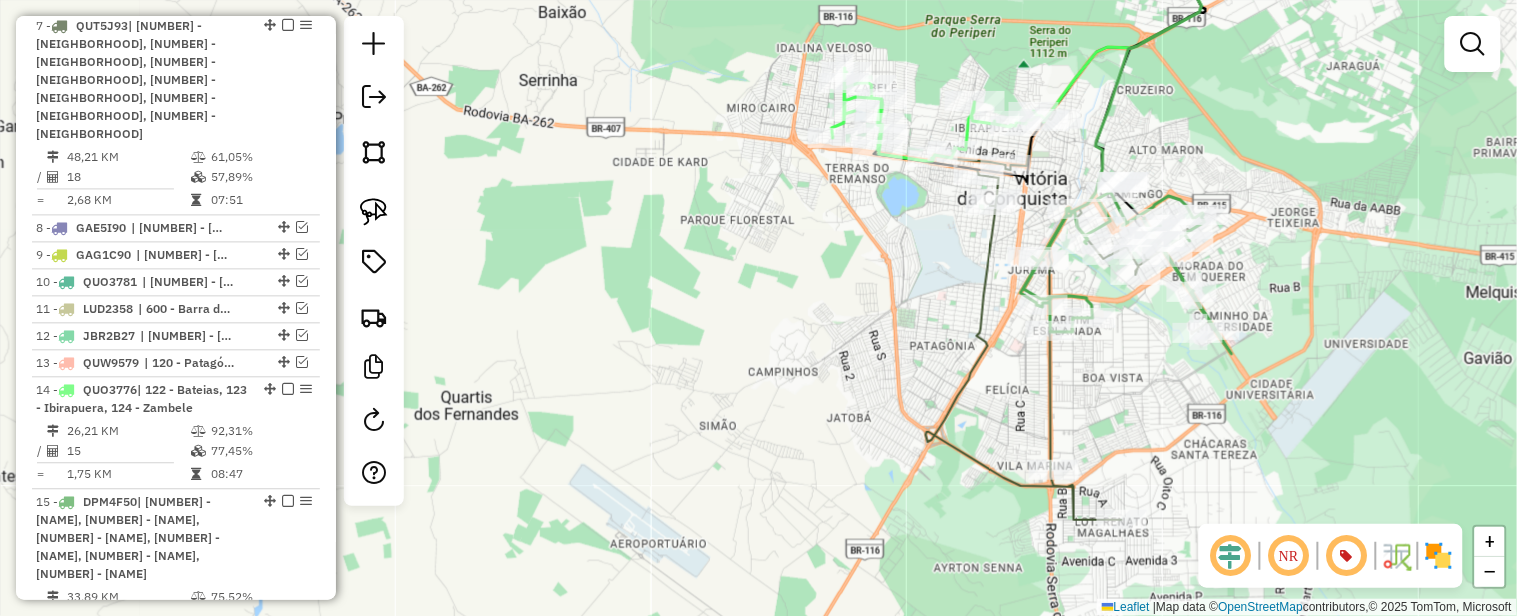 drag, startPoint x: 1284, startPoint y: 298, endPoint x: 1232, endPoint y: 213, distance: 99.64437 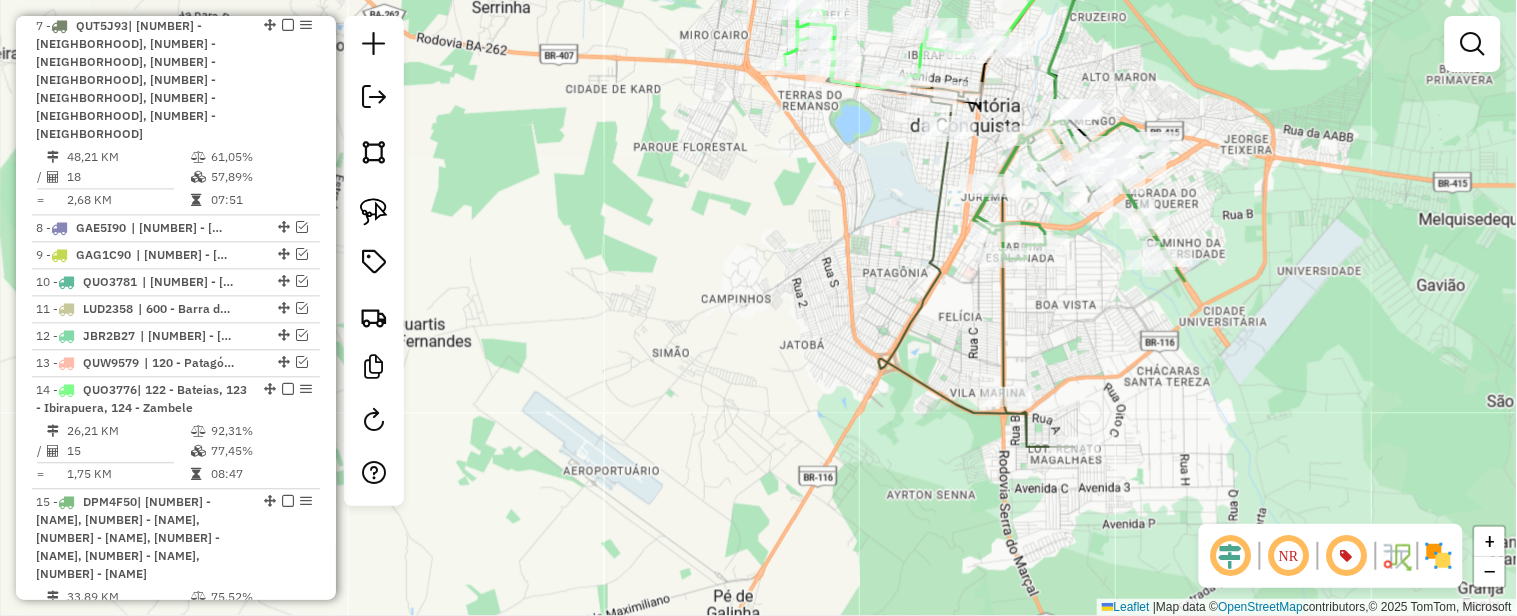 click 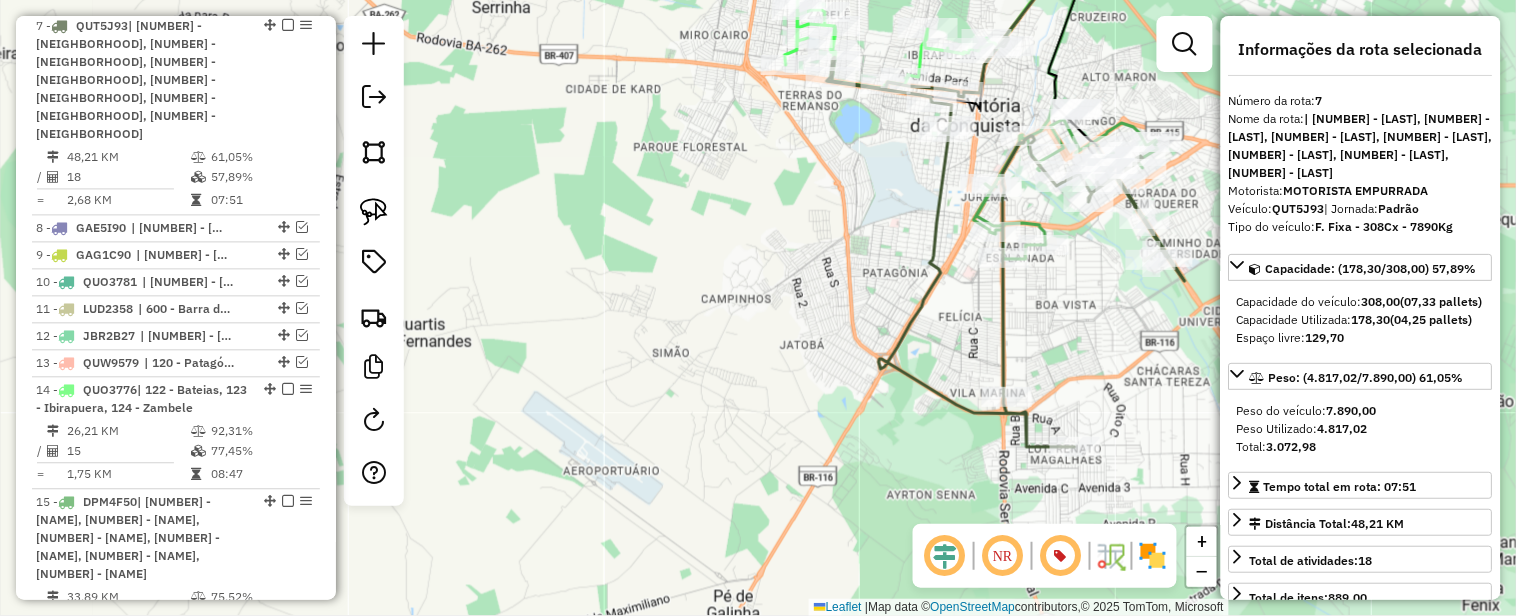 scroll, scrollTop: 996, scrollLeft: 0, axis: vertical 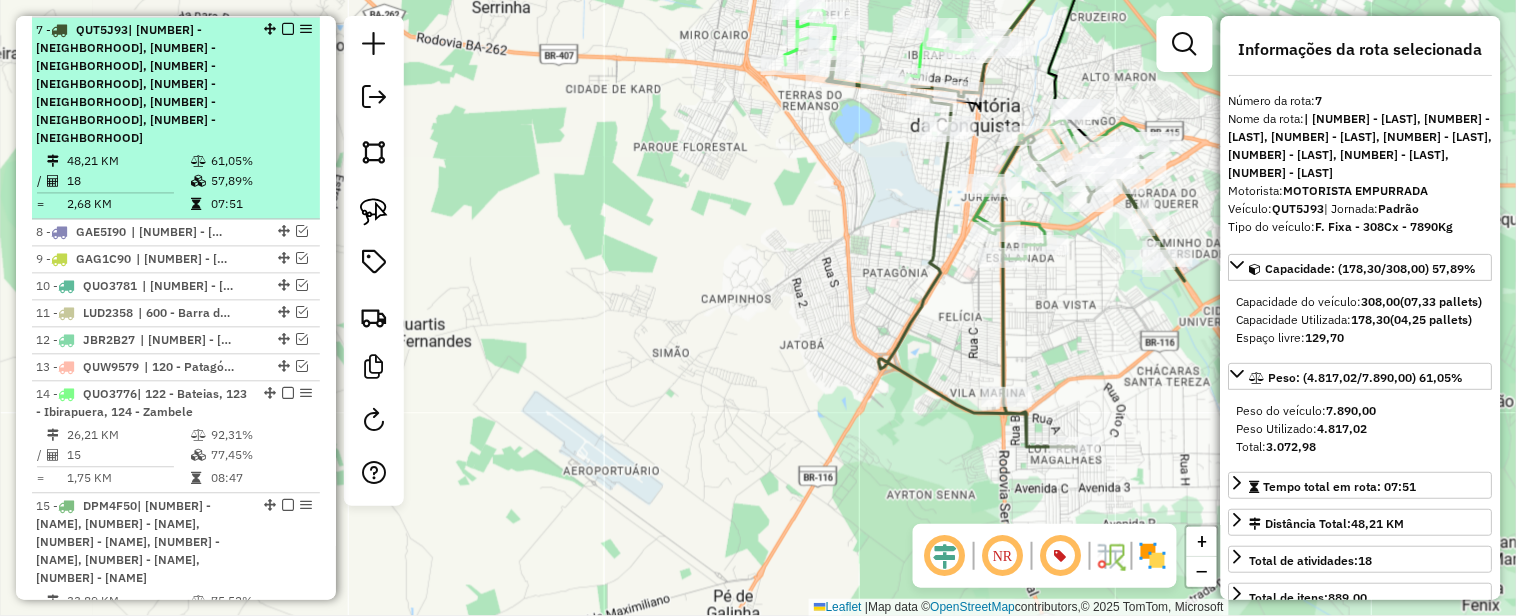 click at bounding box center (288, 29) 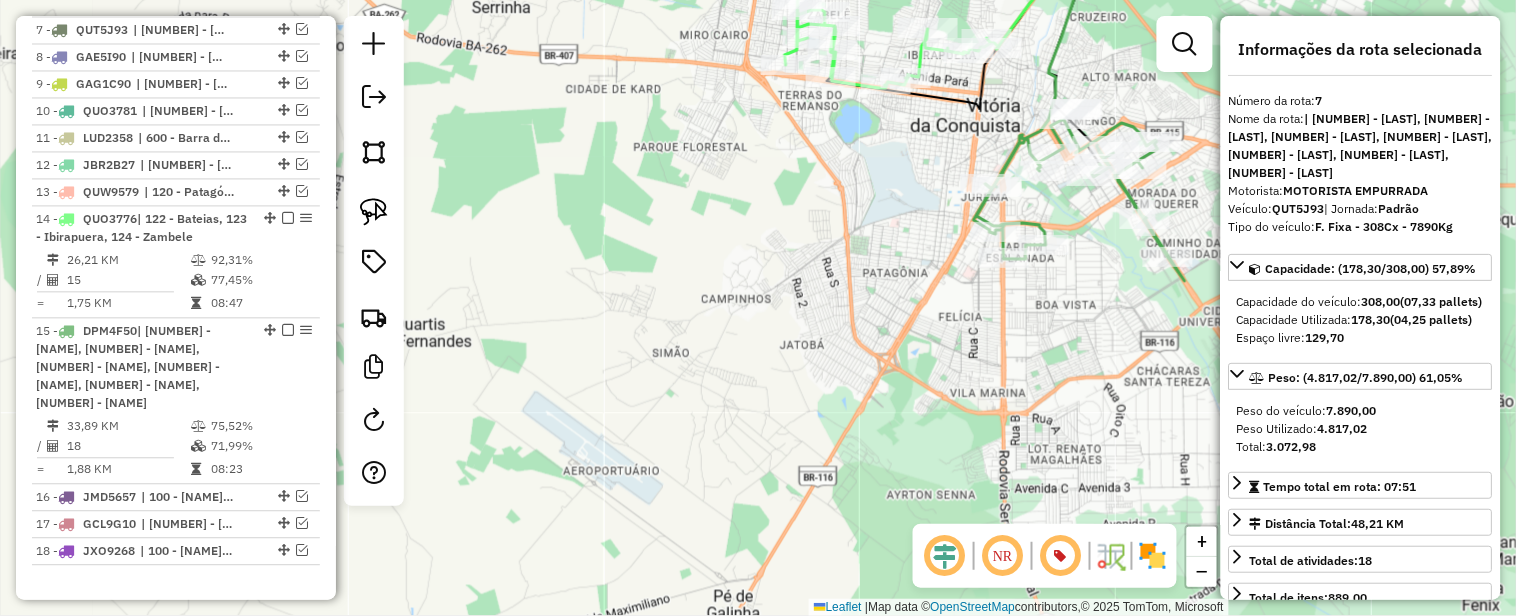 click 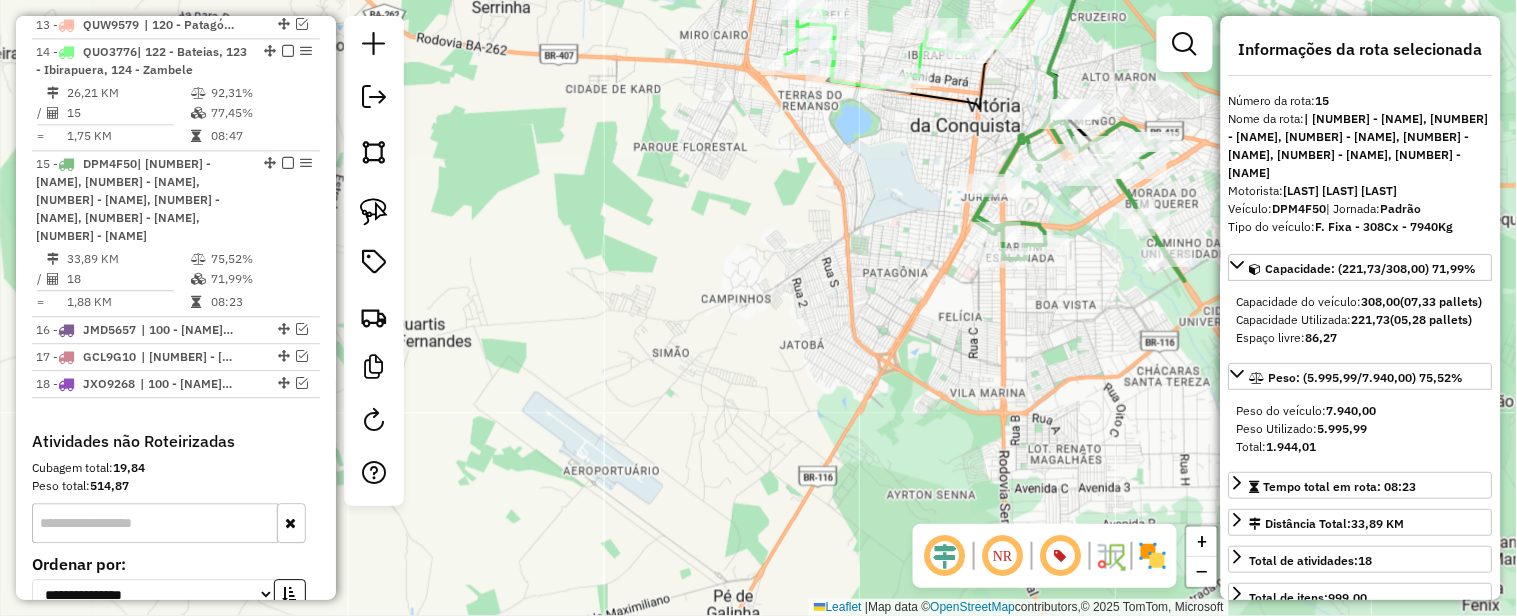 scroll, scrollTop: 1297, scrollLeft: 0, axis: vertical 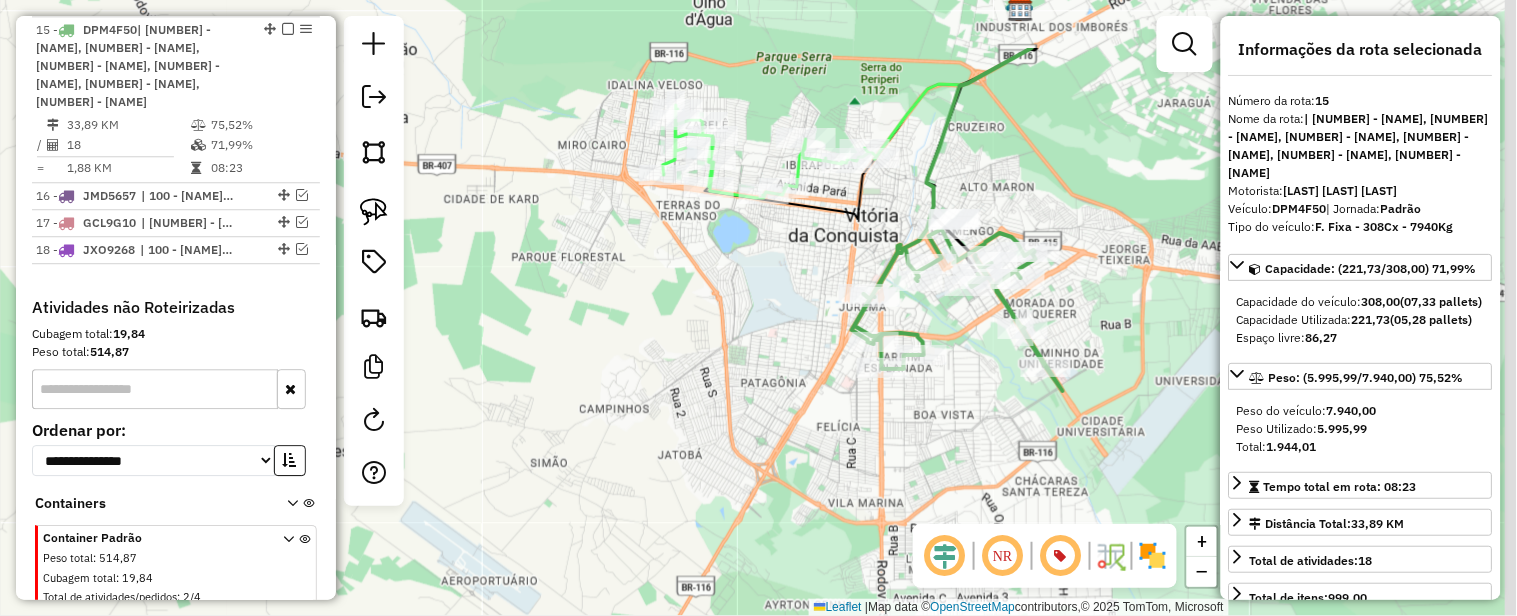 drag, startPoint x: 1030, startPoint y: 313, endPoint x: 872, endPoint y: 440, distance: 202.71408 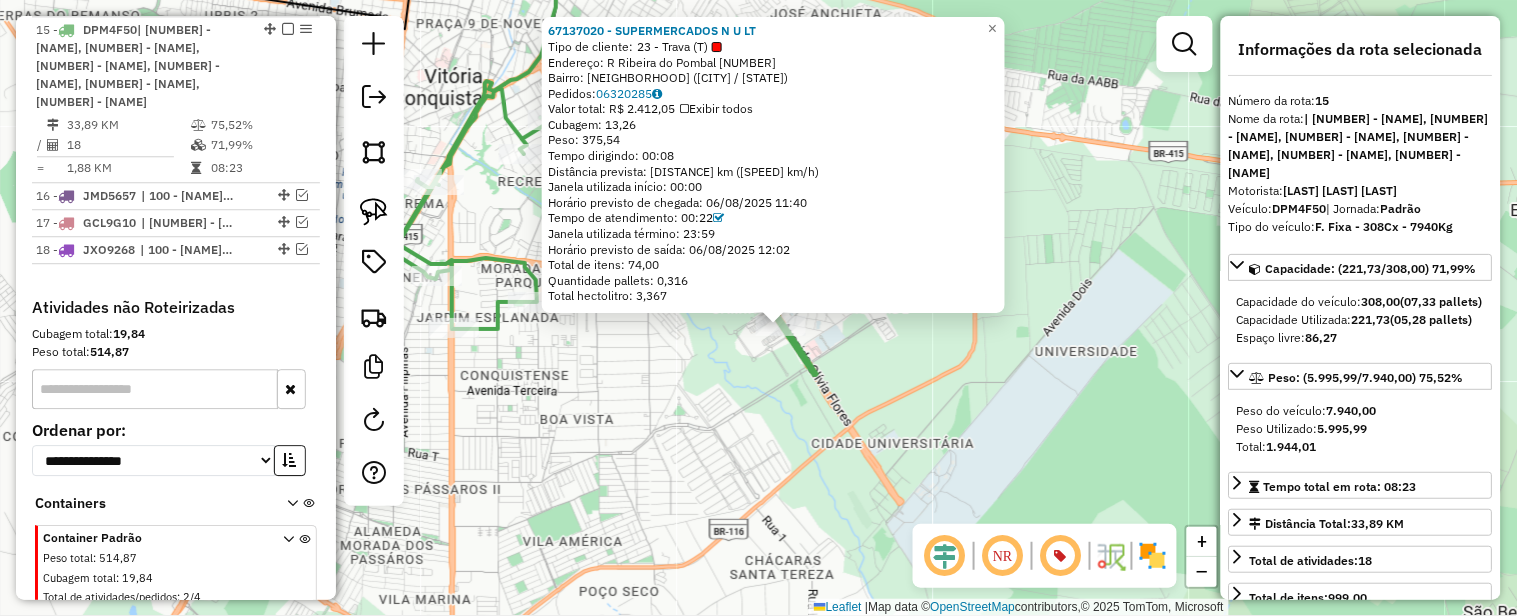 drag, startPoint x: 732, startPoint y: 378, endPoint x: 1007, endPoint y: 488, distance: 296.18405 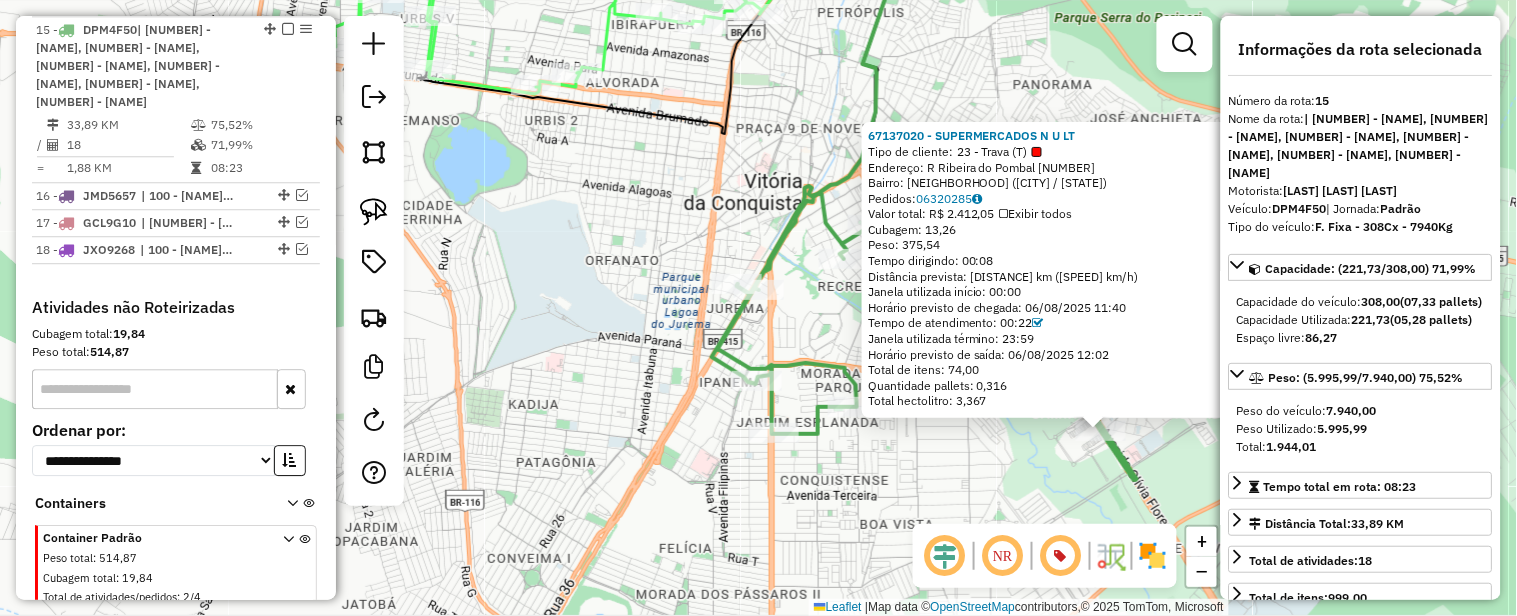 click on "[NUMBER] - [NAME]   Tipo de cliente:   [NUMBER] - [NAME]   Endereço: R   [NAME]             [NUMBER]   Bairro: [NAME] ([CITY] / [STATE])   Pedidos:  [POSTAL_CODE]   Exibir todos   Cubagem: [QUANTITY]  Peso: [QUANTITY]  Tempo dirigindo: [TIME]   Distância prevista: [DISTANCE] km ([SPEED] km/h)   Janela utilizada início: [TIME]   Horário previsto de chegada: [DATE] [TIME]   Tempo de atendimento: [TIME]   Janela utilizada término: [TIME]   Horário previsto de saída: [DATE] [TIME]   Total de itens: [QUANTITY]   Quantidade pallets: [QUANTITY]  × Janela de atendimento Grade de atendimento Capacidade Transportadoras Veículos Cliente Pedidos  Rotas Selecione os dias de semana para filtrar as janelas de atendimento  Seg   Ter   Qua   Qui   Sex   Sáb   Dom  Informe o período da janela de atendimento: De: Até:  Filtrar exatamente a janela do cliente  Considerar janela de atendimento padrão  Selecione os dias de semana para filtrar as grades de atendimento  Seg" 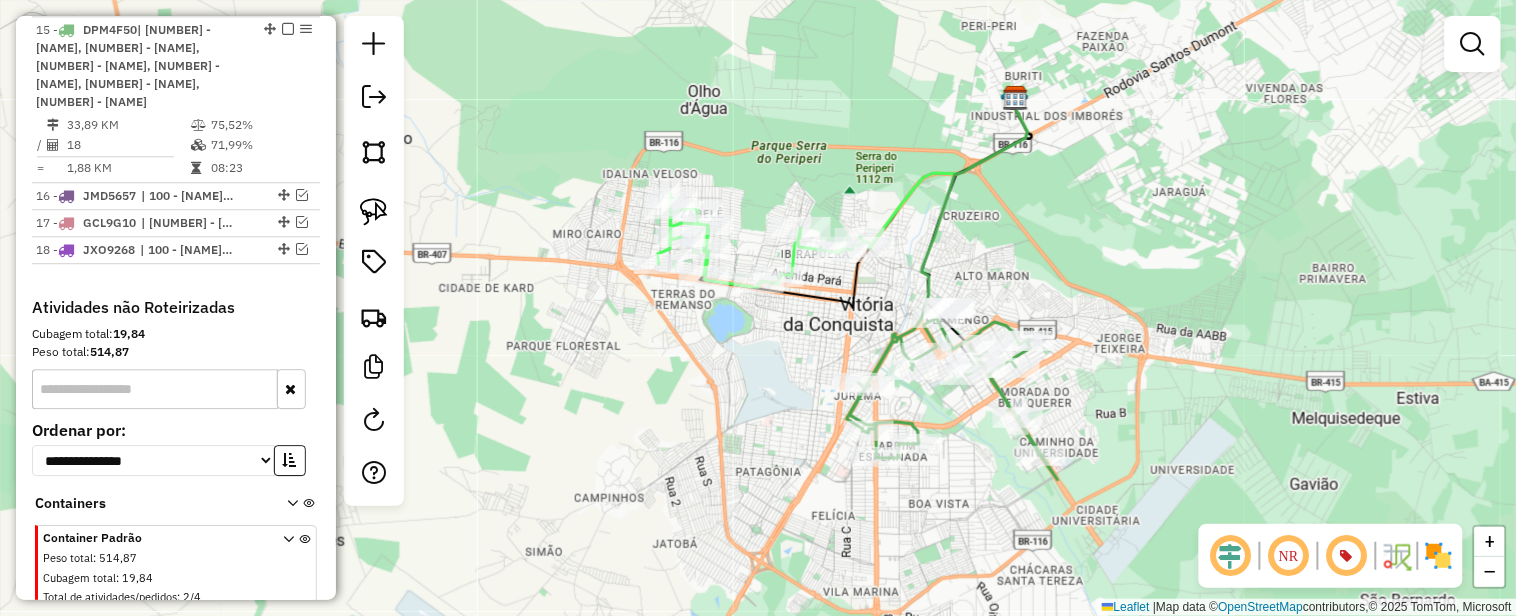 drag, startPoint x: 1160, startPoint y: 273, endPoint x: 1122, endPoint y: 302, distance: 47.801674 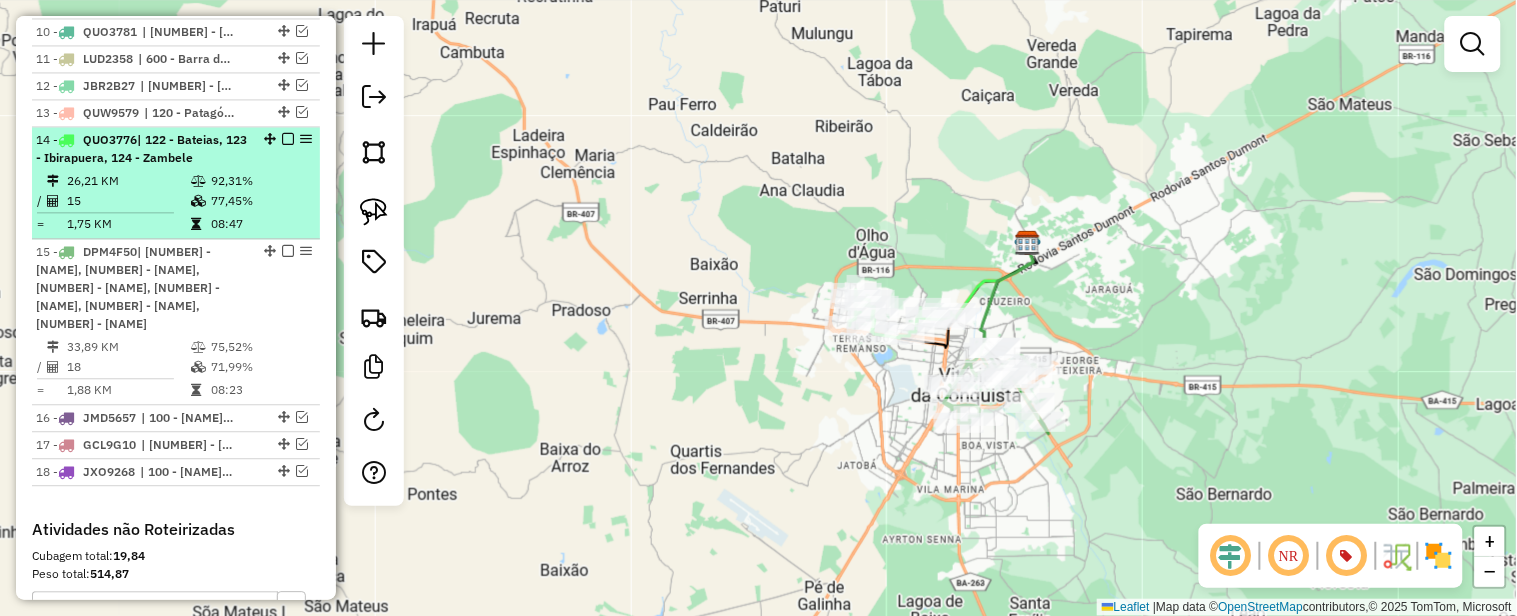 scroll, scrollTop: 853, scrollLeft: 0, axis: vertical 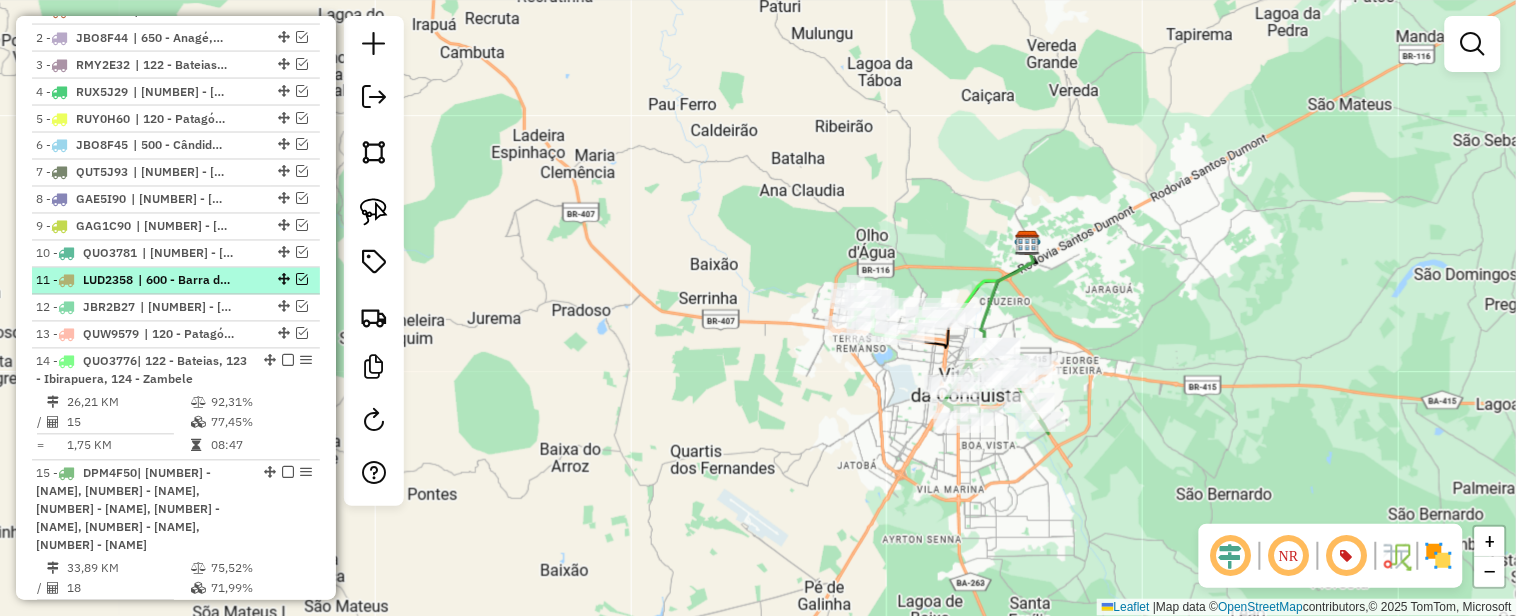 click at bounding box center [302, 280] 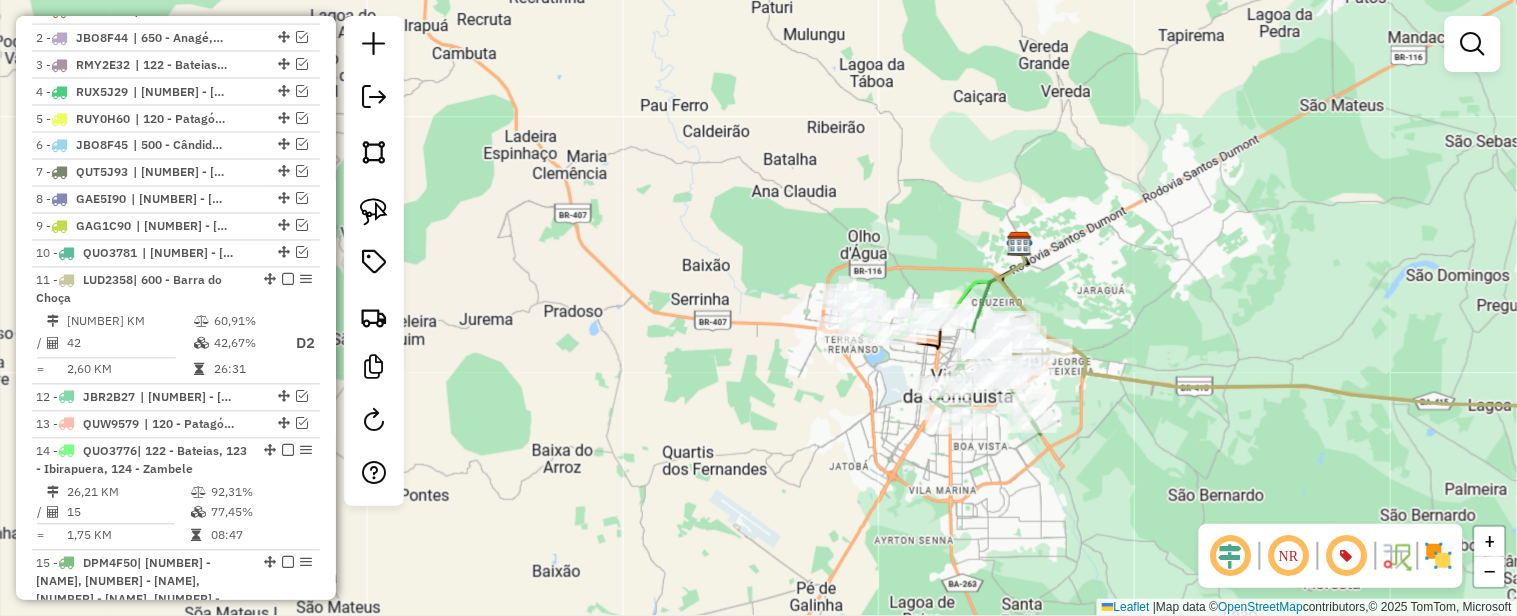 drag, startPoint x: 1087, startPoint y: 180, endPoint x: 917, endPoint y: 240, distance: 180.27756 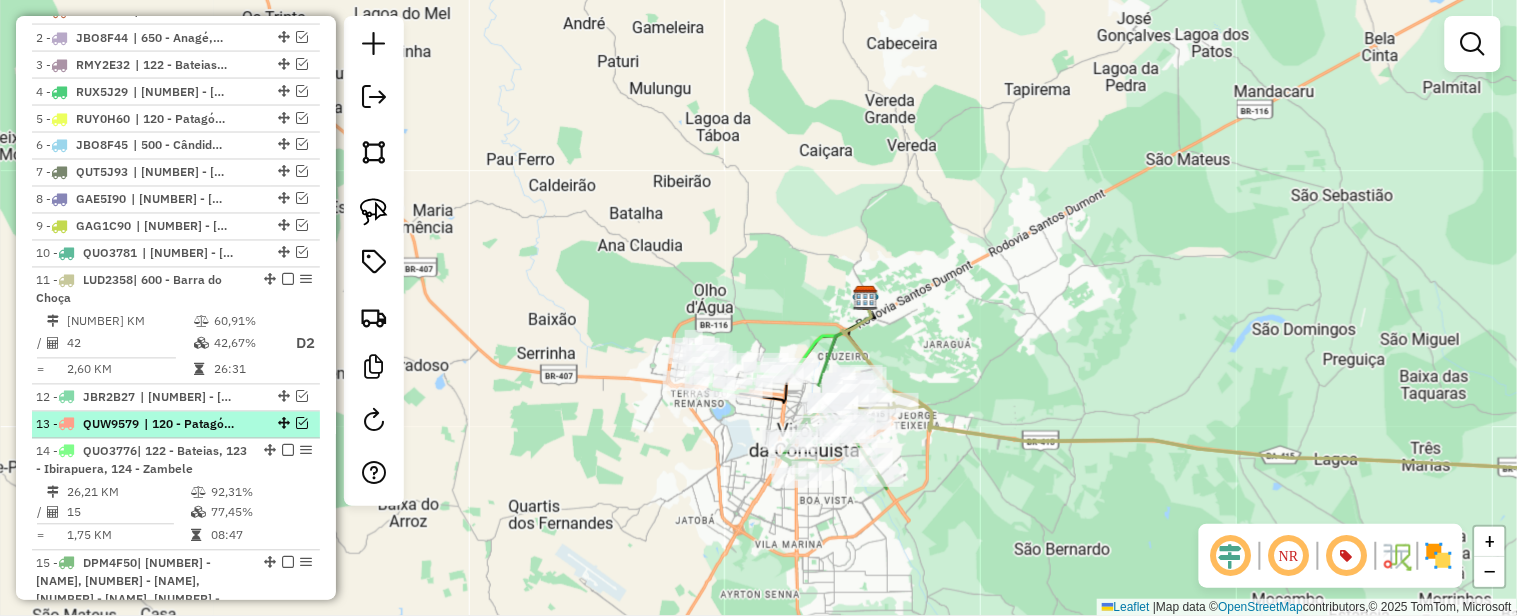 scroll, scrollTop: 1186, scrollLeft: 0, axis: vertical 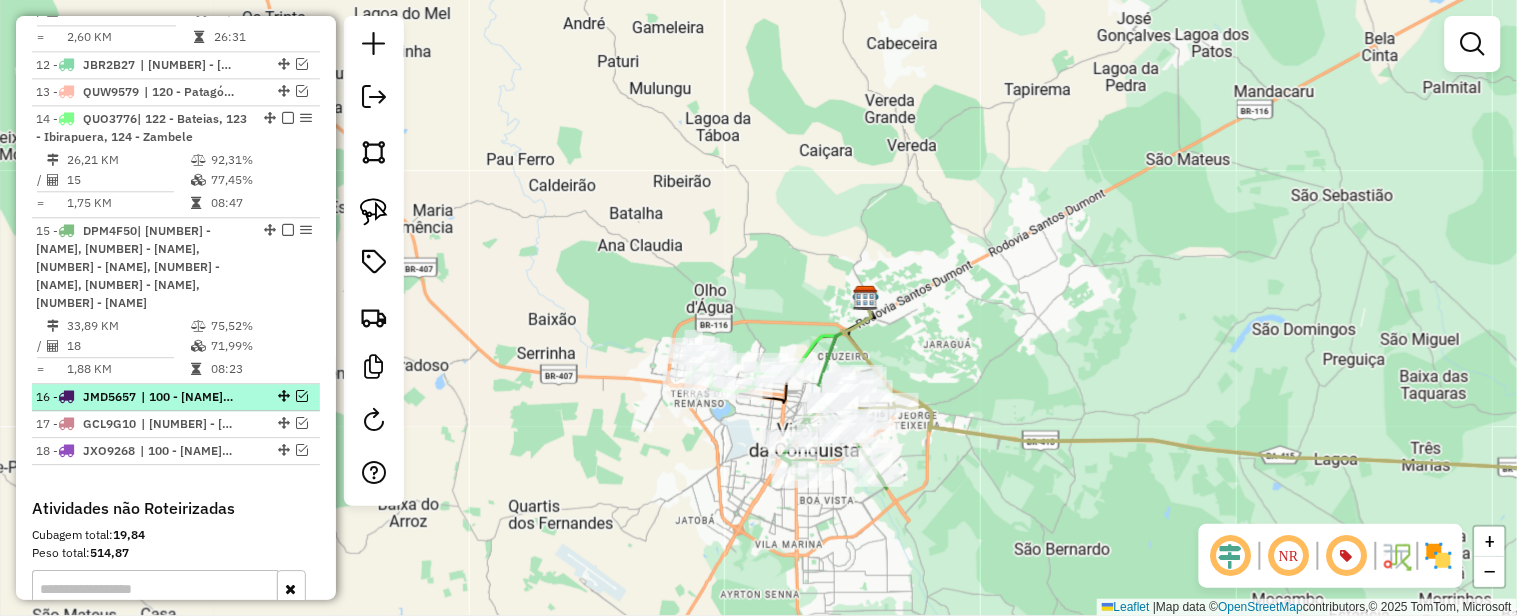 click at bounding box center (302, 396) 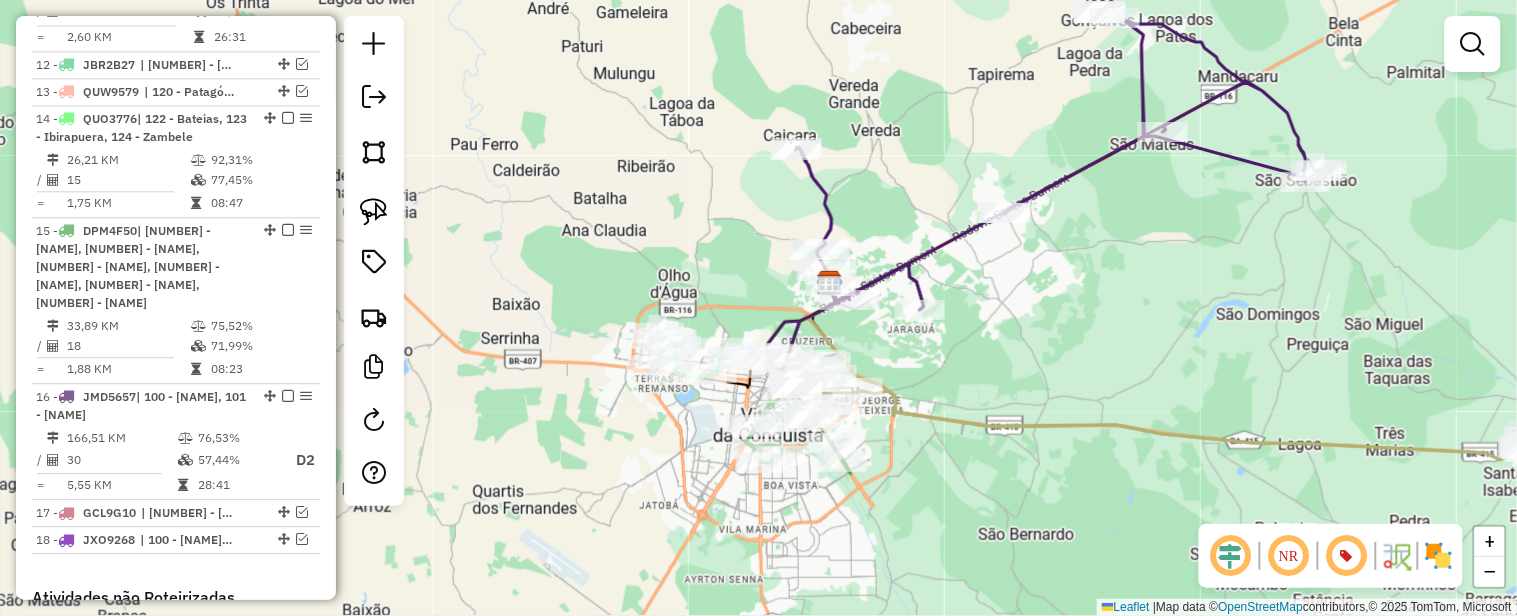drag, startPoint x: 1202, startPoint y: 365, endPoint x: 1018, endPoint y: 305, distance: 193.53552 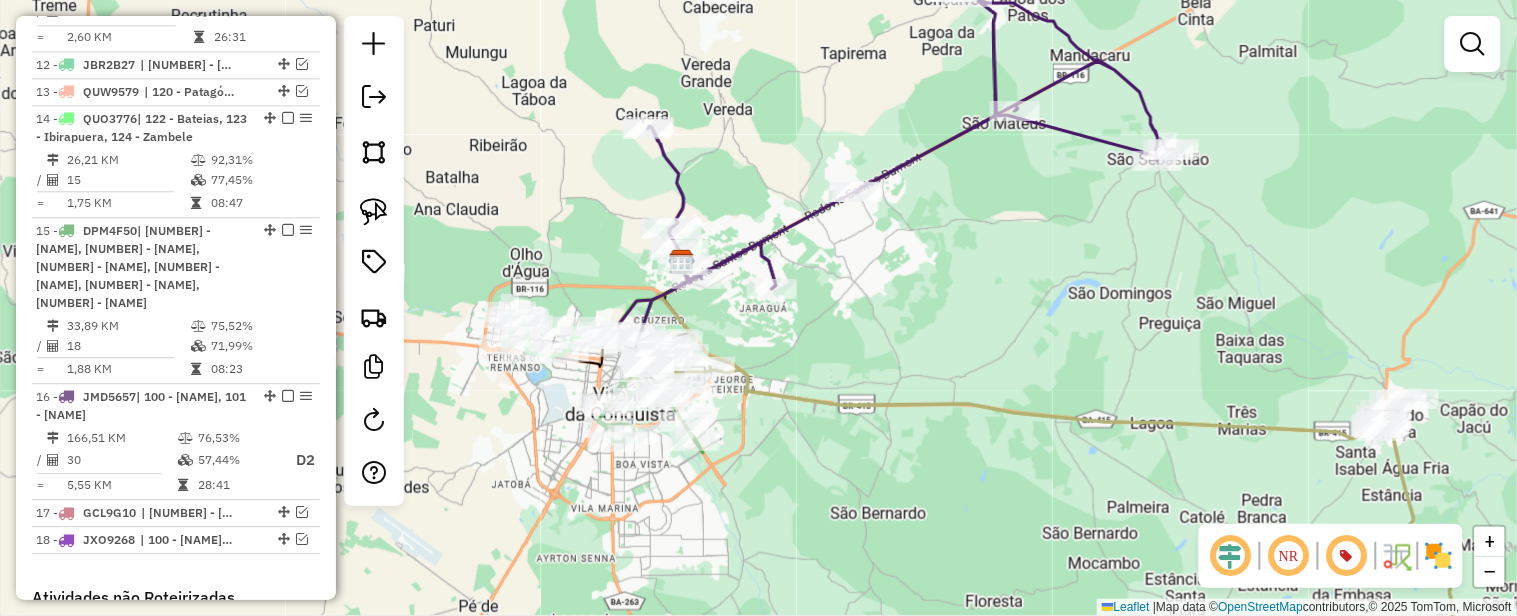 drag, startPoint x: 991, startPoint y: 218, endPoint x: 926, endPoint y: 356, distance: 152.5418 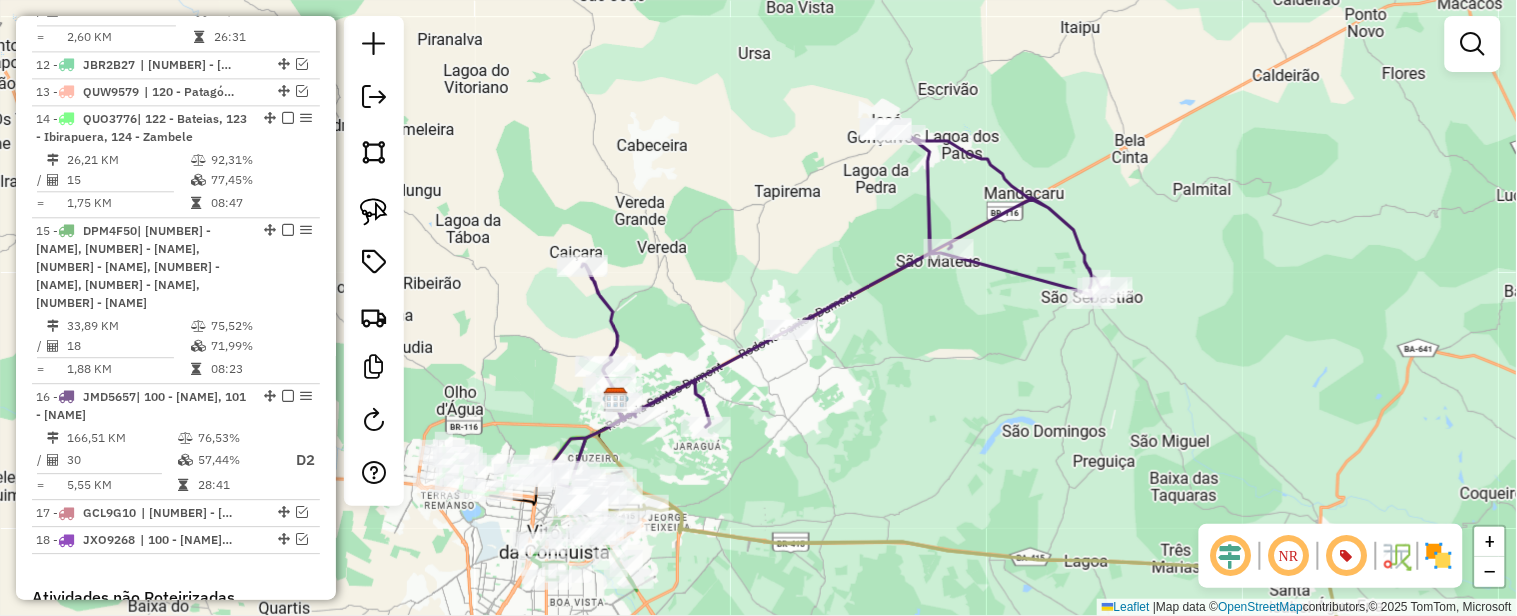 click 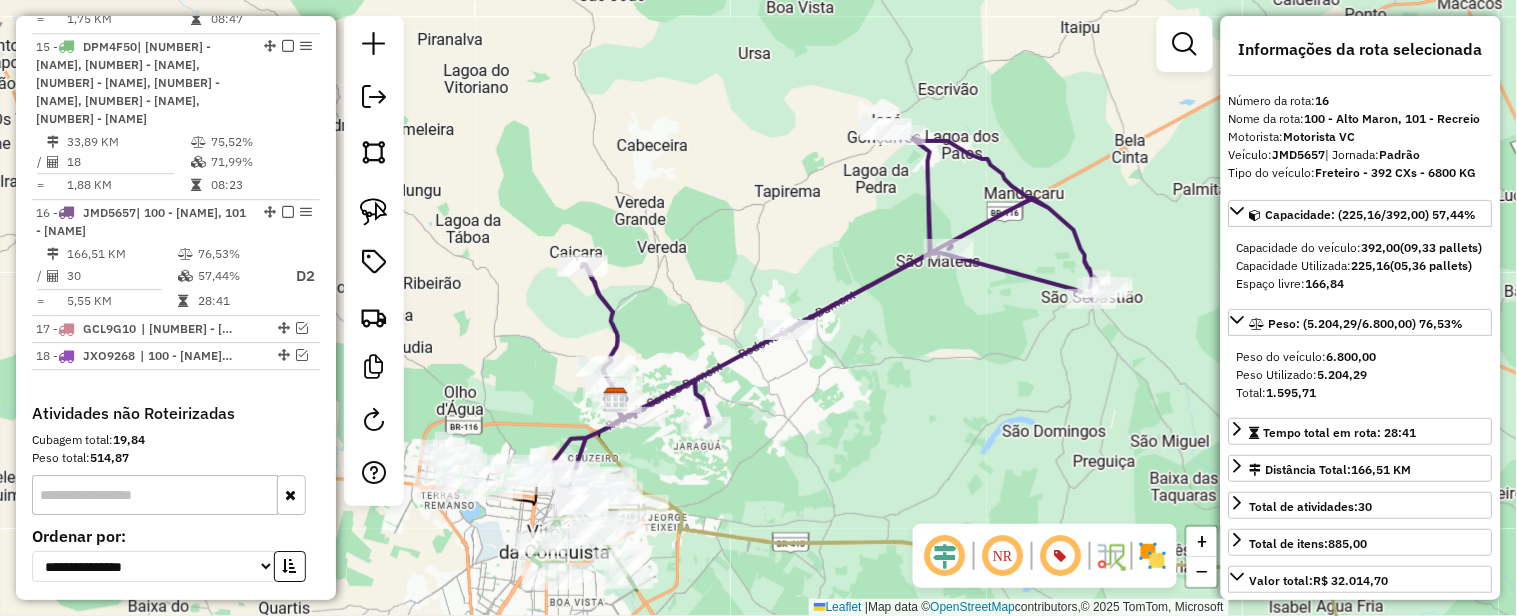 scroll, scrollTop: 1516, scrollLeft: 0, axis: vertical 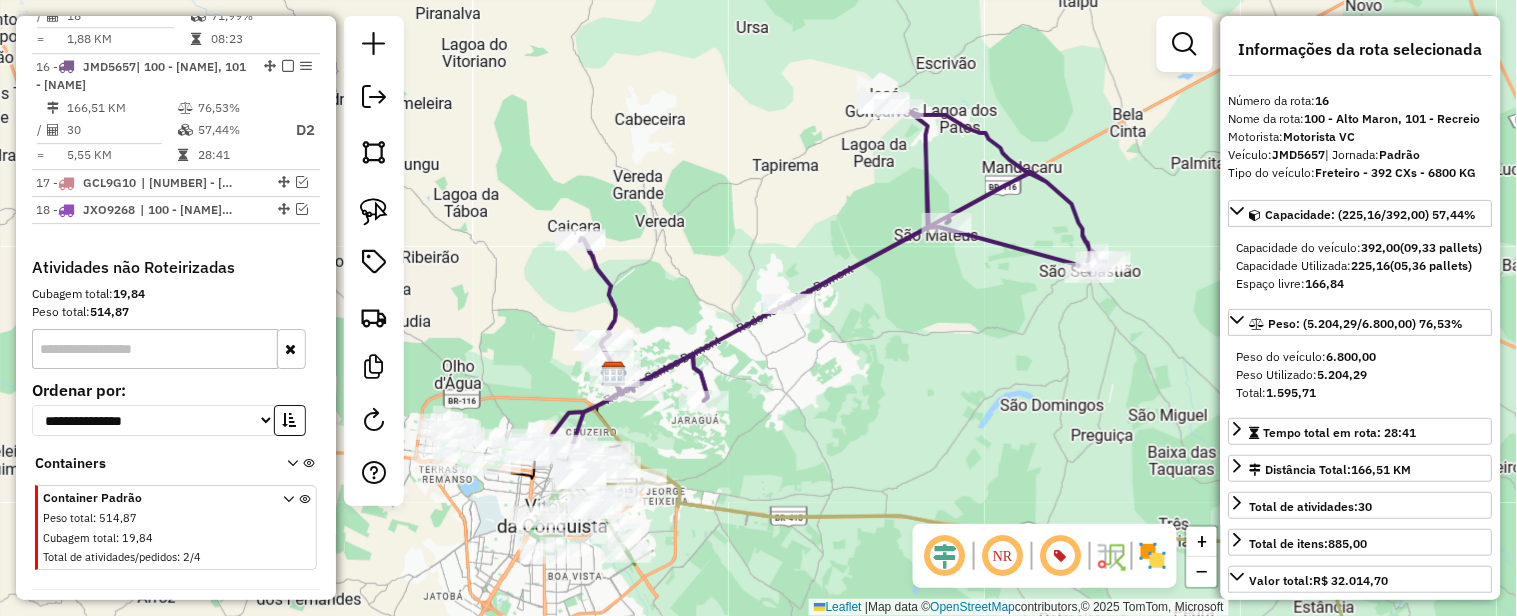 drag, startPoint x: 983, startPoint y: 310, endPoint x: 922, endPoint y: 120, distance: 199.552 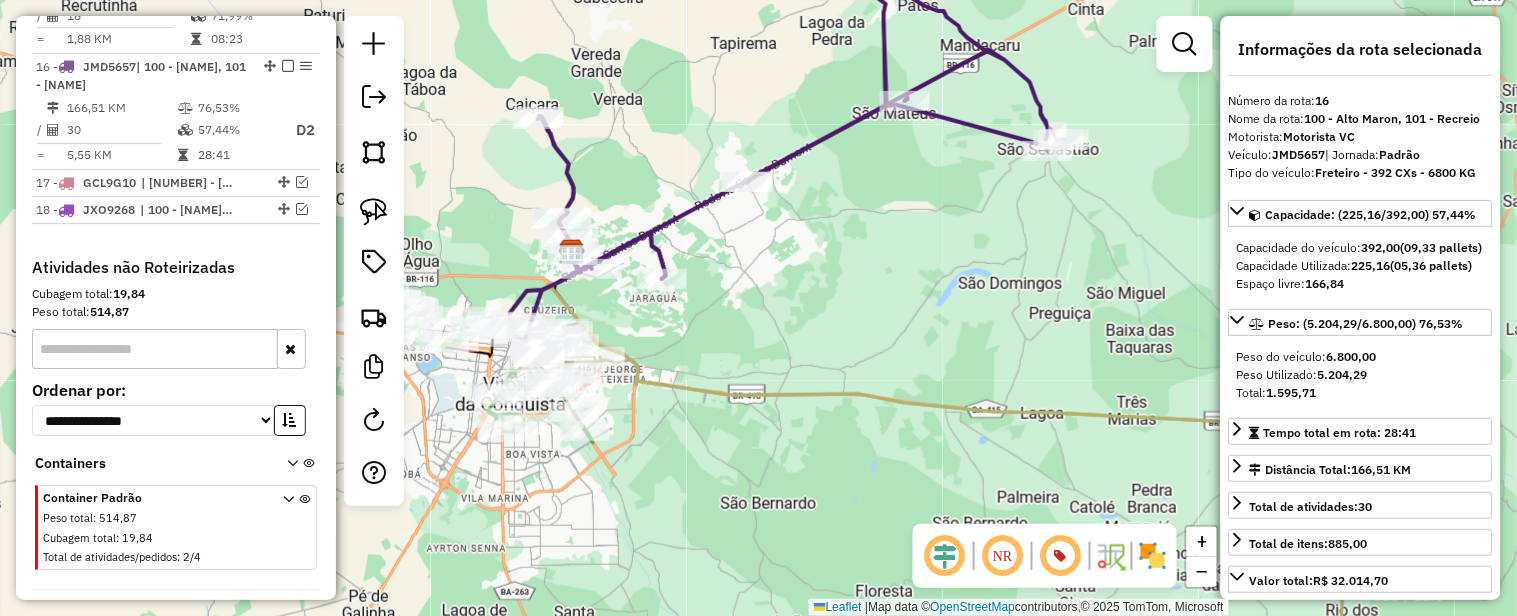 click 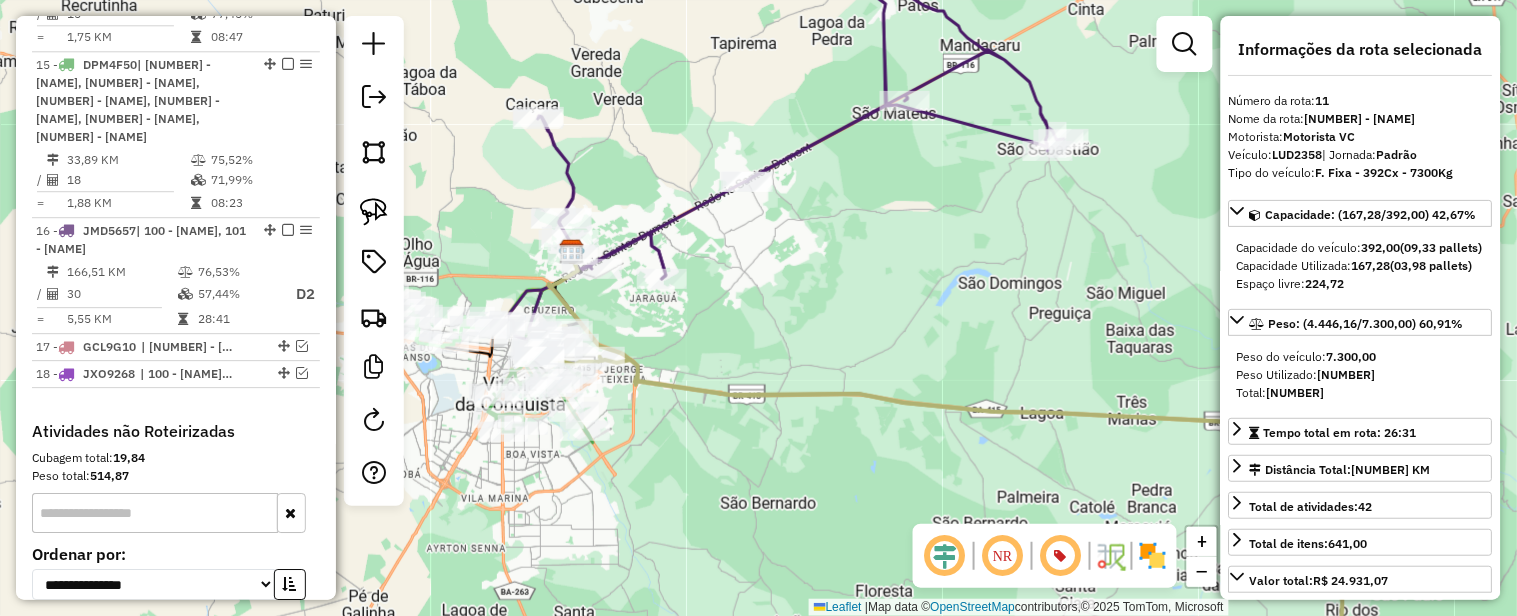 scroll, scrollTop: 1105, scrollLeft: 0, axis: vertical 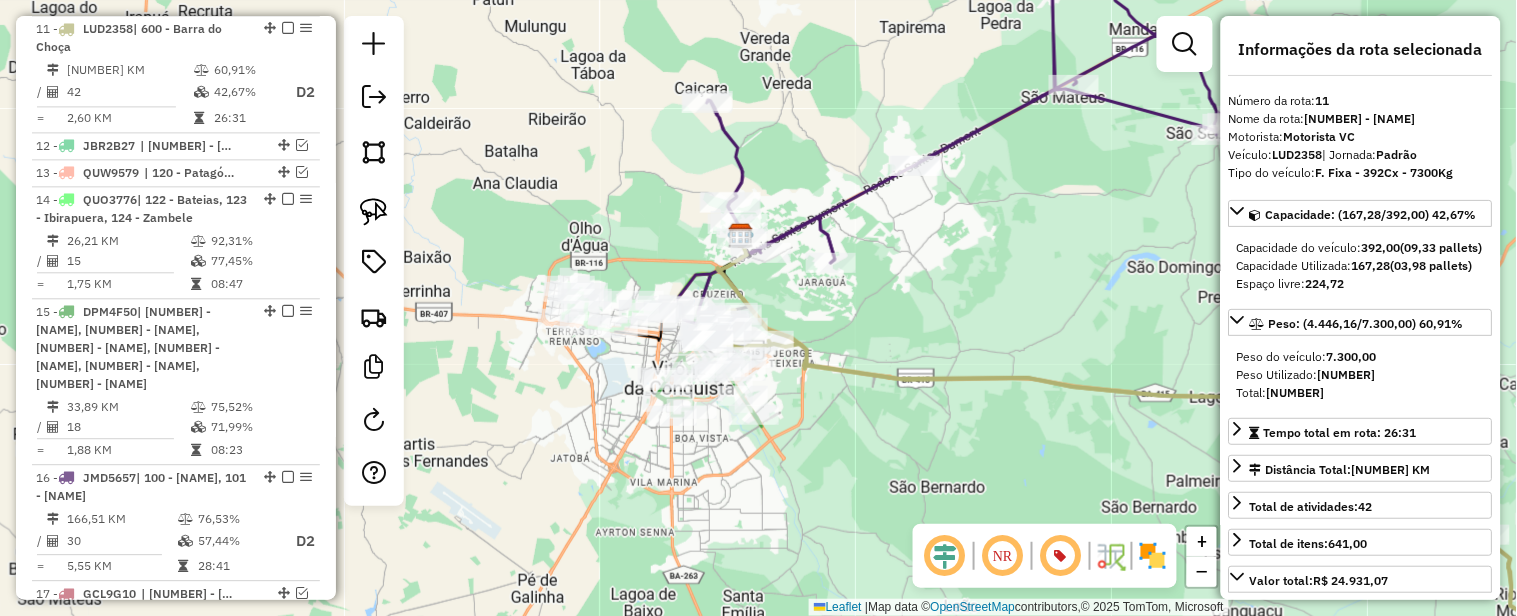drag, startPoint x: 757, startPoint y: 311, endPoint x: 996, endPoint y: 275, distance: 241.69609 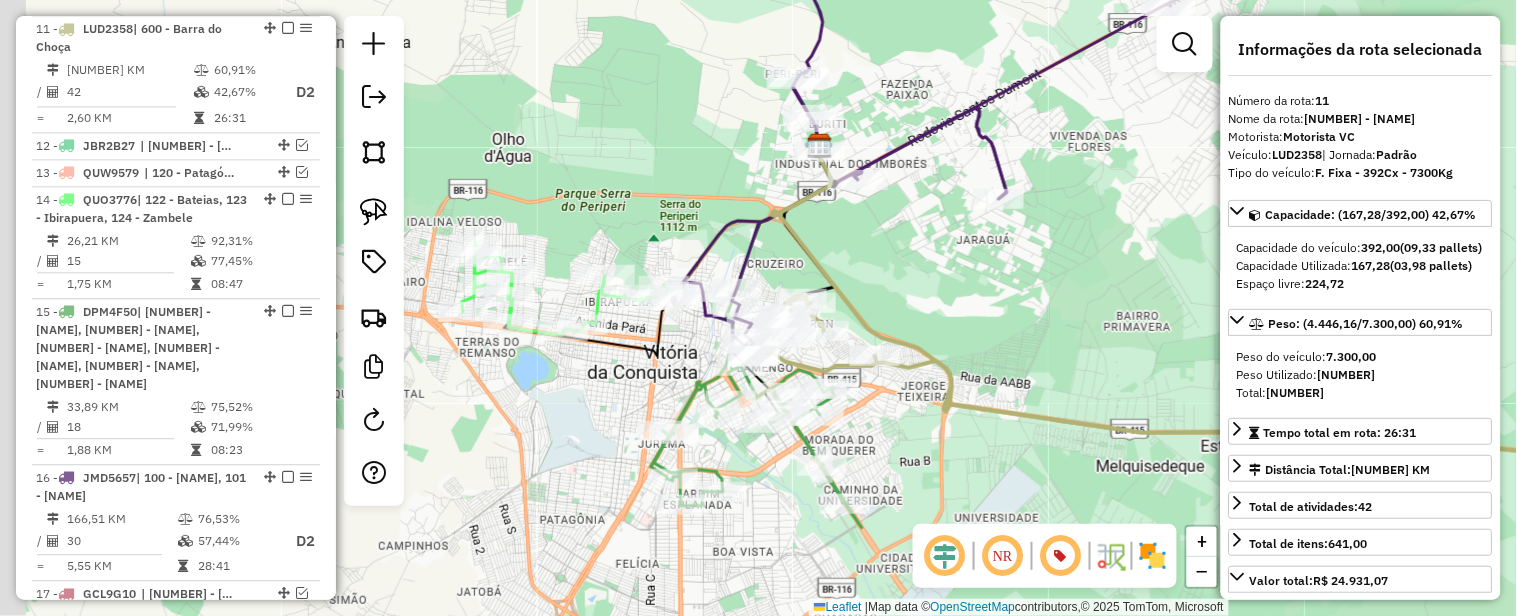 drag, startPoint x: 928, startPoint y: 302, endPoint x: 1082, endPoint y: 288, distance: 154.63506 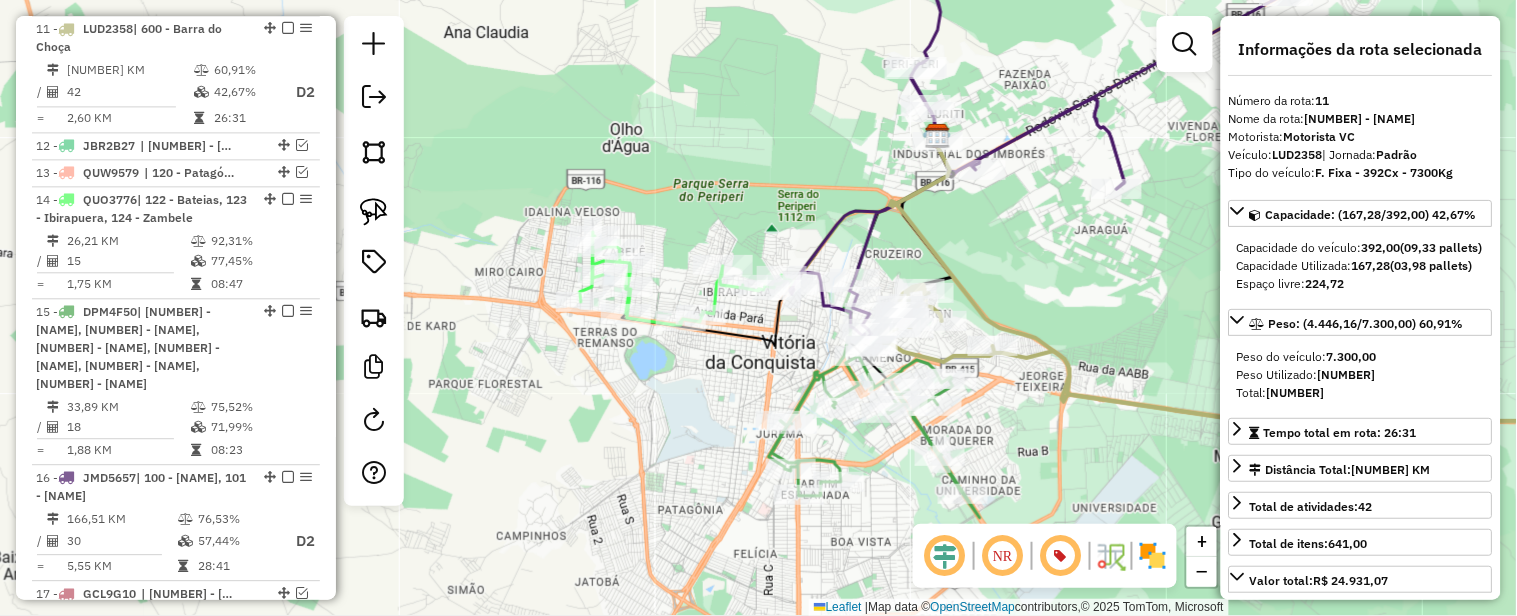 drag, startPoint x: 660, startPoint y: 145, endPoint x: 842, endPoint y: 146, distance: 182.00275 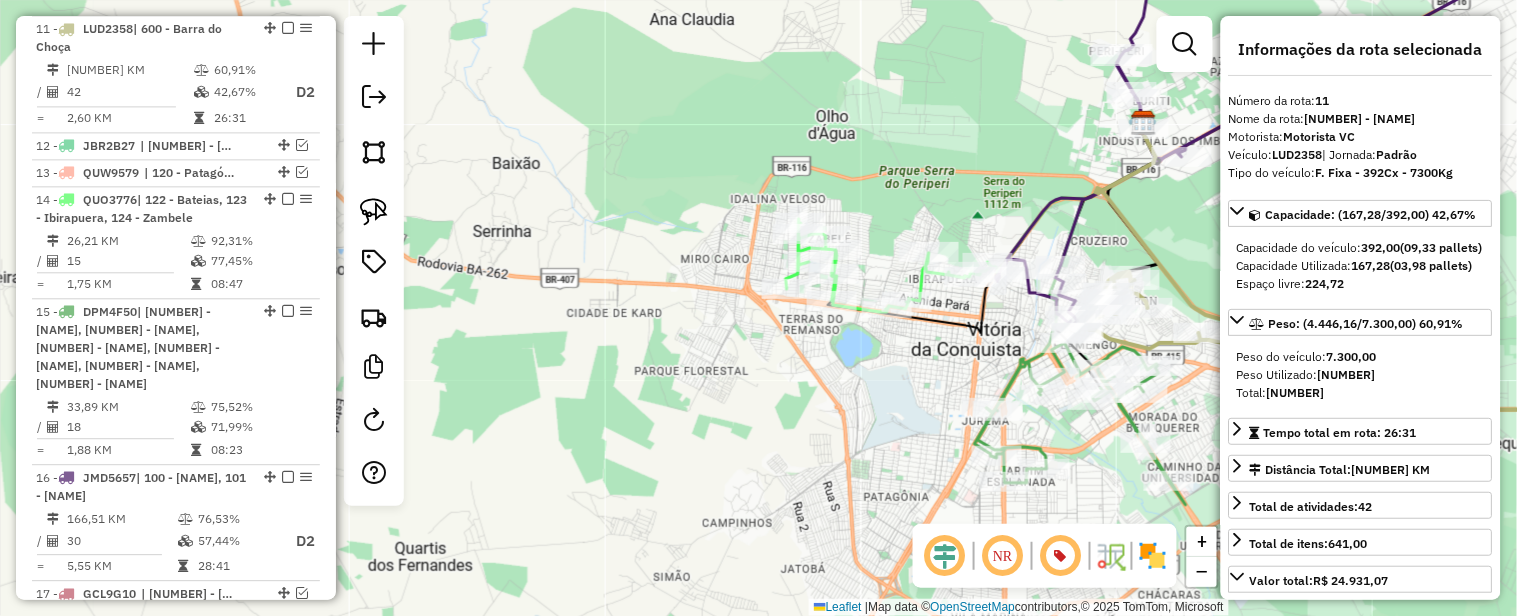 drag, startPoint x: 914, startPoint y: 177, endPoint x: 851, endPoint y: 142, distance: 72.06941 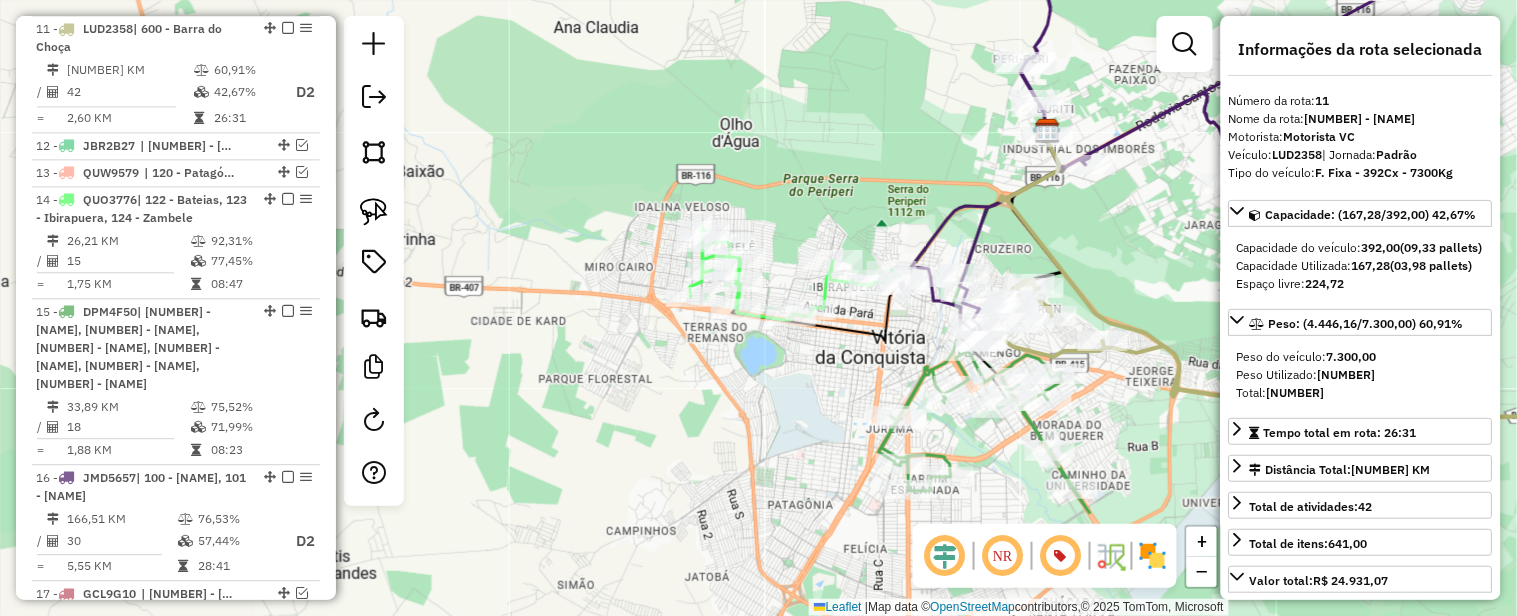 drag, startPoint x: 832, startPoint y: 148, endPoint x: 481, endPoint y: 175, distance: 352.03693 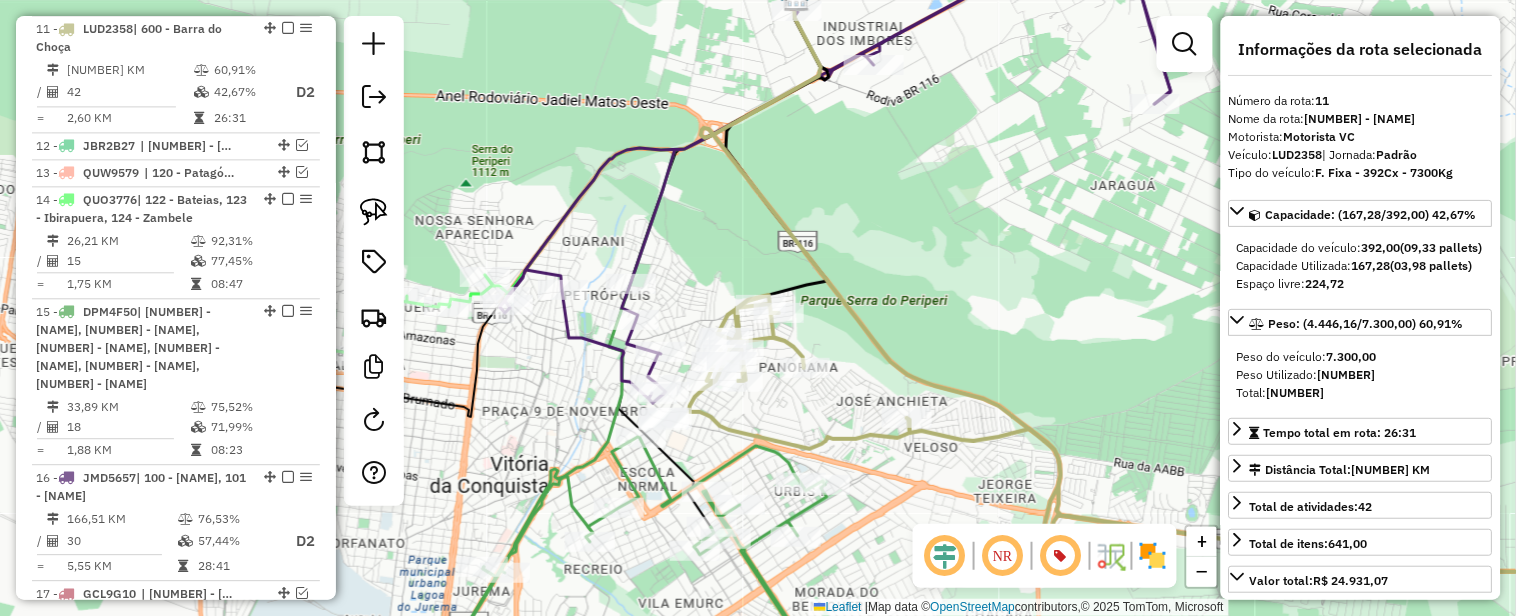 drag, startPoint x: 725, startPoint y: 288, endPoint x: 831, endPoint y: 160, distance: 166.19266 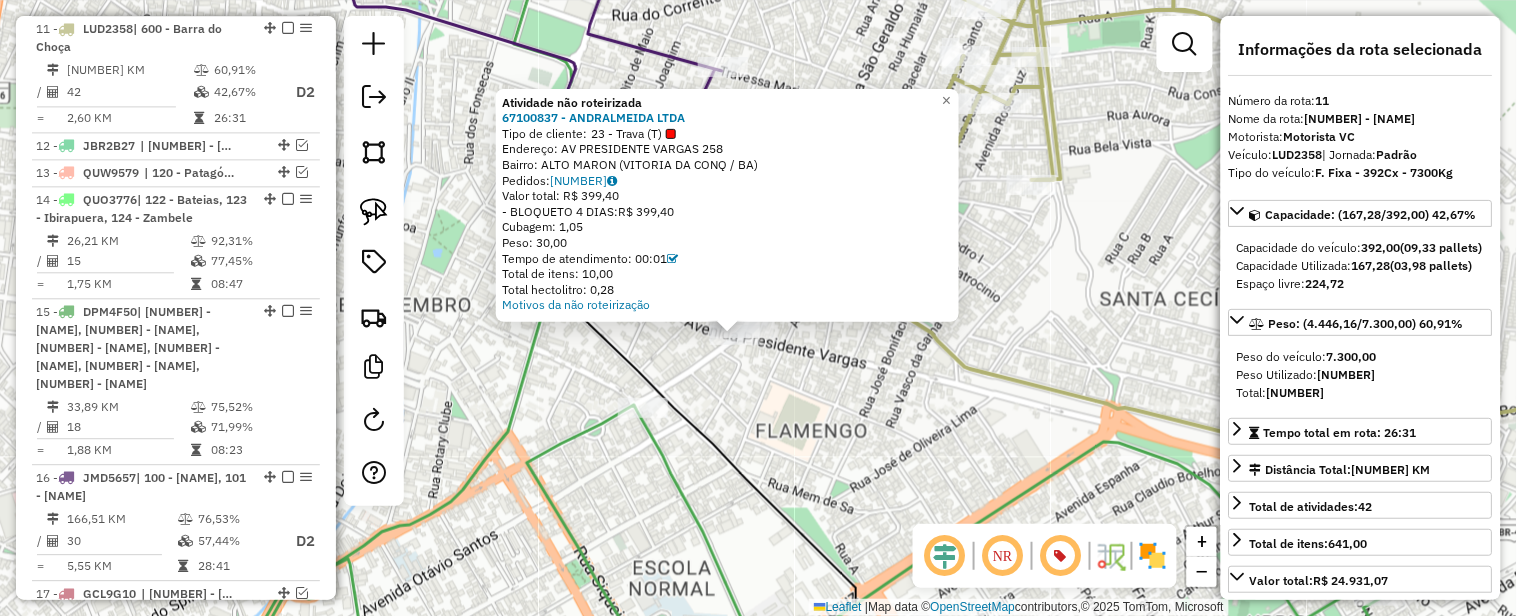 drag, startPoint x: 910, startPoint y: 367, endPoint x: 871, endPoint y: 414, distance: 61.073727 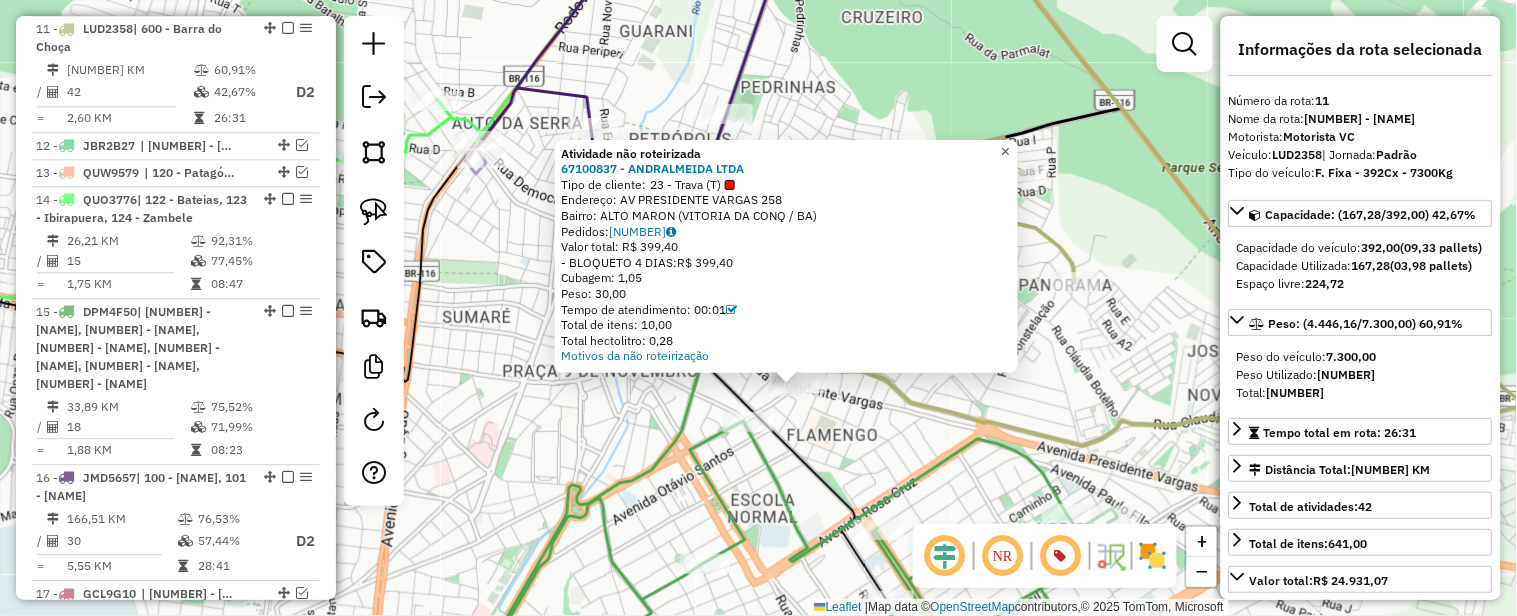 click on "×" 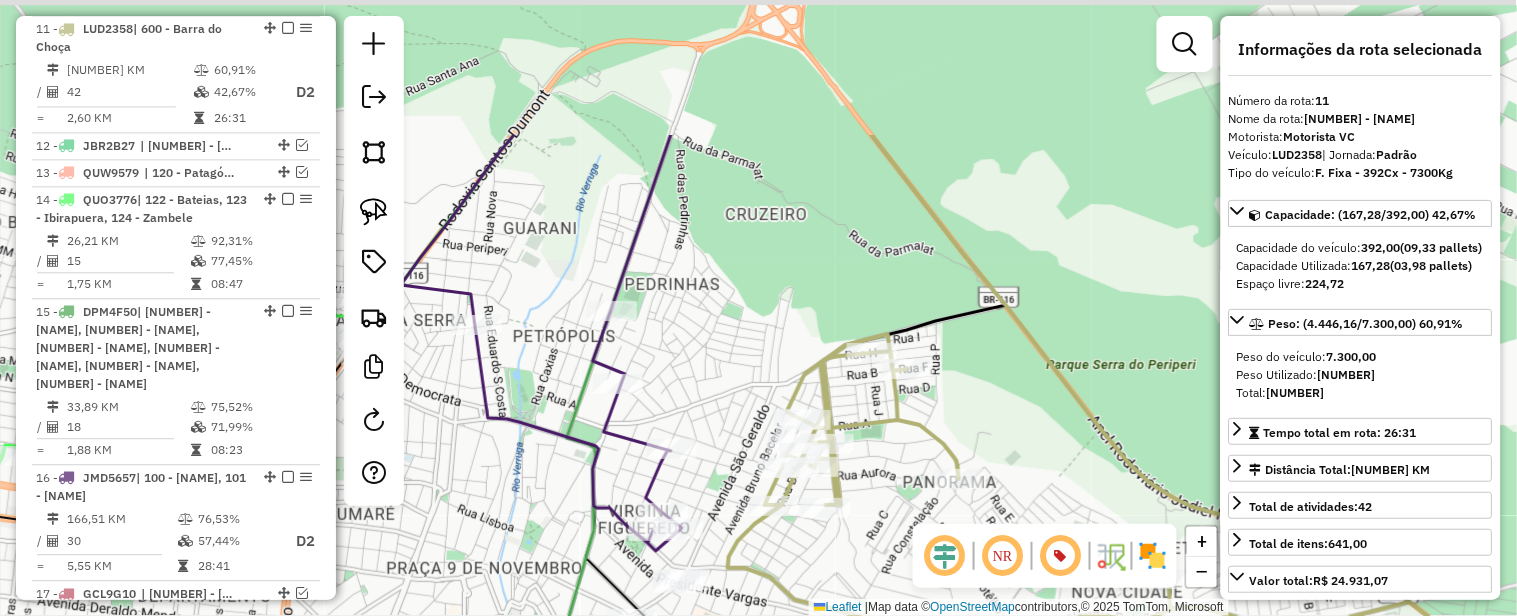 drag, startPoint x: 903, startPoint y: 121, endPoint x: 787, endPoint y: 318, distance: 228.6154 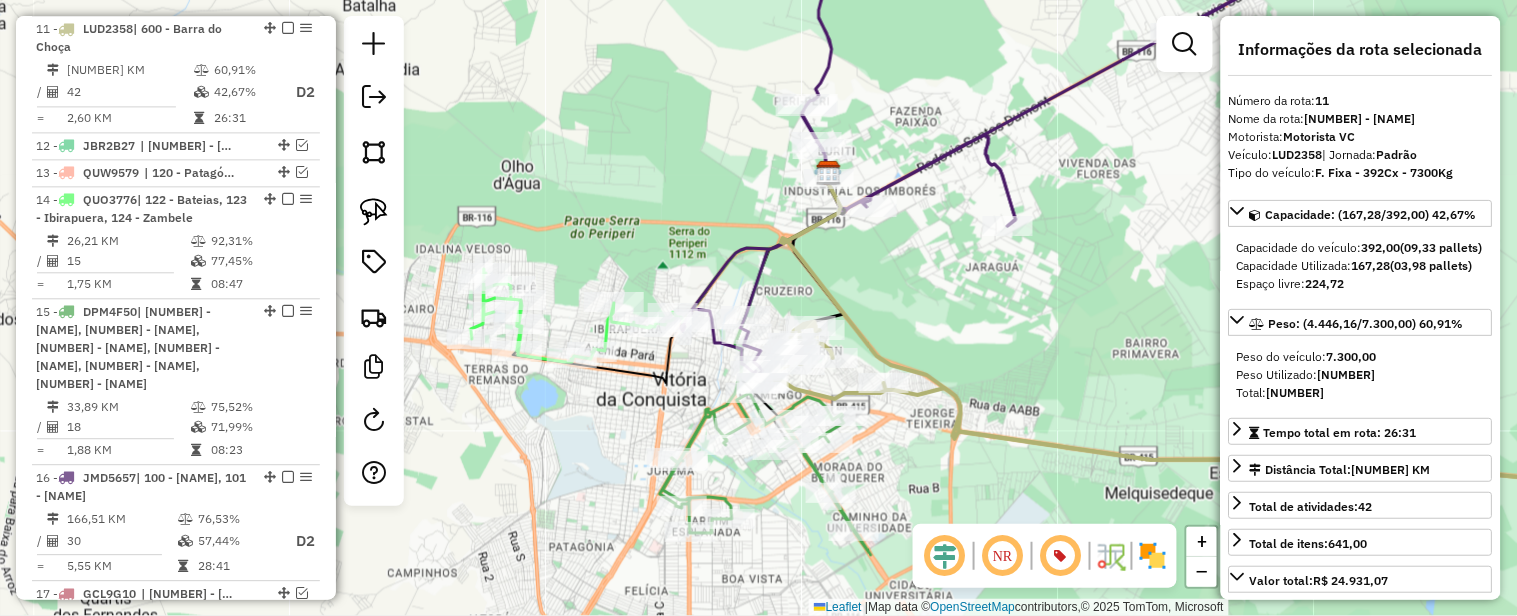 drag, startPoint x: 951, startPoint y: 205, endPoint x: 868, endPoint y: 275, distance: 108.57716 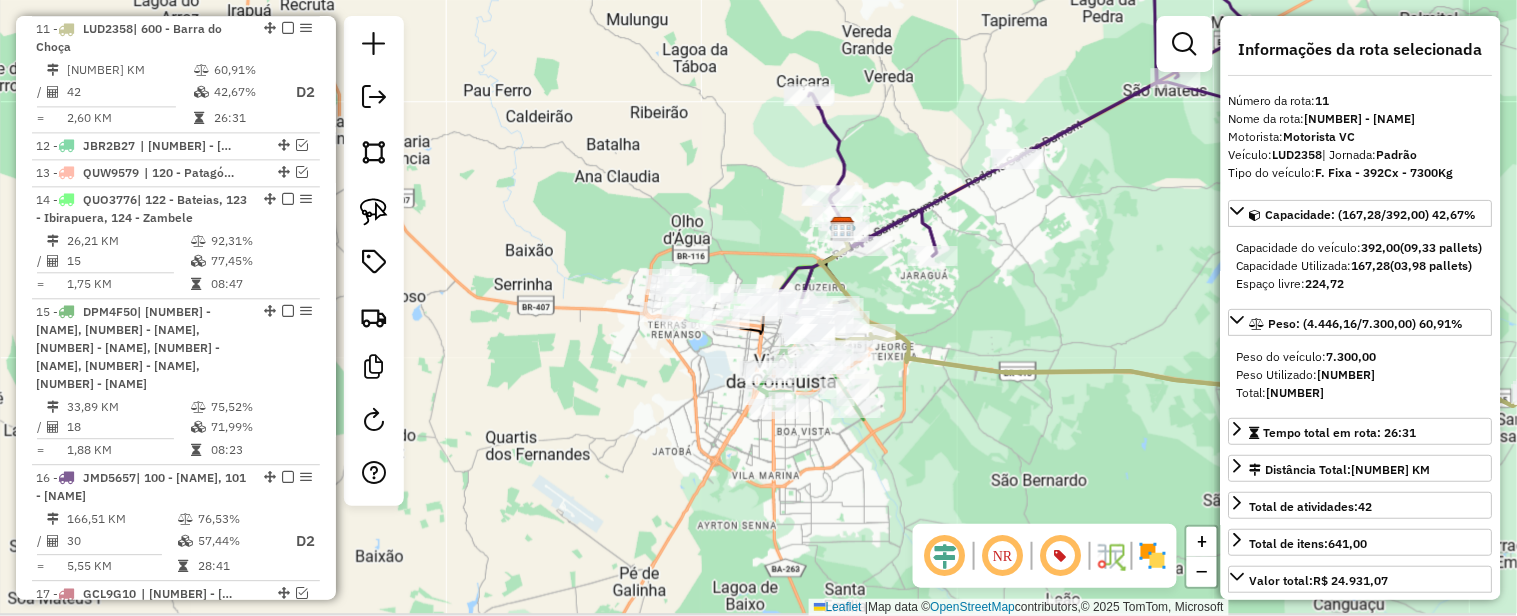 drag, startPoint x: 856, startPoint y: 177, endPoint x: 901, endPoint y: 142, distance: 57.00877 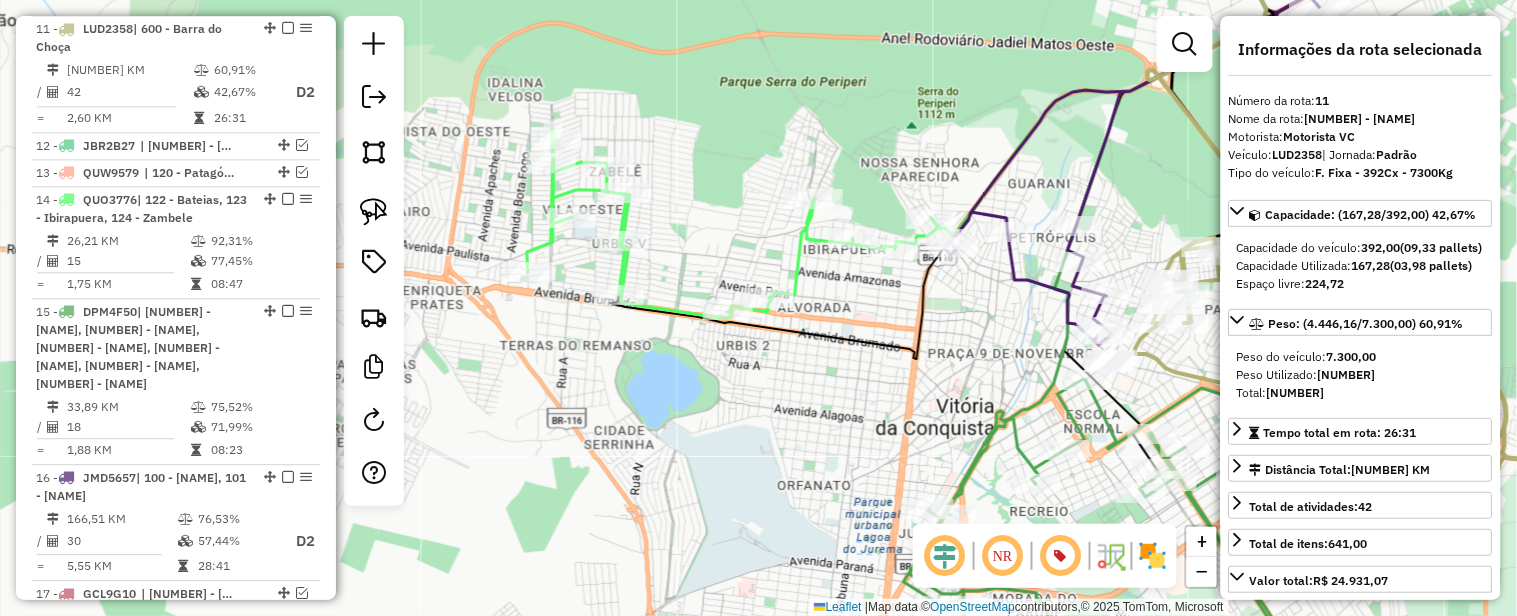 drag, startPoint x: 744, startPoint y: 240, endPoint x: 703, endPoint y: 242, distance: 41.04875 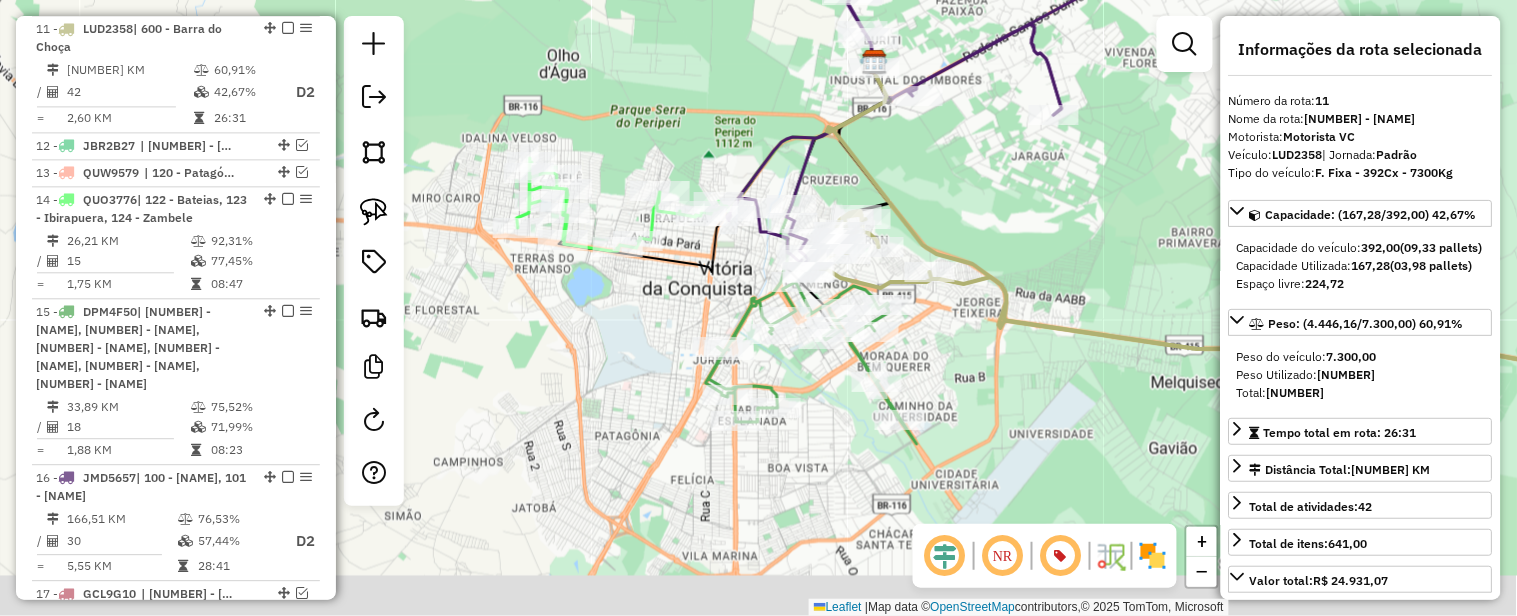 drag, startPoint x: 837, startPoint y: 176, endPoint x: 702, endPoint y: 100, distance: 154.92256 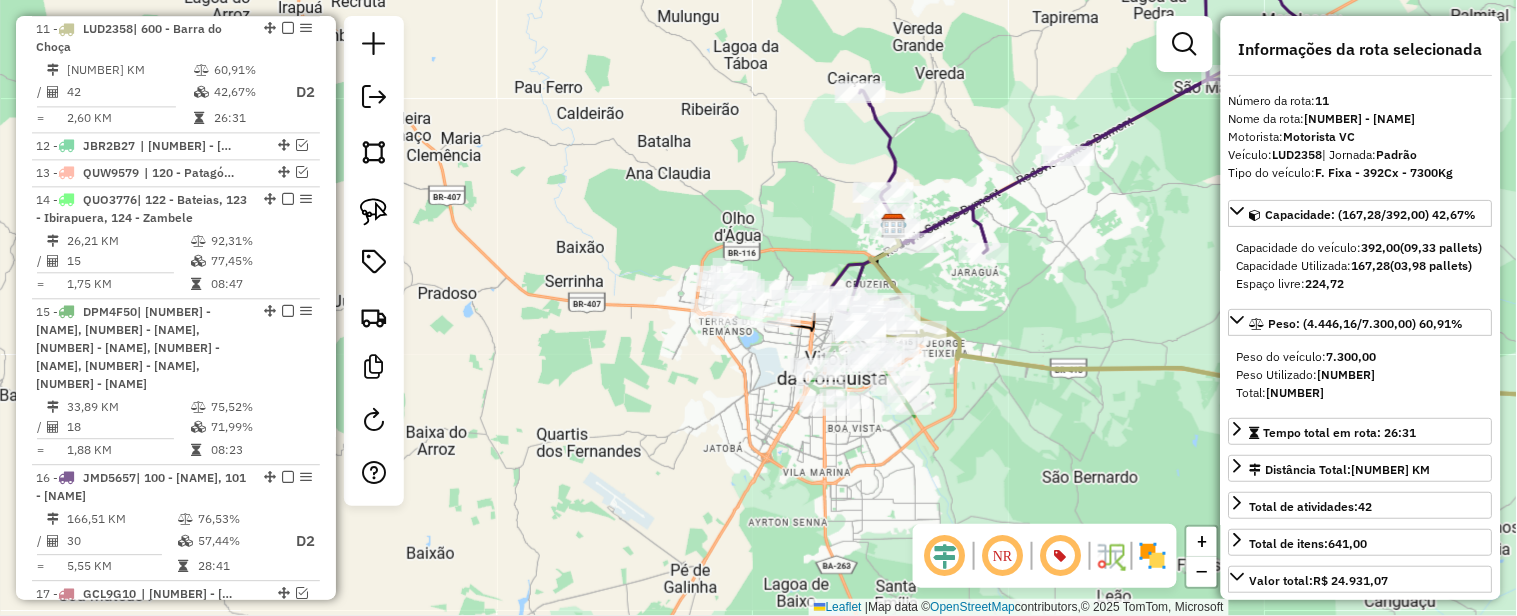 click on "Janela de atendimento Grade de atendimento Capacidade Transportadoras Veículos Cliente Pedidos  Rotas Selecione os dias de semana para filtrar as janelas de atendimento  Seg   Ter   Qua   Qui   Sex   Sáb   Dom  Informe o período da janela de atendimento: De: Até:  Filtrar exatamente a janela do cliente  Considerar janela de atendimento padrão  Selecione os dias de semana para filtrar as grades de atendimento  Seg   Ter   Qua   Qui   Sex   Sáb   Dom   Considerar clientes sem dia de atendimento cadastrado  Clientes fora do dia de atendimento selecionado Filtrar as atividades entre os valores definidos abaixo:  Peso mínimo:   Peso máximo:   Cubagem mínima:   Cubagem máxima:   De:   Até:  Filtrar as atividades entre o tempo de atendimento definido abaixo:  De:   Até:   Considerar capacidade total dos clientes não roteirizados Transportadora: Selecione um ou mais itens Tipo de veículo: Selecione um ou mais itens Veículo: Selecione um ou mais itens Motorista: Selecione um ou mais itens Nome: Rótulo:" 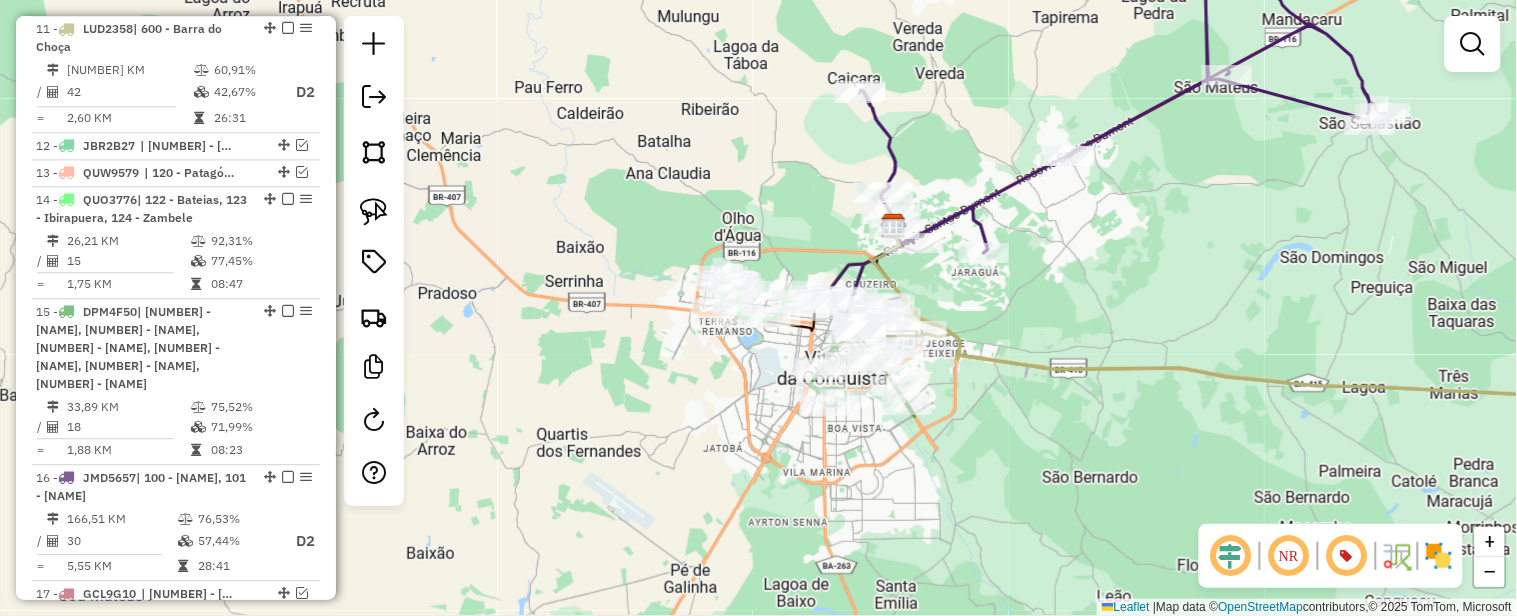 click 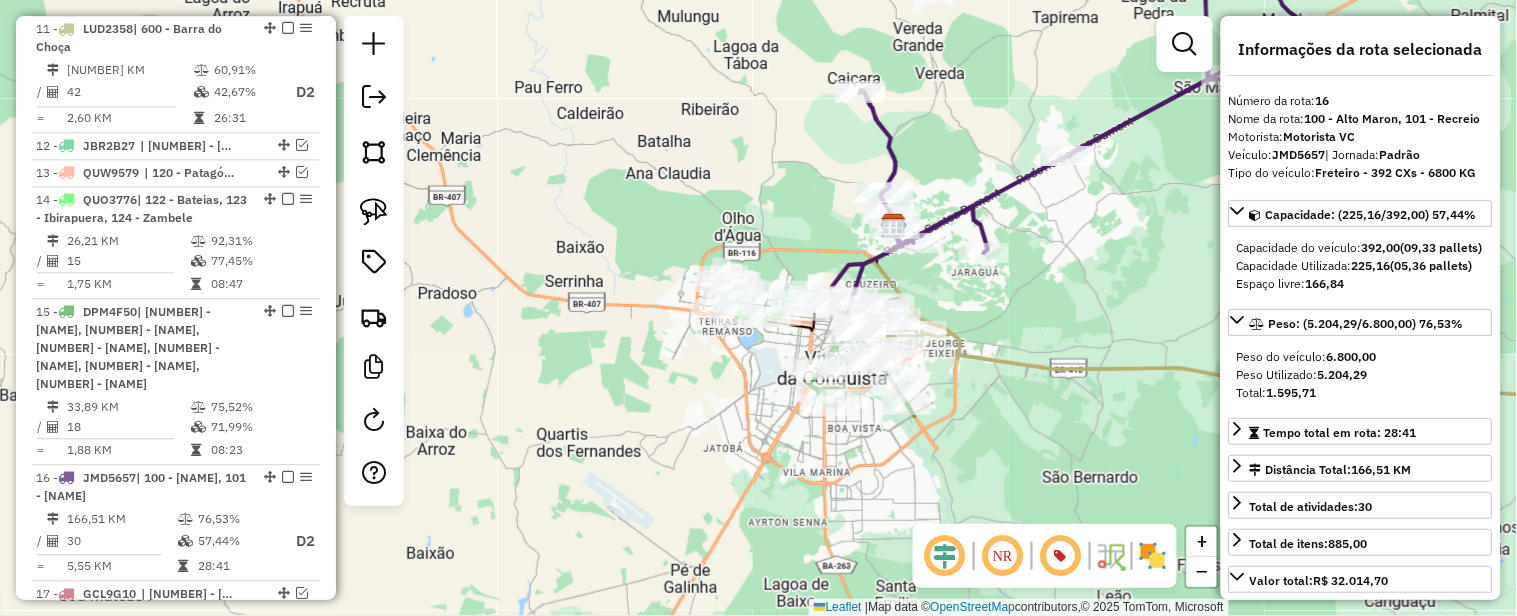 scroll, scrollTop: 1516, scrollLeft: 0, axis: vertical 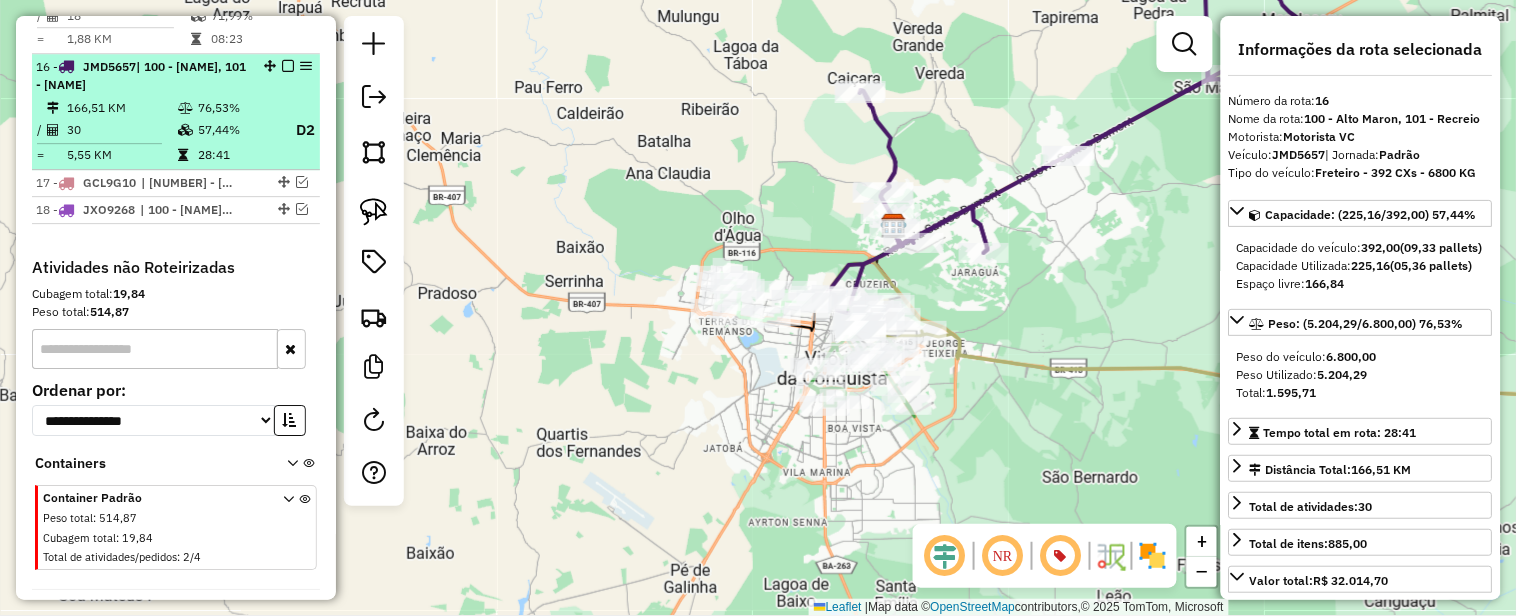 click on "| 100 - [NAME], 101 - [NAME]" at bounding box center (141, 75) 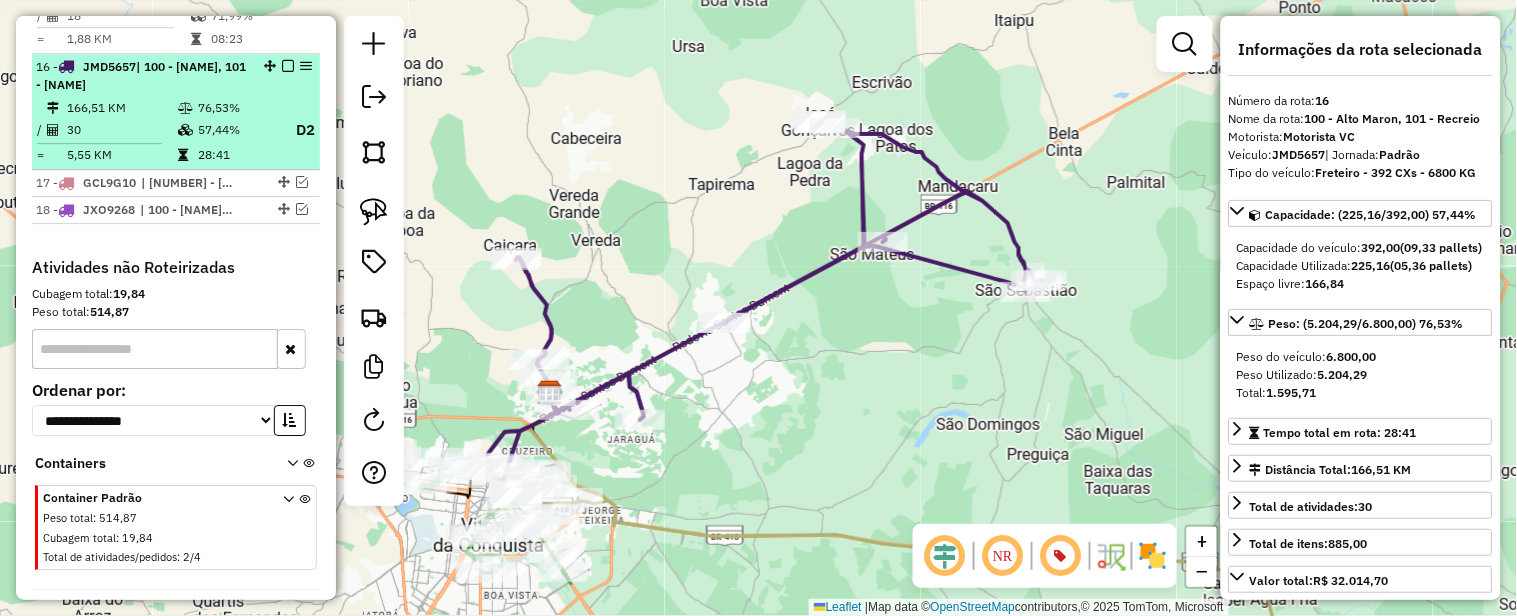 click at bounding box center [288, 66] 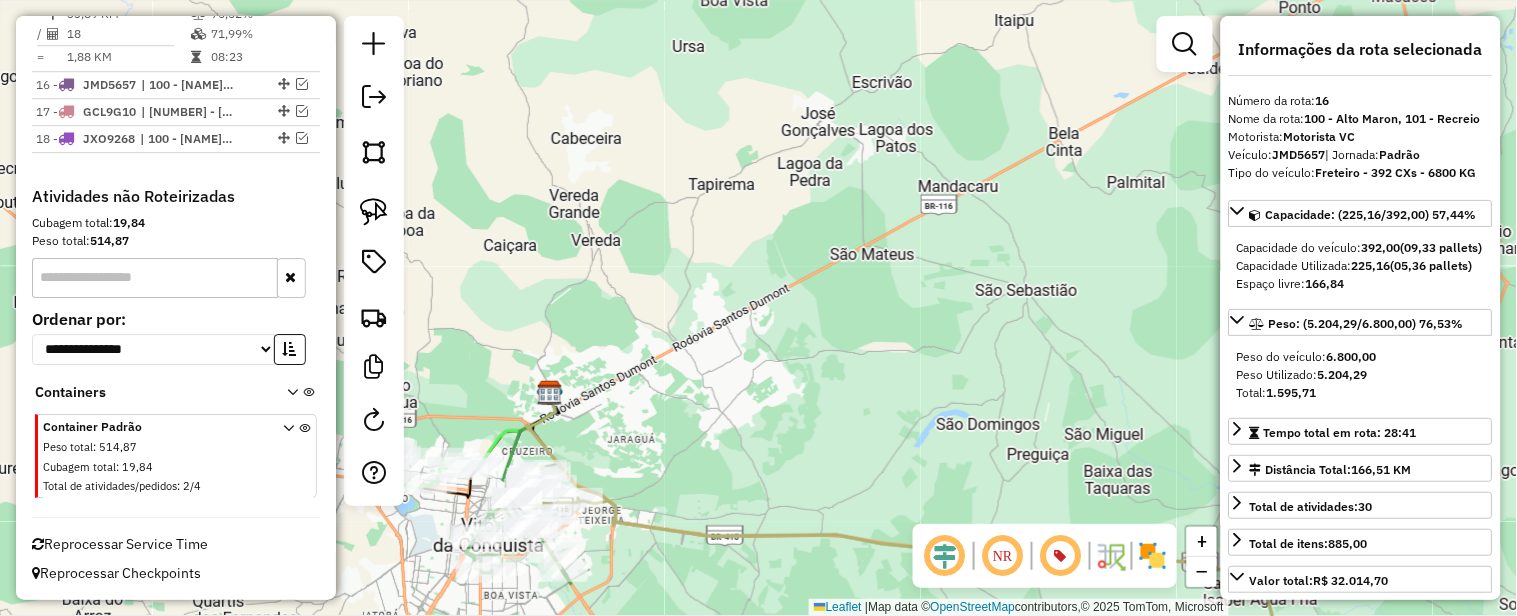 scroll, scrollTop: 1462, scrollLeft: 0, axis: vertical 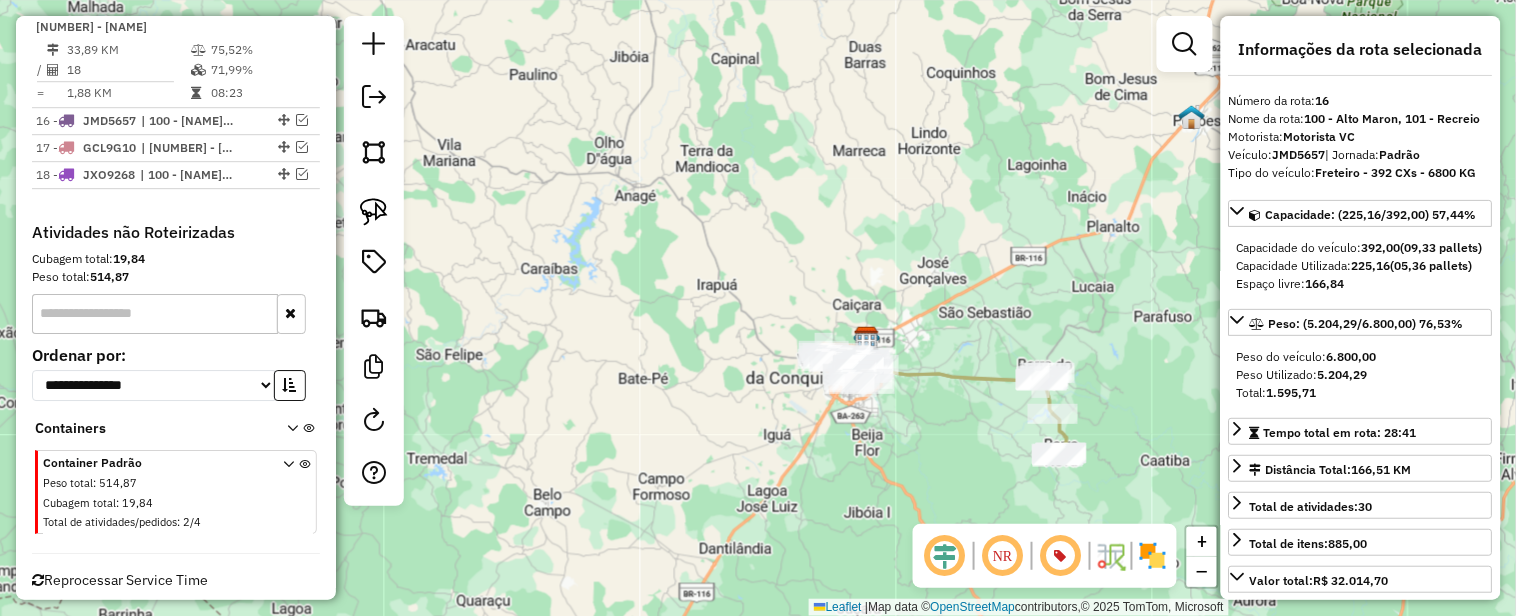 drag, startPoint x: 945, startPoint y: 383, endPoint x: 1000, endPoint y: 248, distance: 145.7738 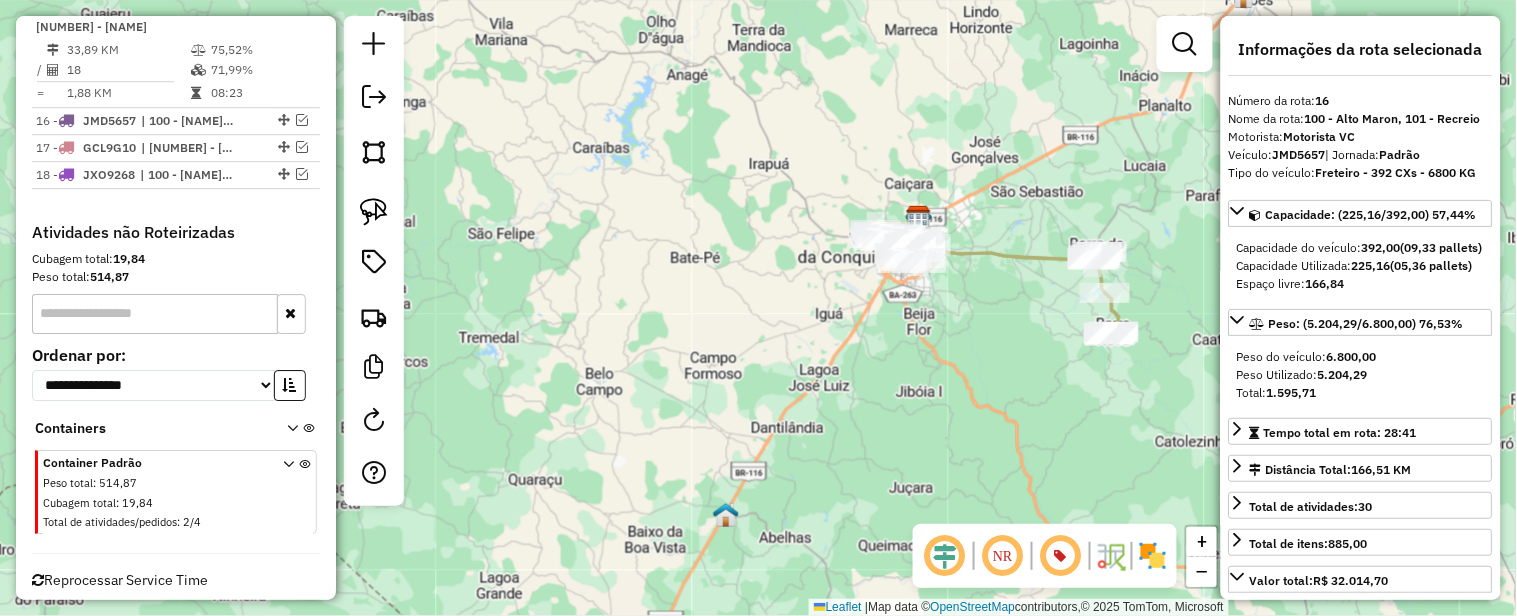 click 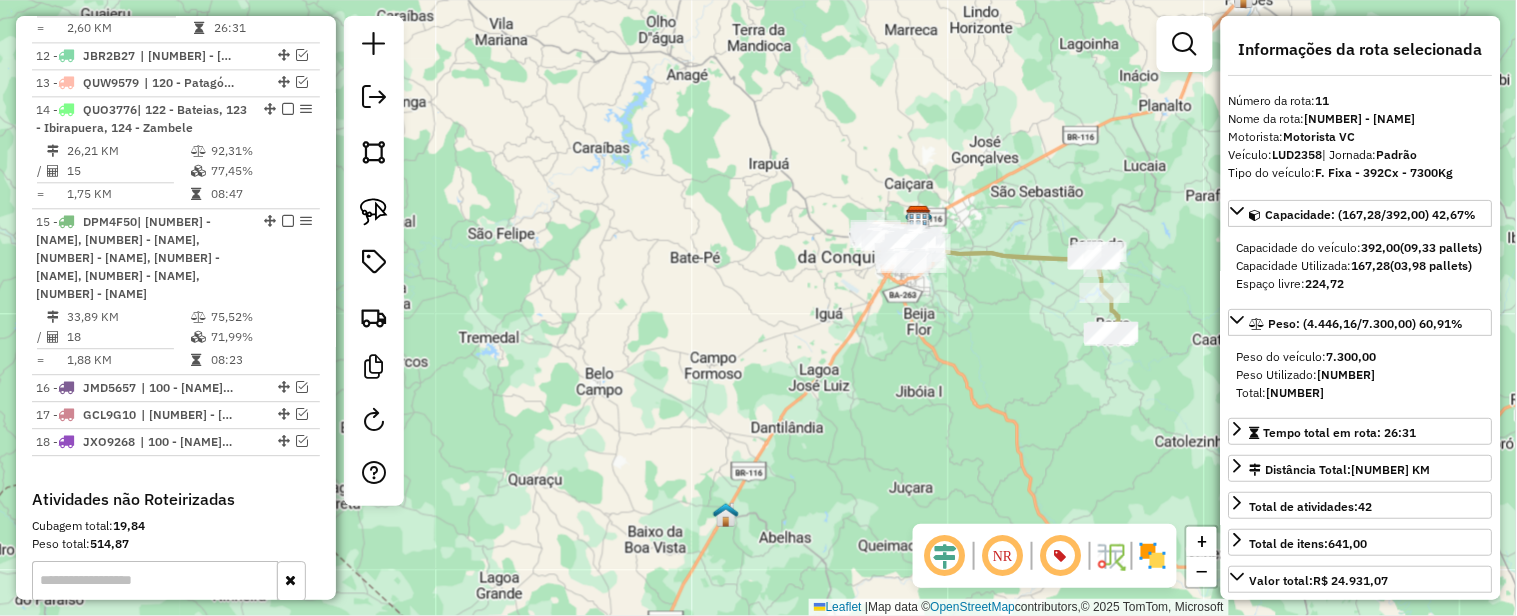 scroll, scrollTop: 1105, scrollLeft: 0, axis: vertical 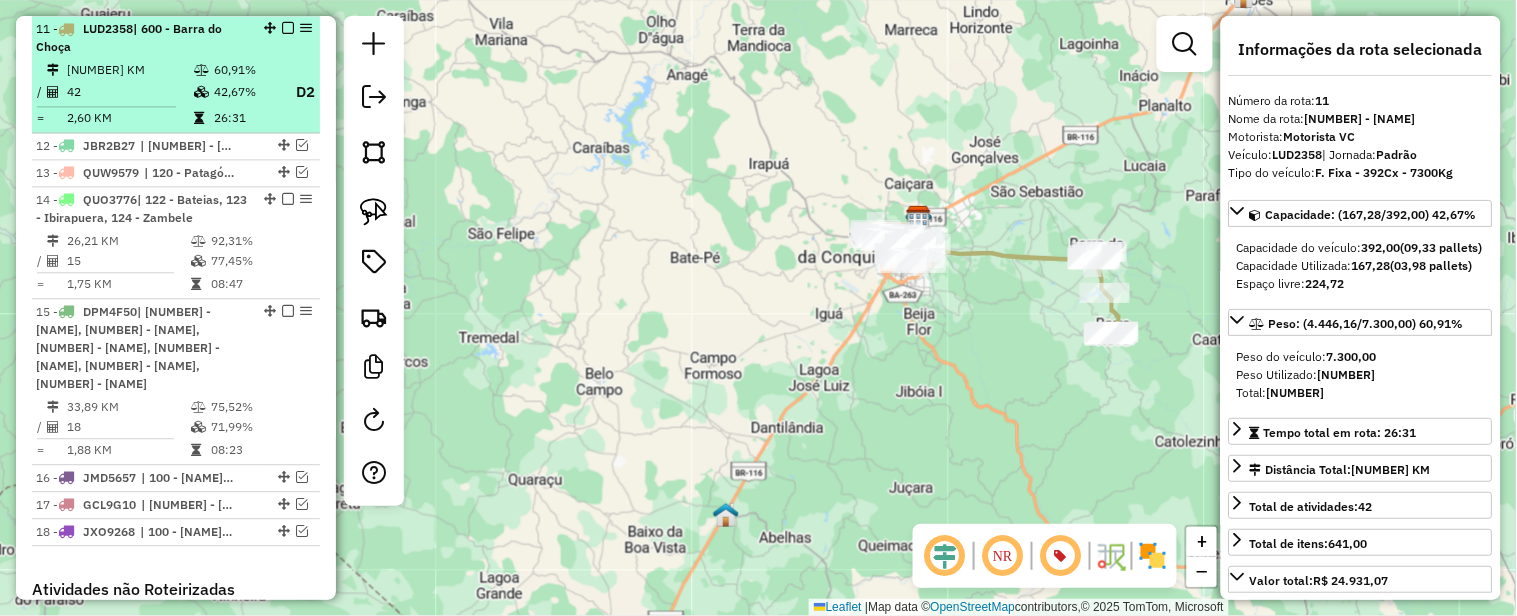 click at bounding box center (288, 28) 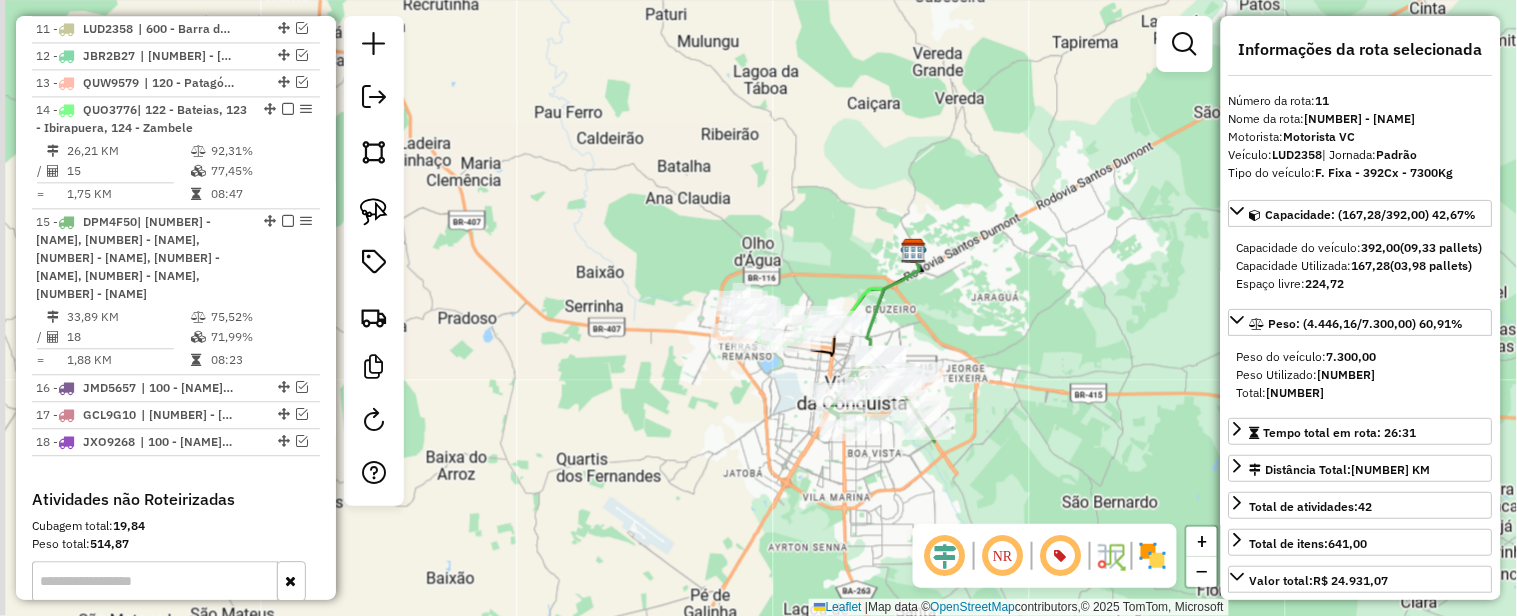drag, startPoint x: 973, startPoint y: 325, endPoint x: 991, endPoint y: 281, distance: 47.539455 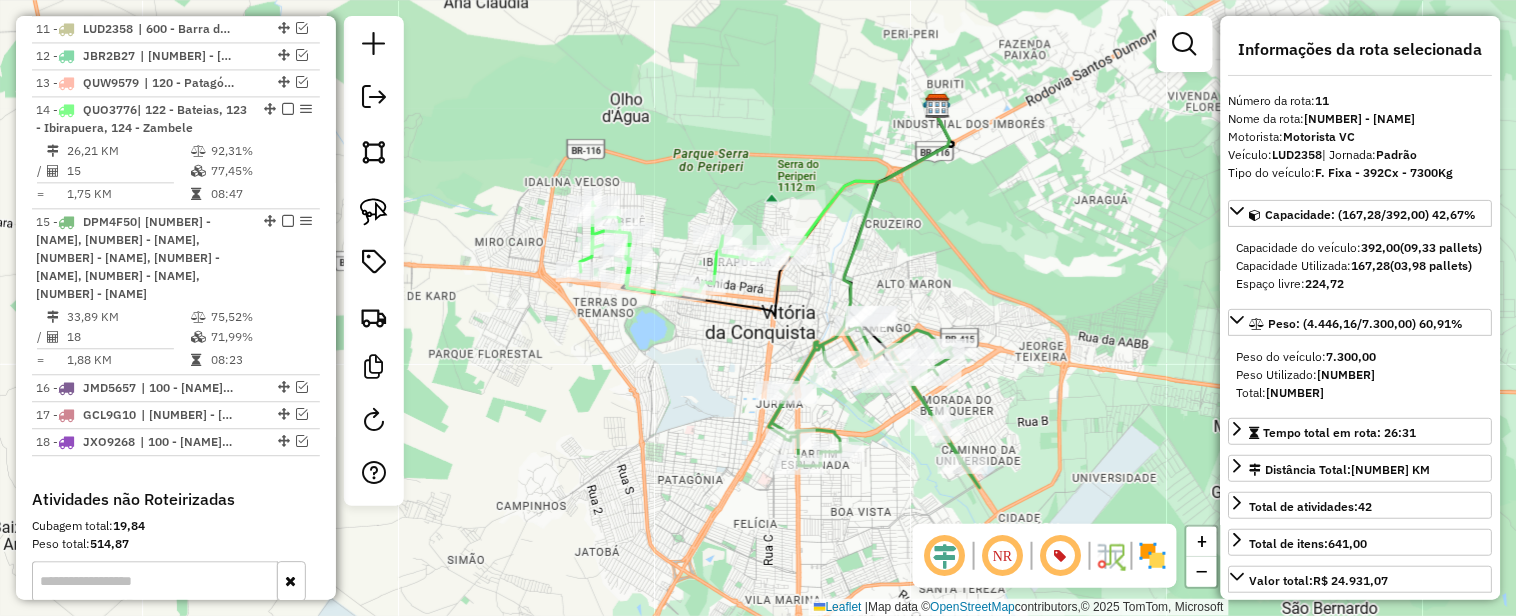 click 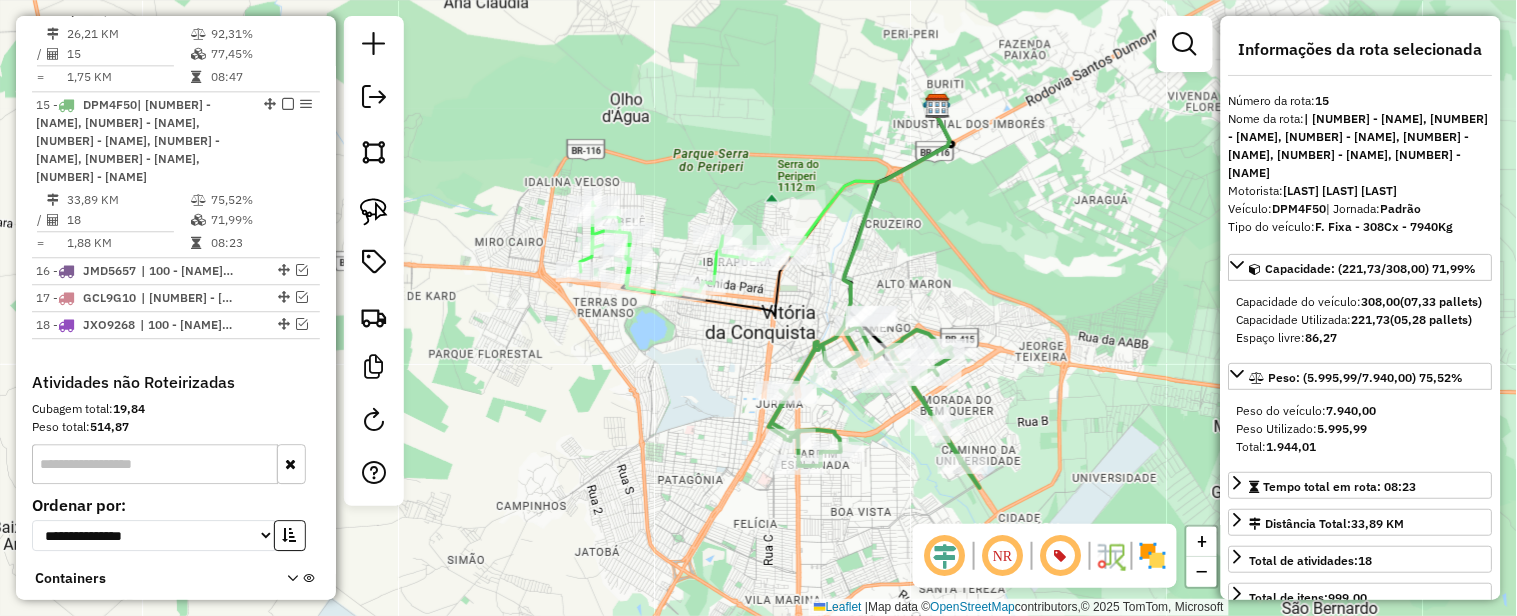 scroll, scrollTop: 1297, scrollLeft: 0, axis: vertical 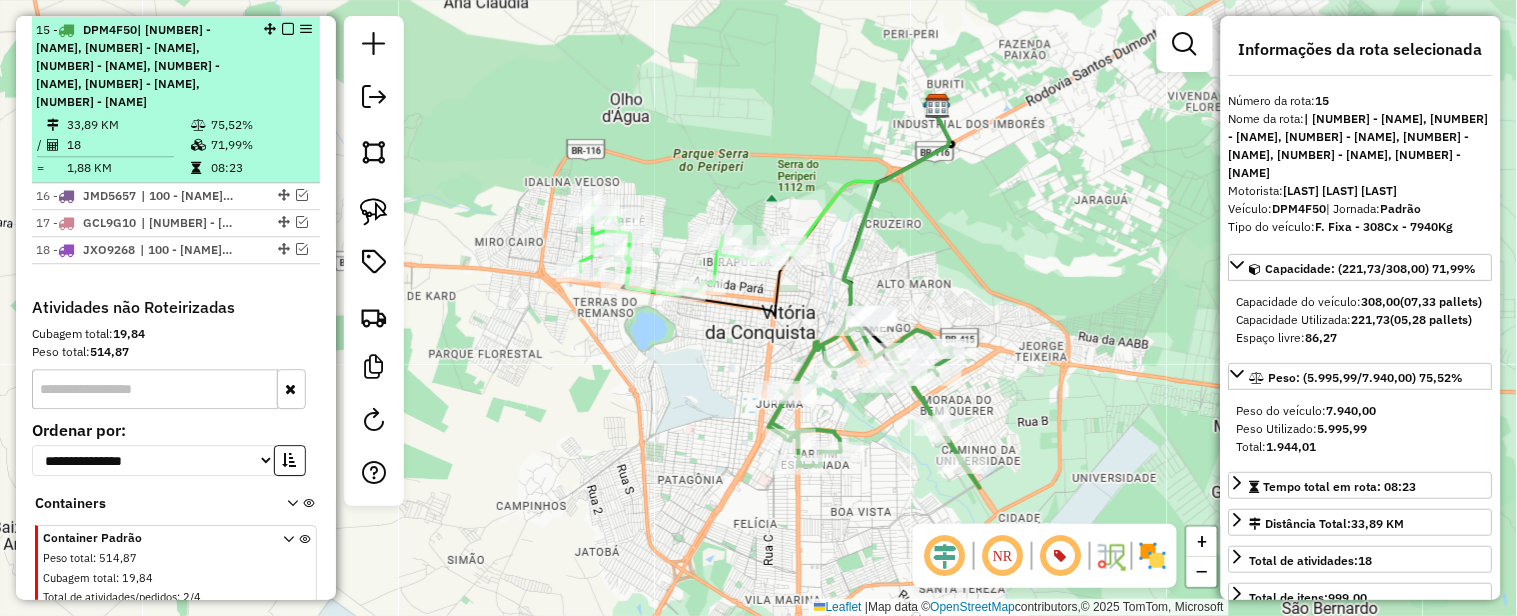 click at bounding box center (288, 29) 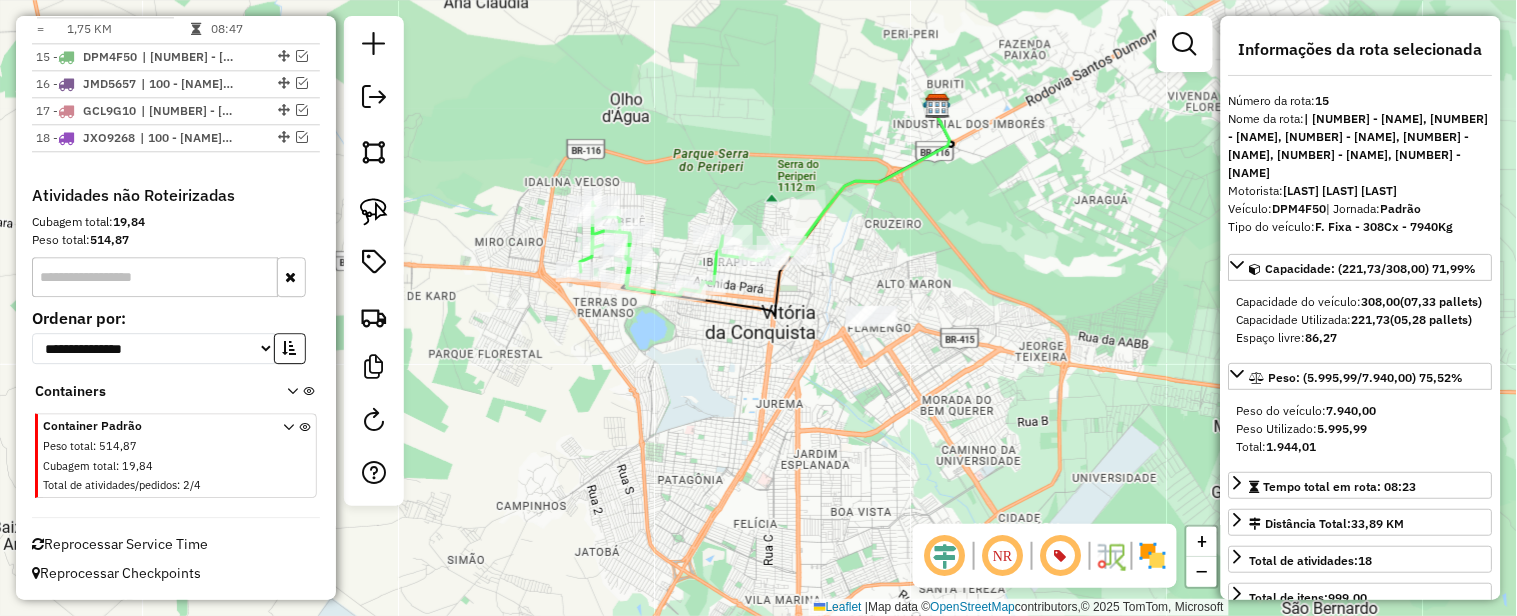 click 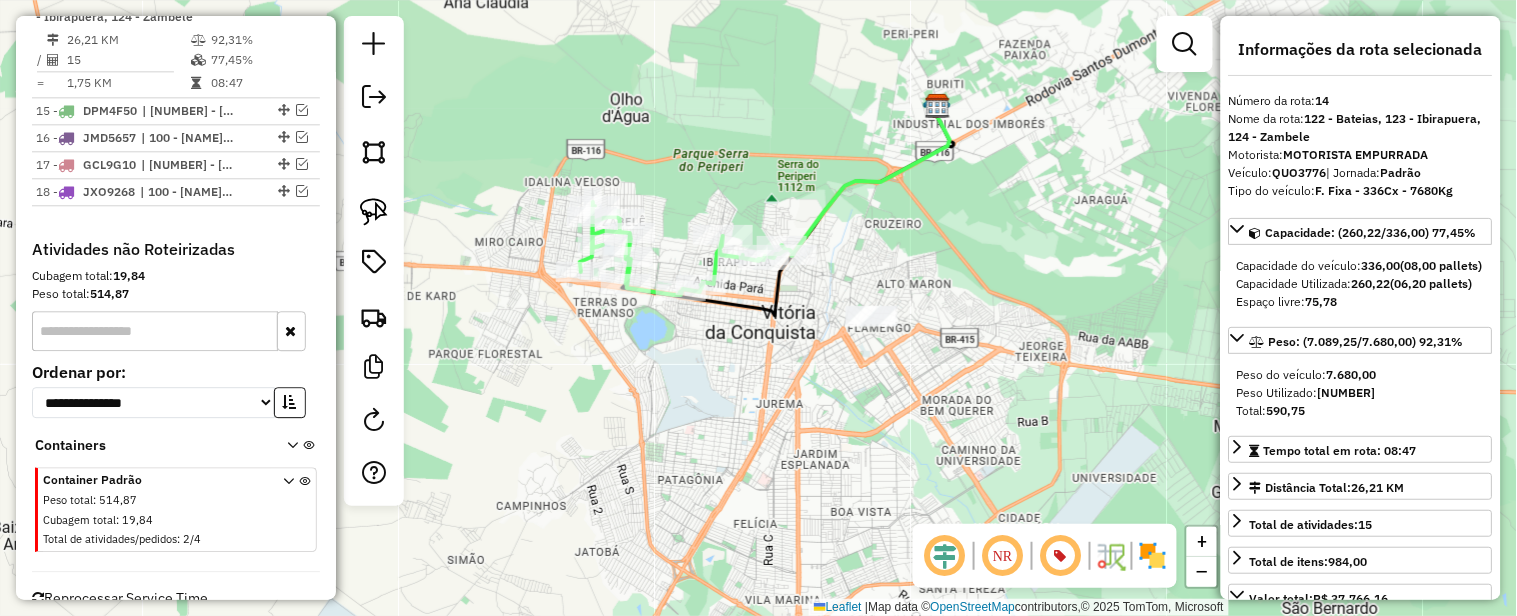 scroll, scrollTop: 1185, scrollLeft: 0, axis: vertical 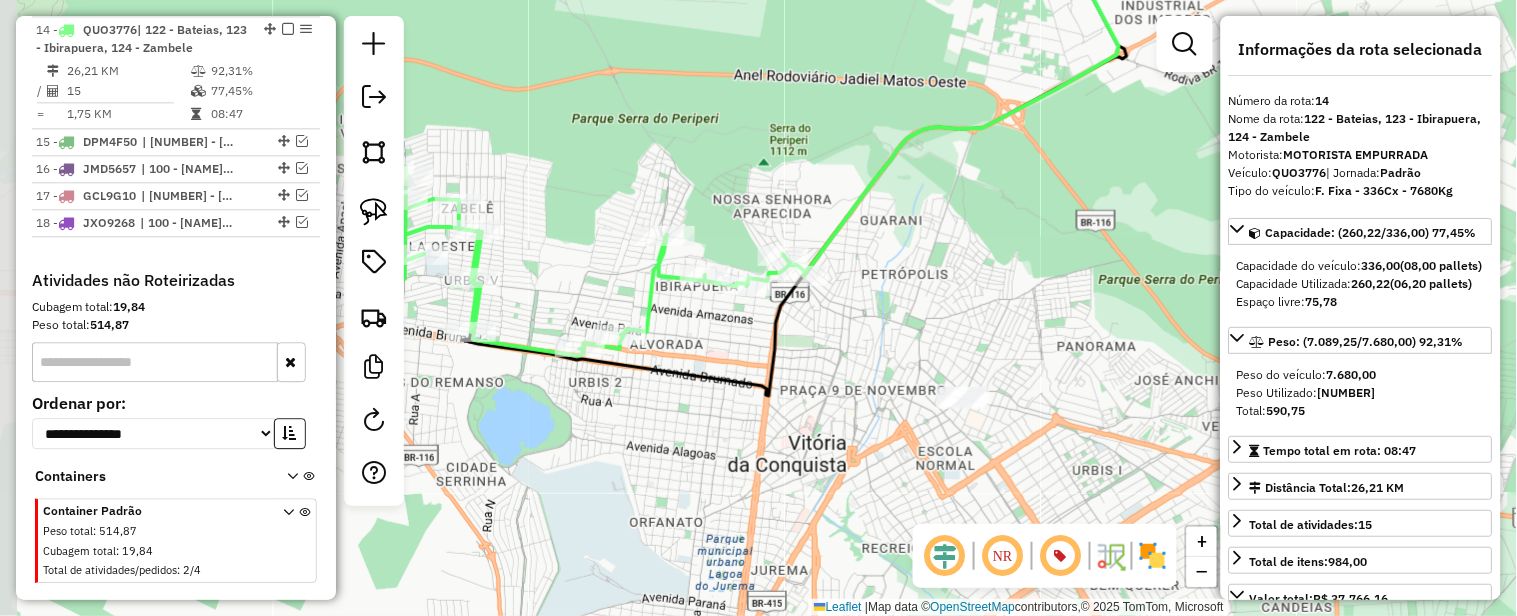 drag, startPoint x: 898, startPoint y: 212, endPoint x: 1047, endPoint y: 196, distance: 149.8566 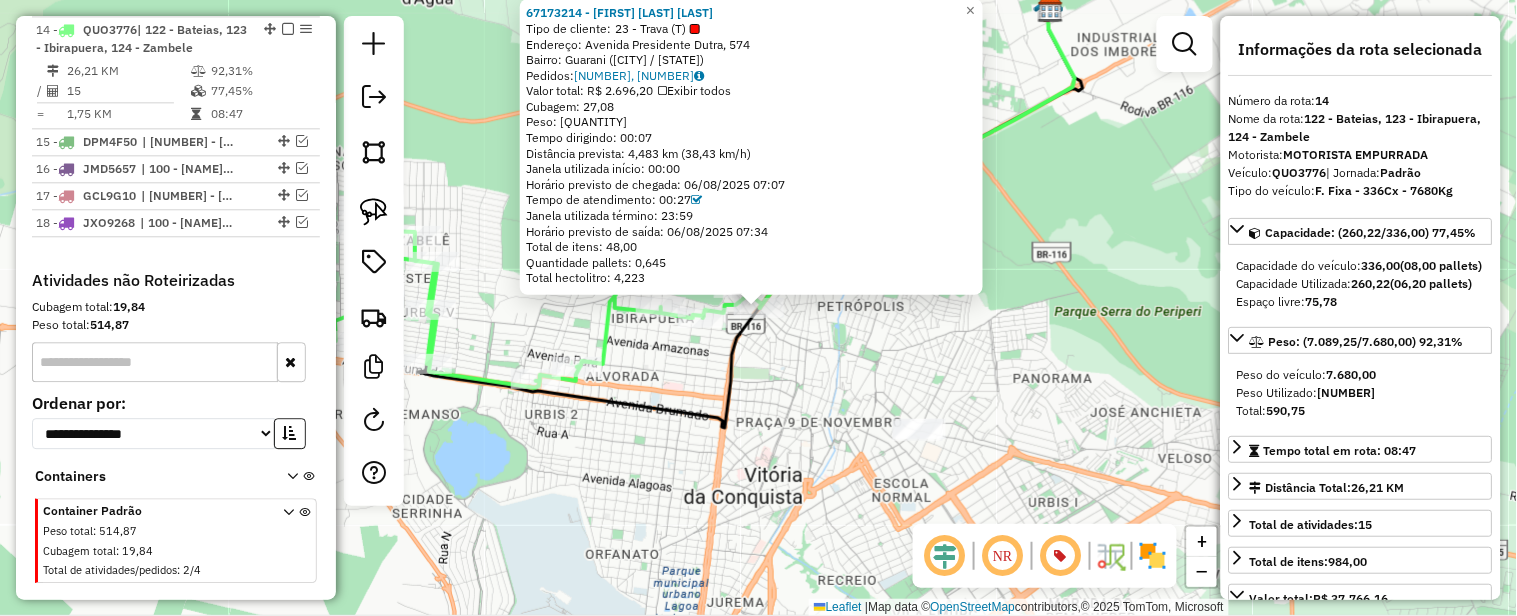 drag, startPoint x: 1021, startPoint y: 371, endPoint x: 1095, endPoint y: 361, distance: 74.672615 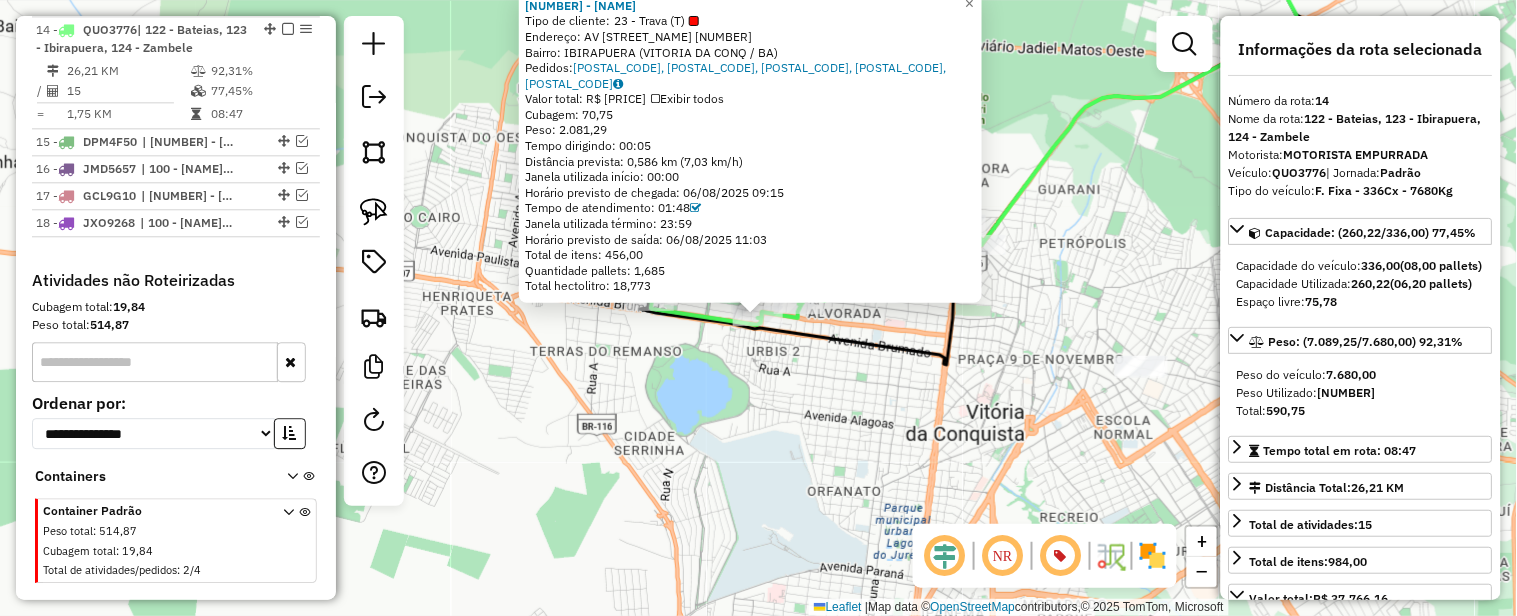 drag, startPoint x: 806, startPoint y: 390, endPoint x: 760, endPoint y: 450, distance: 75.60423 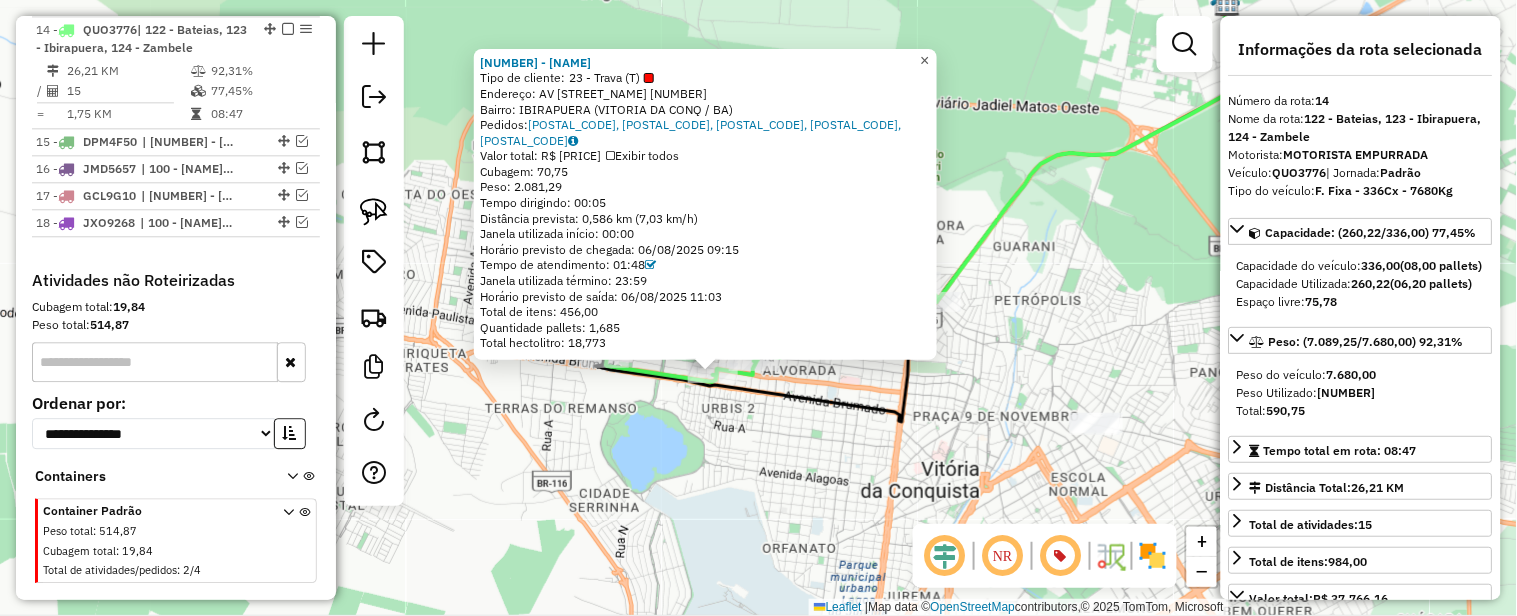 click on "×" 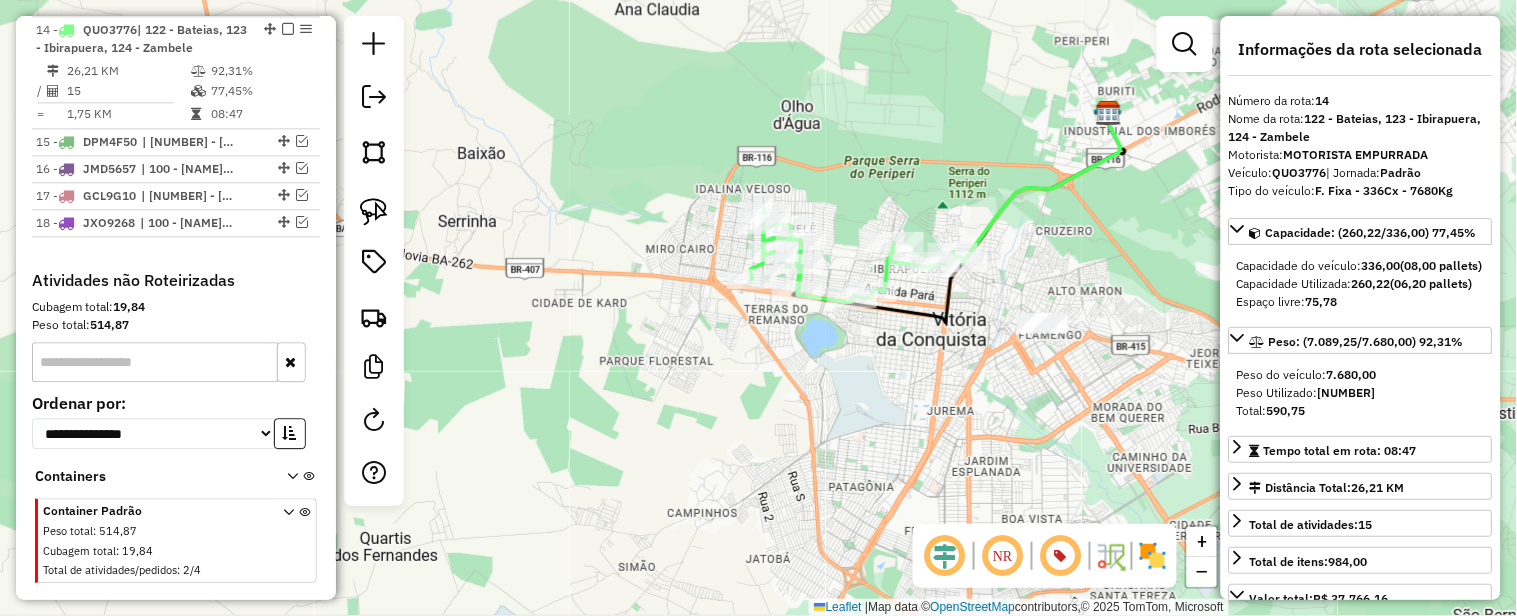 drag, startPoint x: 1021, startPoint y: 260, endPoint x: 903, endPoint y: 151, distance: 160.63934 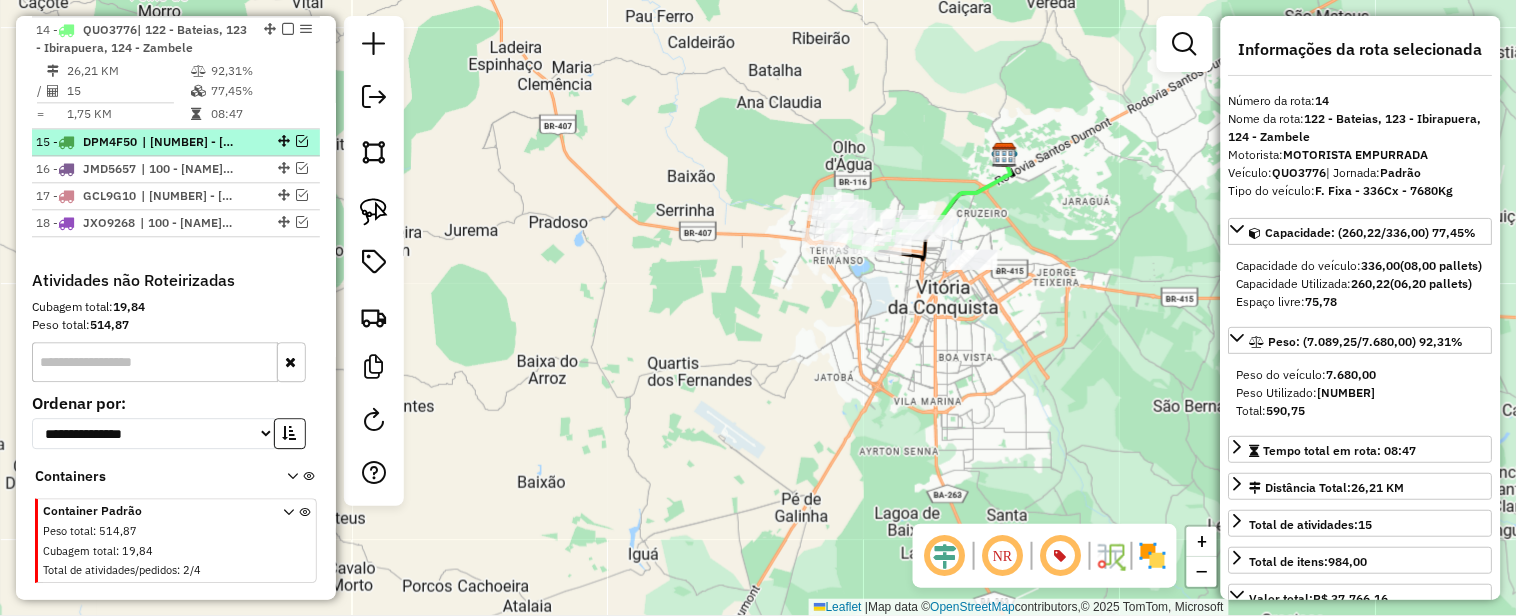 click at bounding box center (302, 141) 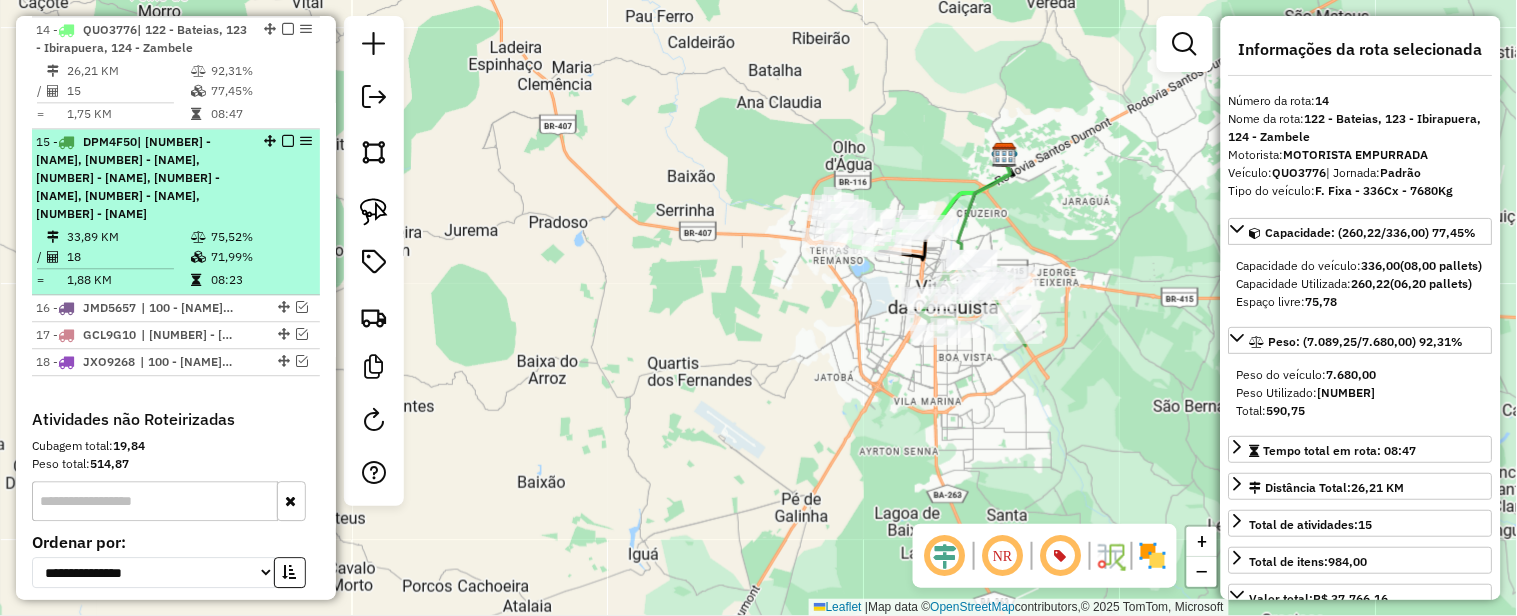 click at bounding box center [288, 141] 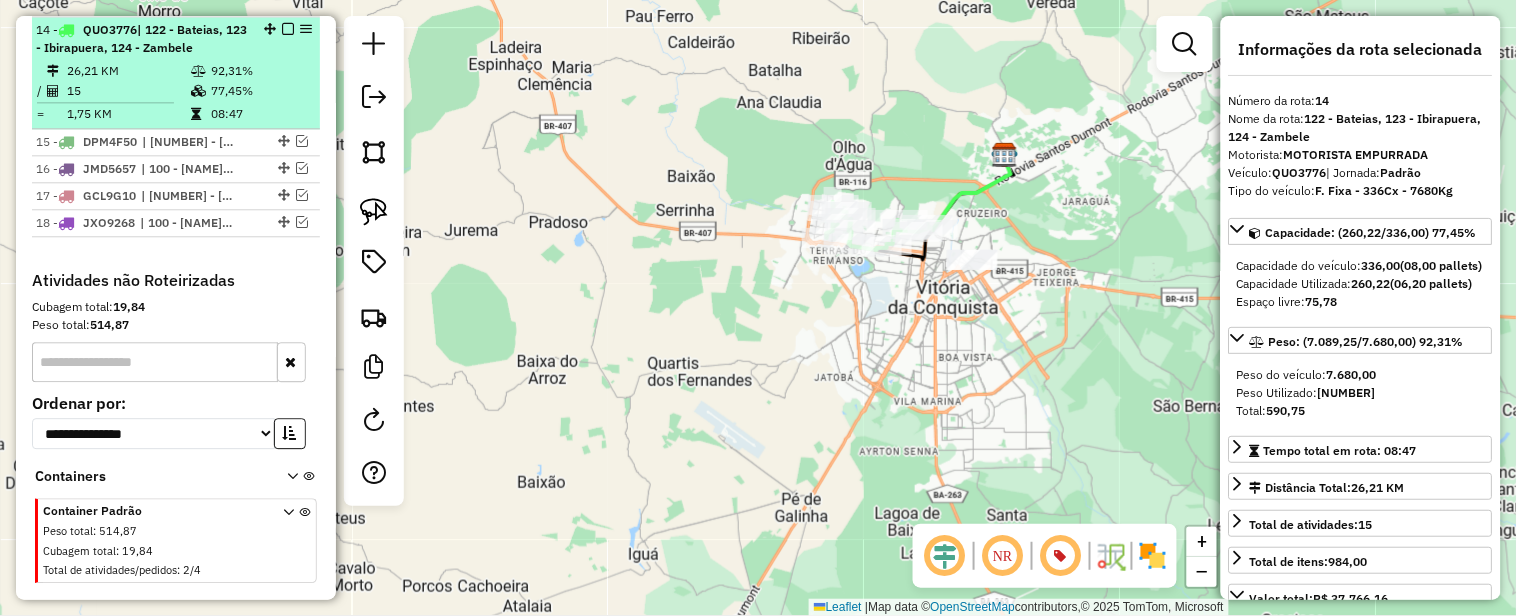 scroll, scrollTop: 1074, scrollLeft: 0, axis: vertical 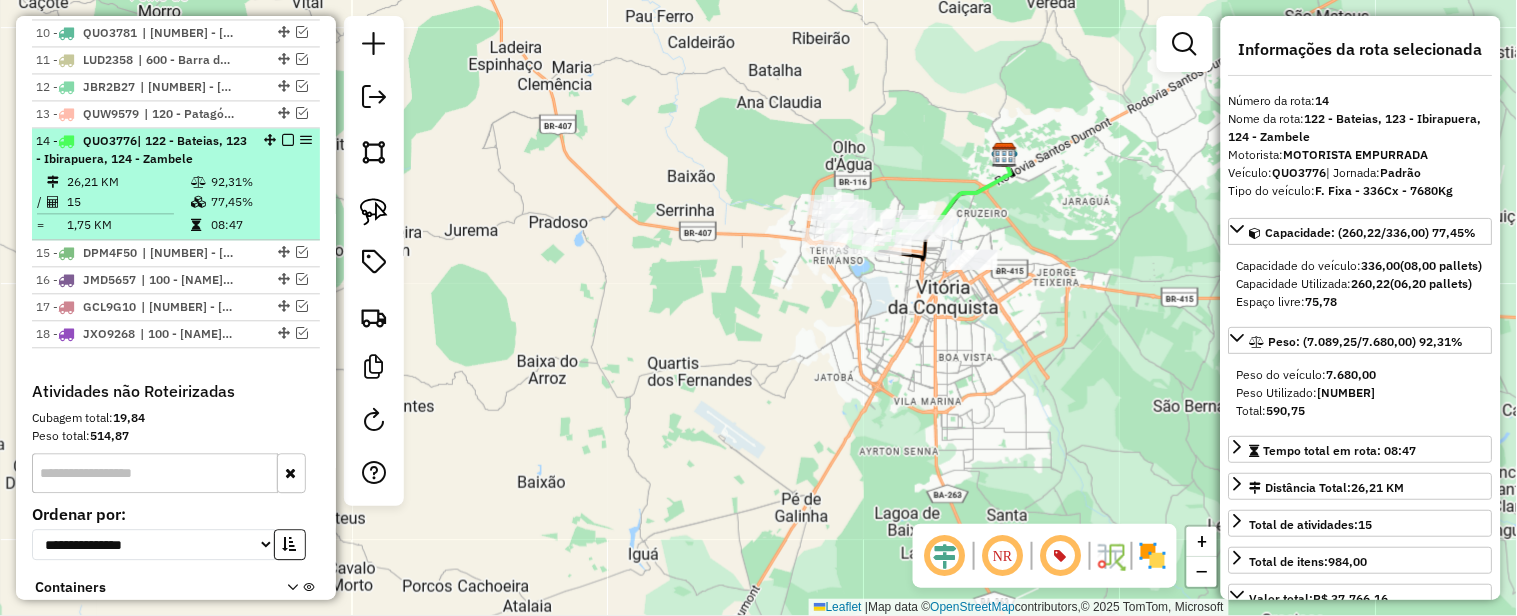 click at bounding box center (288, 140) 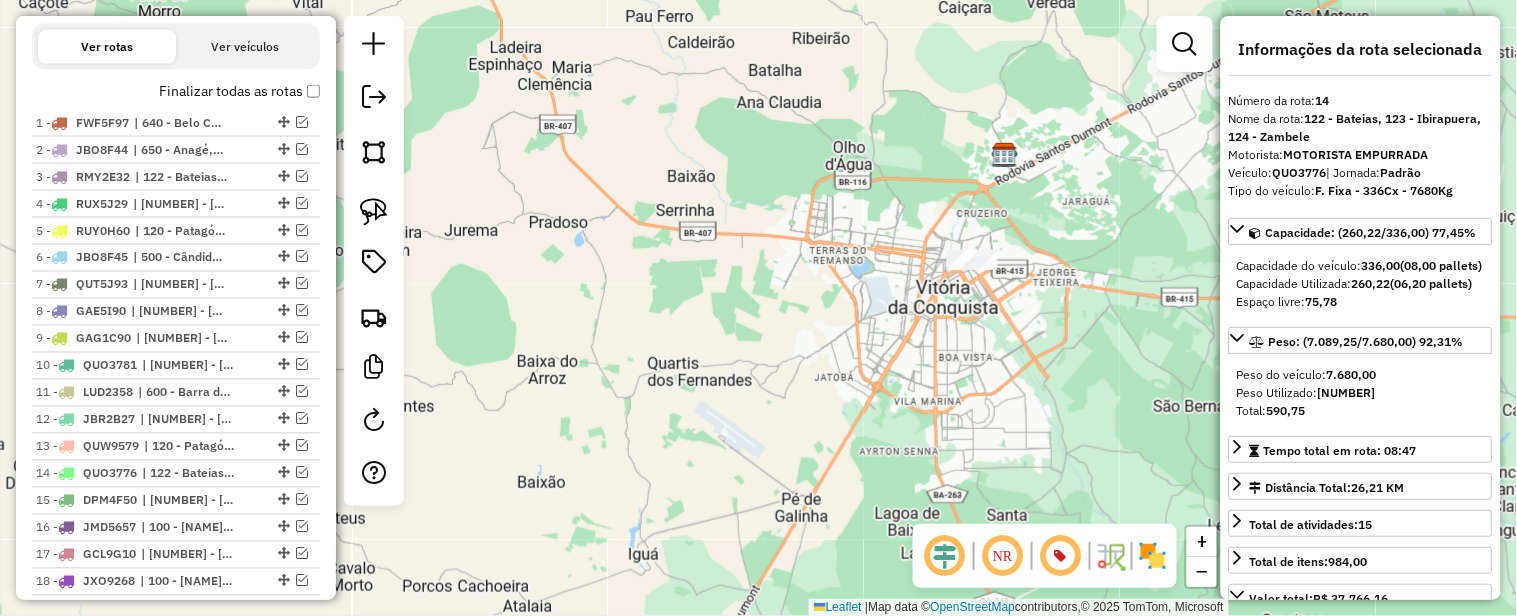 scroll, scrollTop: 407, scrollLeft: 0, axis: vertical 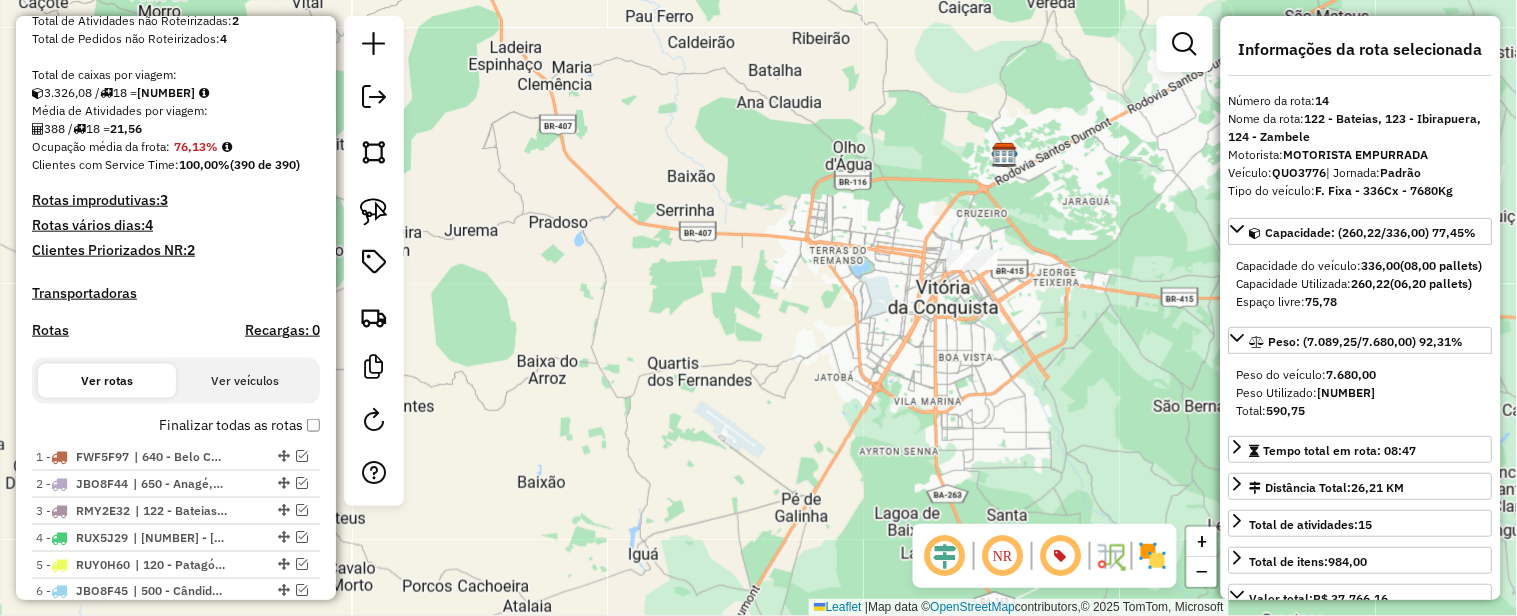 click on "Rotas improdutivas:  3" at bounding box center [176, 200] 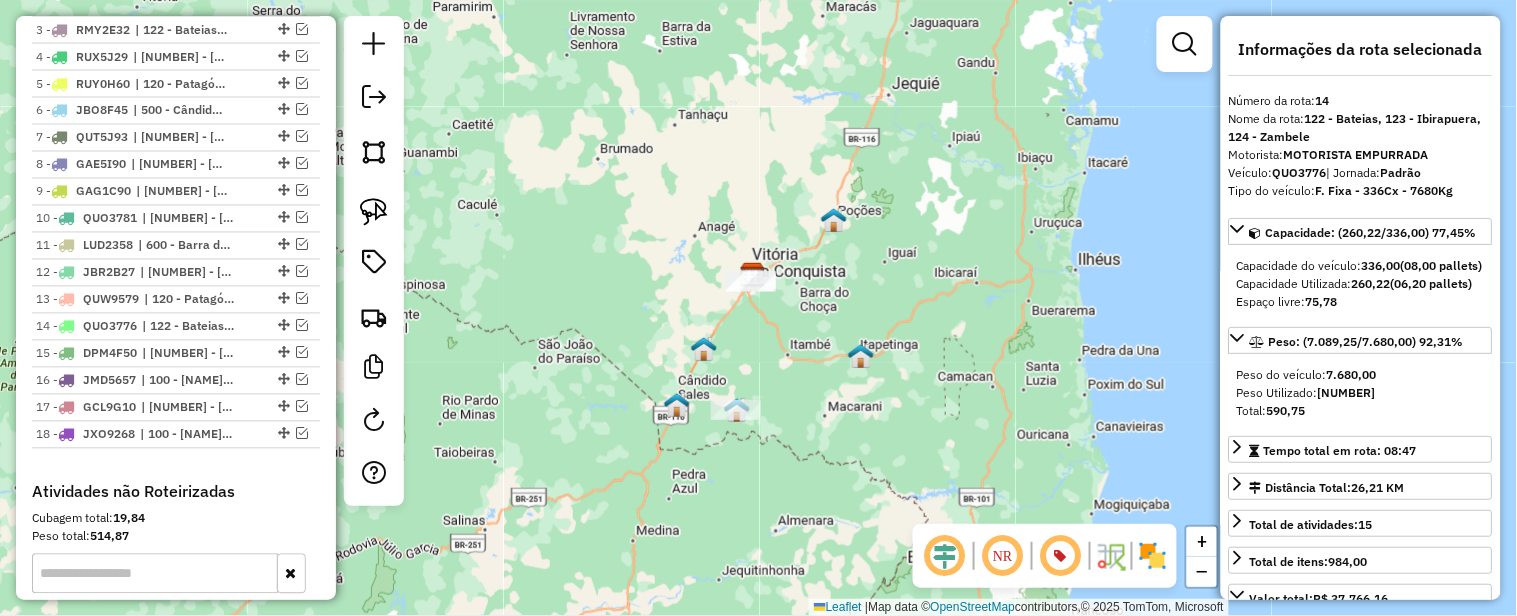 scroll, scrollTop: 666, scrollLeft: 0, axis: vertical 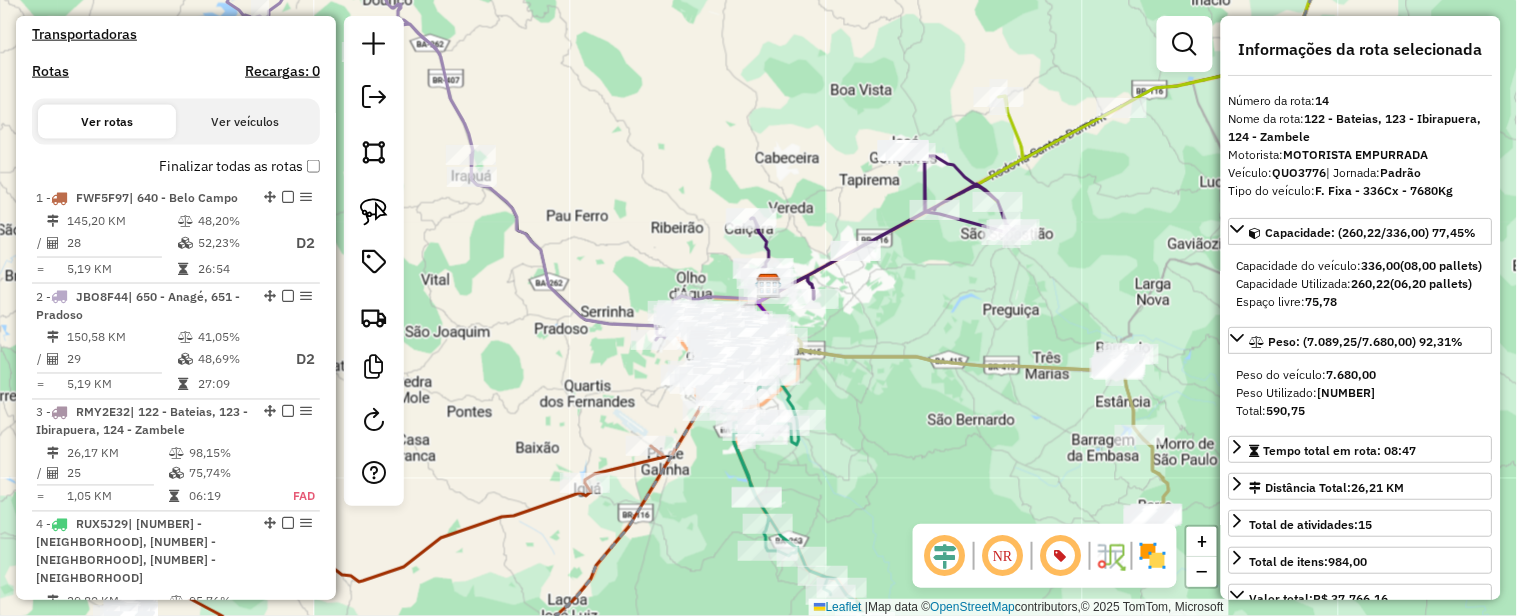 click 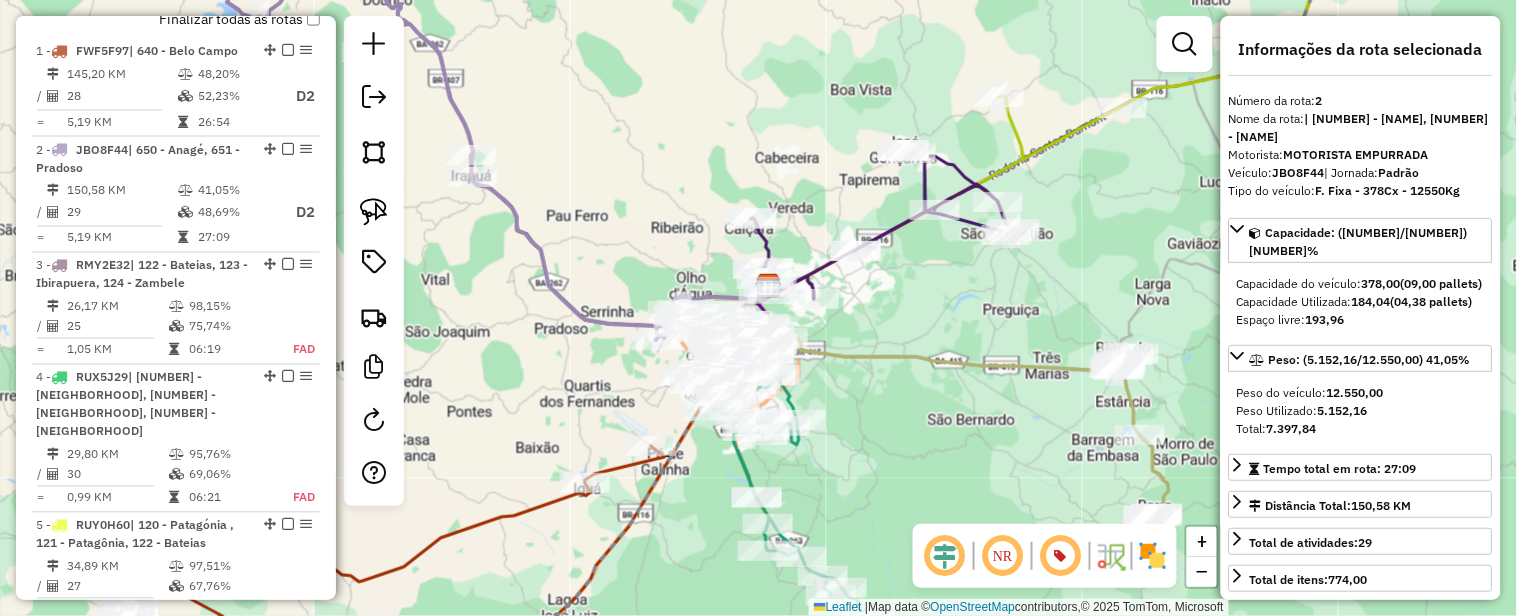 scroll, scrollTop: 933, scrollLeft: 0, axis: vertical 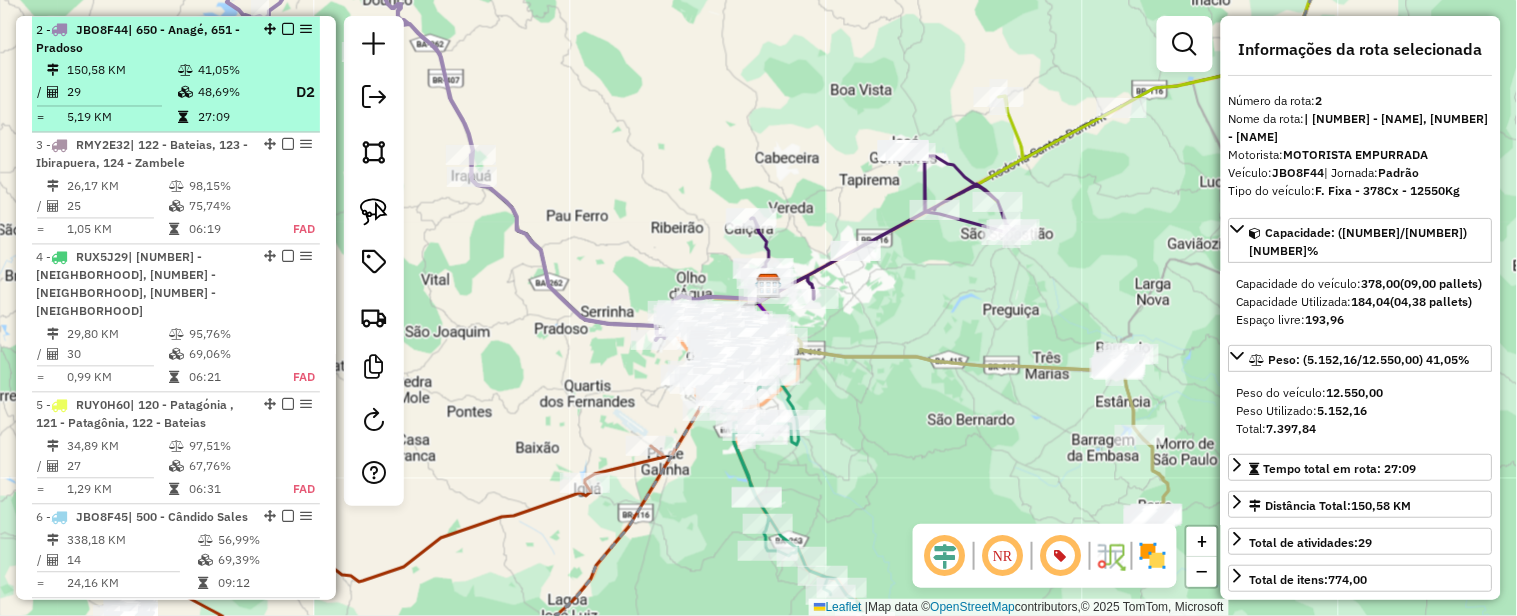 click at bounding box center [288, 29] 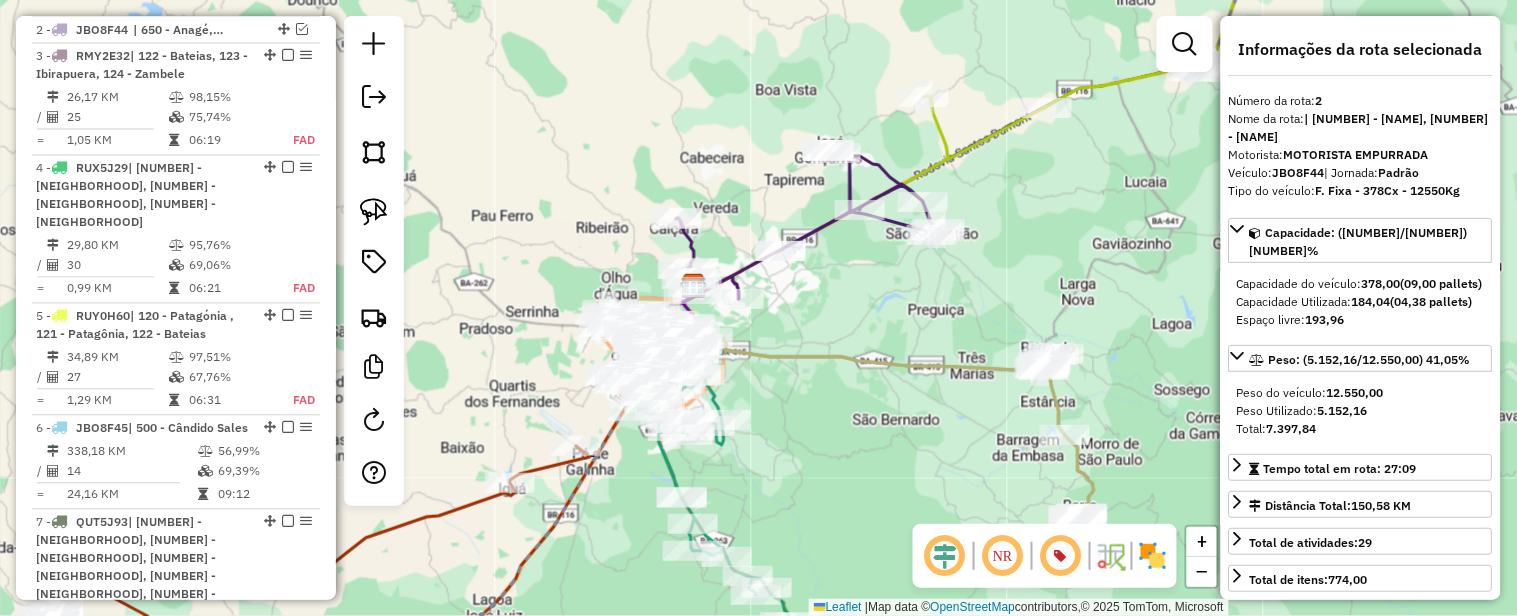 drag, startPoint x: 786, startPoint y: 176, endPoint x: 623, endPoint y: 175, distance: 163.00307 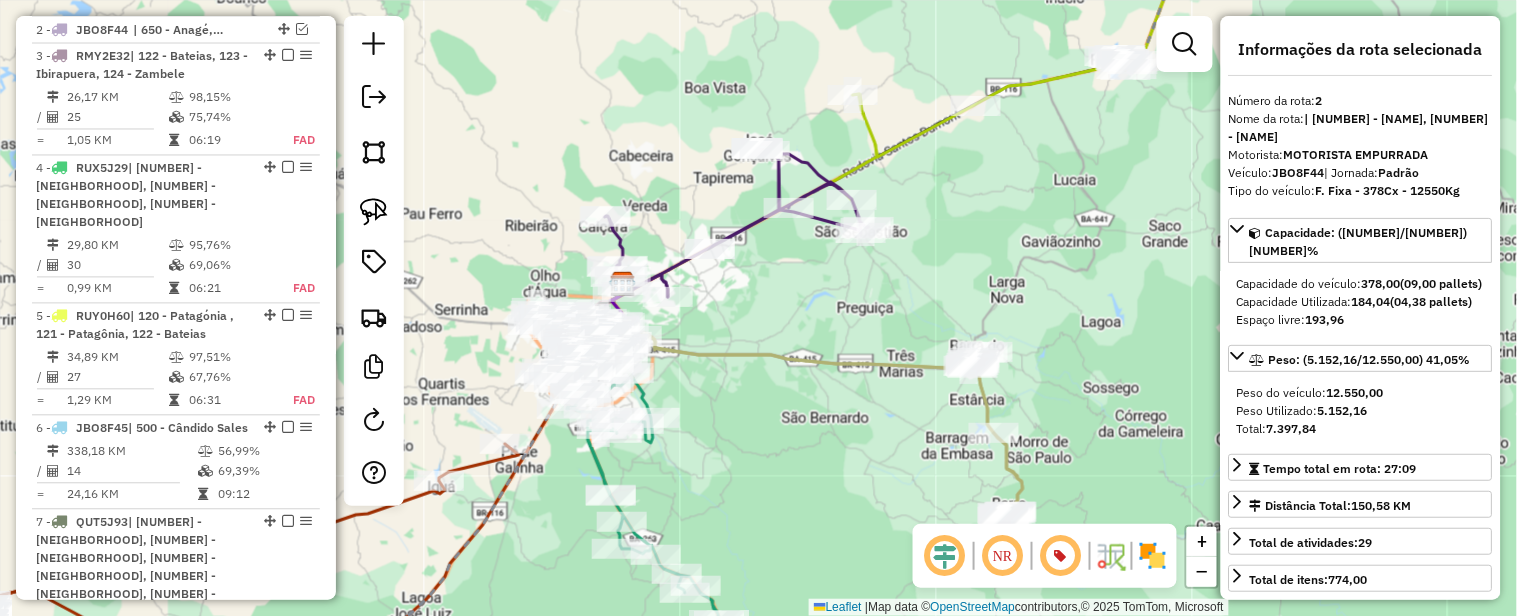 click 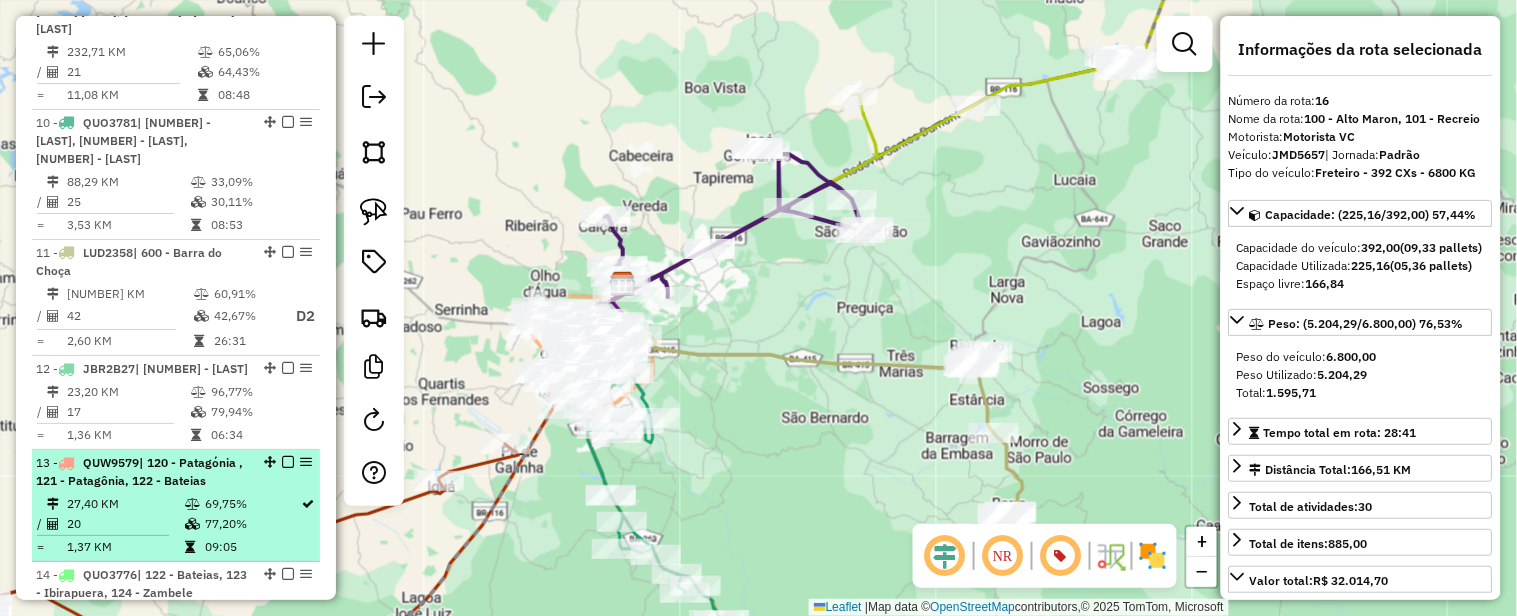 scroll, scrollTop: 2473, scrollLeft: 0, axis: vertical 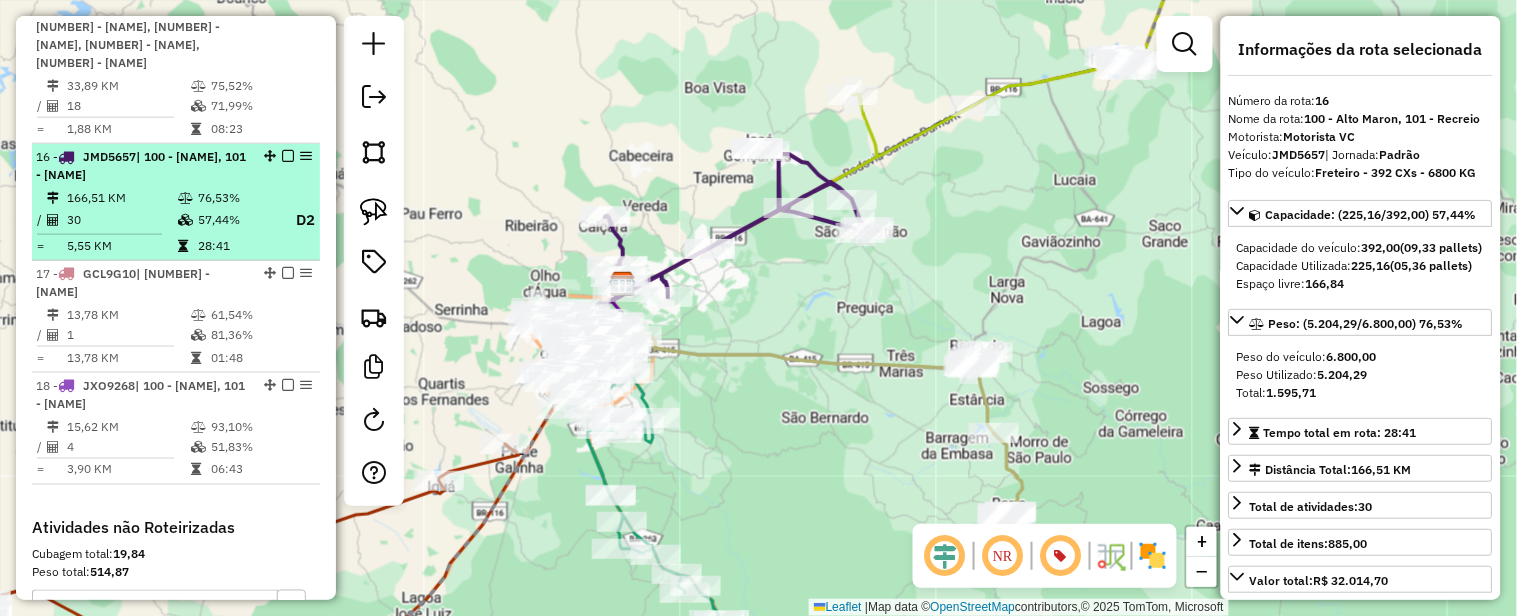 click at bounding box center (288, 156) 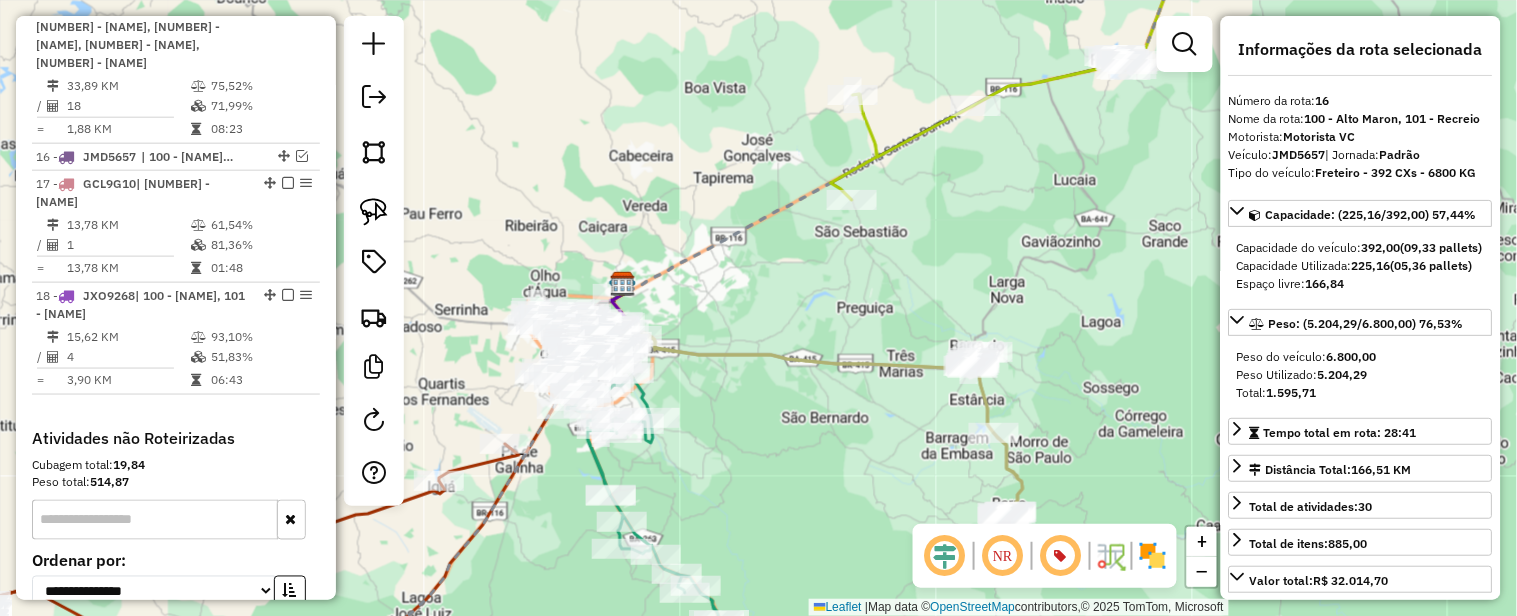 click 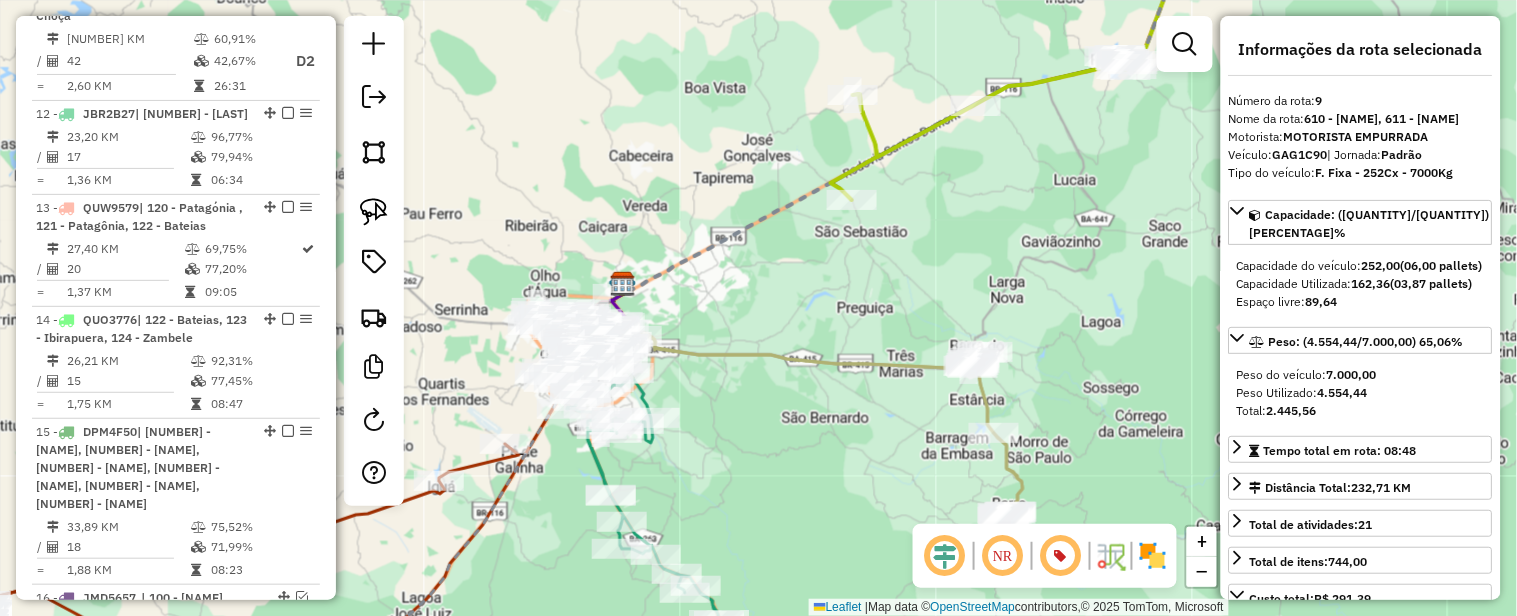 scroll, scrollTop: 1666, scrollLeft: 0, axis: vertical 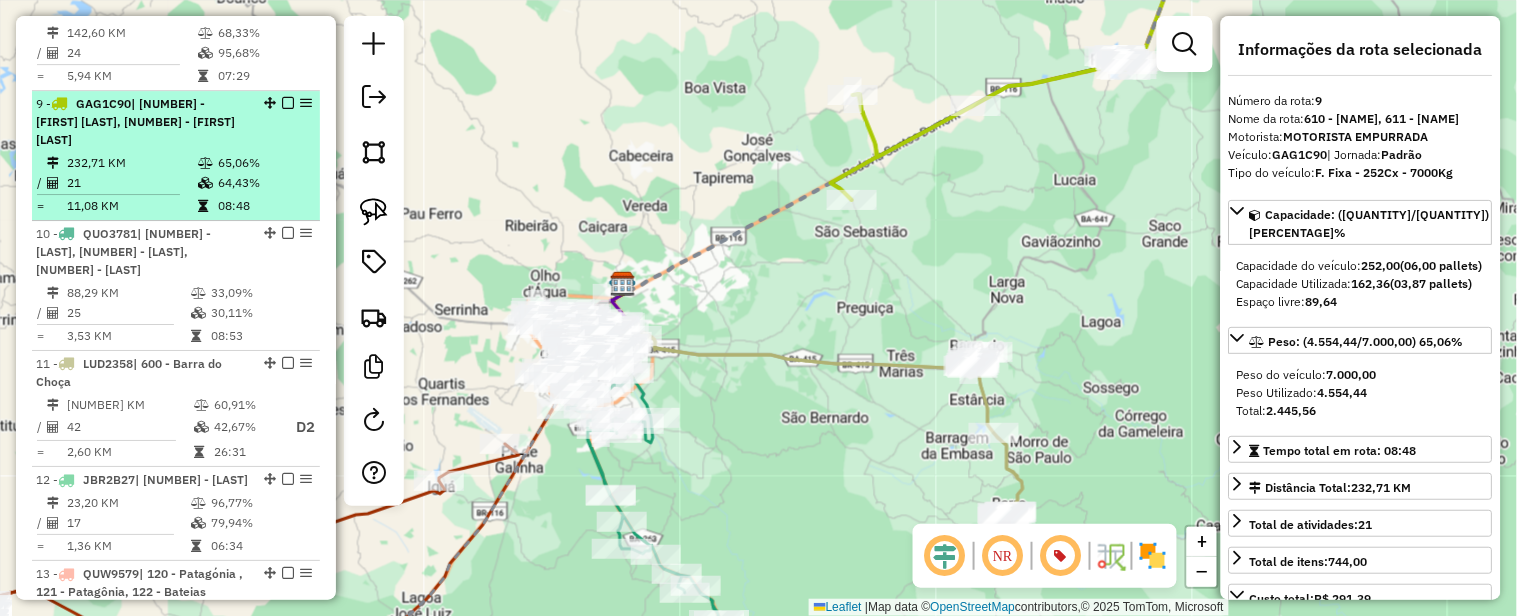 click at bounding box center [288, 103] 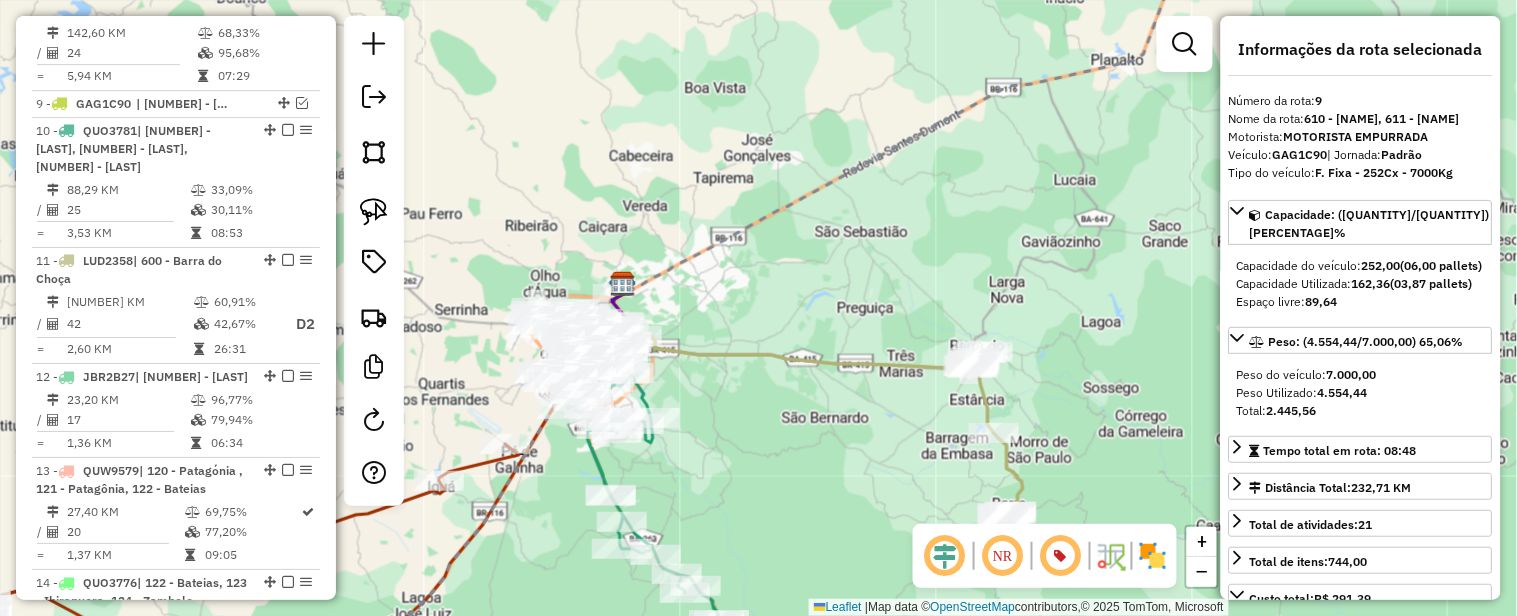 click 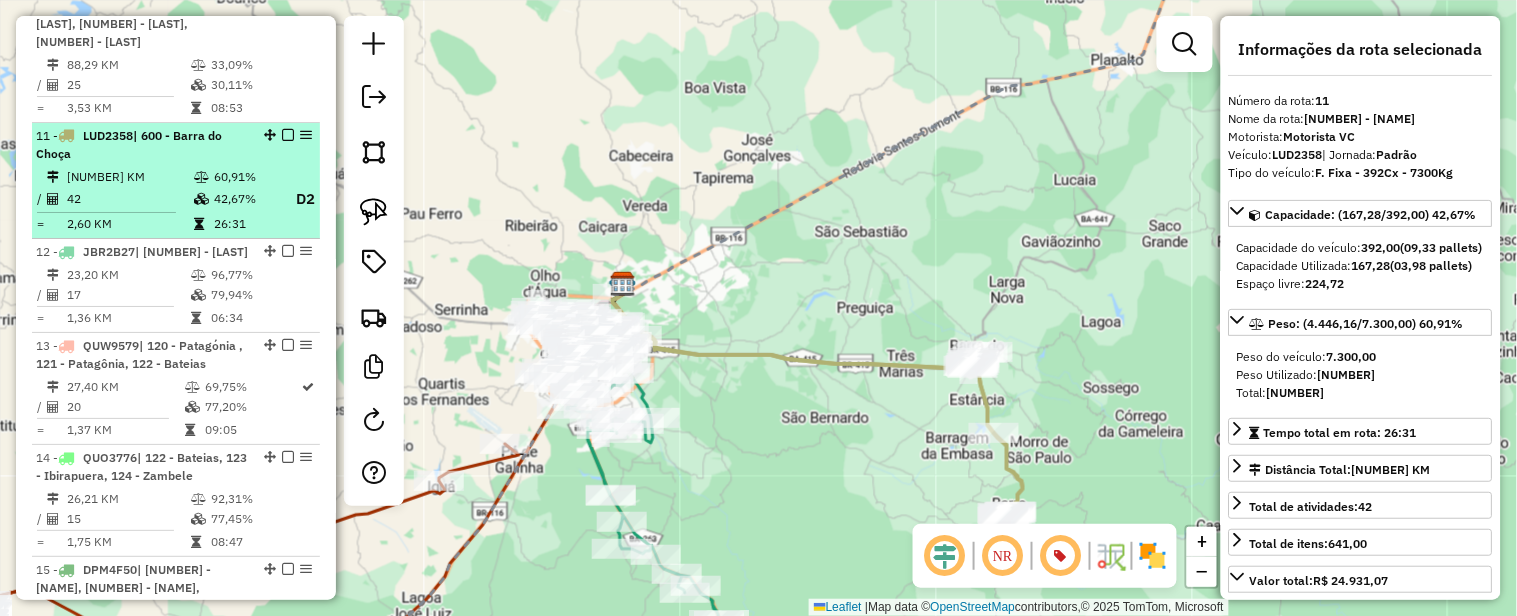 scroll, scrollTop: 1824, scrollLeft: 0, axis: vertical 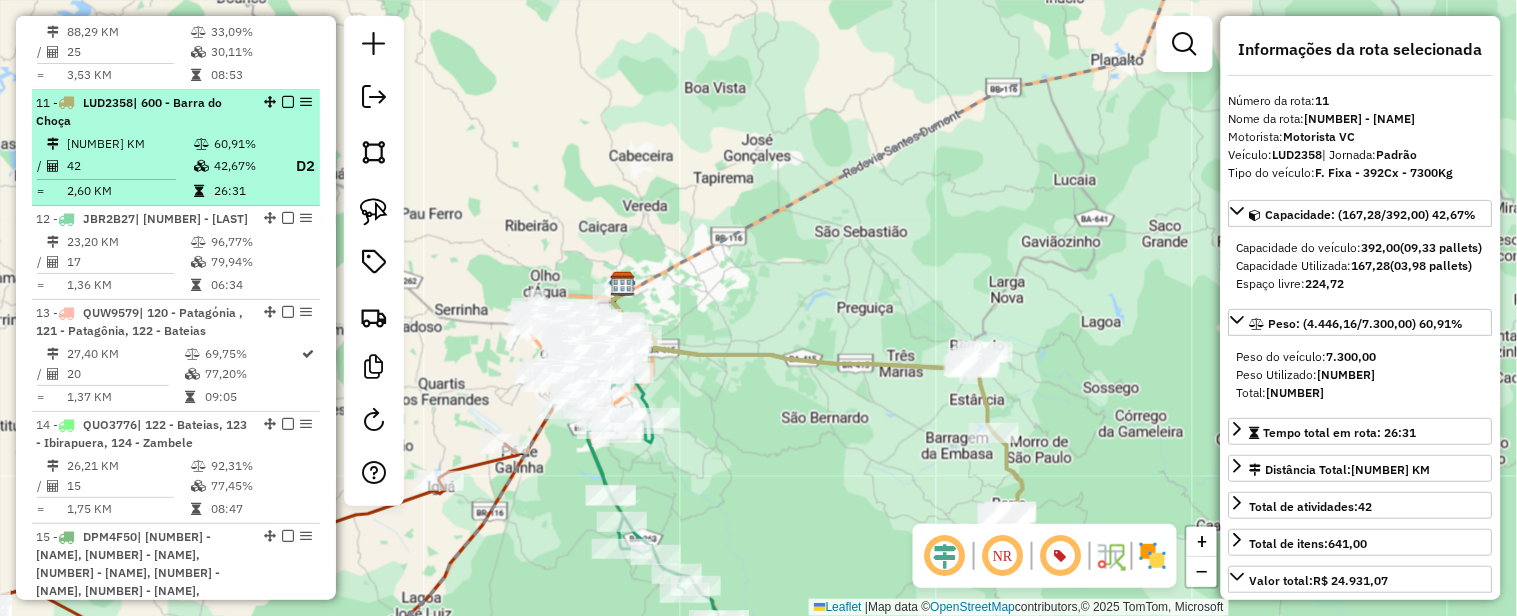 click at bounding box center (288, 102) 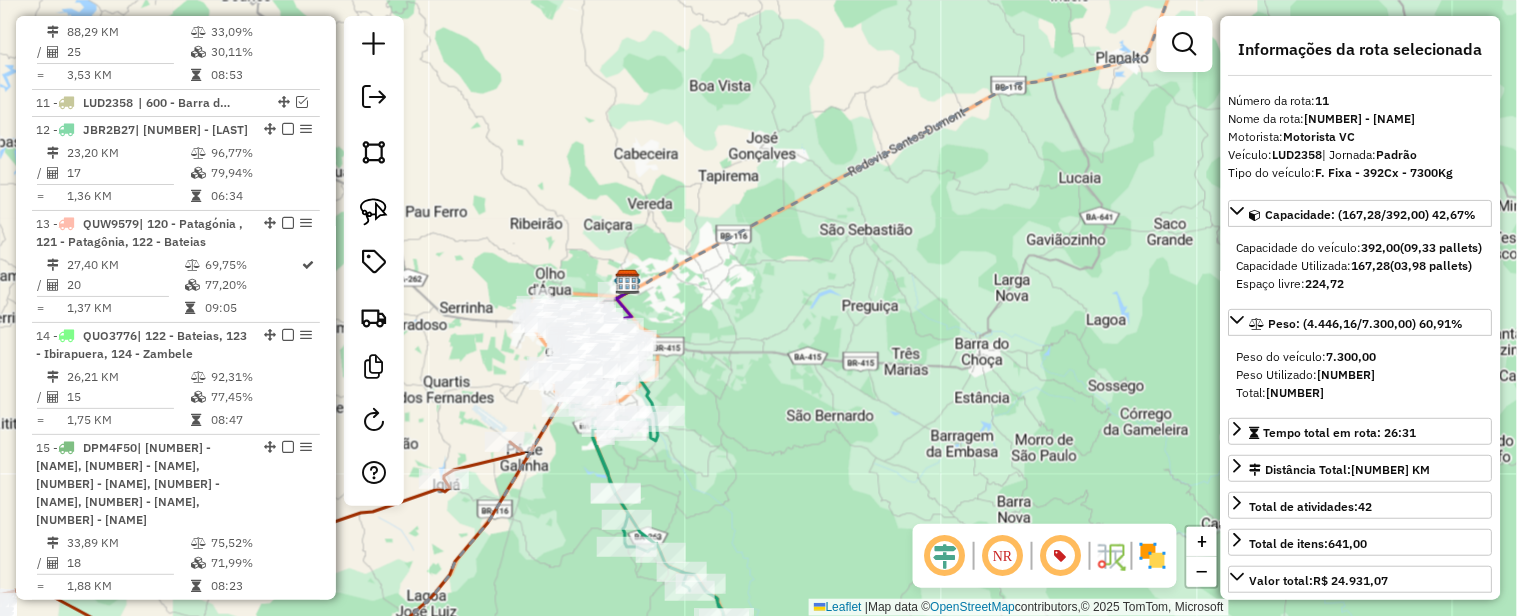 drag, startPoint x: 741, startPoint y: 254, endPoint x: 961, endPoint y: 168, distance: 236.21178 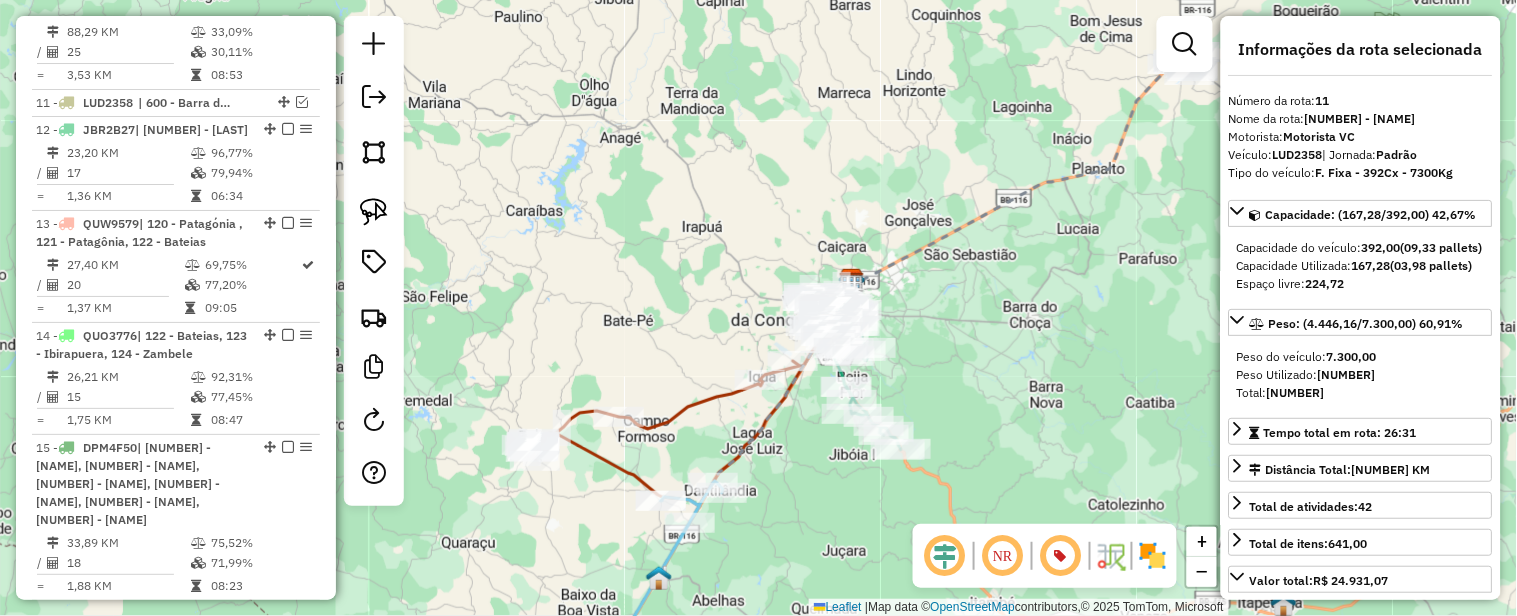 click 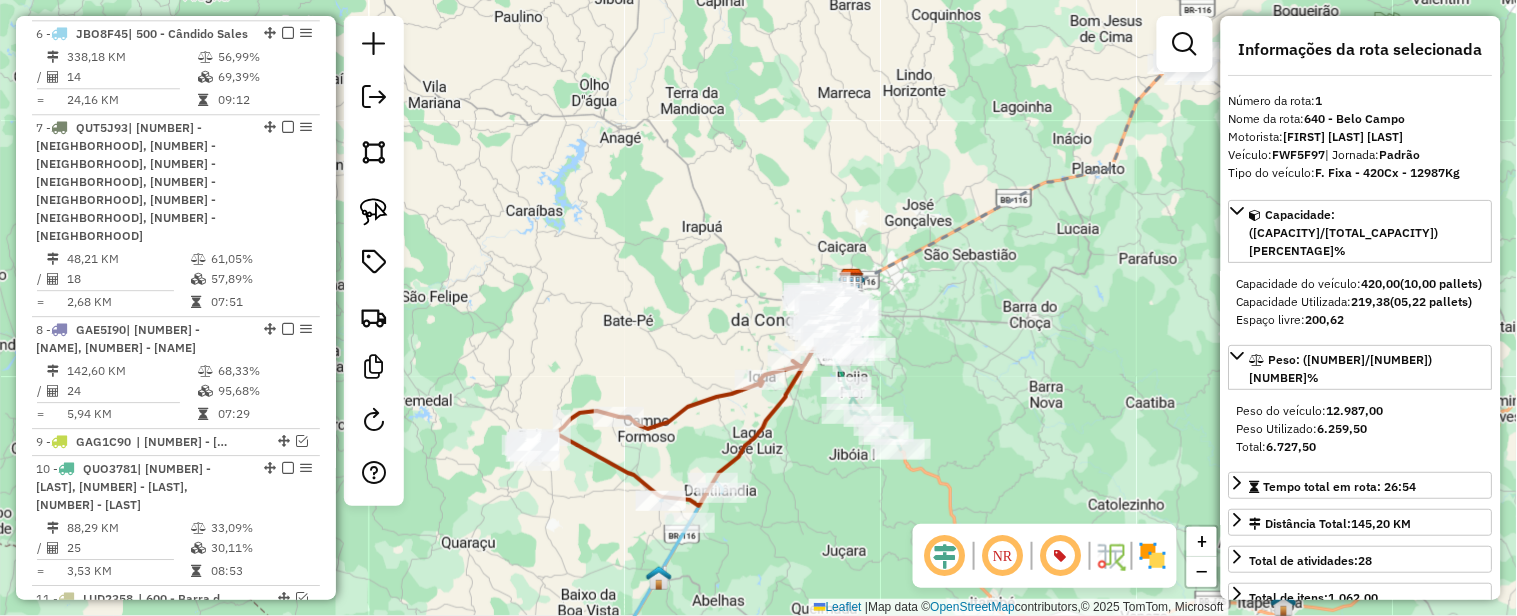 scroll, scrollTop: 834, scrollLeft: 0, axis: vertical 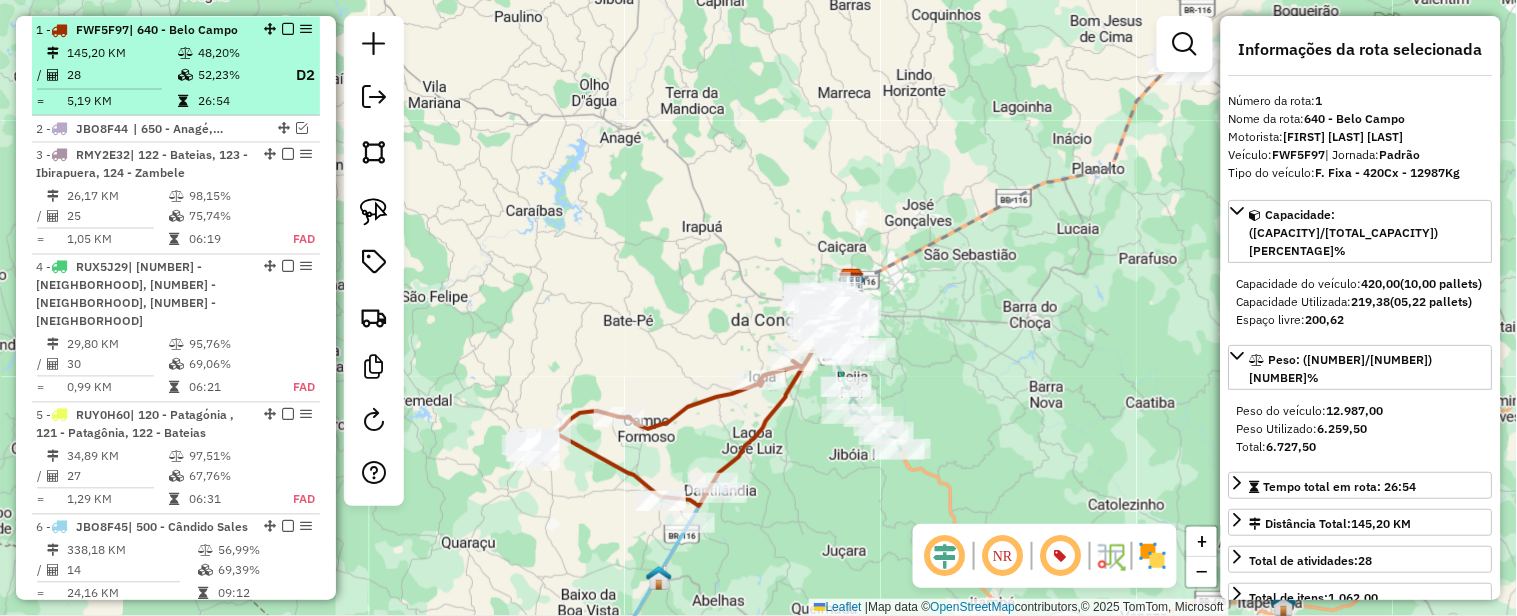 click at bounding box center (288, 29) 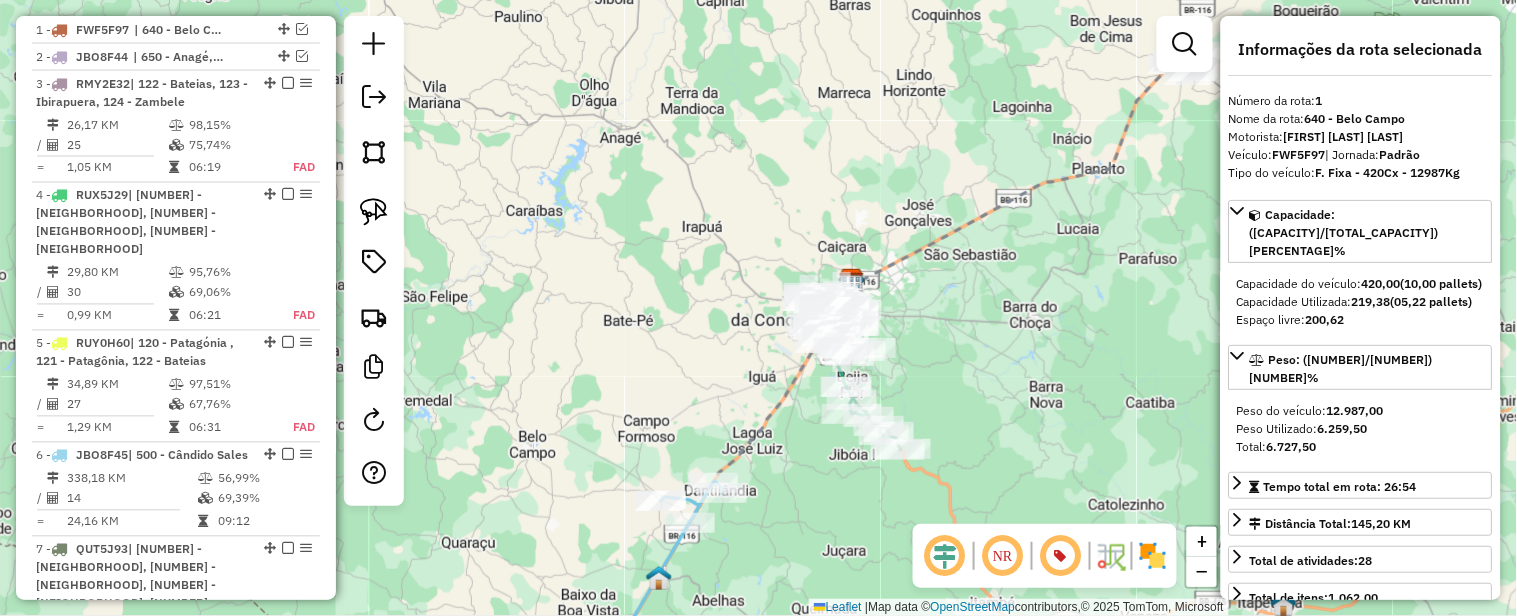 drag, startPoint x: 700, startPoint y: 404, endPoint x: 705, endPoint y: 140, distance: 264.04733 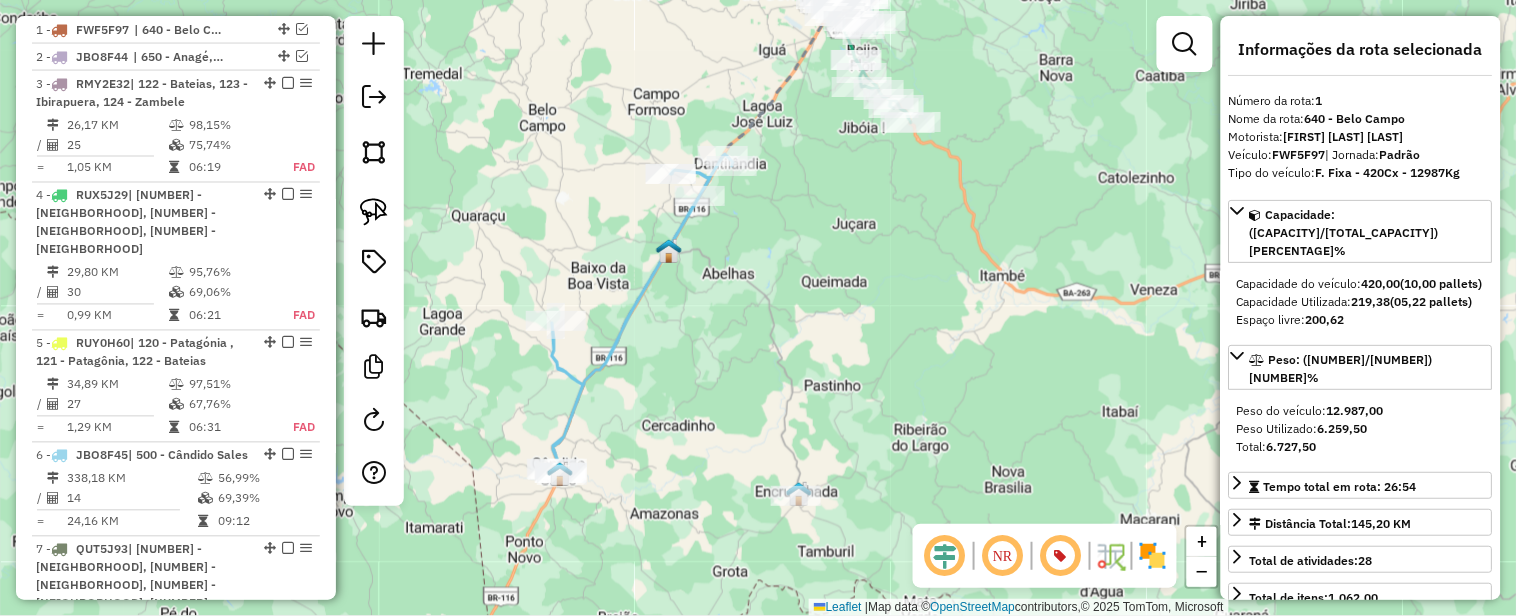 click 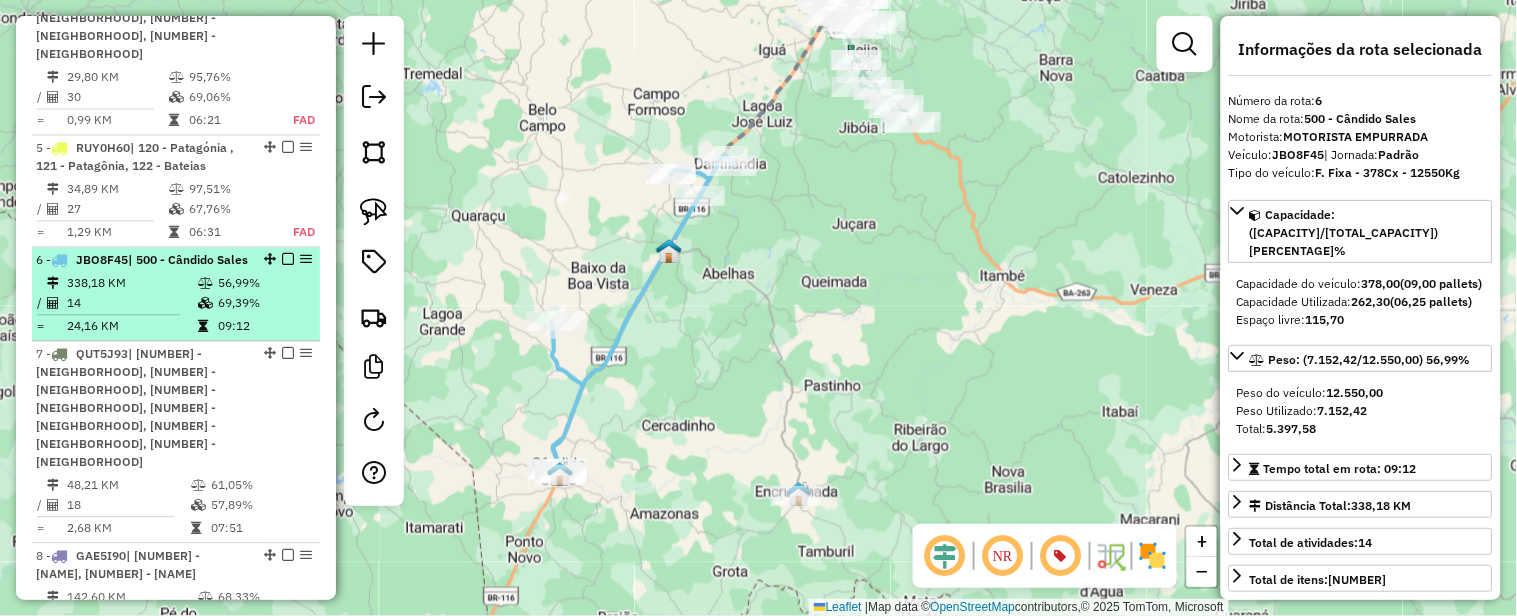 scroll, scrollTop: 1224, scrollLeft: 0, axis: vertical 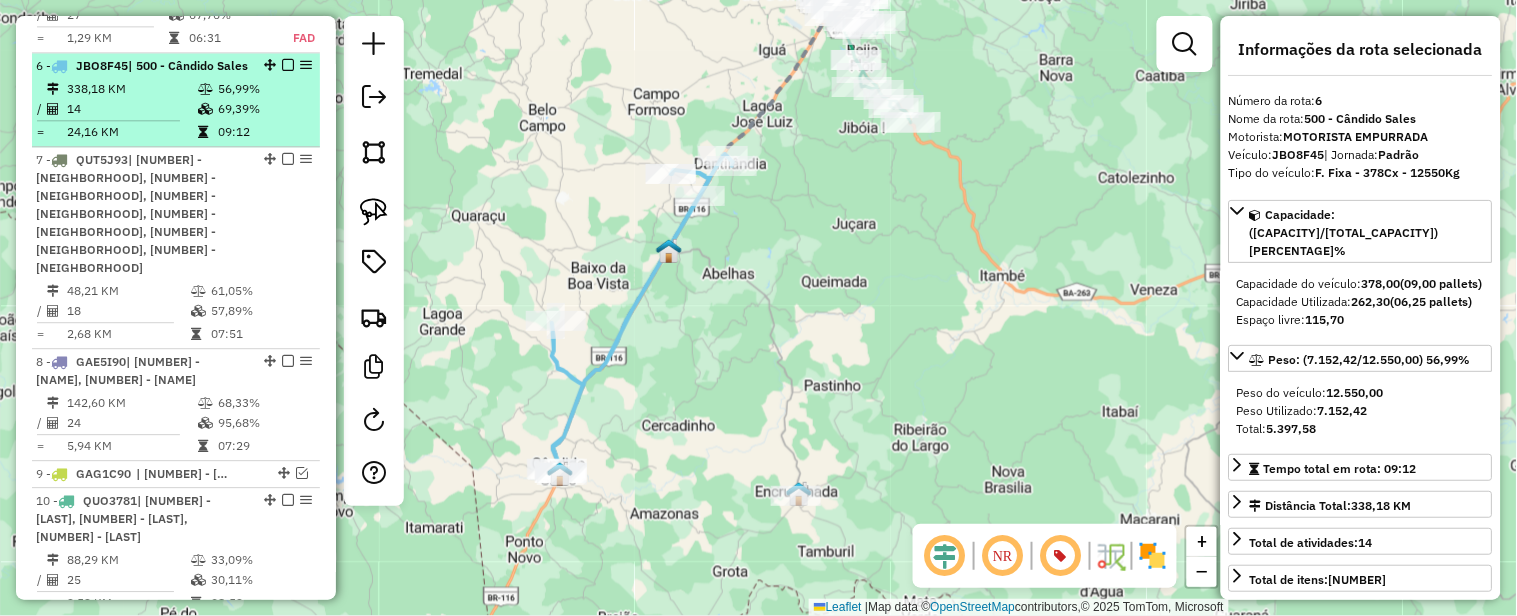 click at bounding box center [288, 65] 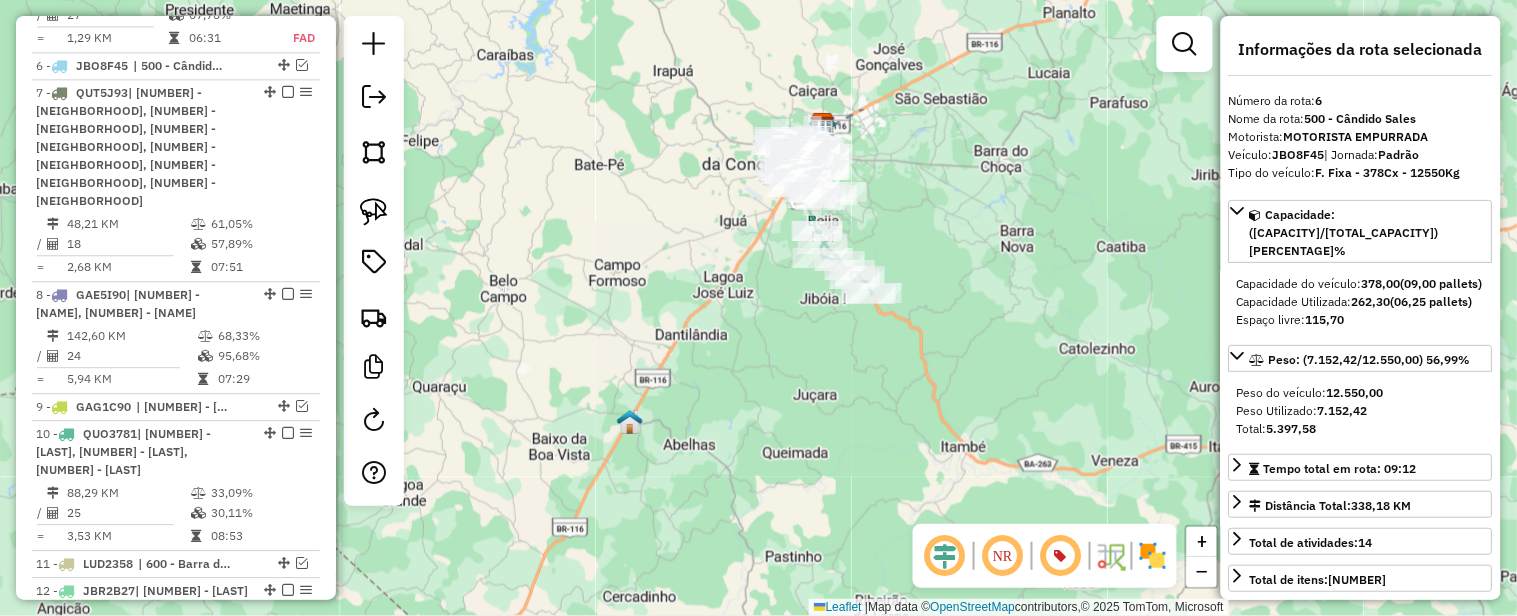 drag, startPoint x: 930, startPoint y: 173, endPoint x: 884, endPoint y: 403, distance: 234.5549 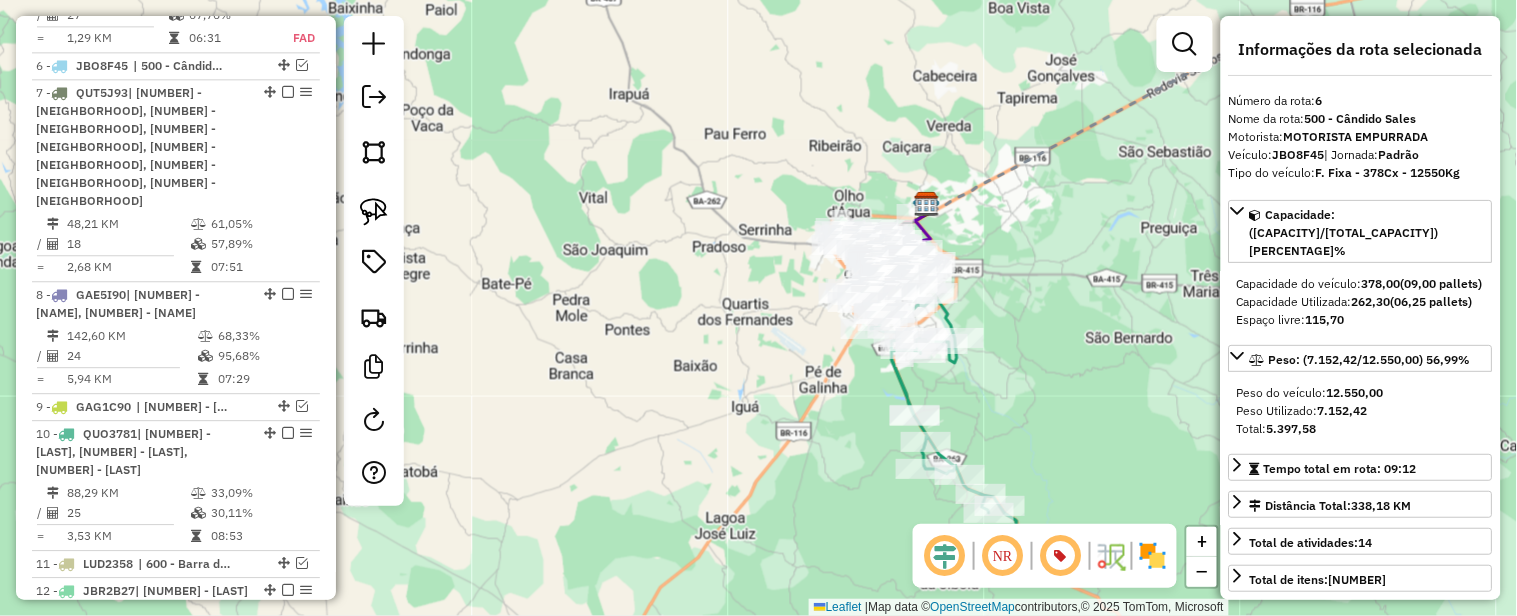 drag, startPoint x: 928, startPoint y: 225, endPoint x: 1037, endPoint y: 367, distance: 179.01117 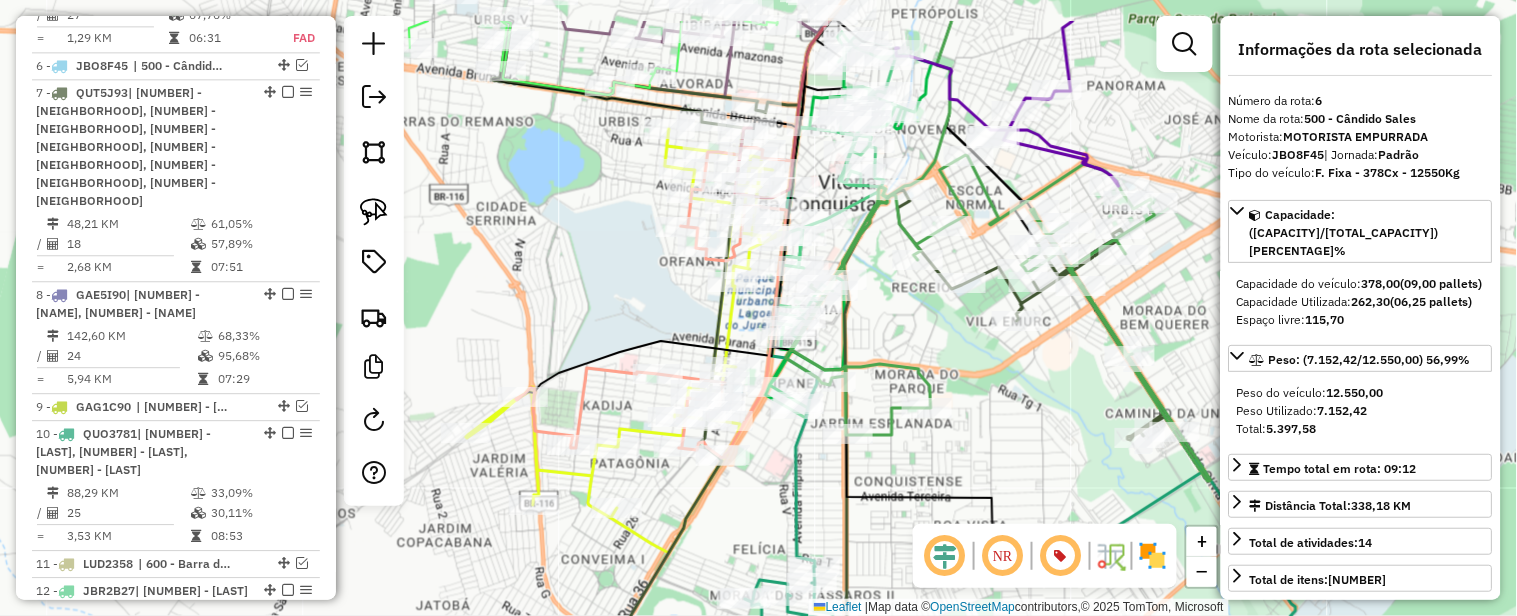 drag, startPoint x: 903, startPoint y: 237, endPoint x: 866, endPoint y: 457, distance: 223.08966 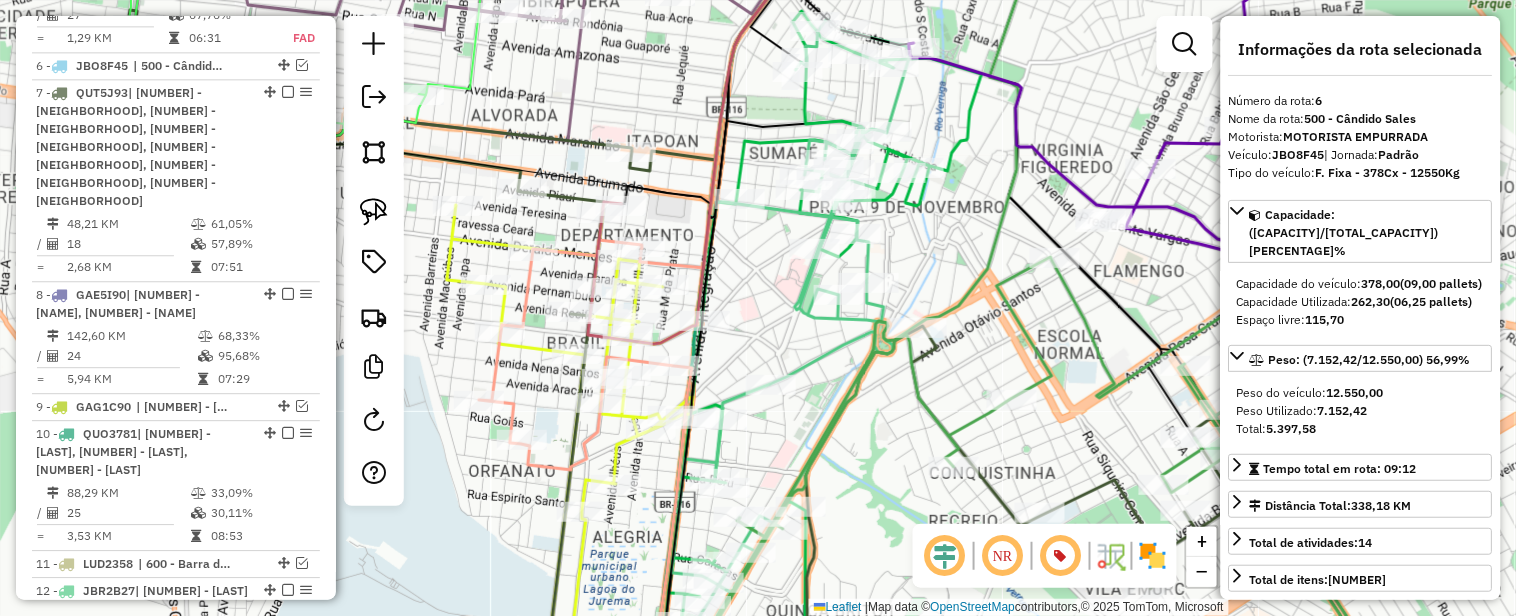 click 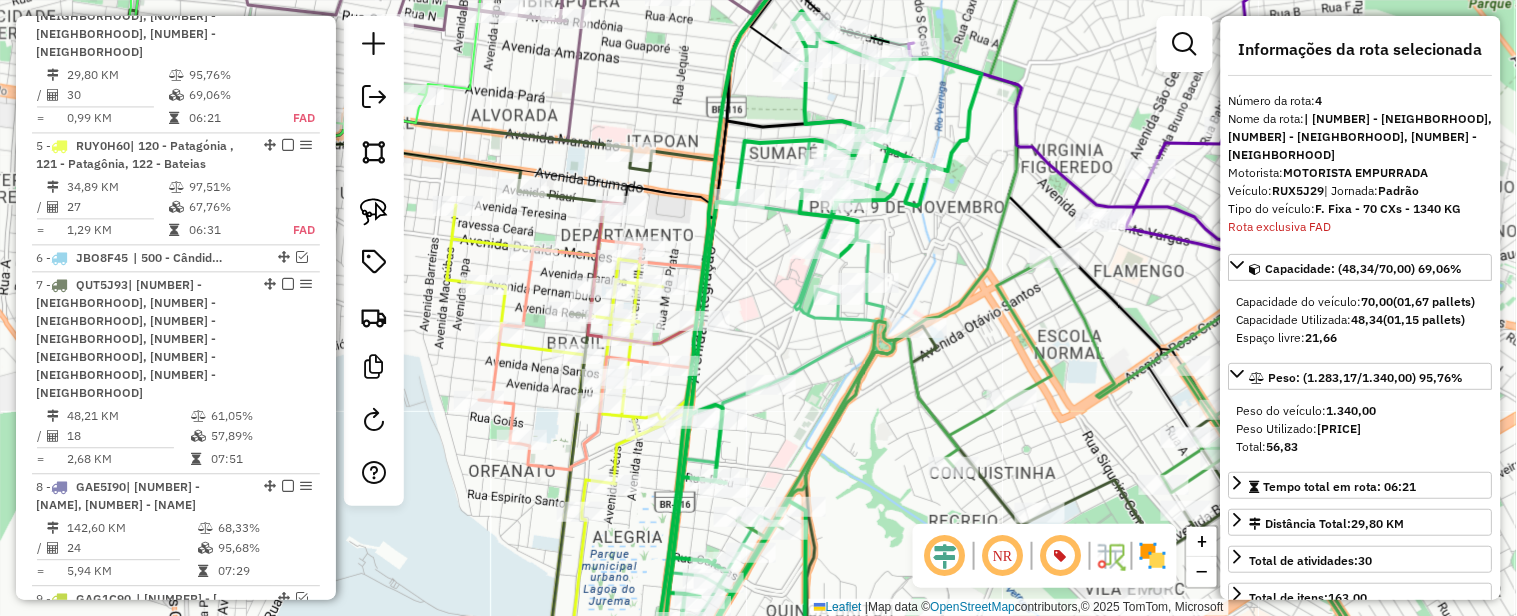scroll, scrollTop: 998, scrollLeft: 0, axis: vertical 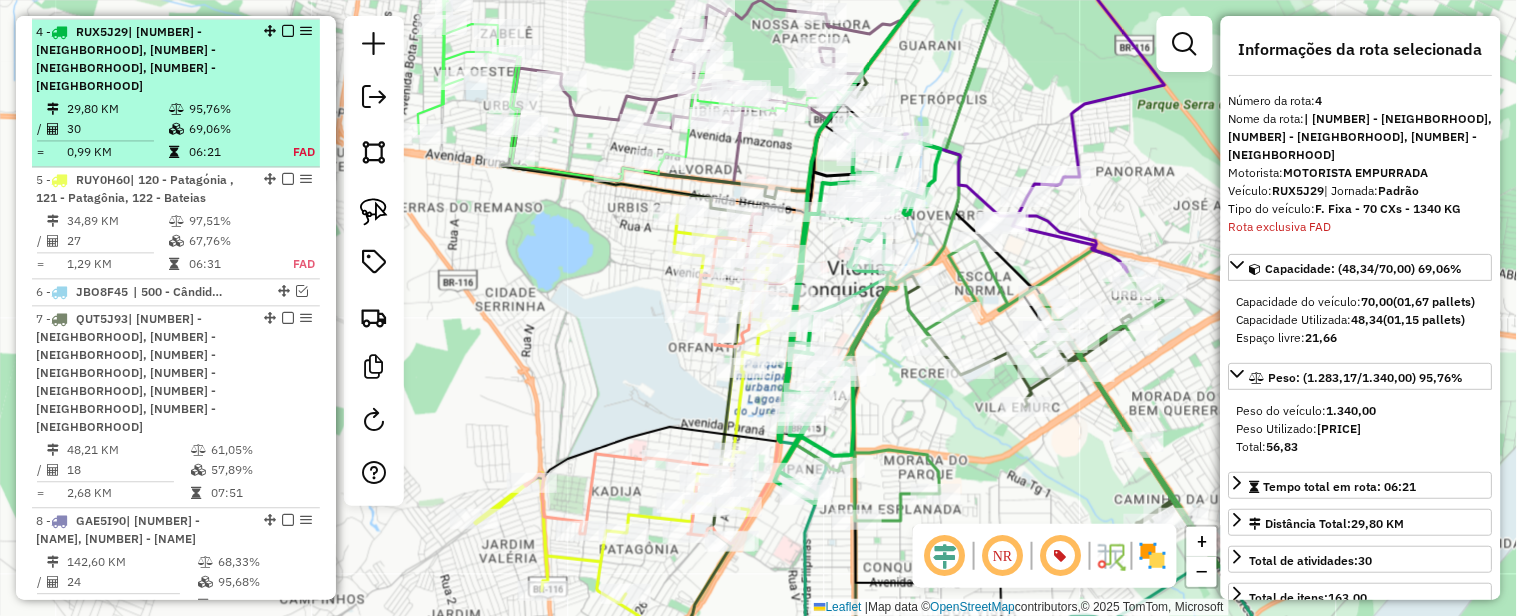 click at bounding box center (288, 31) 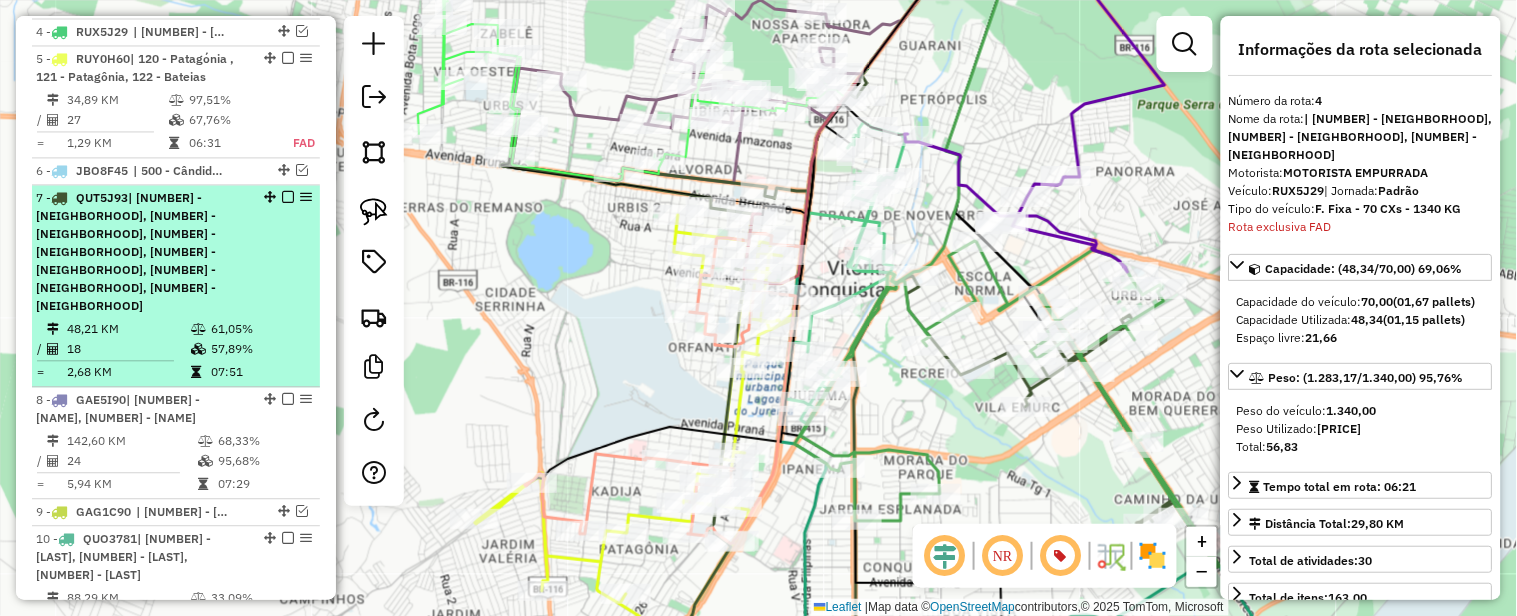 scroll, scrollTop: 1221, scrollLeft: 0, axis: vertical 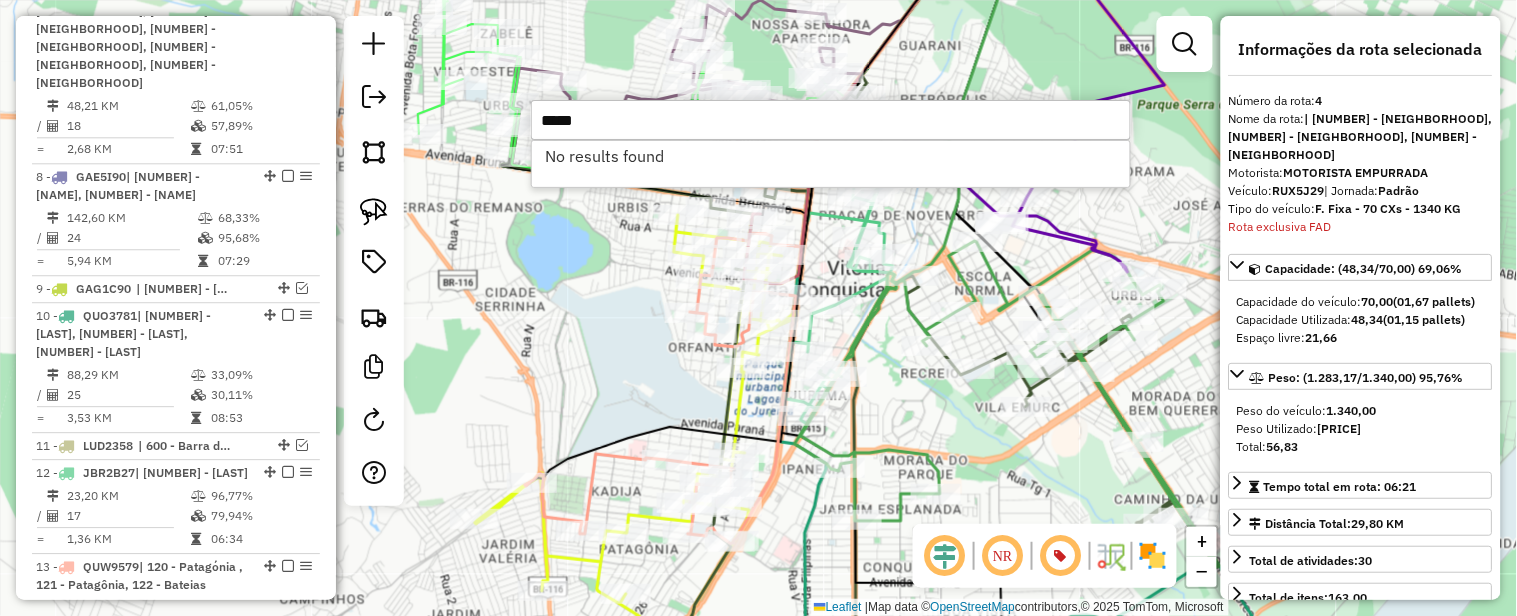 type on "*****" 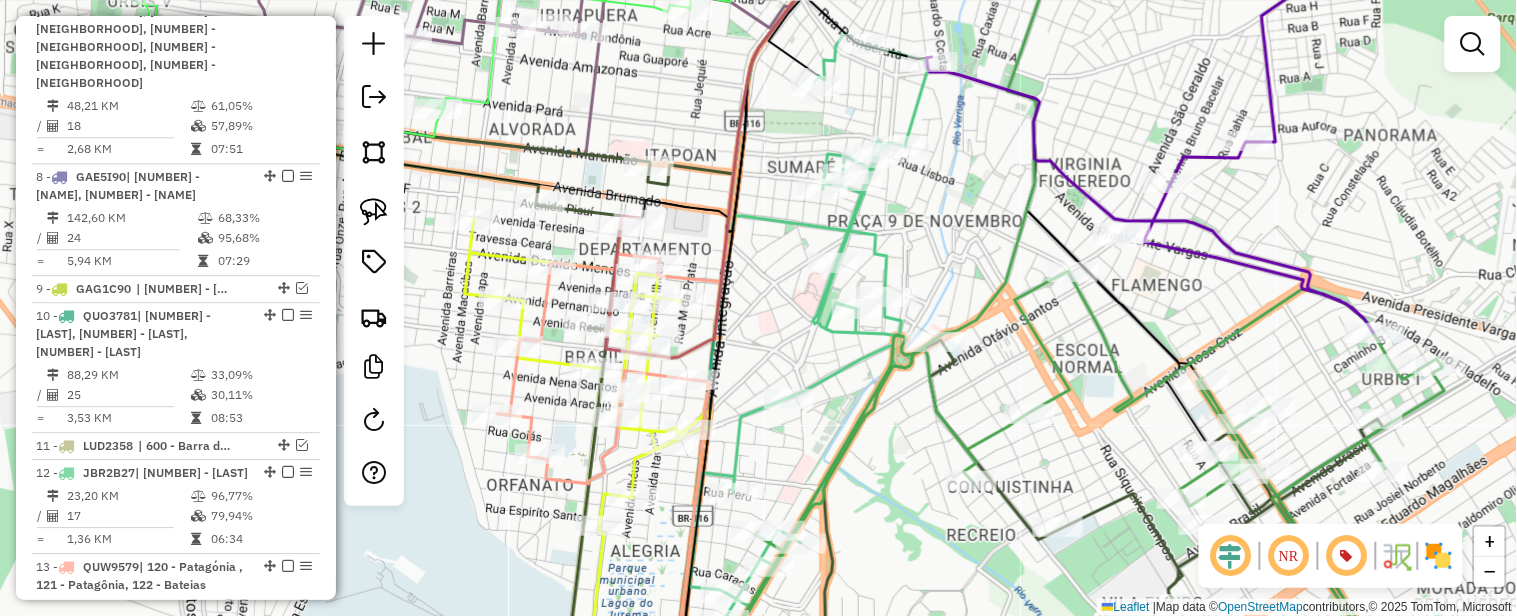 click 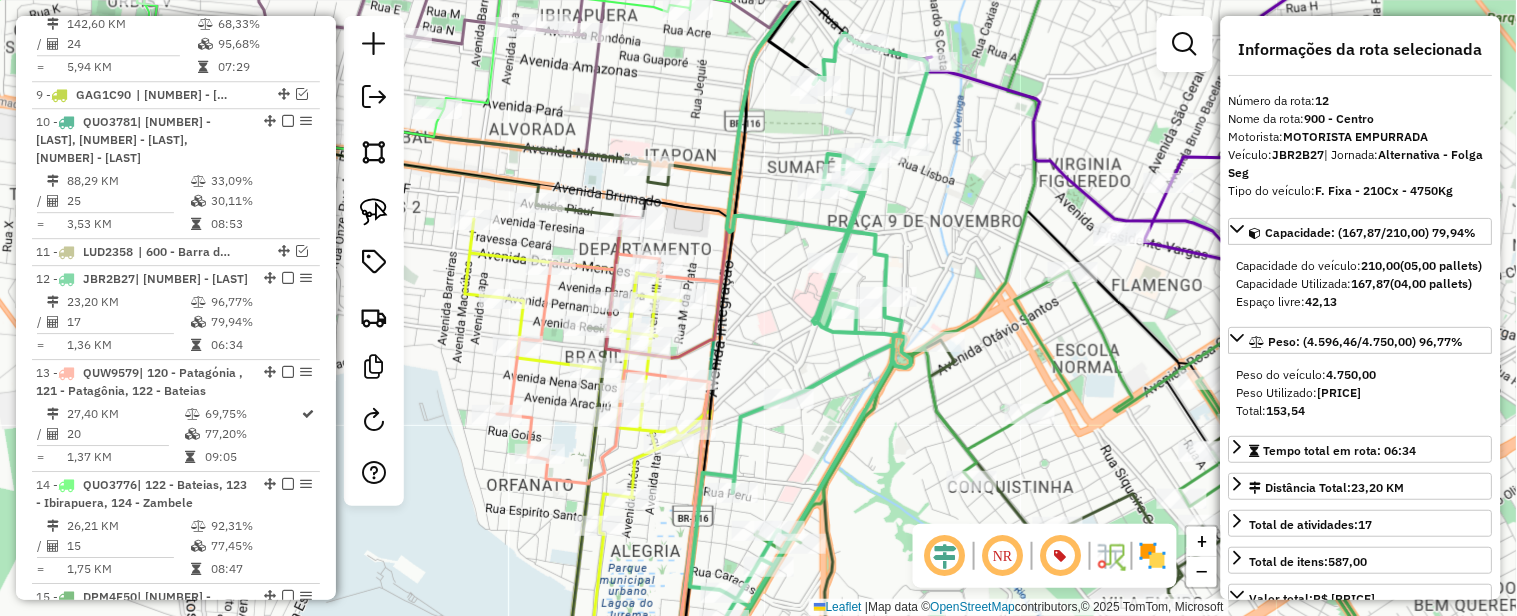 scroll, scrollTop: 1610, scrollLeft: 0, axis: vertical 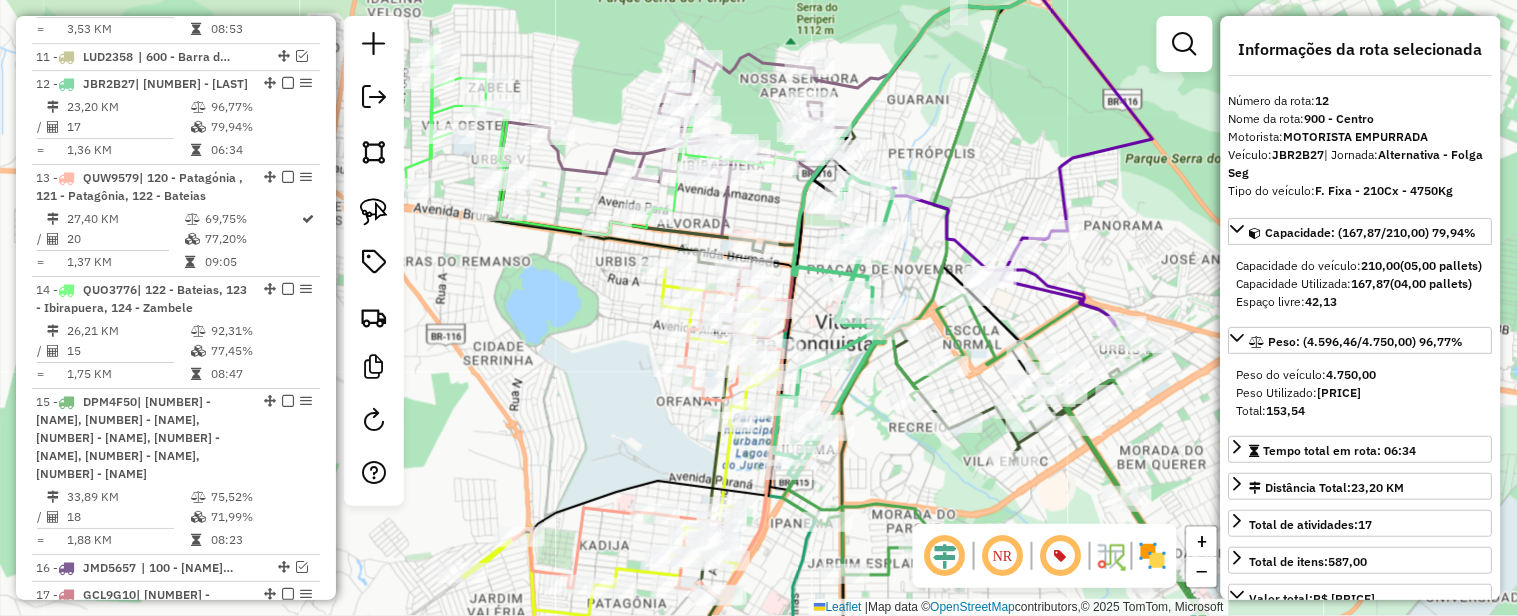 drag, startPoint x: 1042, startPoint y: 206, endPoint x: 947, endPoint y: 244, distance: 102.31813 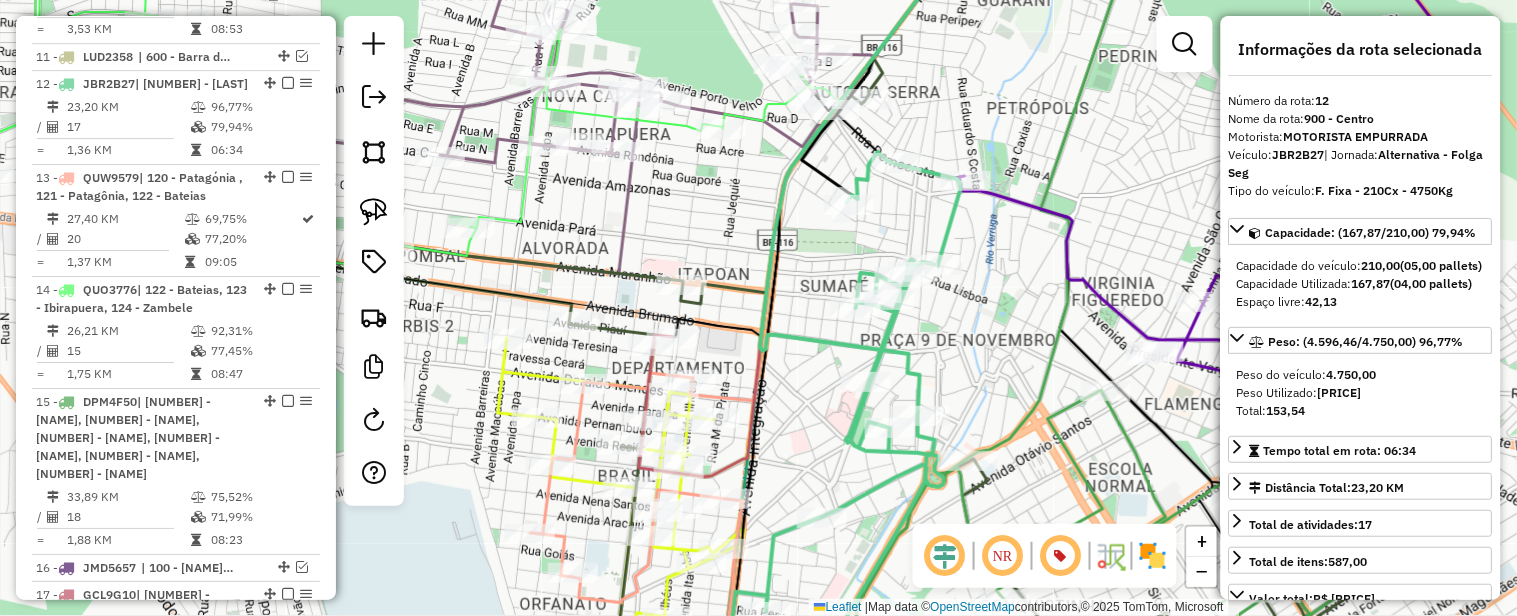 click 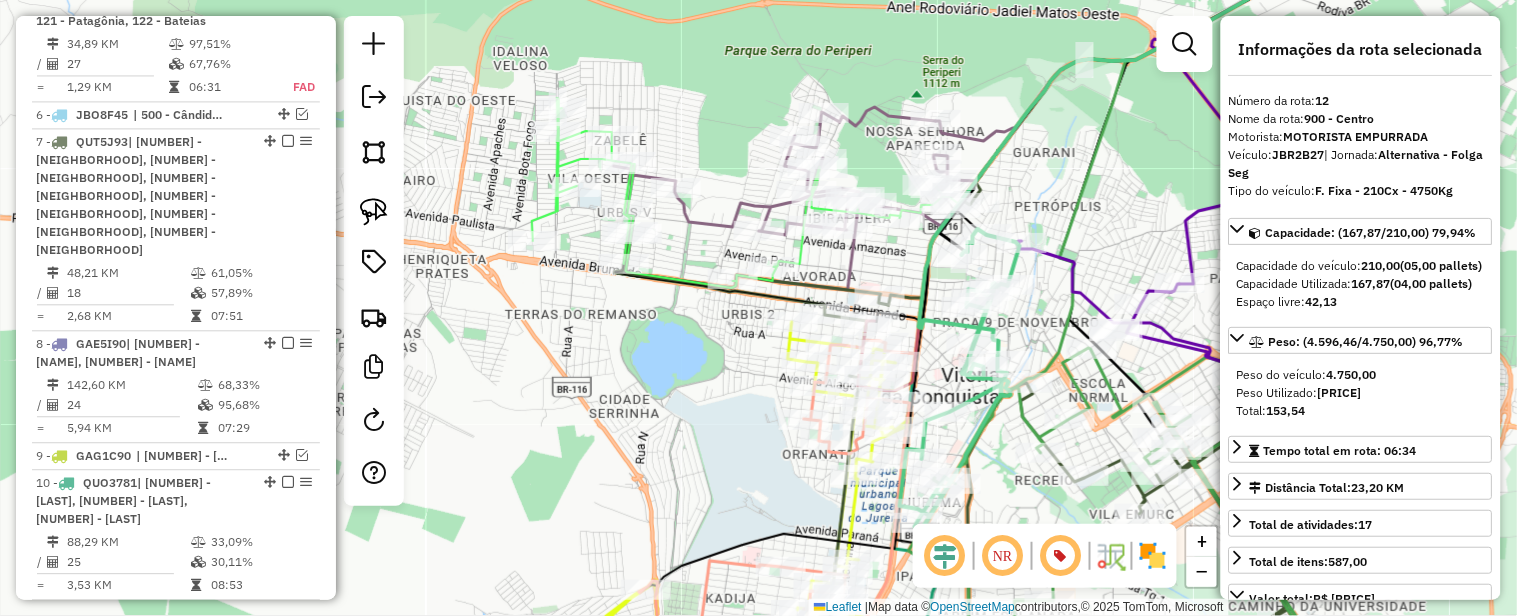 scroll, scrollTop: 610, scrollLeft: 0, axis: vertical 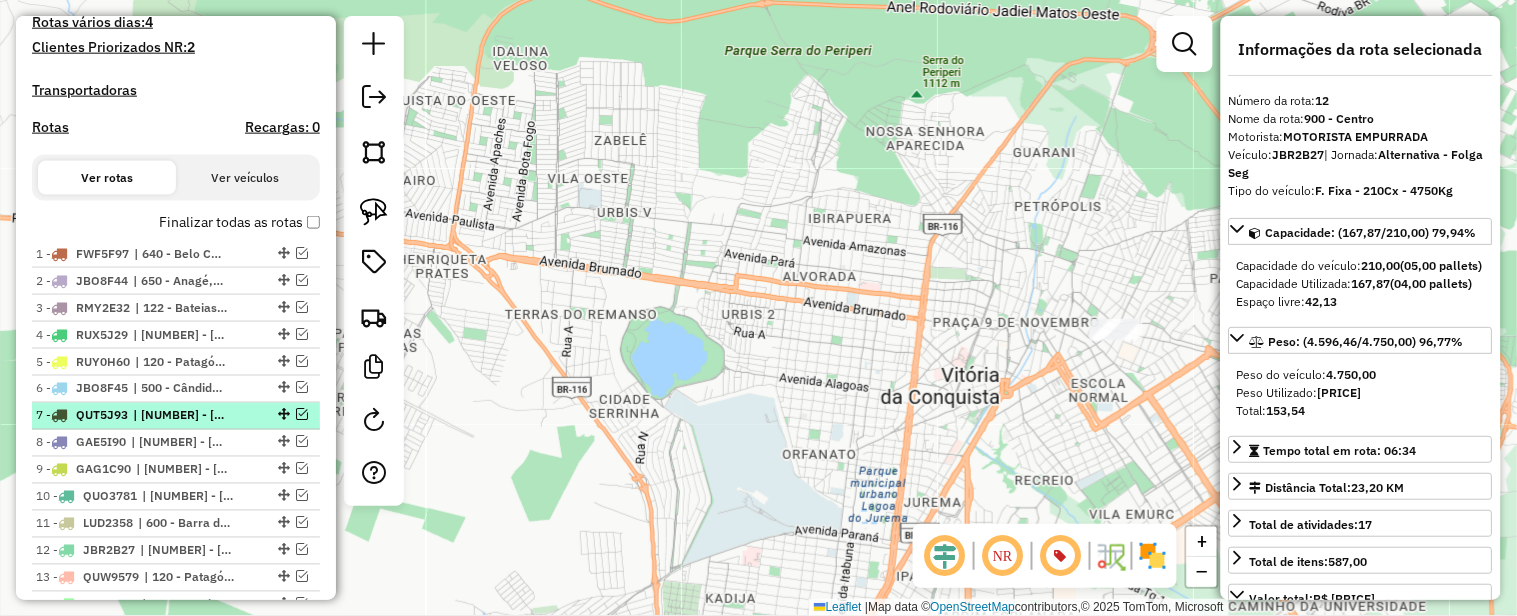 click at bounding box center (302, 415) 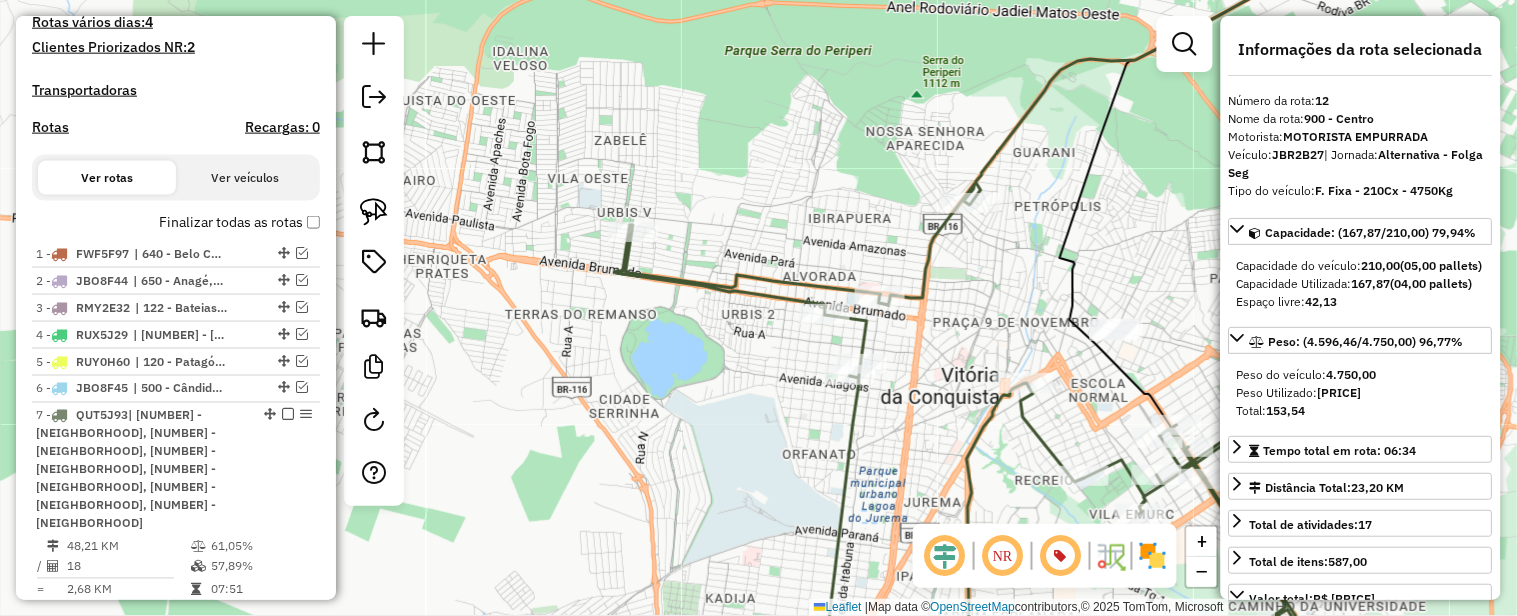 click on "| [NUMBER] - [NEIGHBORHOOD], [NUMBER] - [NEIGHBORHOOD], [NUMBER] - [NEIGHBORHOOD], [NUMBER] - [NEIGHBORHOOD], [NUMBER] - [NEIGHBORHOOD], [NUMBER] - [NEIGHBORHOOD]" at bounding box center (126, 469) 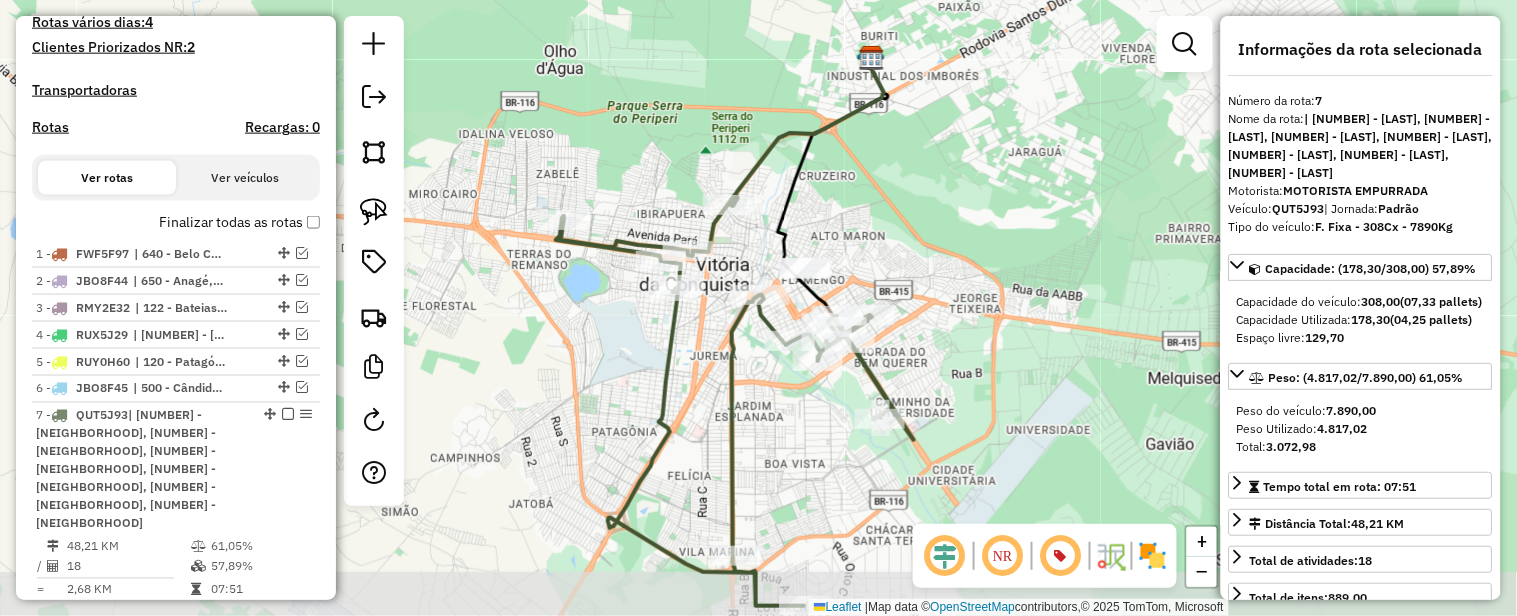 drag, startPoint x: 827, startPoint y: 274, endPoint x: 944, endPoint y: 138, distance: 179.40178 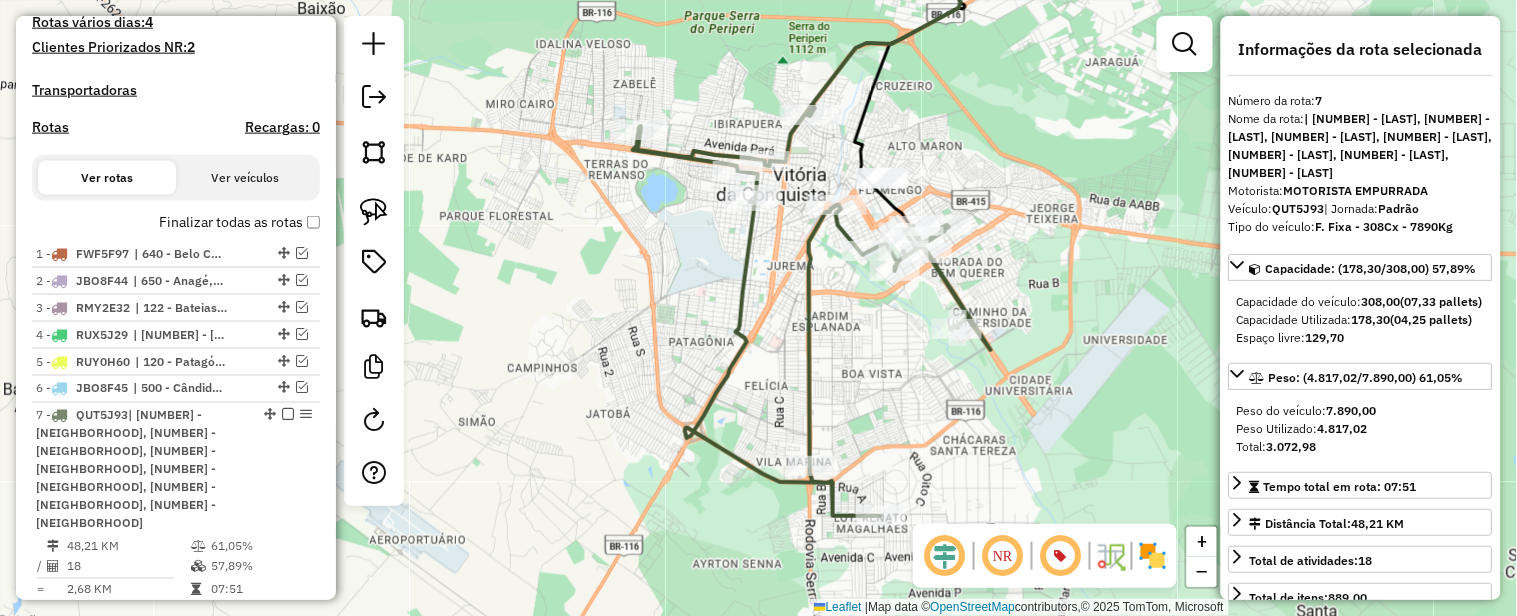 scroll, scrollTop: 276, scrollLeft: 0, axis: vertical 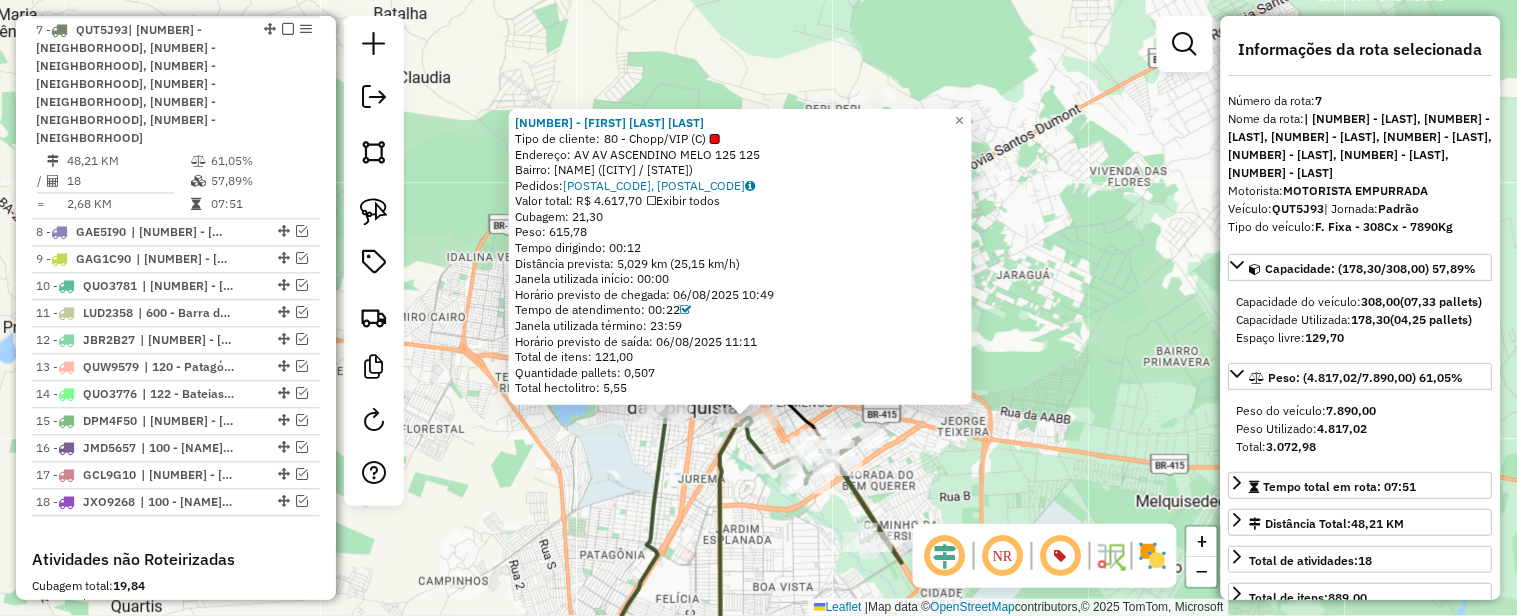 drag, startPoint x: 1051, startPoint y: 172, endPoint x: 1038, endPoint y: 302, distance: 130.64838 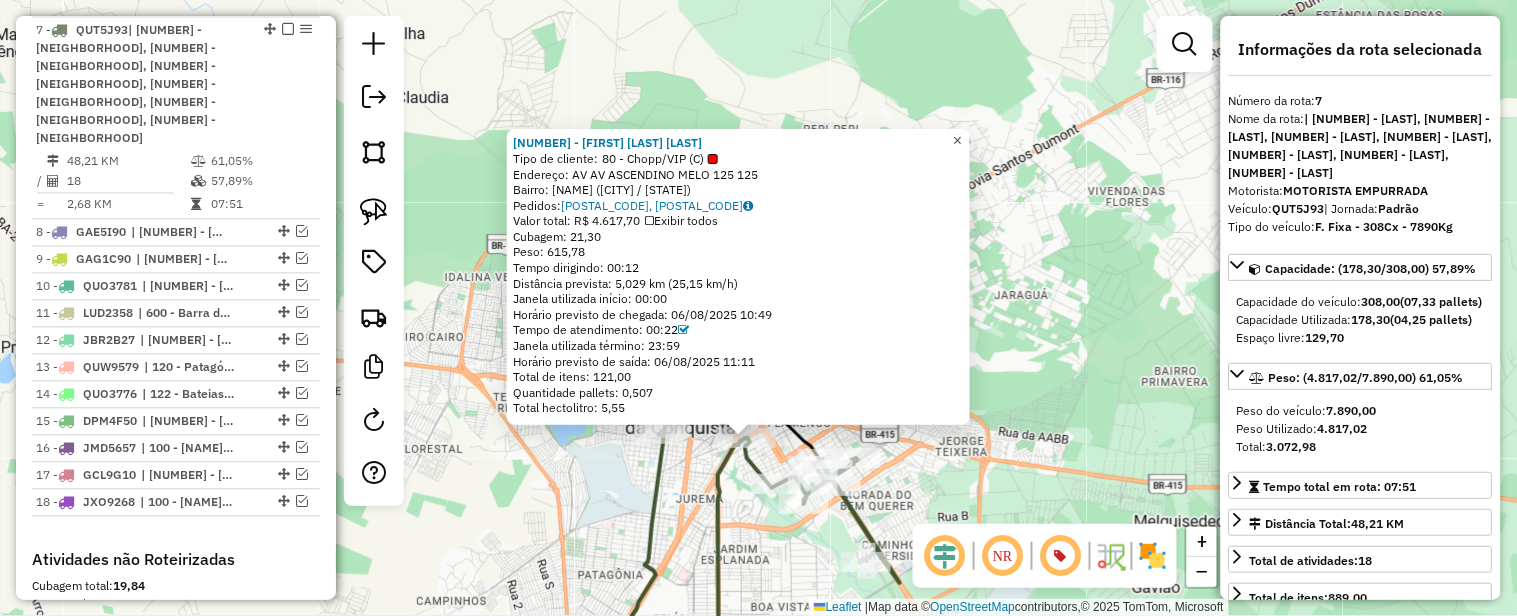 click on "×" 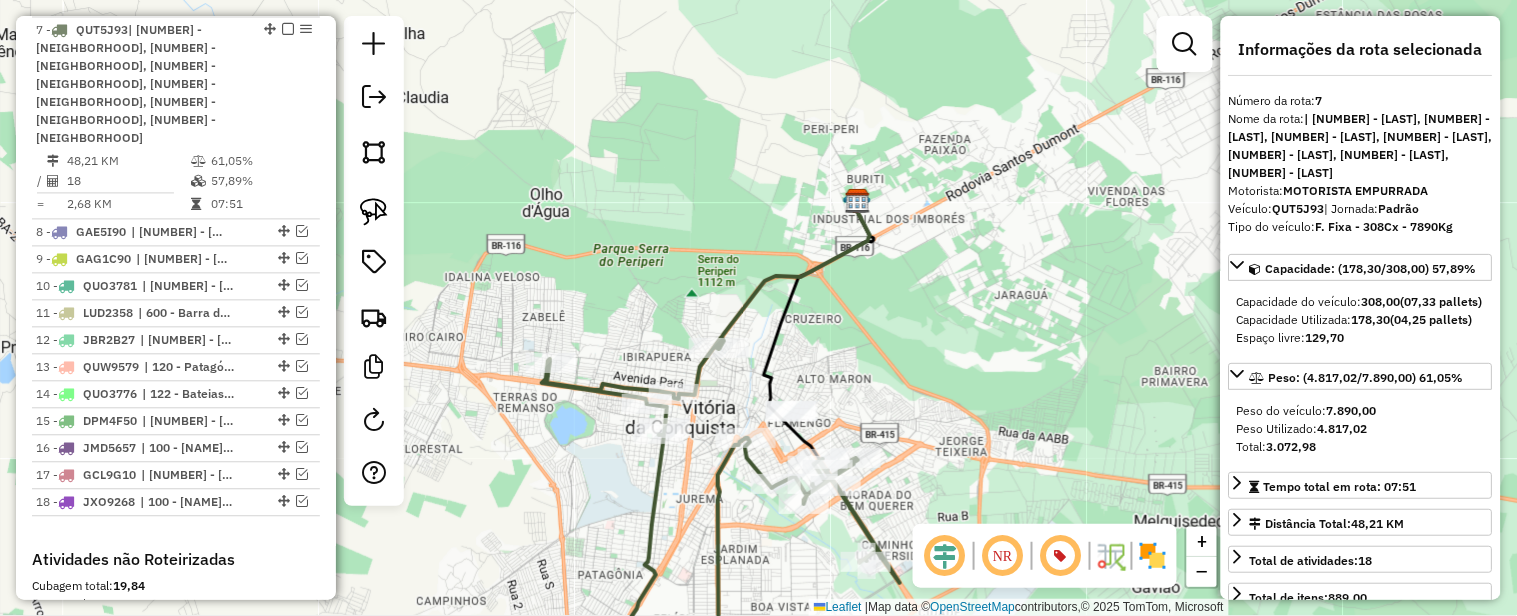 drag, startPoint x: 890, startPoint y: 300, endPoint x: 970, endPoint y: 122, distance: 195.15123 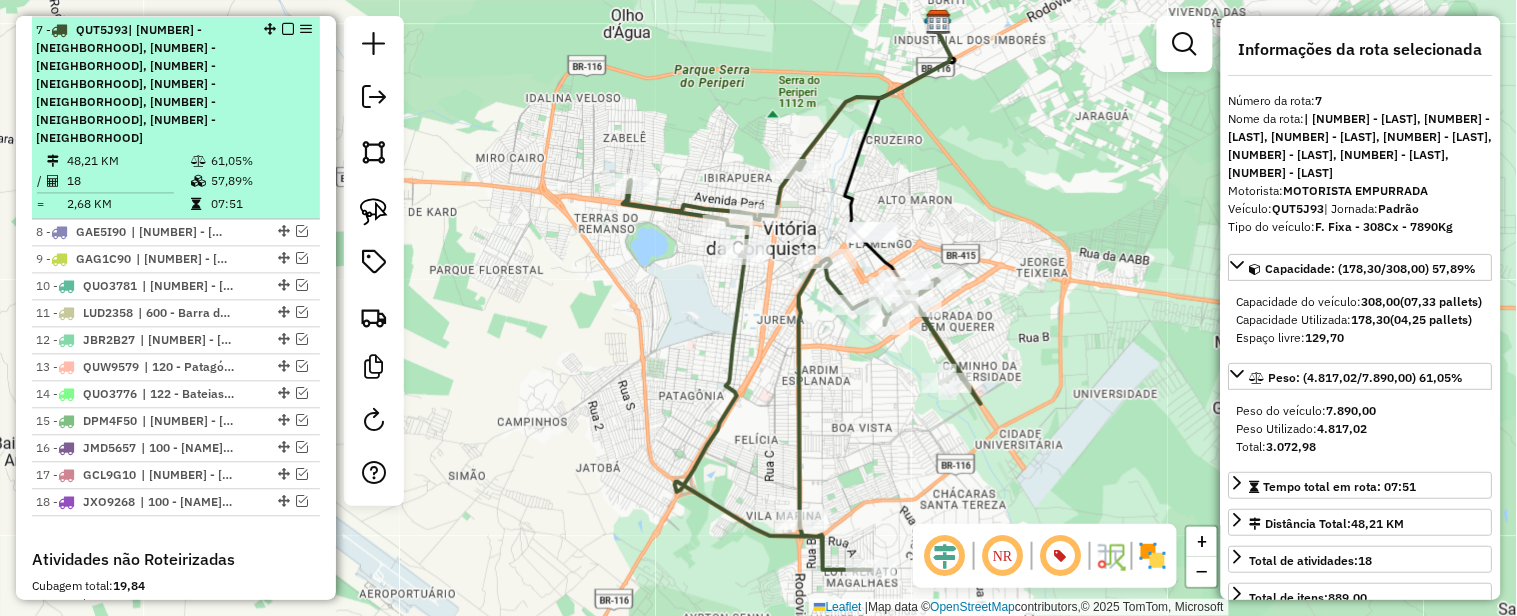 scroll, scrollTop: 885, scrollLeft: 0, axis: vertical 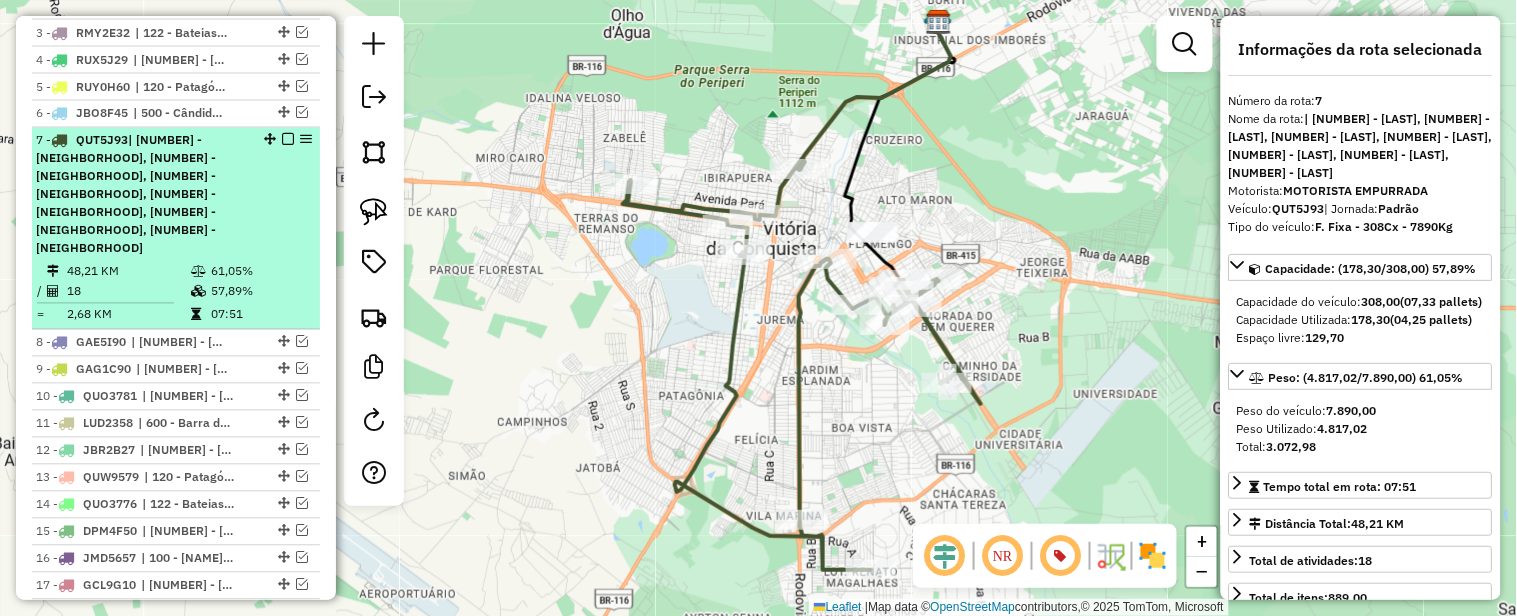 click at bounding box center (288, 140) 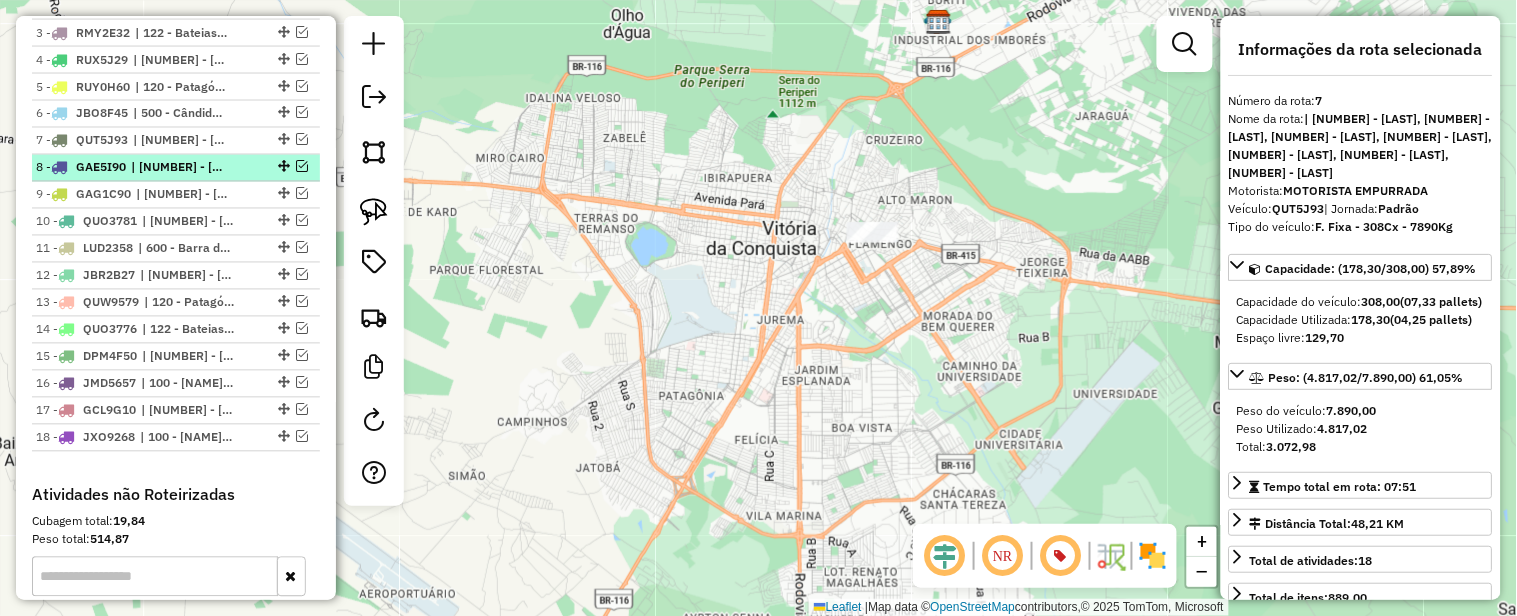 scroll, scrollTop: 663, scrollLeft: 0, axis: vertical 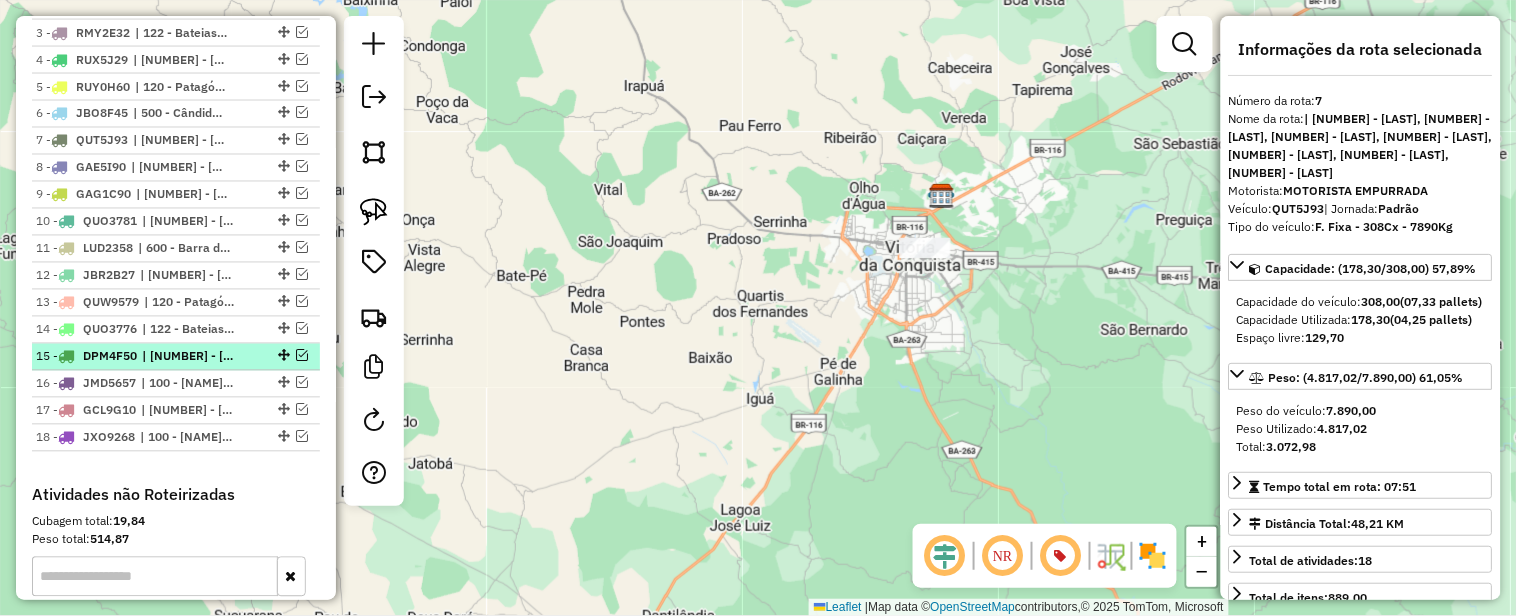 click at bounding box center (302, 356) 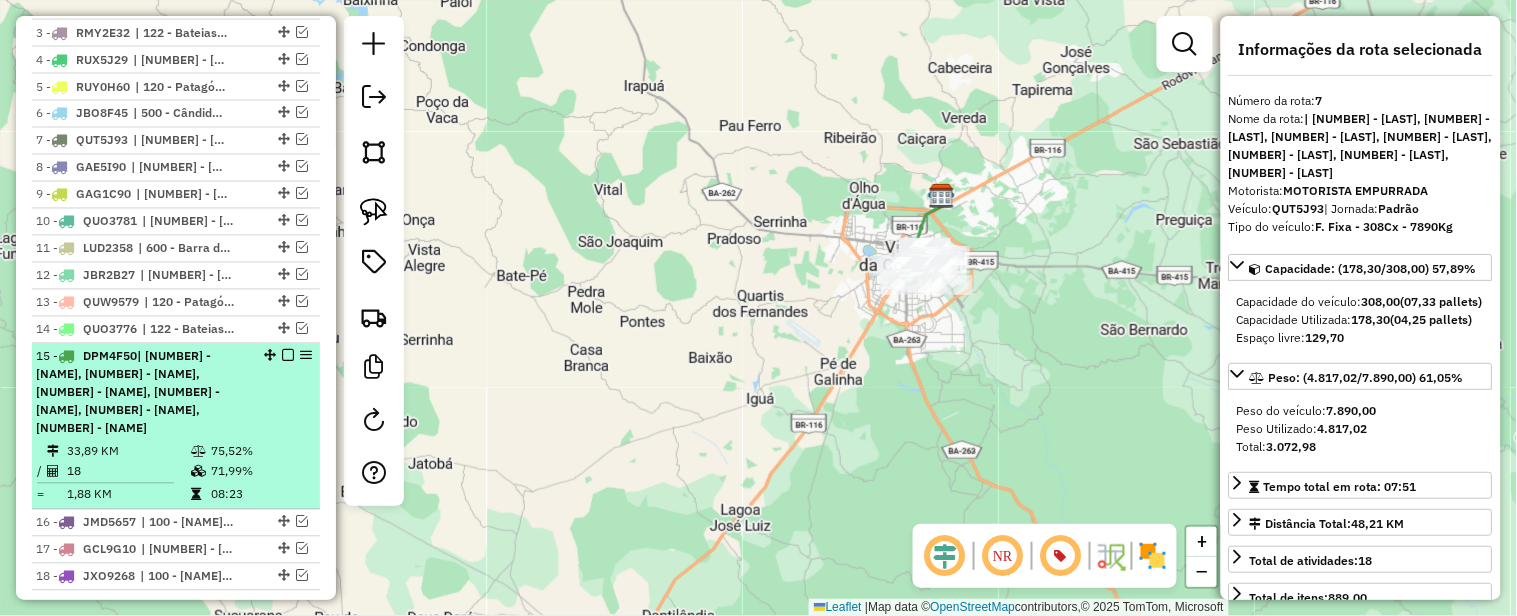 click on "[NUMBER] - [NUMBER] [NUMBER] | [NUMBER] - [LAST], [NUMBER] - [LAST], [NUMBER] - [LAST], [NUMBER] - [LAST], [NUMBER] - [LAST], [NUMBER] - [LAST]" at bounding box center (176, 393) 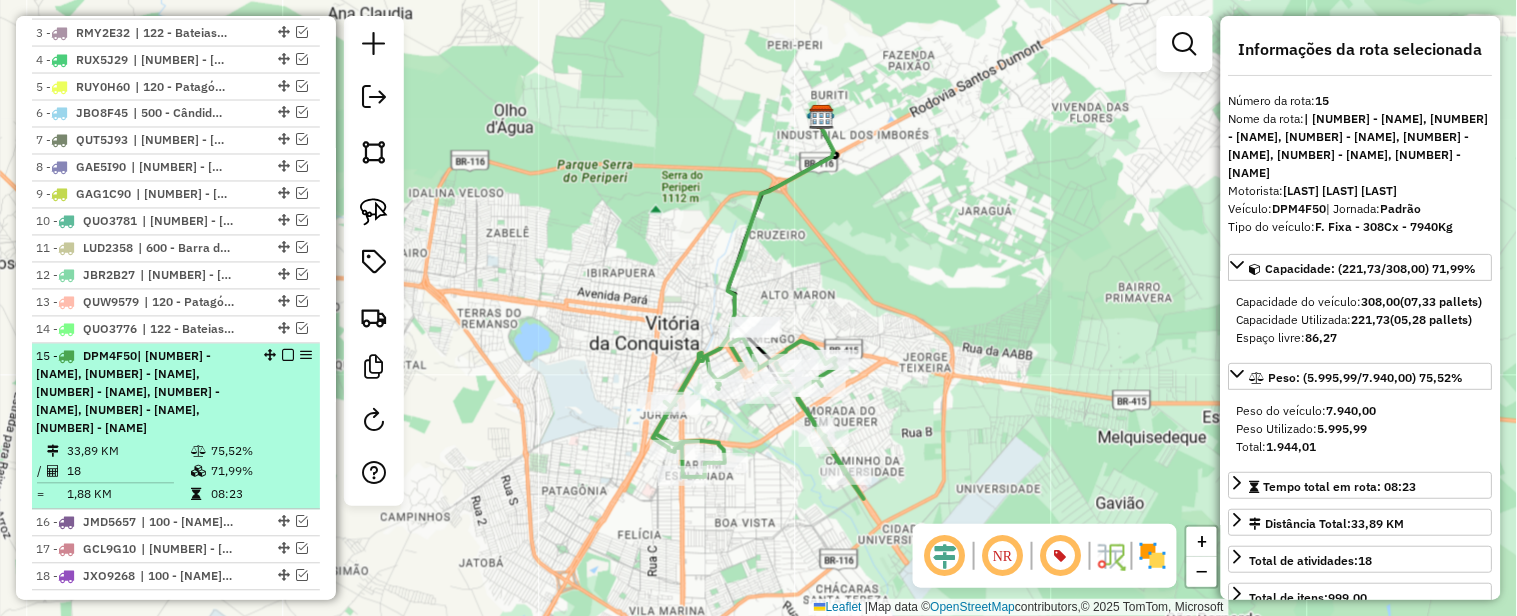 click at bounding box center [288, 356] 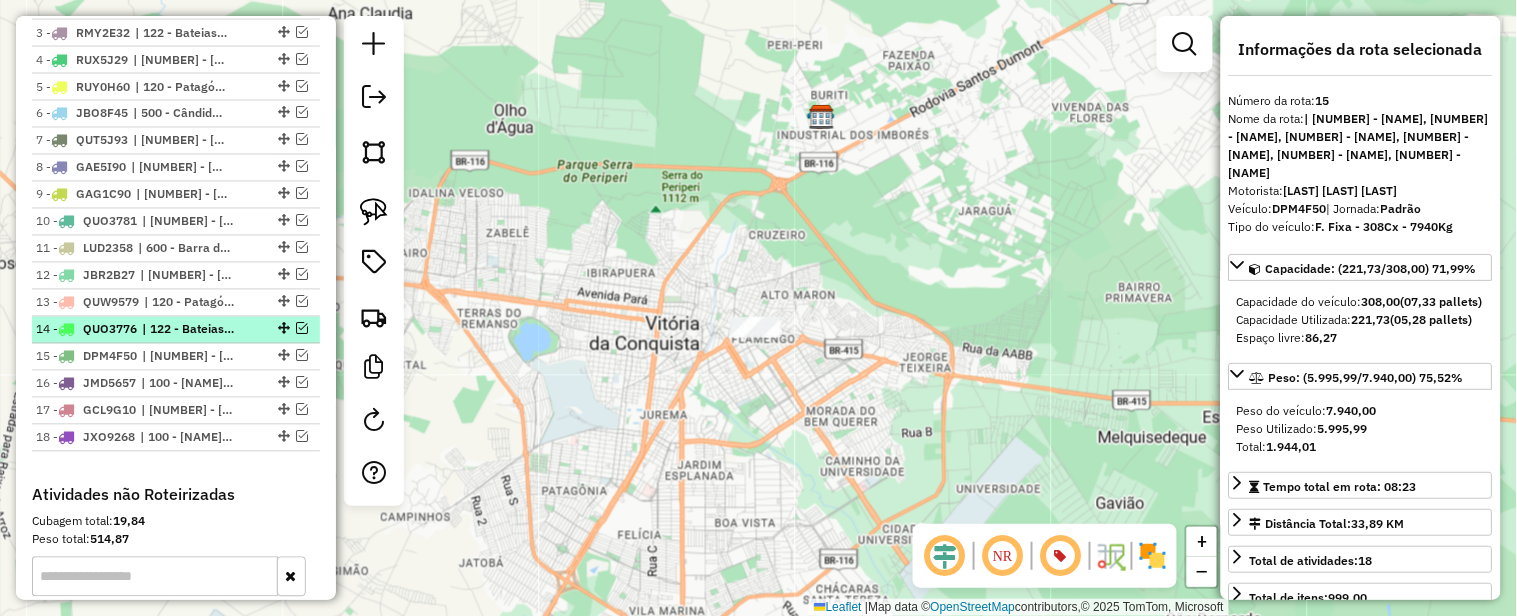 click at bounding box center [302, 329] 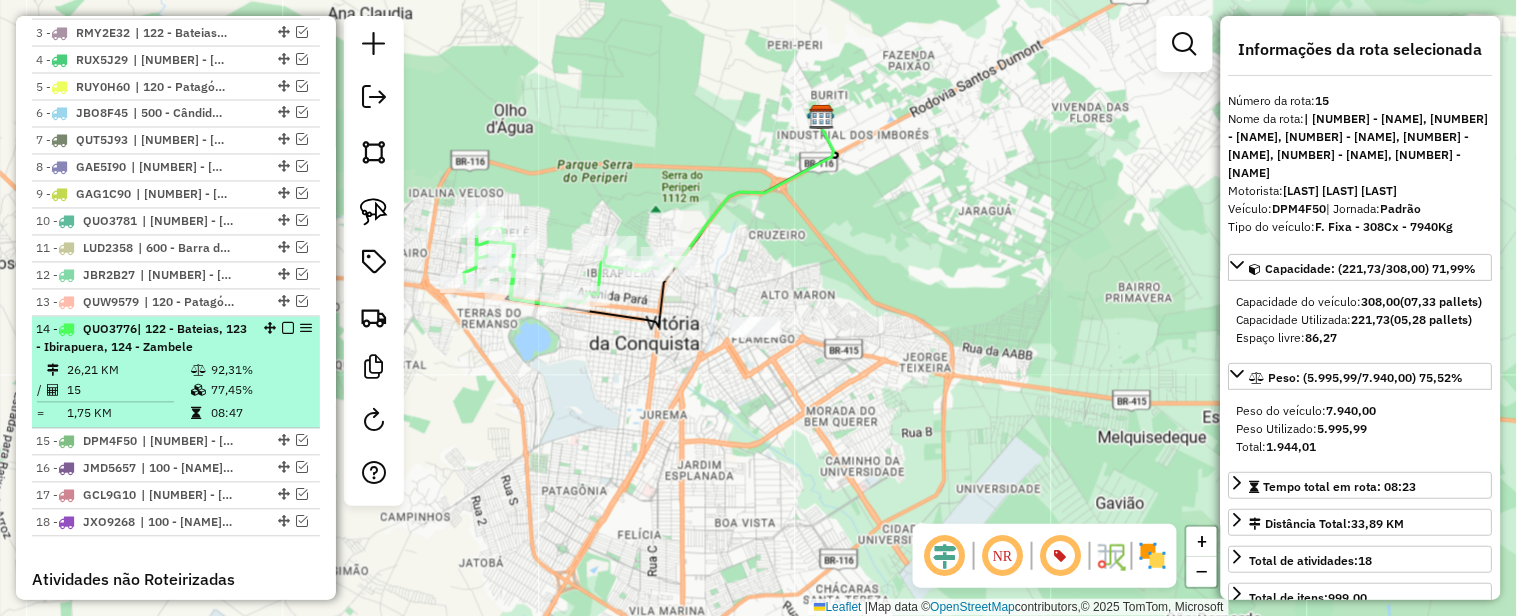 click at bounding box center (288, 329) 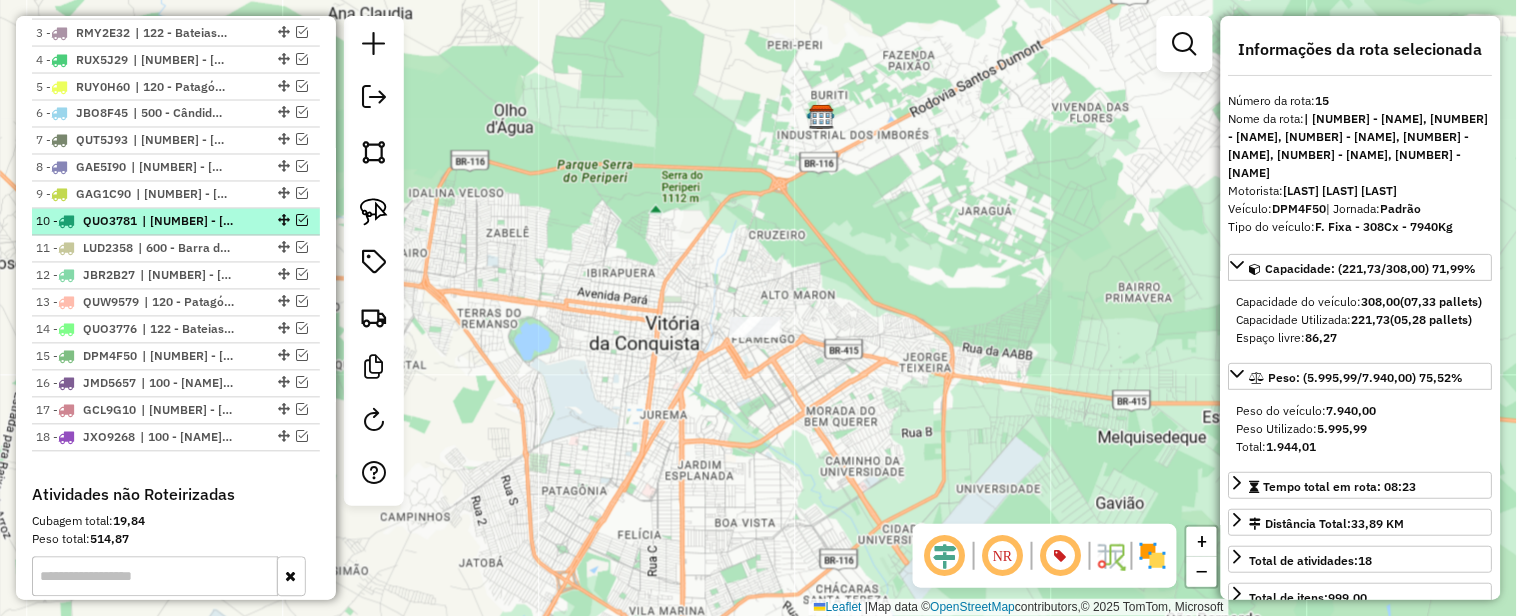 scroll, scrollTop: 774, scrollLeft: 0, axis: vertical 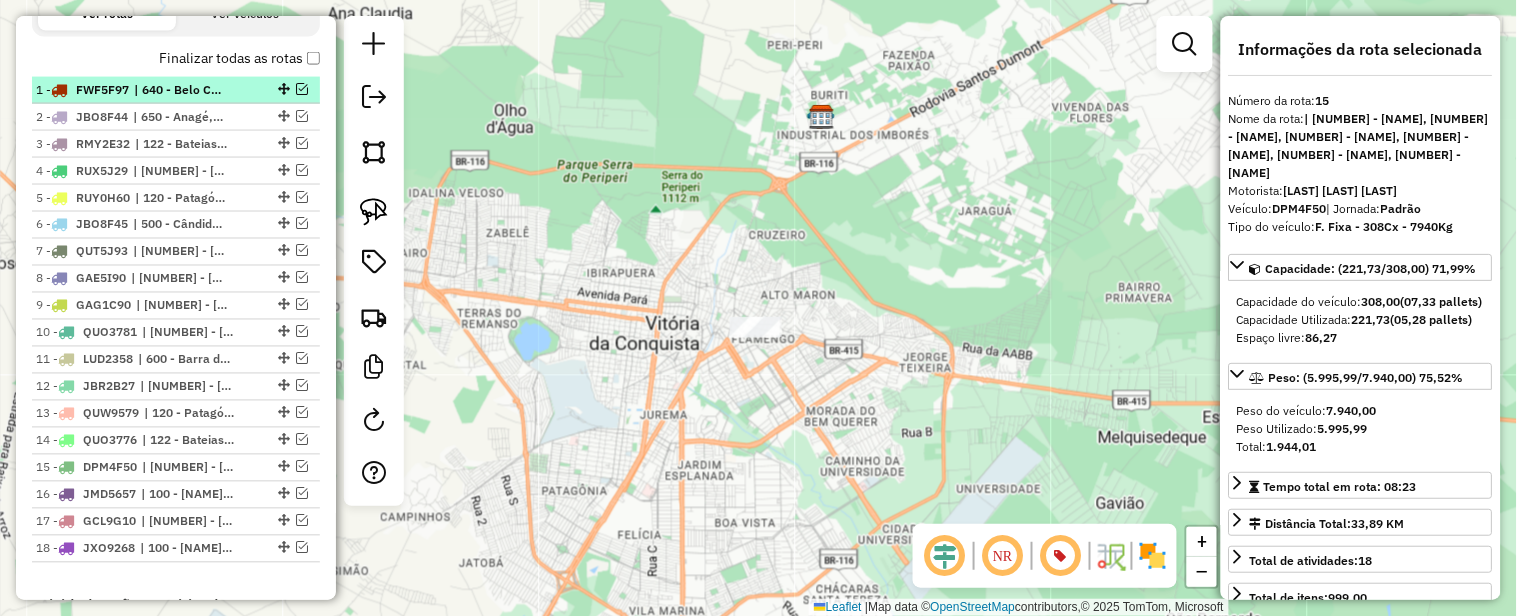 click at bounding box center [302, 89] 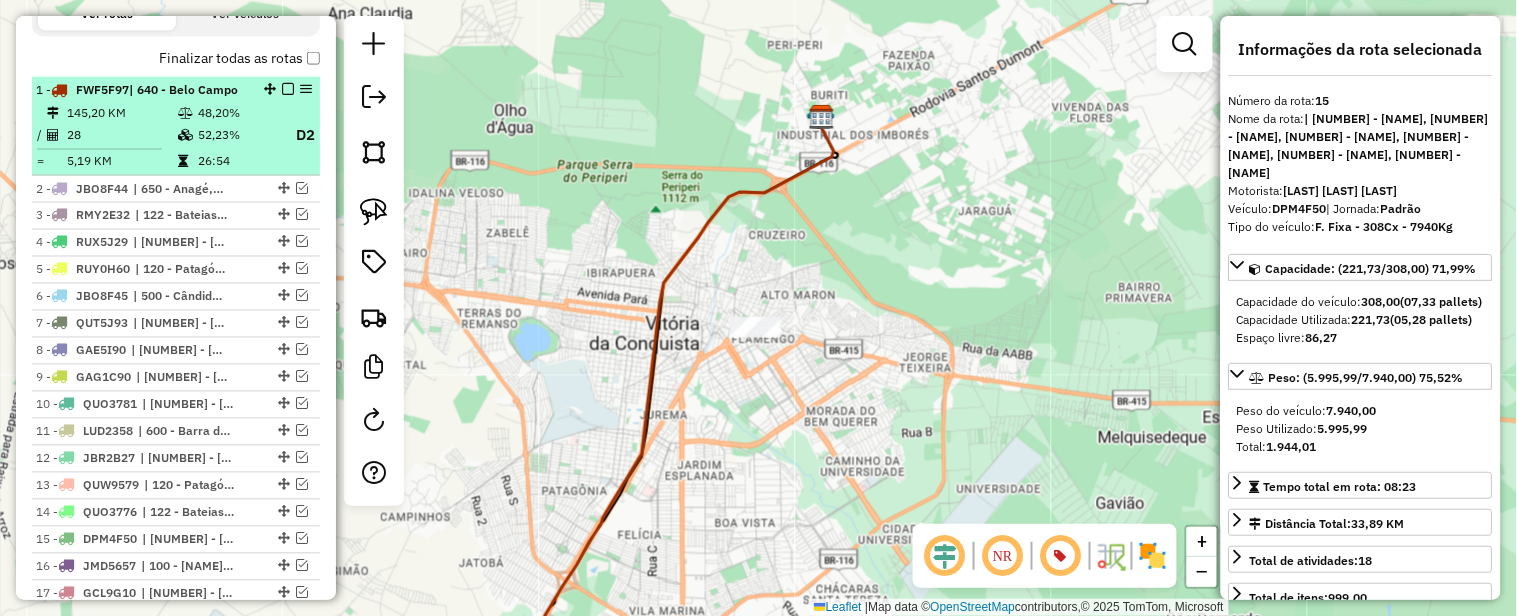 click on "48,20%" at bounding box center [237, 113] 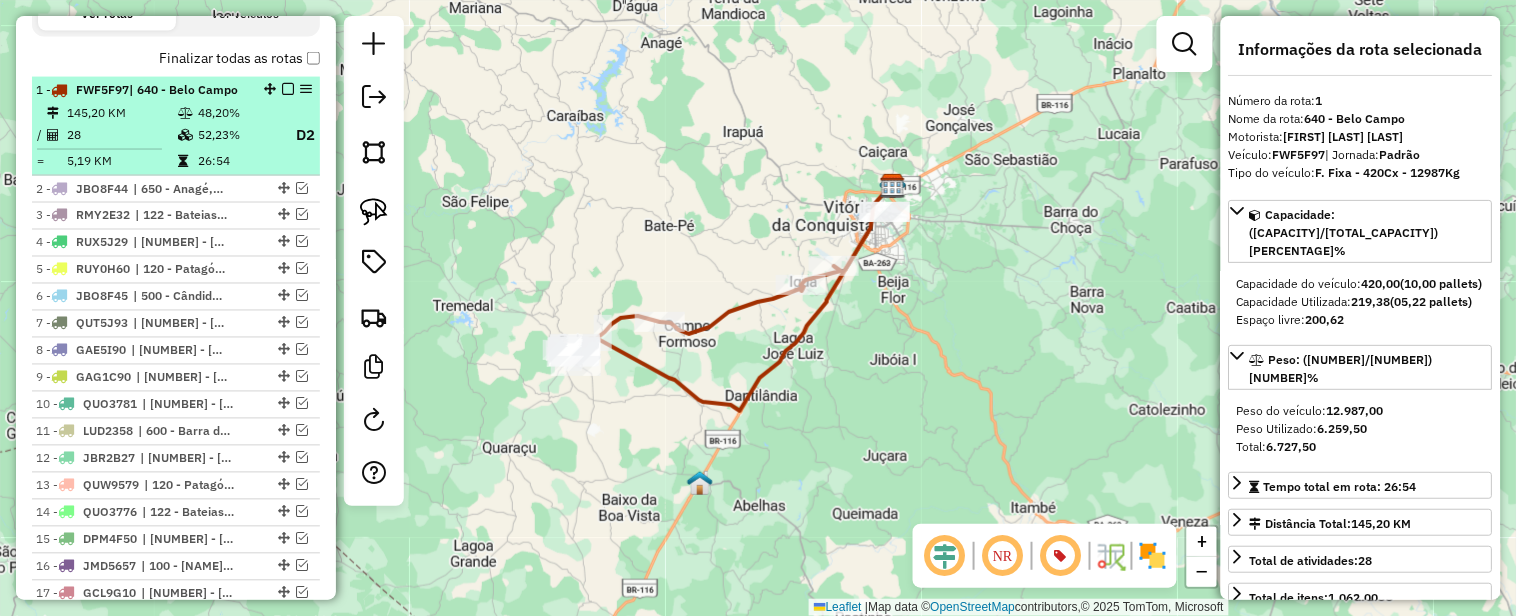 click at bounding box center [288, 89] 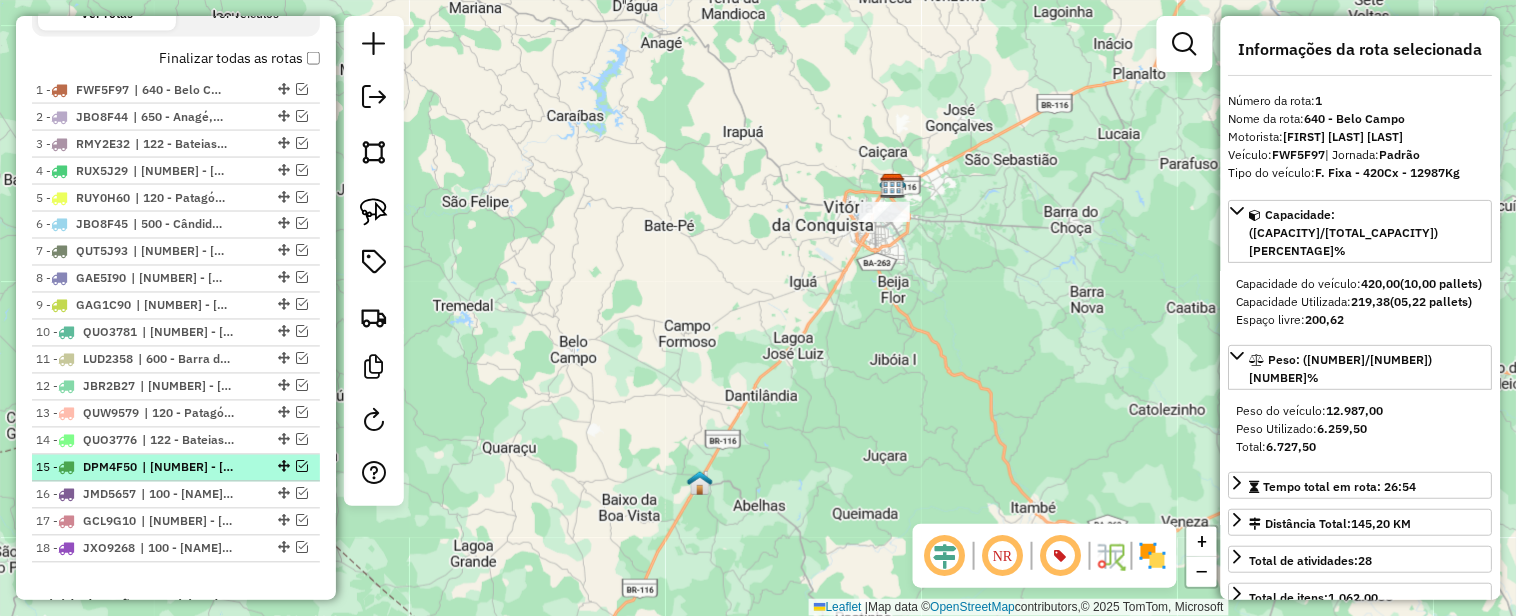 click at bounding box center [302, 467] 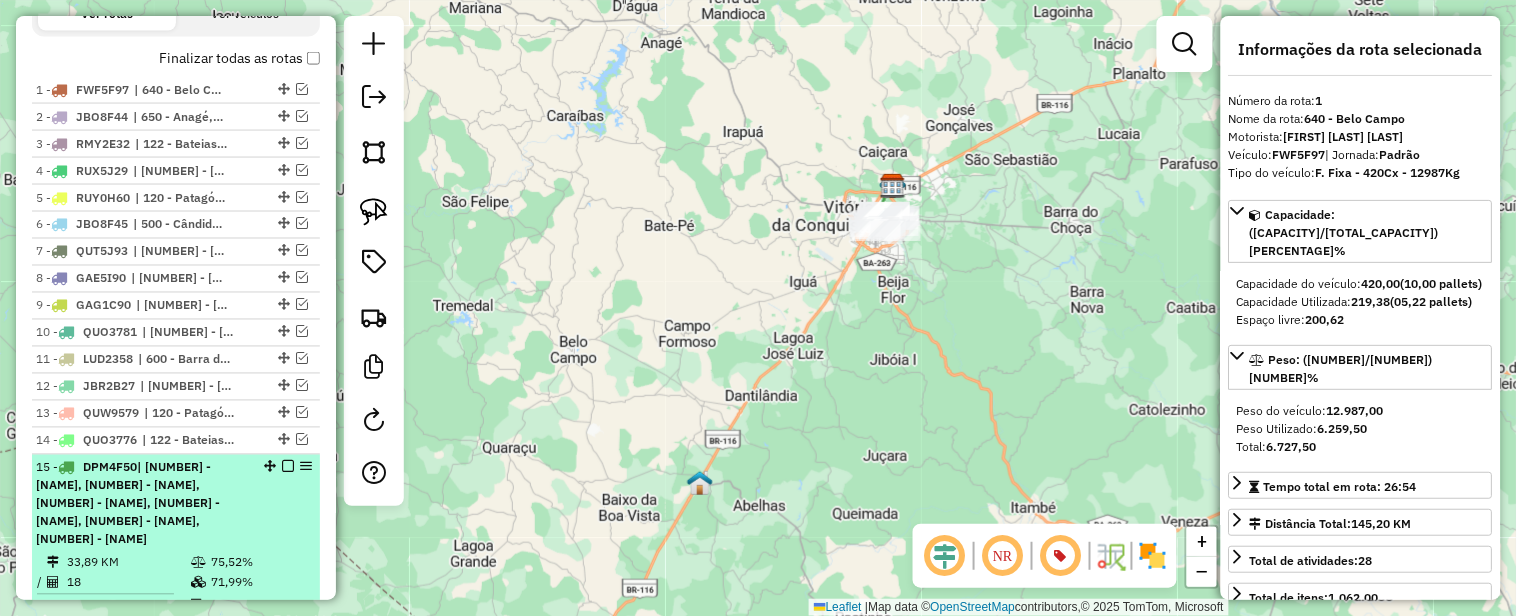 click on "| [NUMBER] - [NAME], [NUMBER] - [NAME], [NUMBER] - [NAME], [NUMBER] - [NAME], [NUMBER] - [NAME], [NUMBER] - [NAME]" at bounding box center [128, 503] 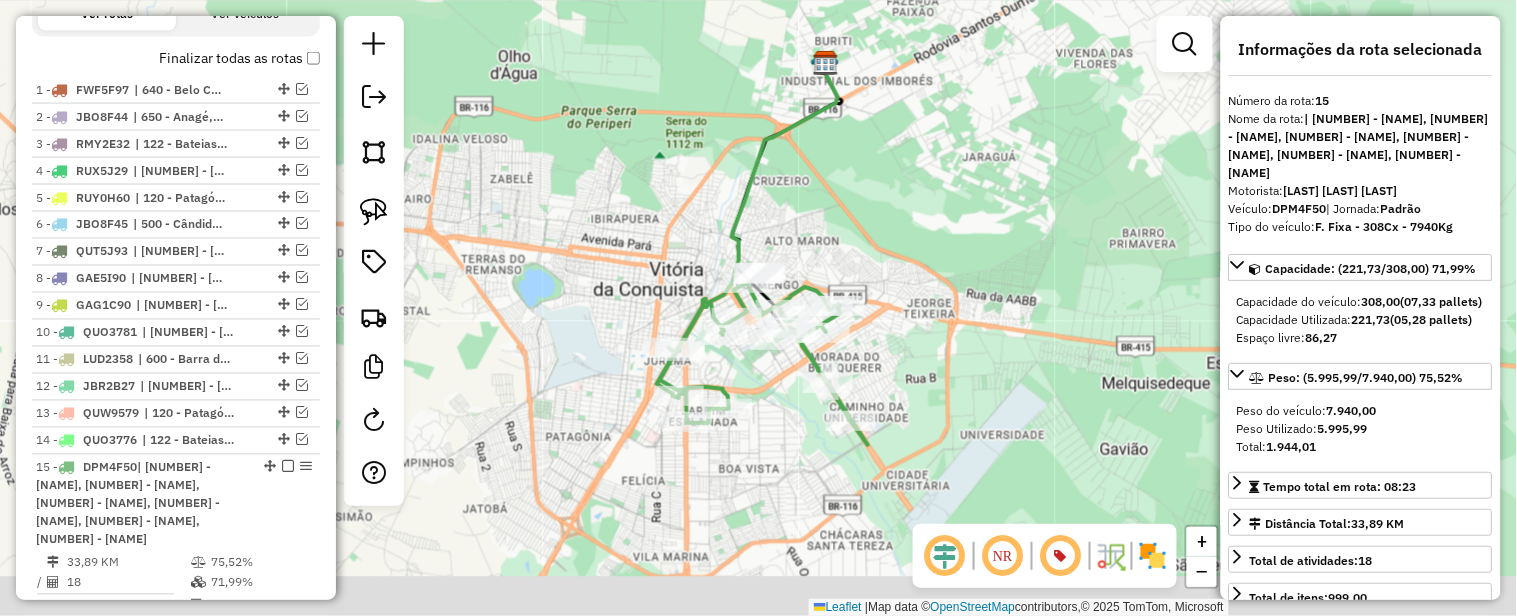 drag, startPoint x: 966, startPoint y: 255, endPoint x: 967, endPoint y: 111, distance: 144.00348 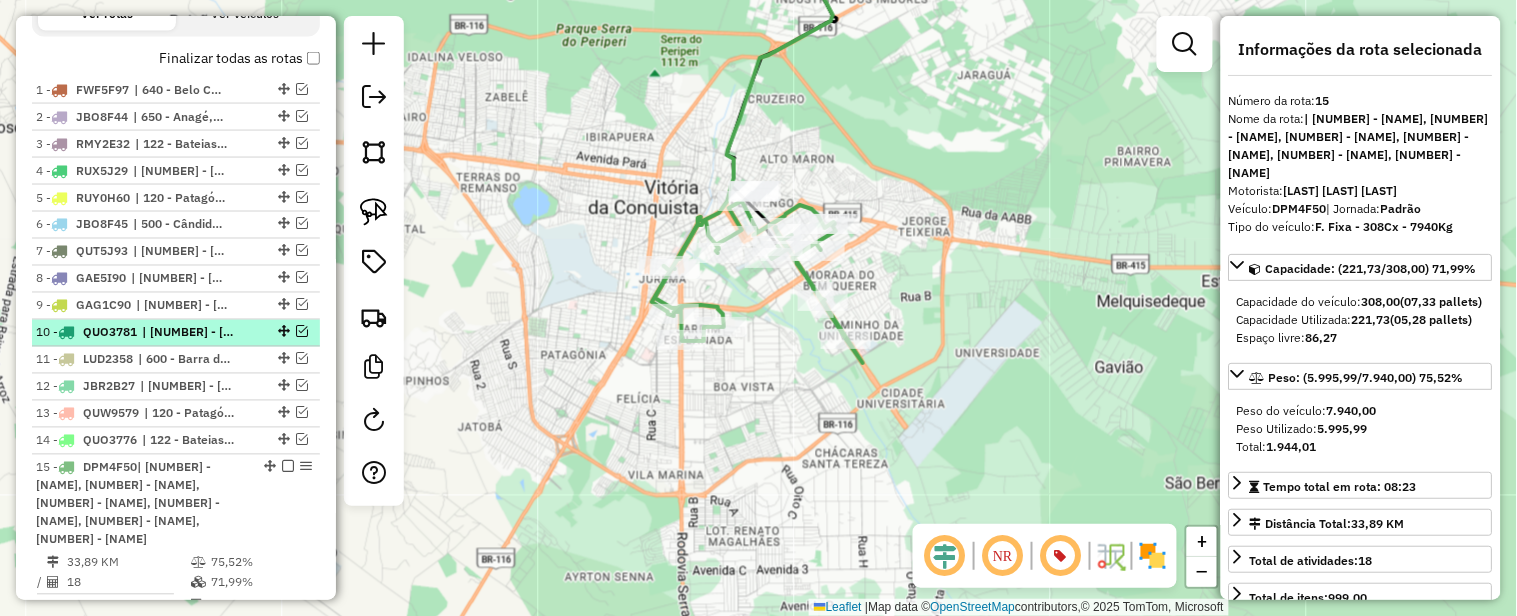 scroll, scrollTop: 996, scrollLeft: 0, axis: vertical 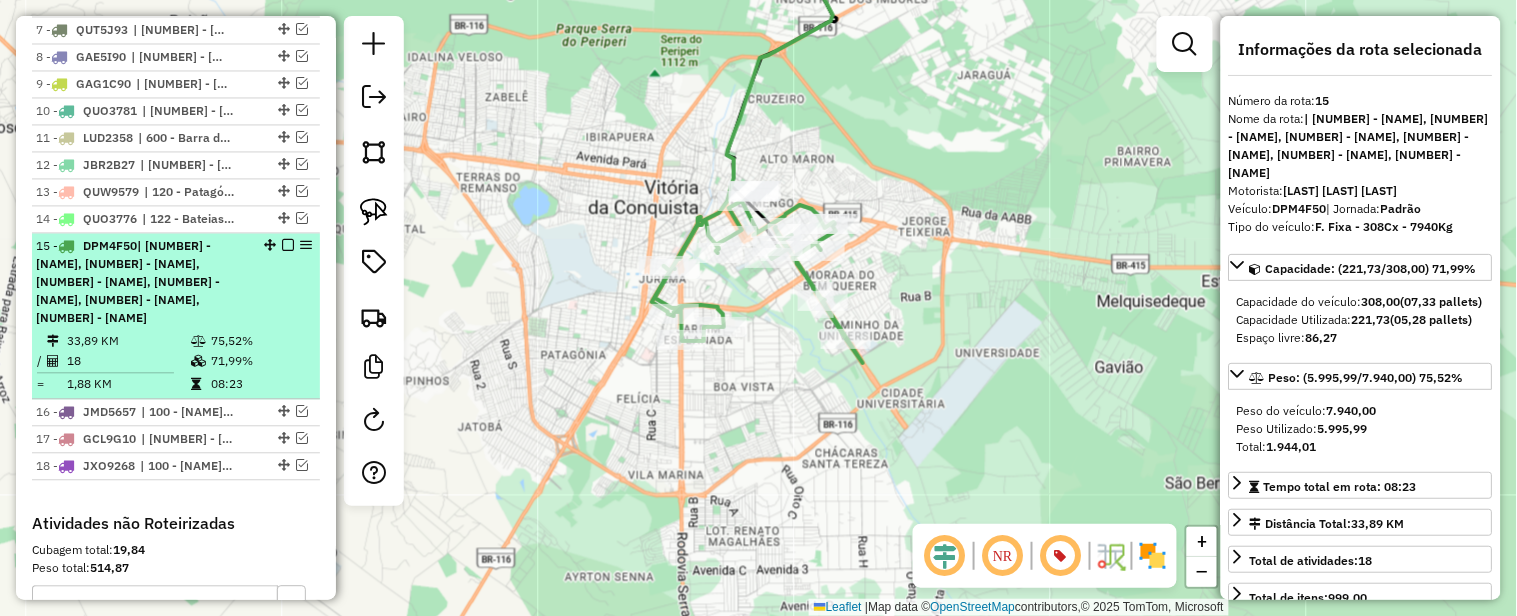 click at bounding box center (288, 245) 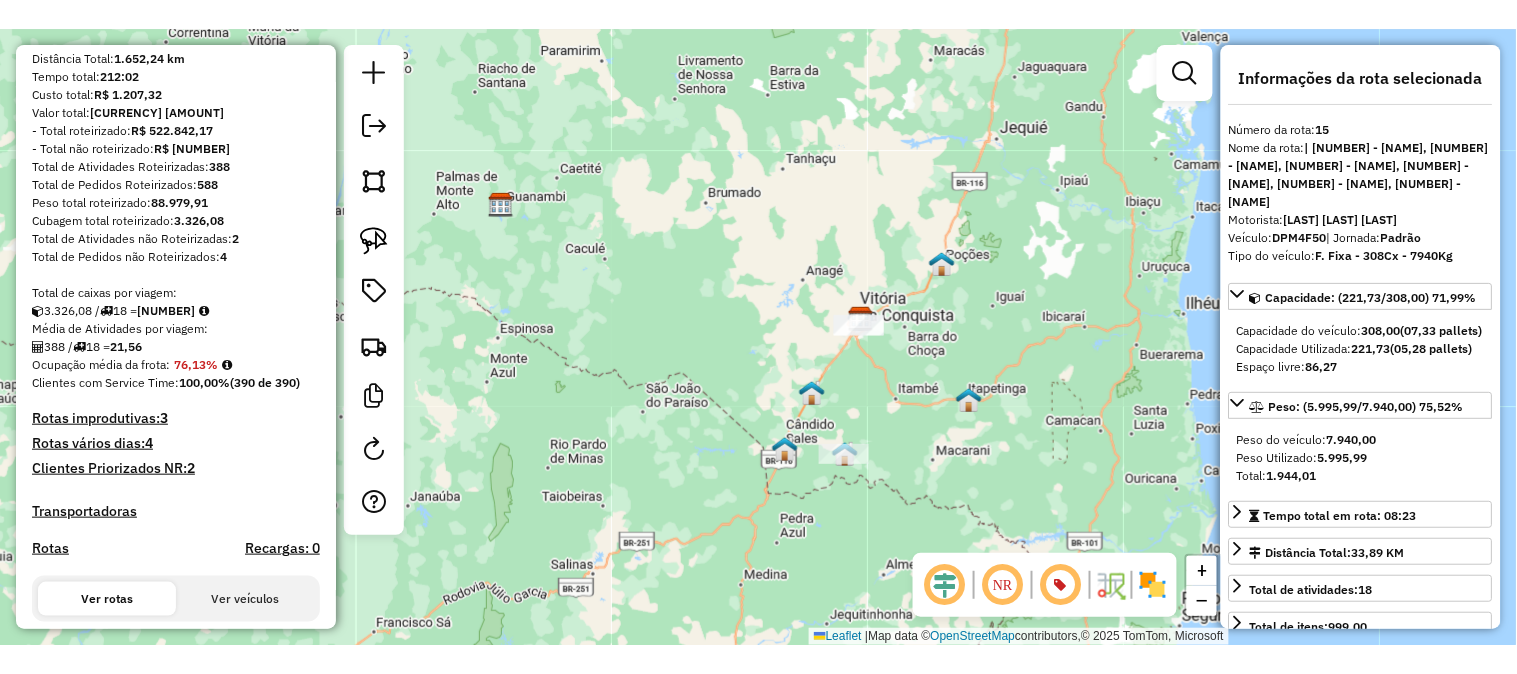 scroll, scrollTop: 0, scrollLeft: 0, axis: both 